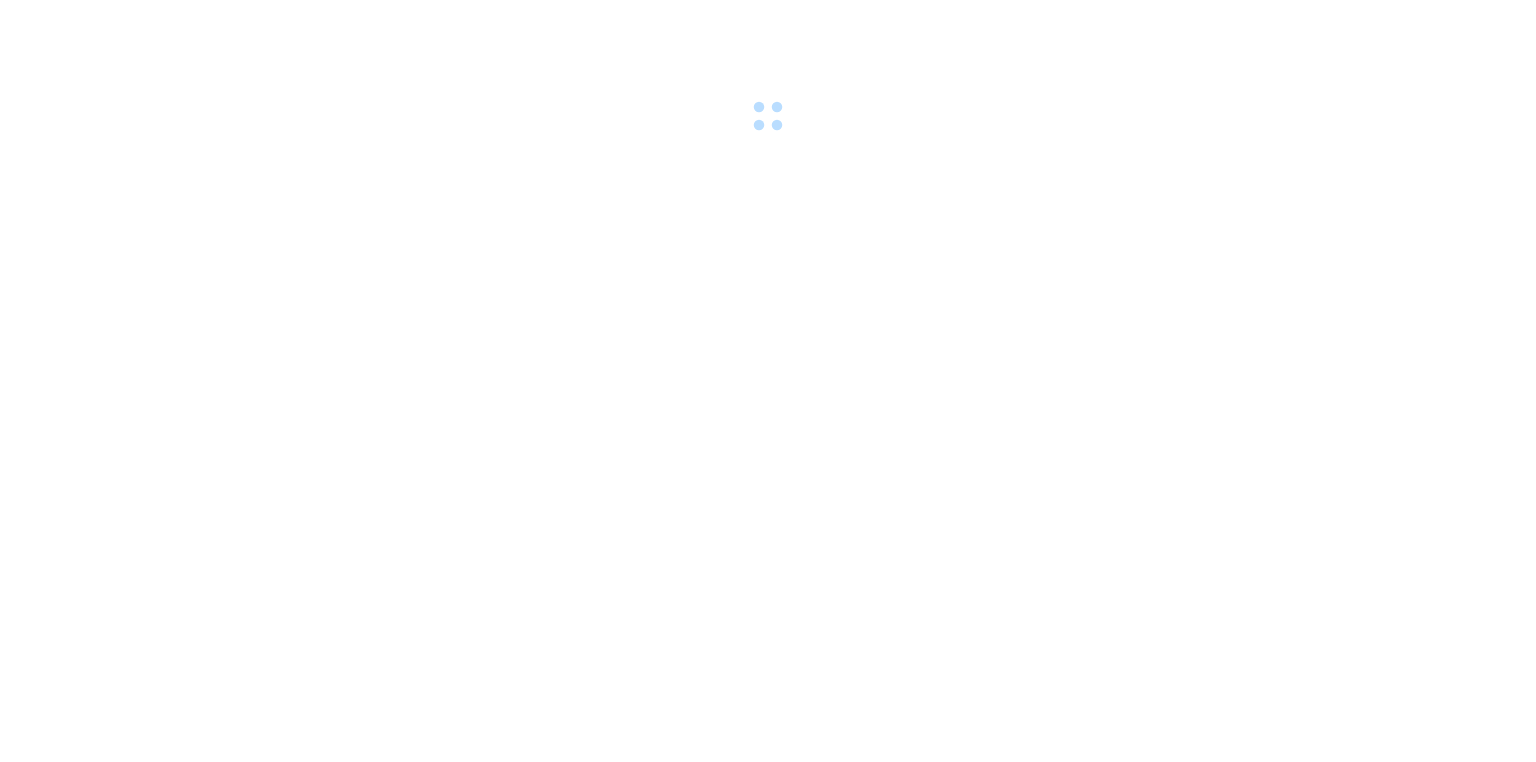 scroll, scrollTop: 0, scrollLeft: 0, axis: both 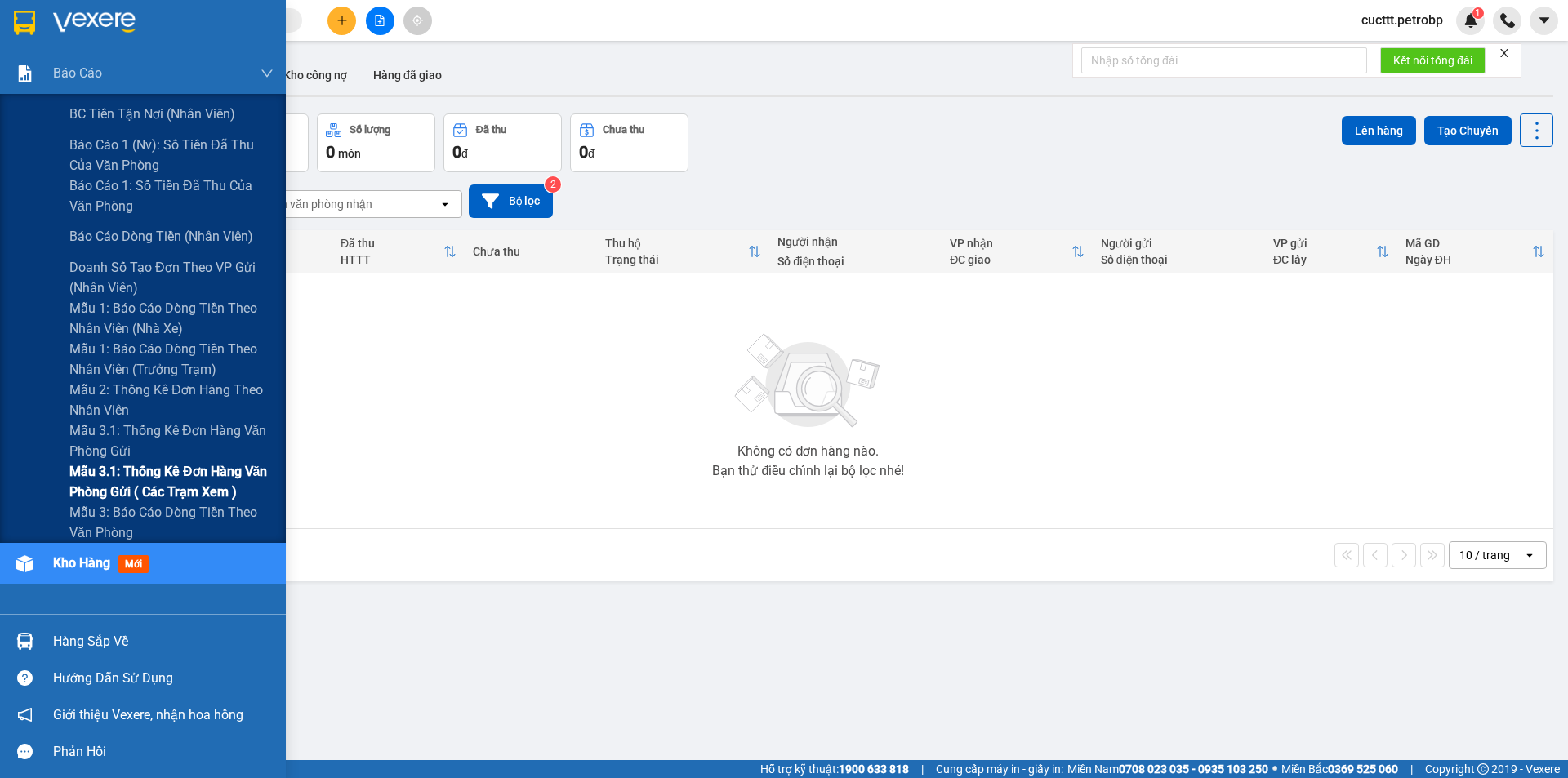 click on "Mẫu 3.1: Thống kê đơn hàng văn phòng gửi ( các trạm xem )" at bounding box center (172, 482) 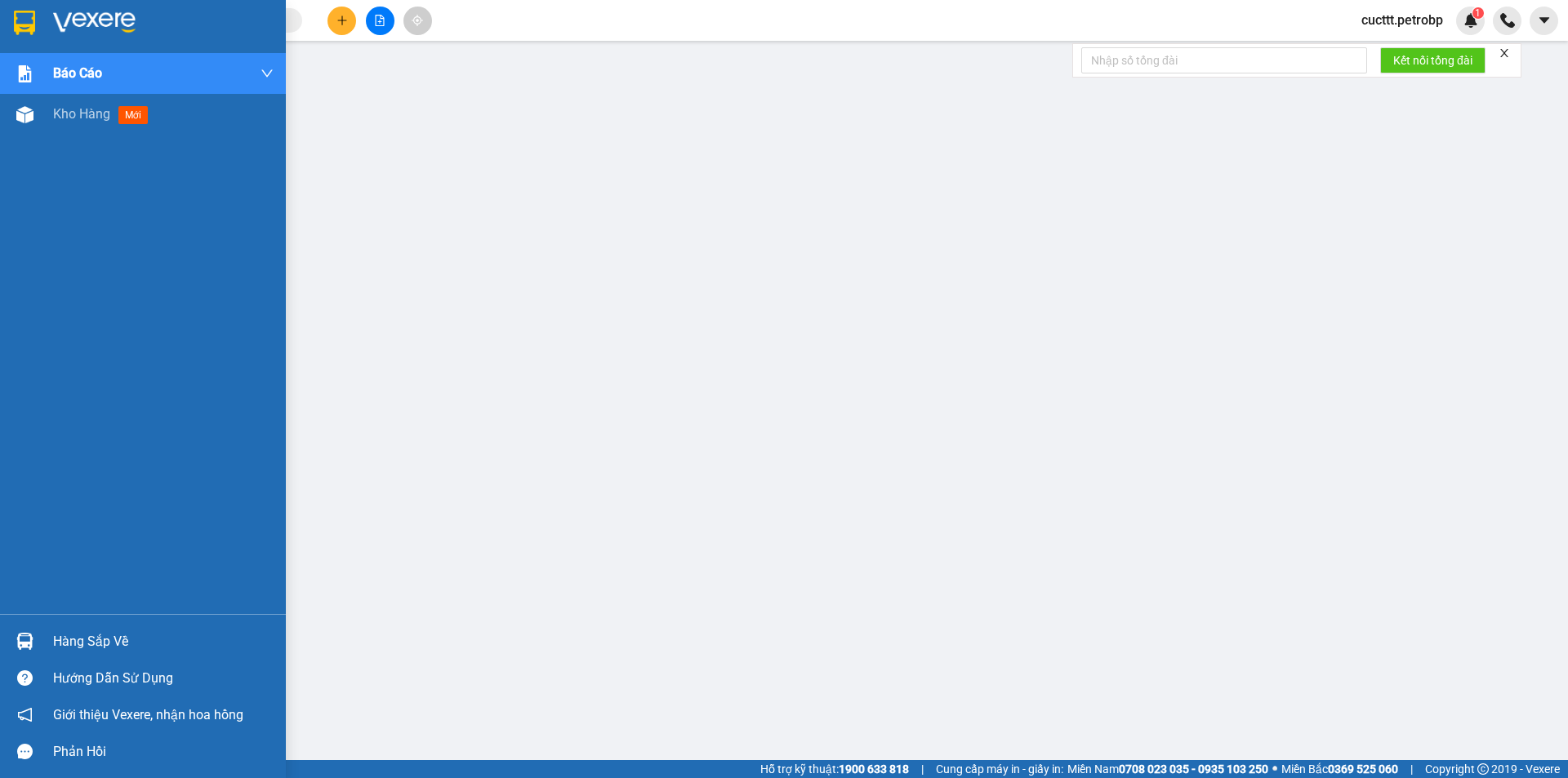 click on "Hàng sắp về" at bounding box center [163, 642] 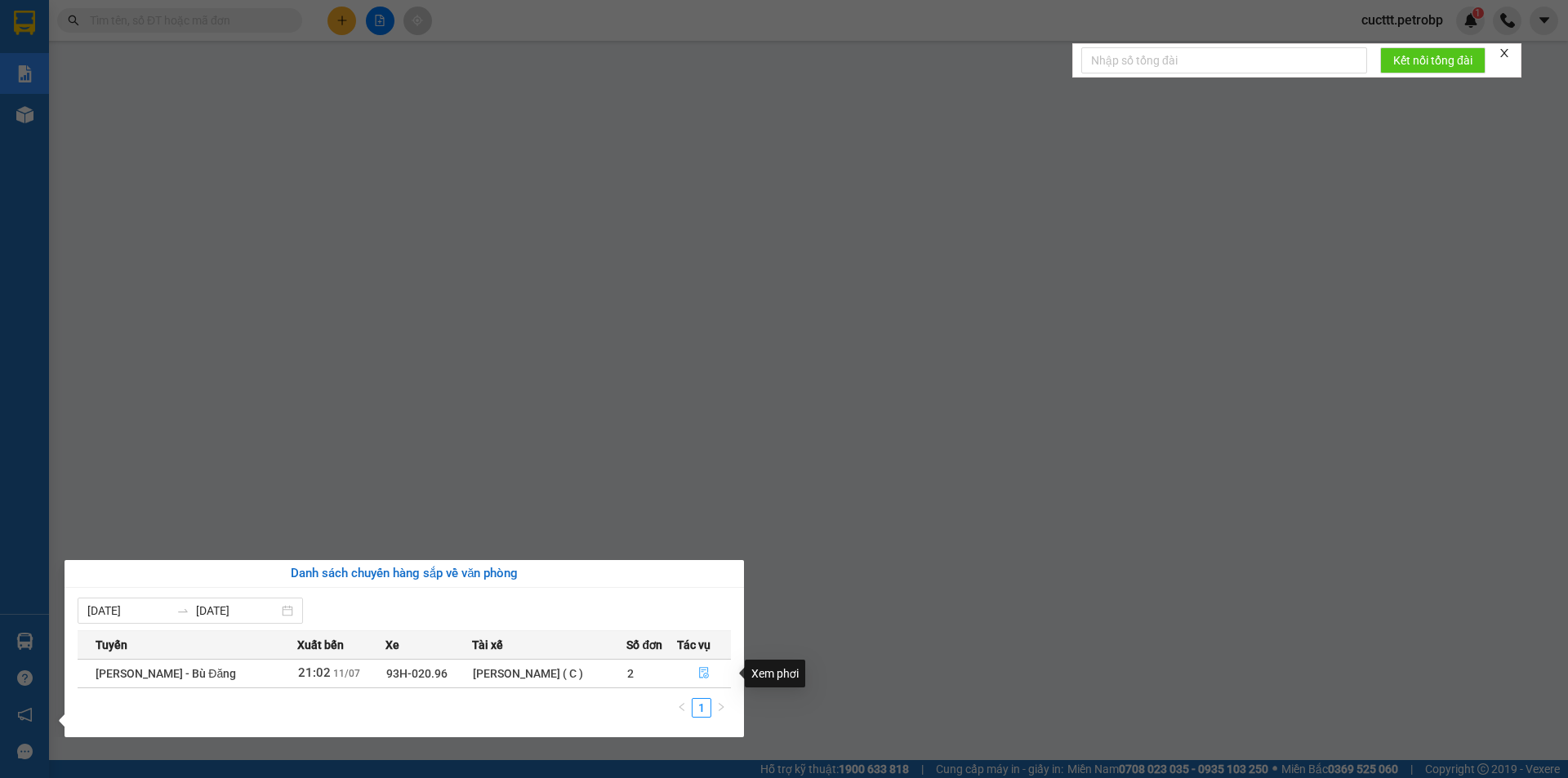 click at bounding box center (704, 674) 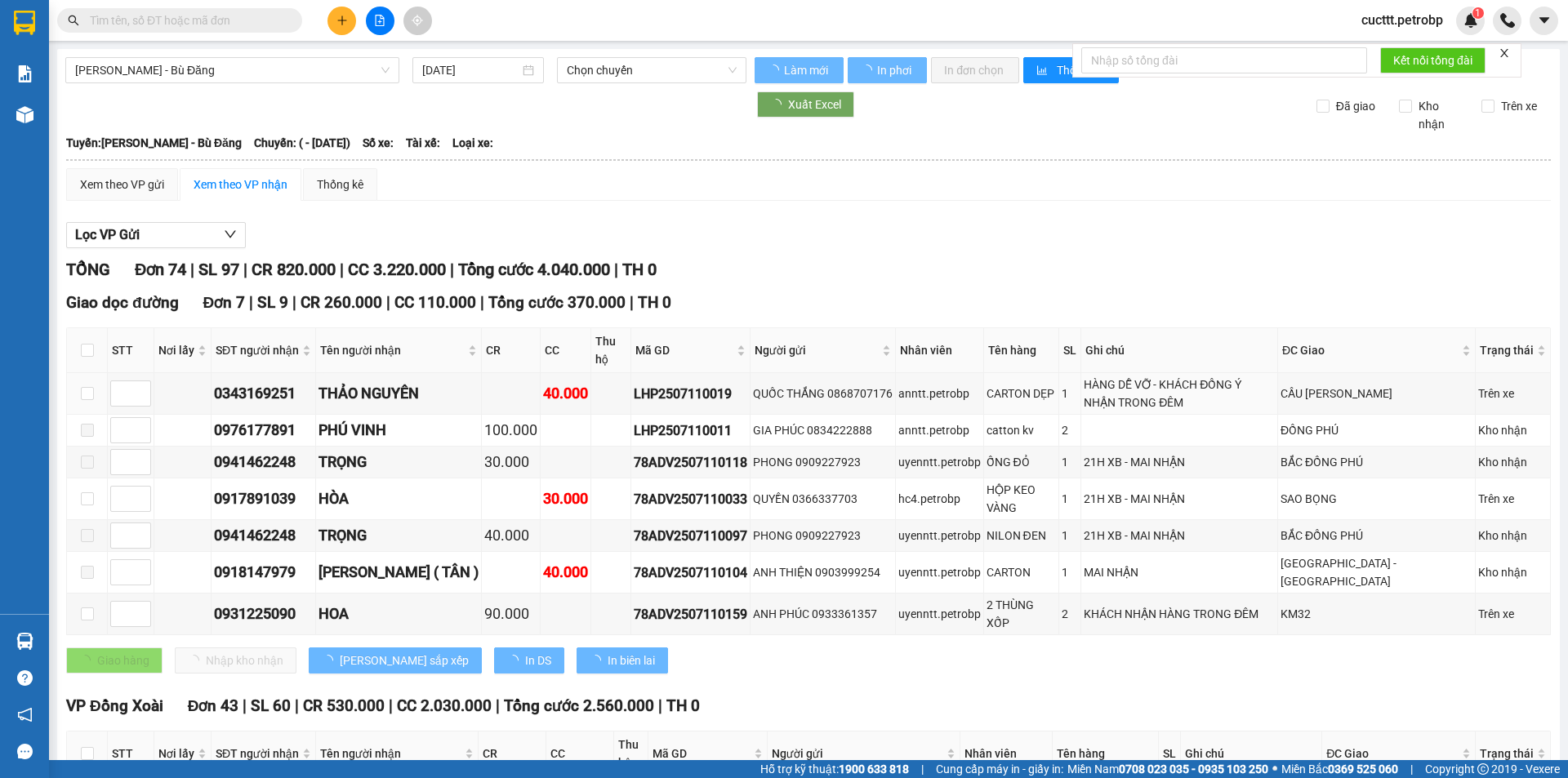 type on "[DATE]" 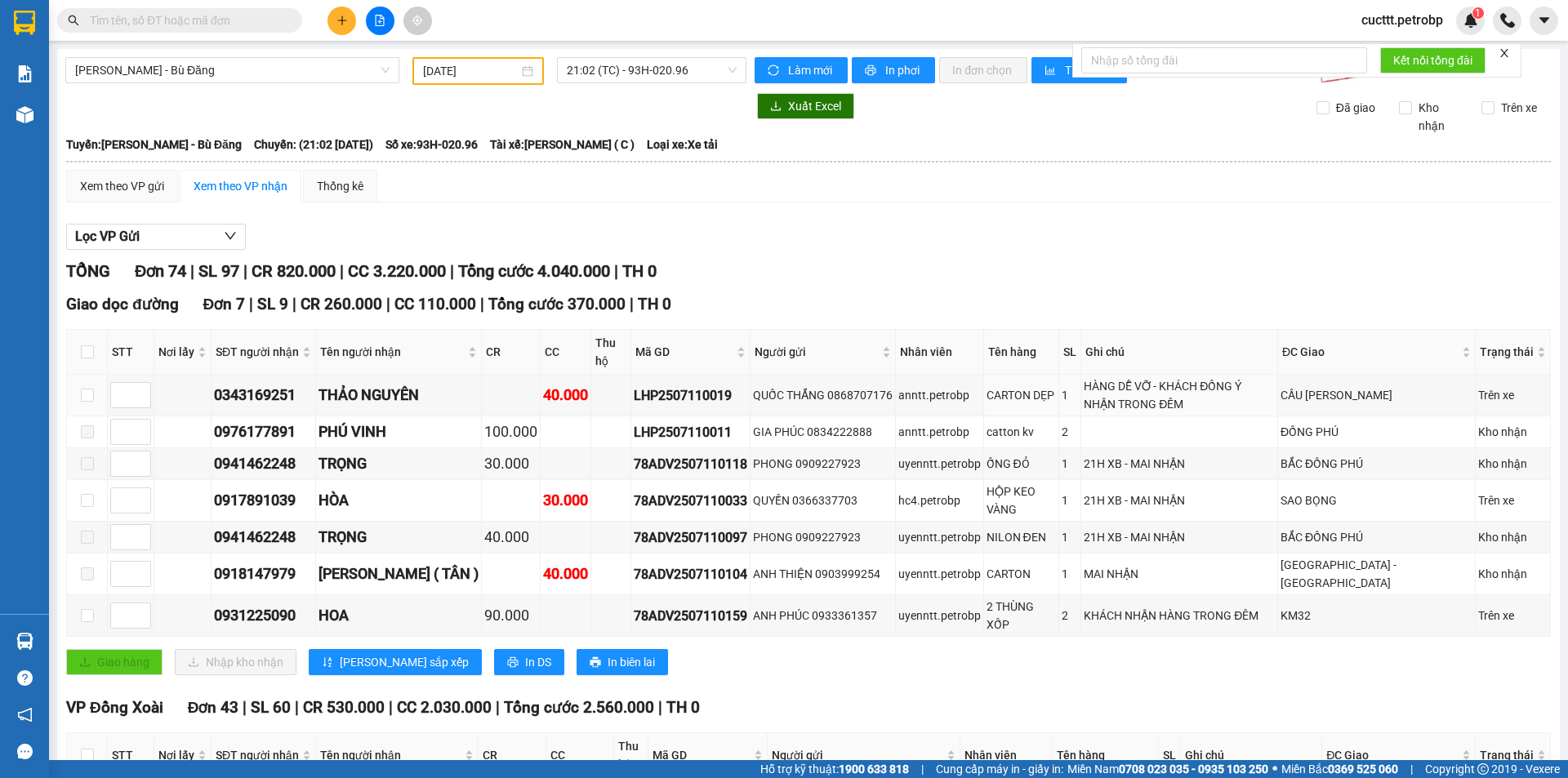 scroll, scrollTop: 82, scrollLeft: 0, axis: vertical 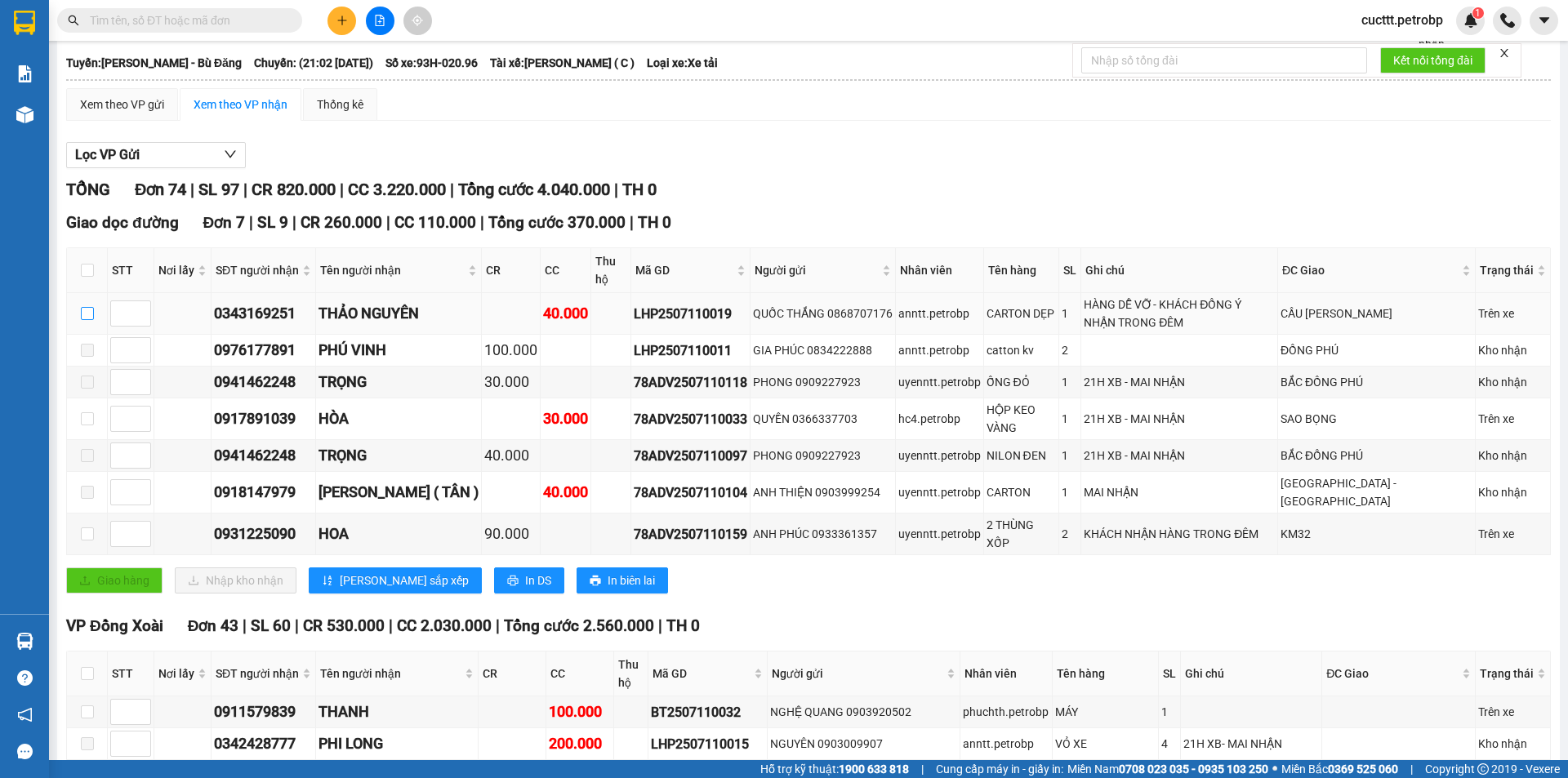 click at bounding box center [87, 313] 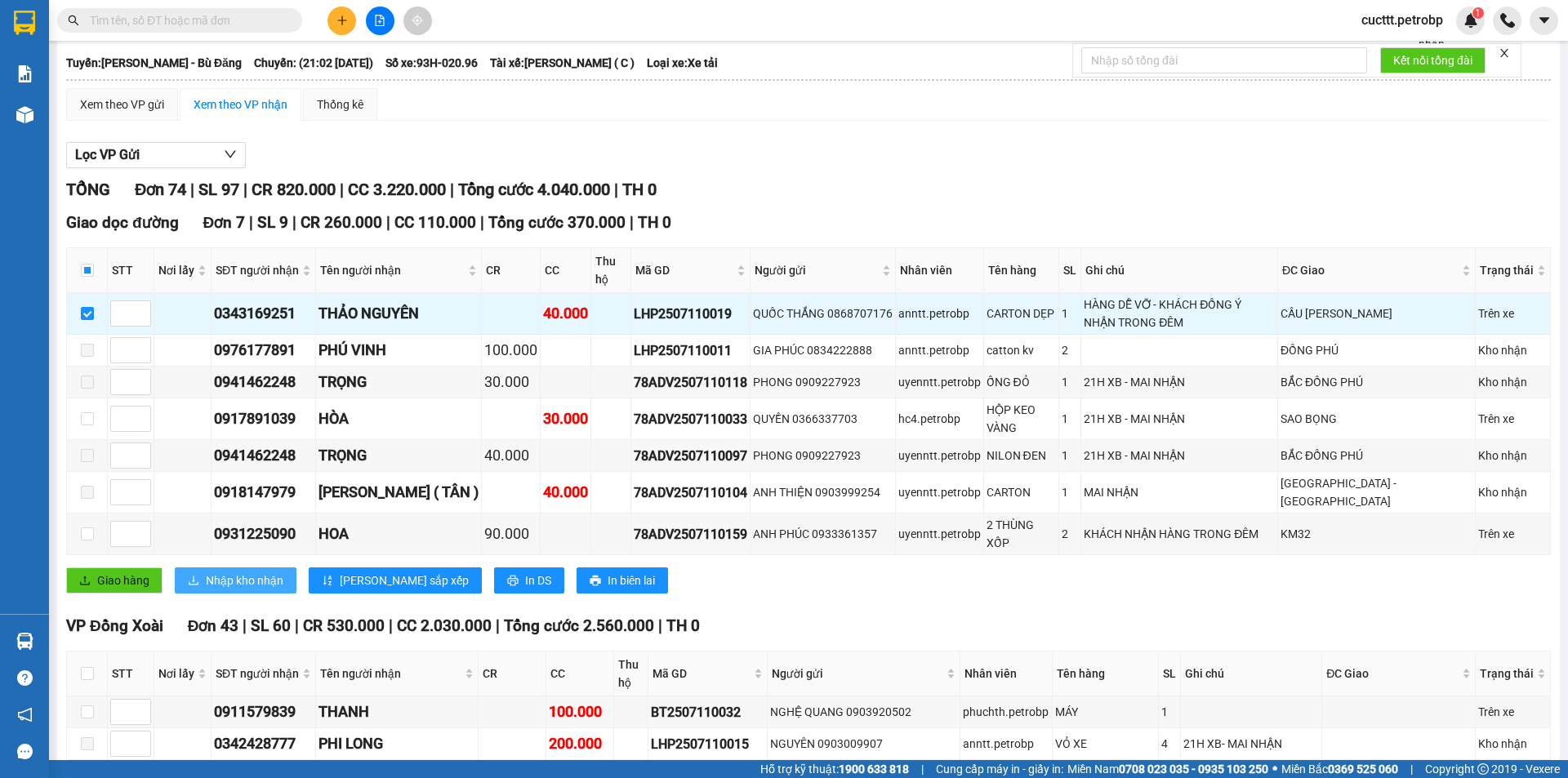 click on "Nhập kho nhận" at bounding box center [244, 580] 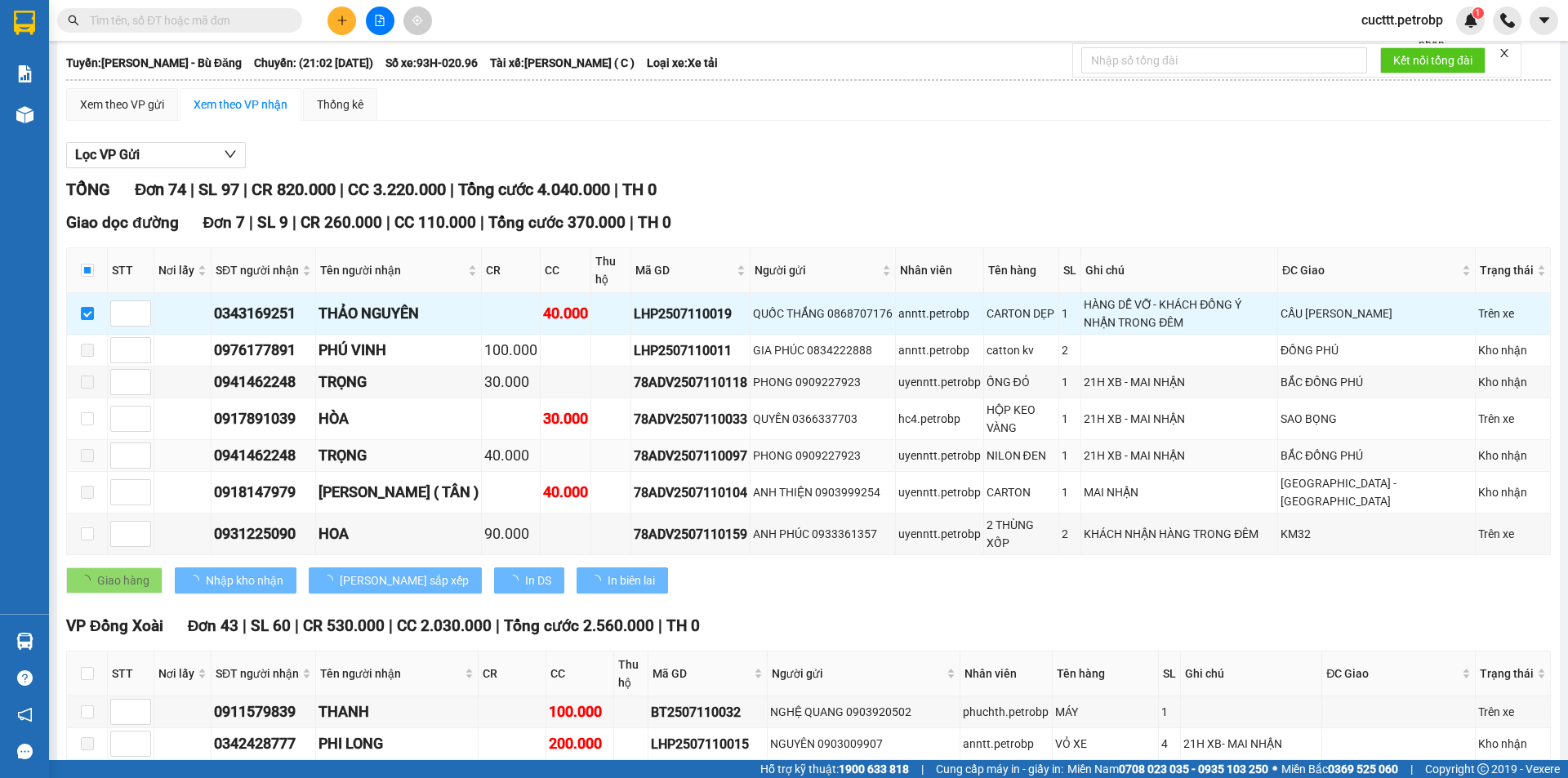 checkbox on "false" 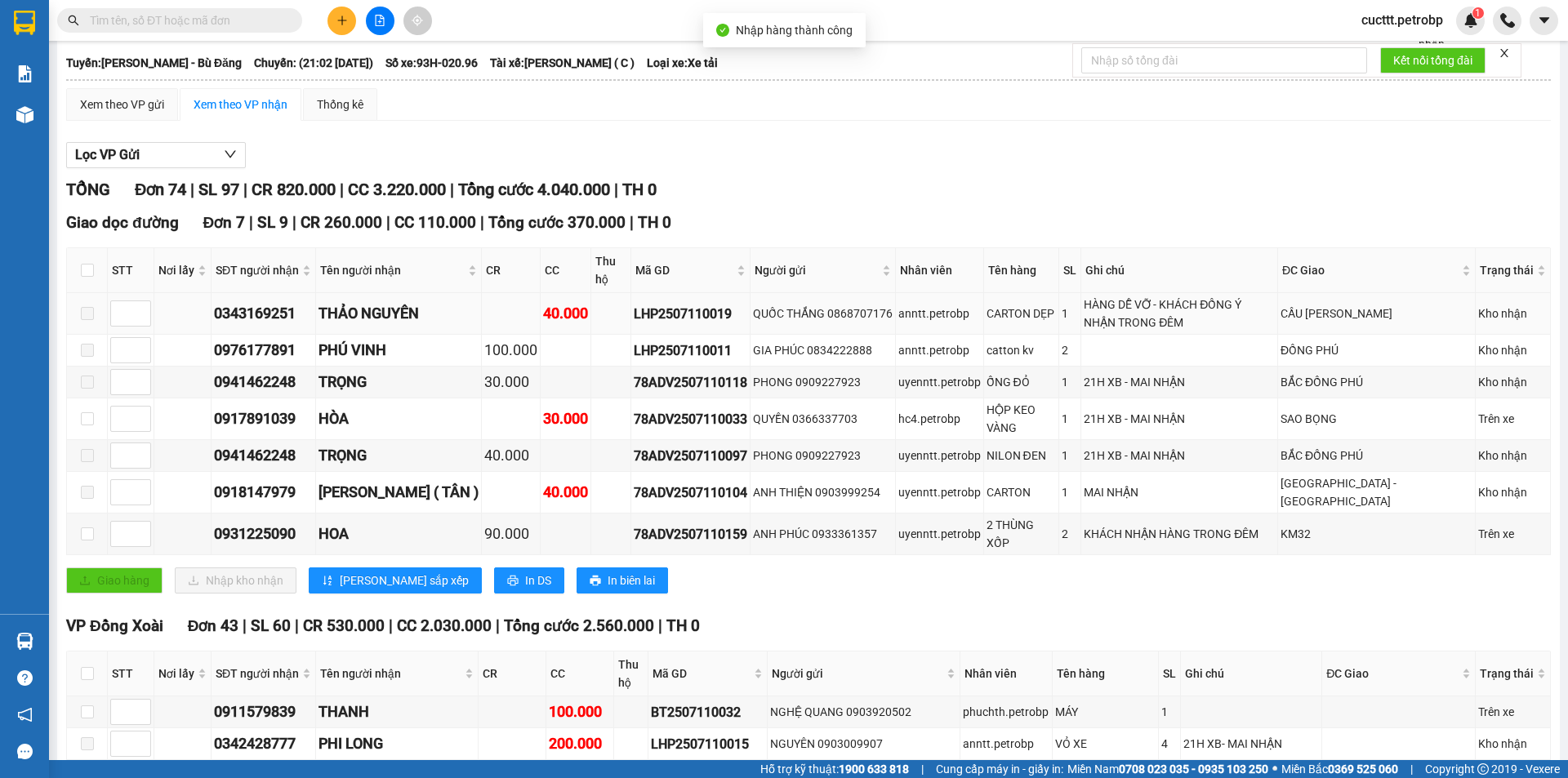 click on "0343169251" at bounding box center [263, 313] 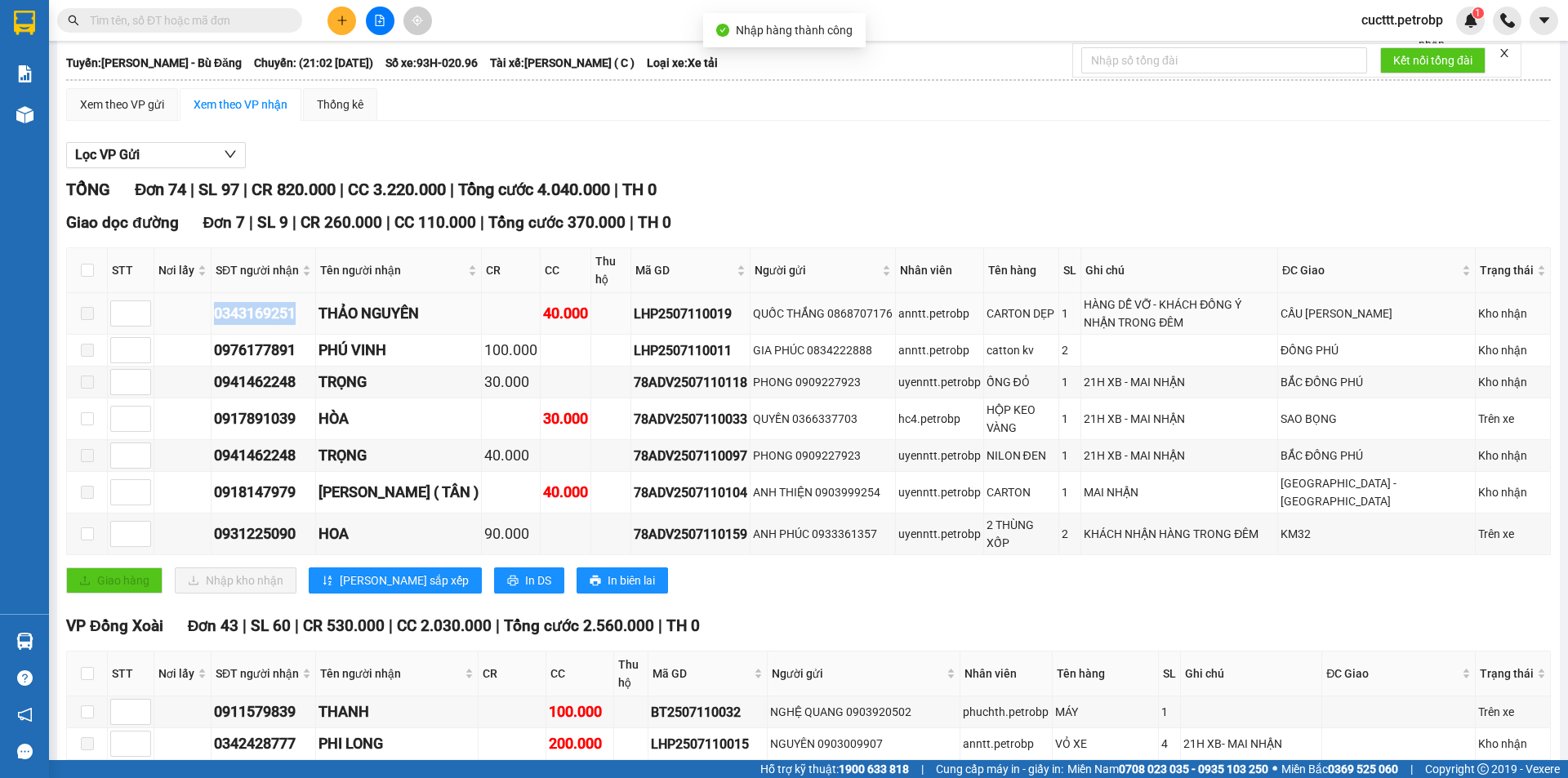 drag, startPoint x: 216, startPoint y: 309, endPoint x: 307, endPoint y: 322, distance: 91.923882 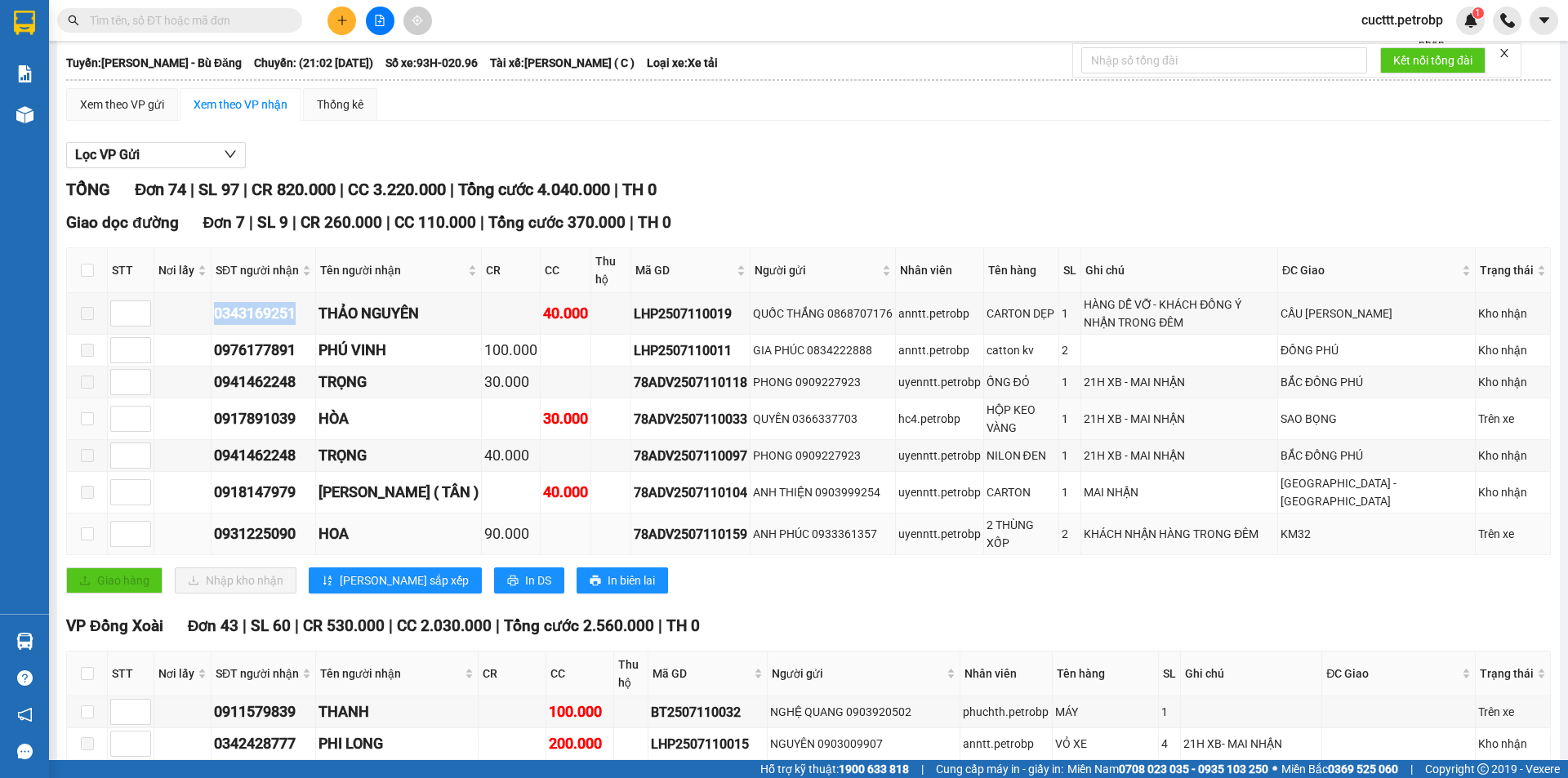 copy on "0343169251" 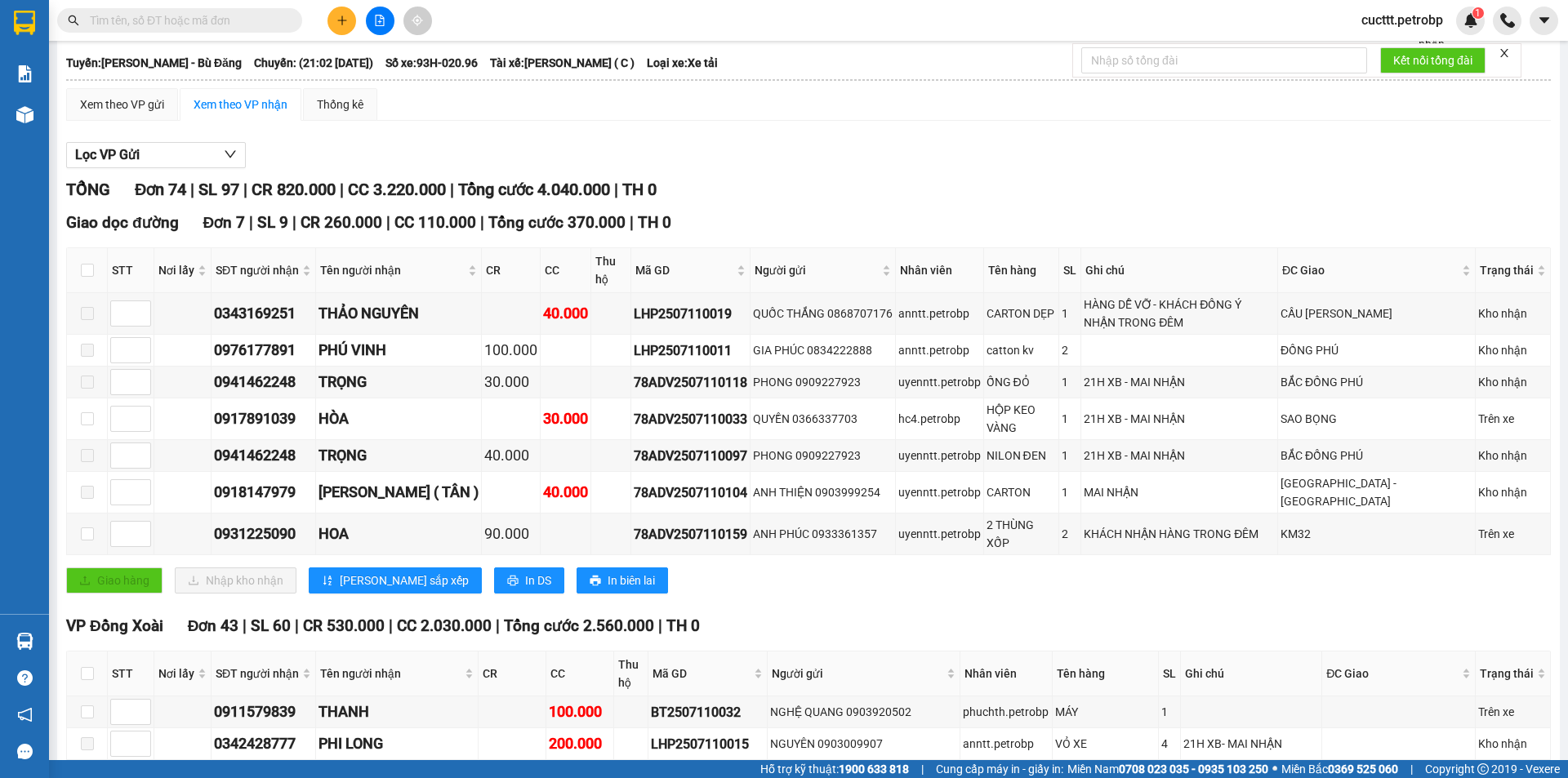 click on "Lọc VP Gửi" at bounding box center [808, 155] 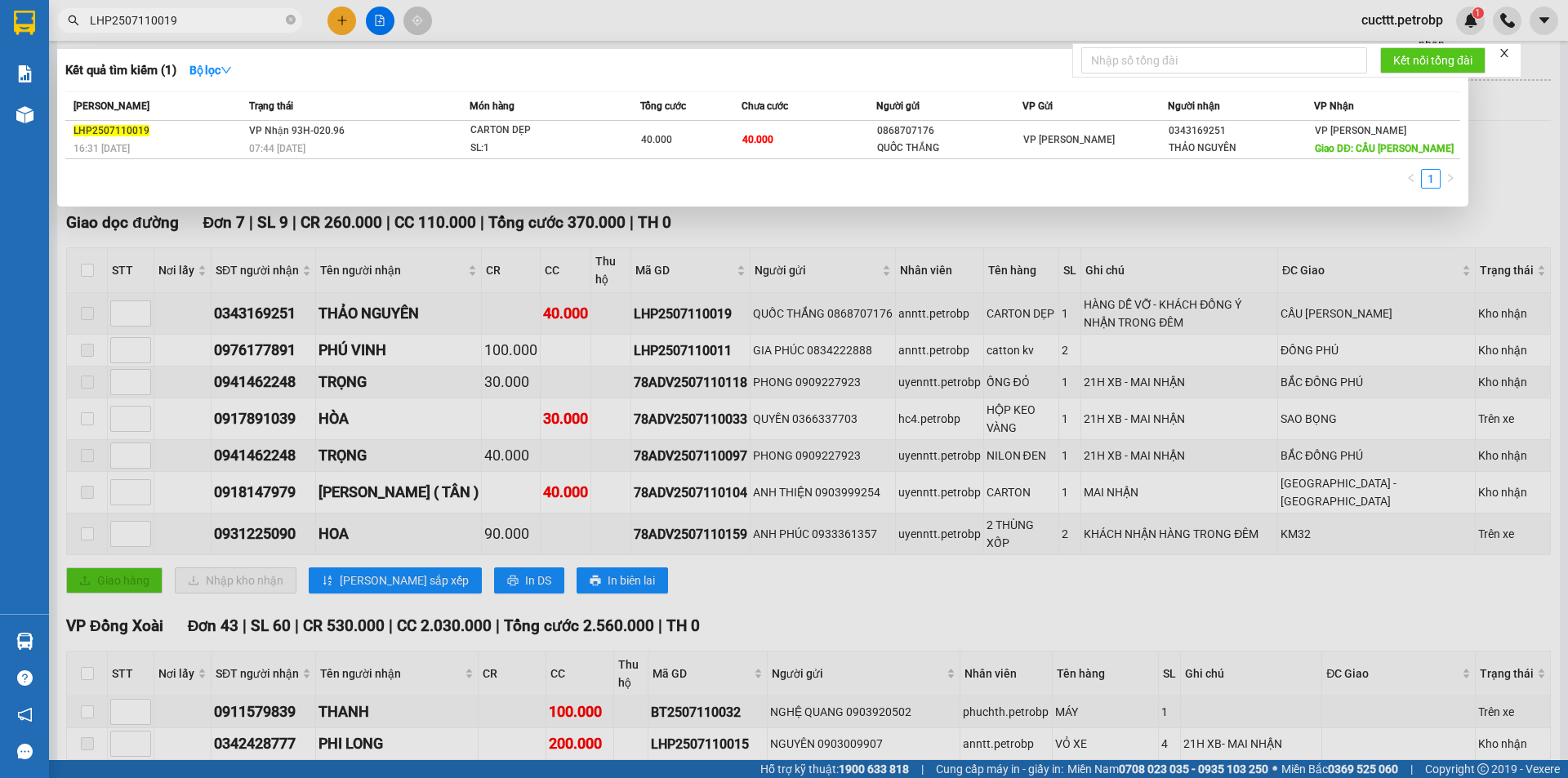 type on "LHP2507110019" 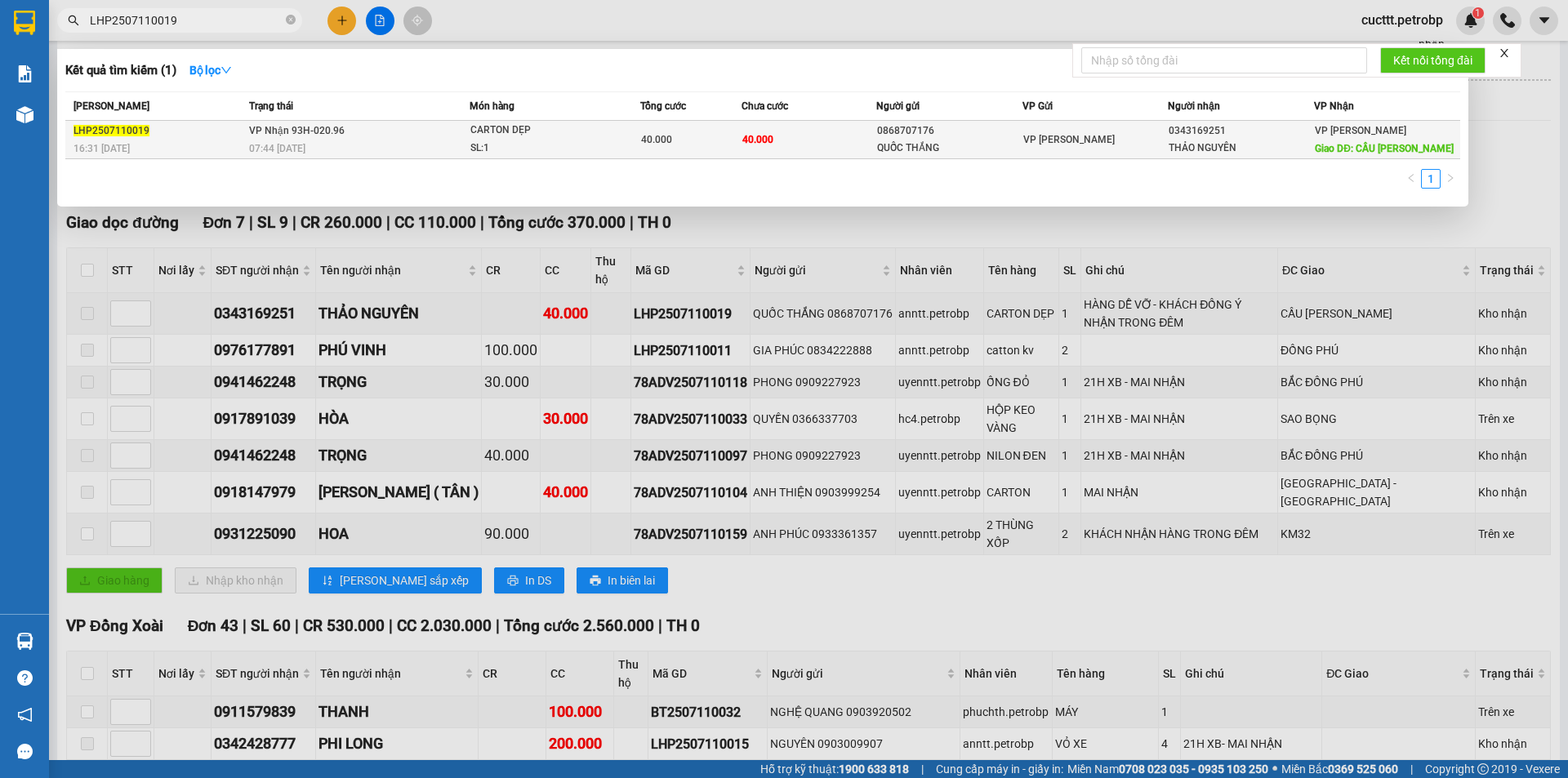click on "VP [PERSON_NAME]" at bounding box center [1095, 140] 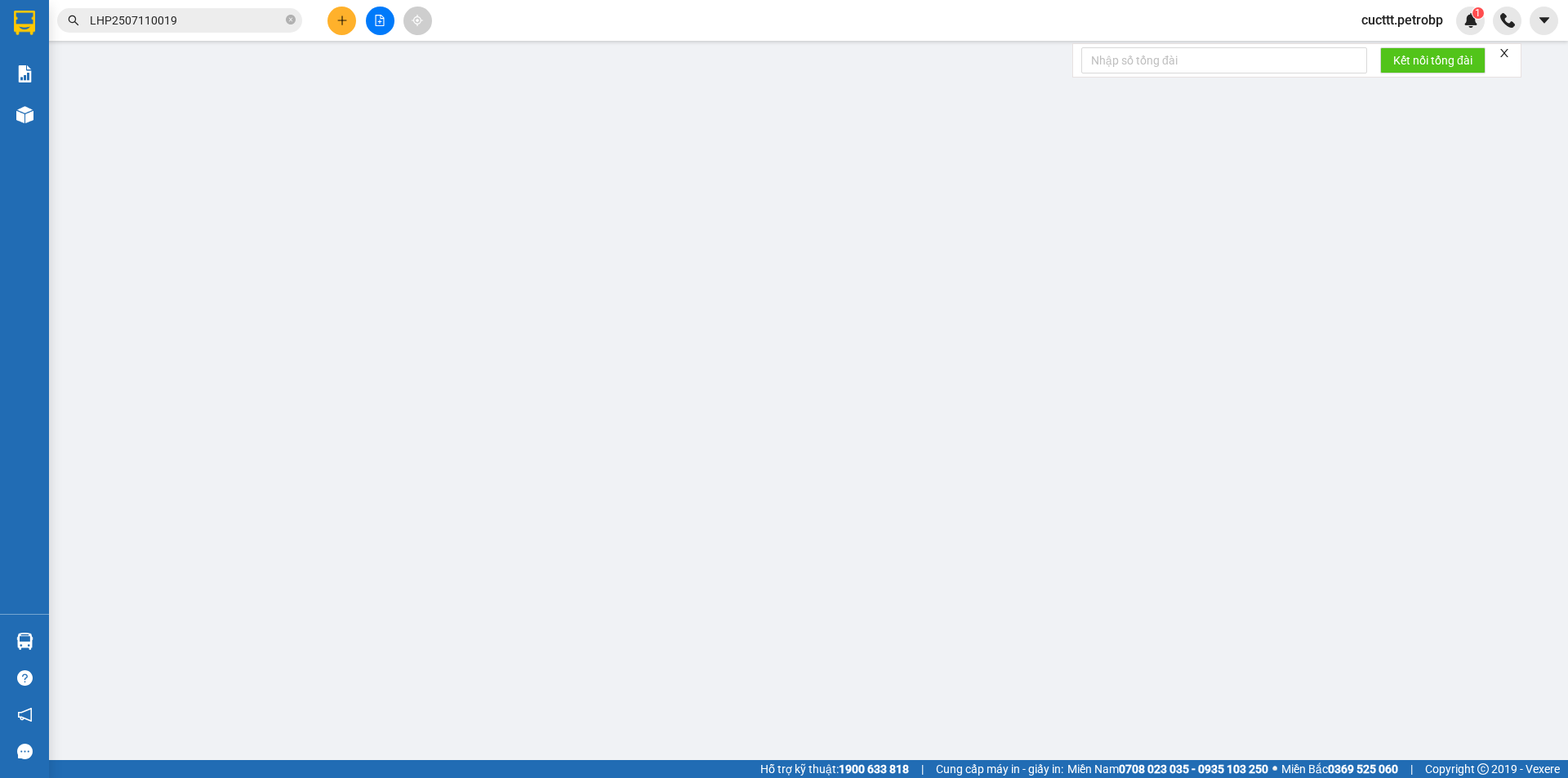 scroll, scrollTop: 0, scrollLeft: 0, axis: both 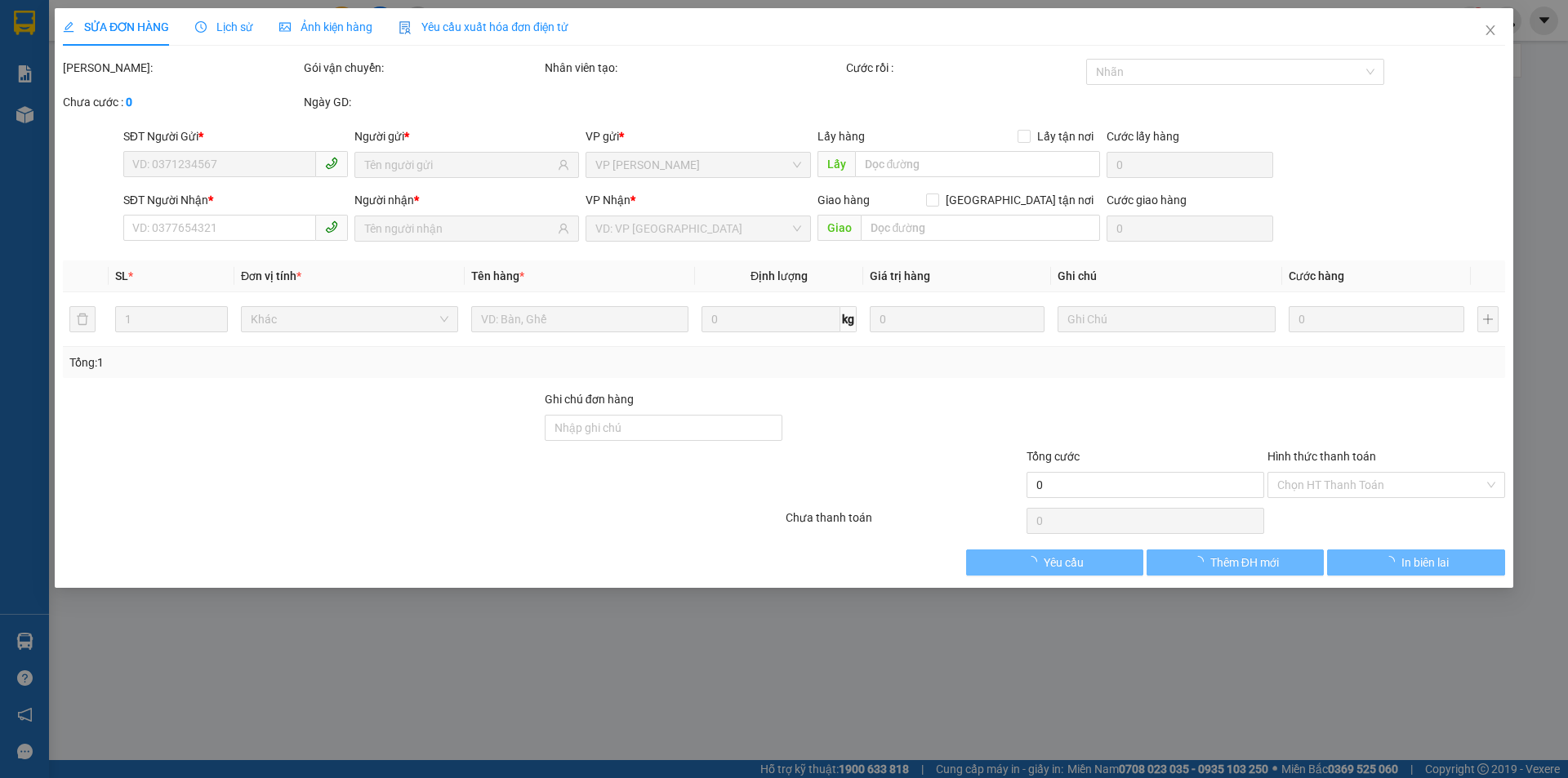 type on "0868707176" 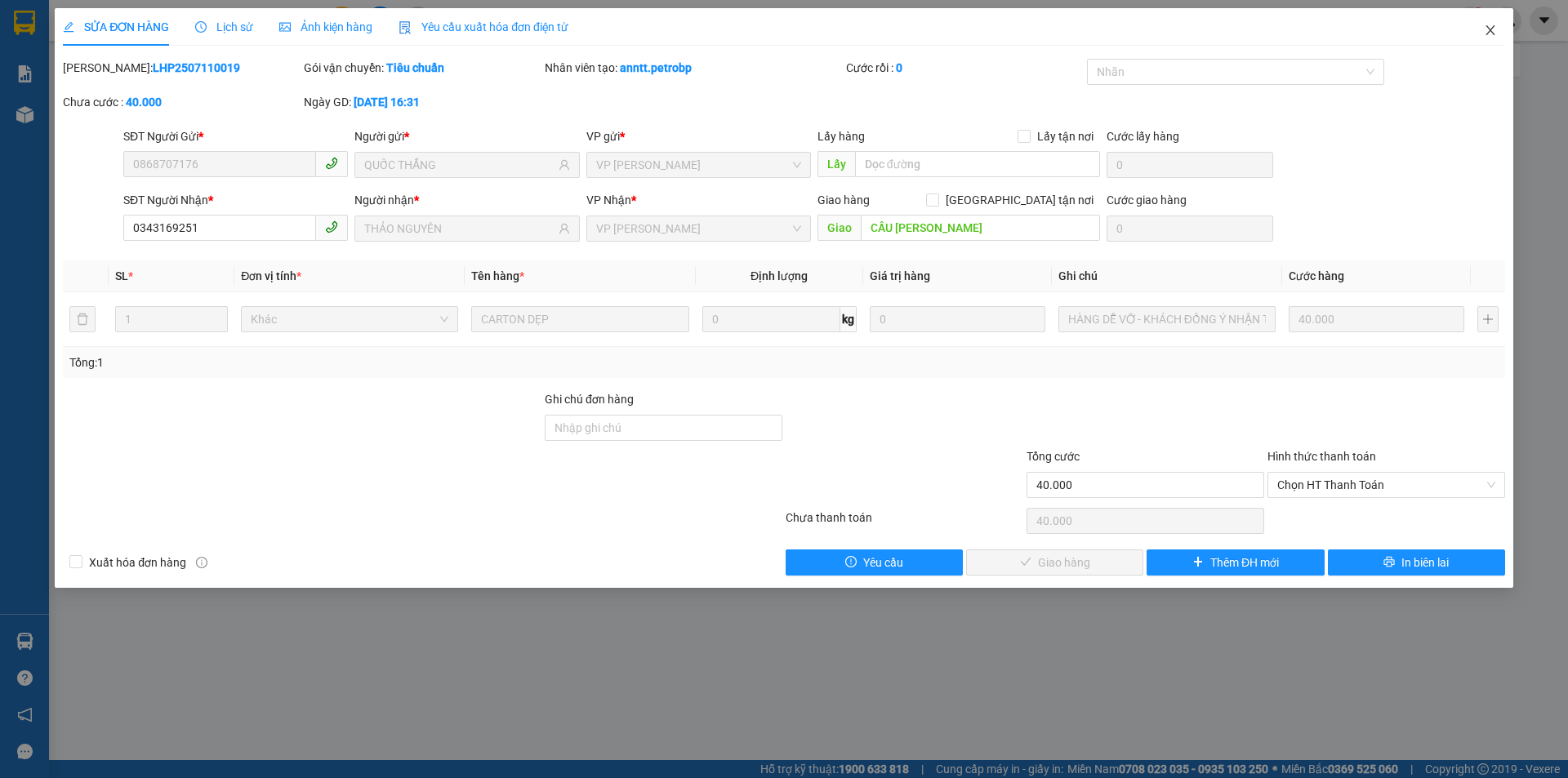 click 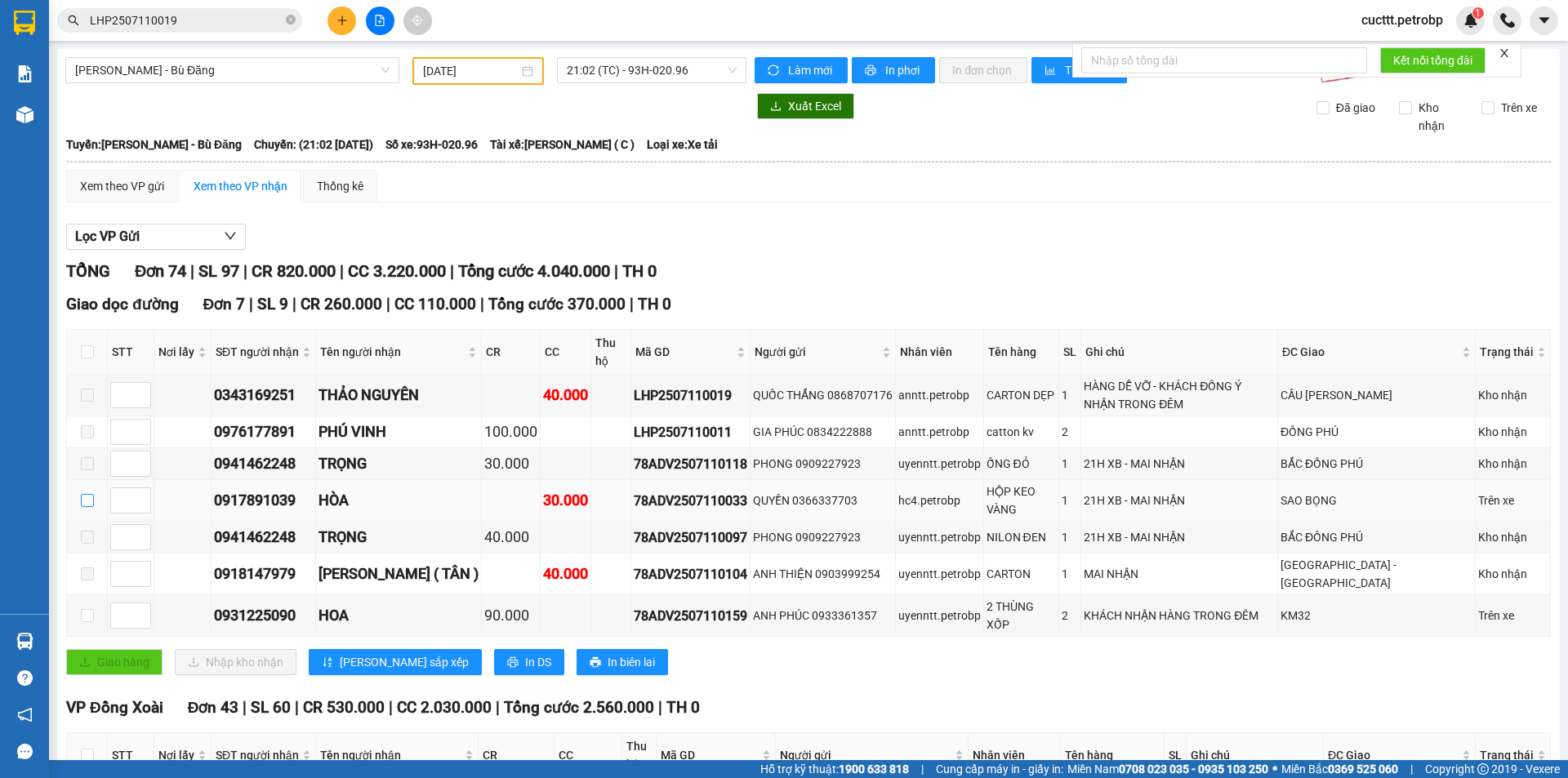 click at bounding box center [87, 500] 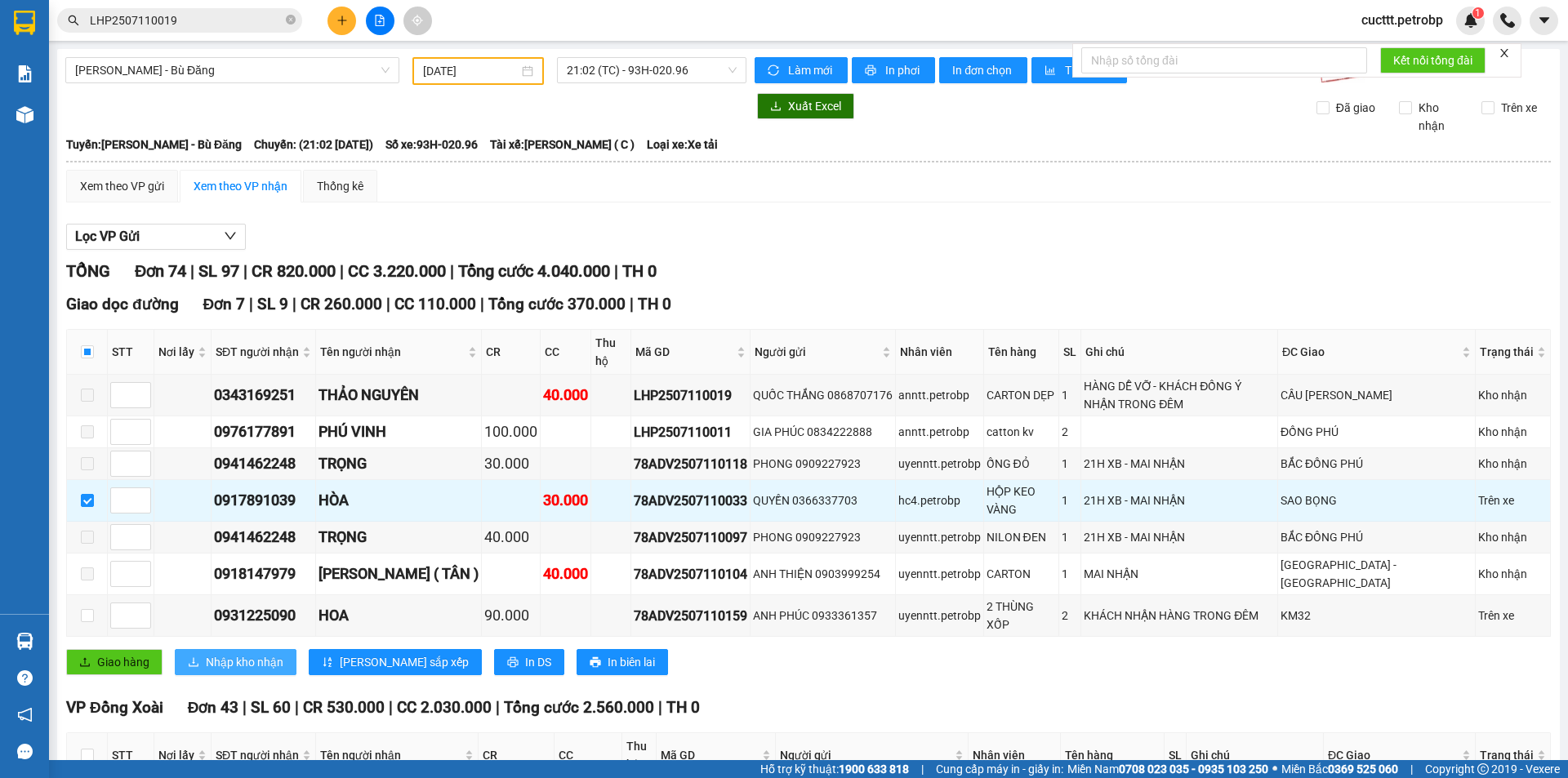 click on "Nhập kho nhận" at bounding box center [244, 662] 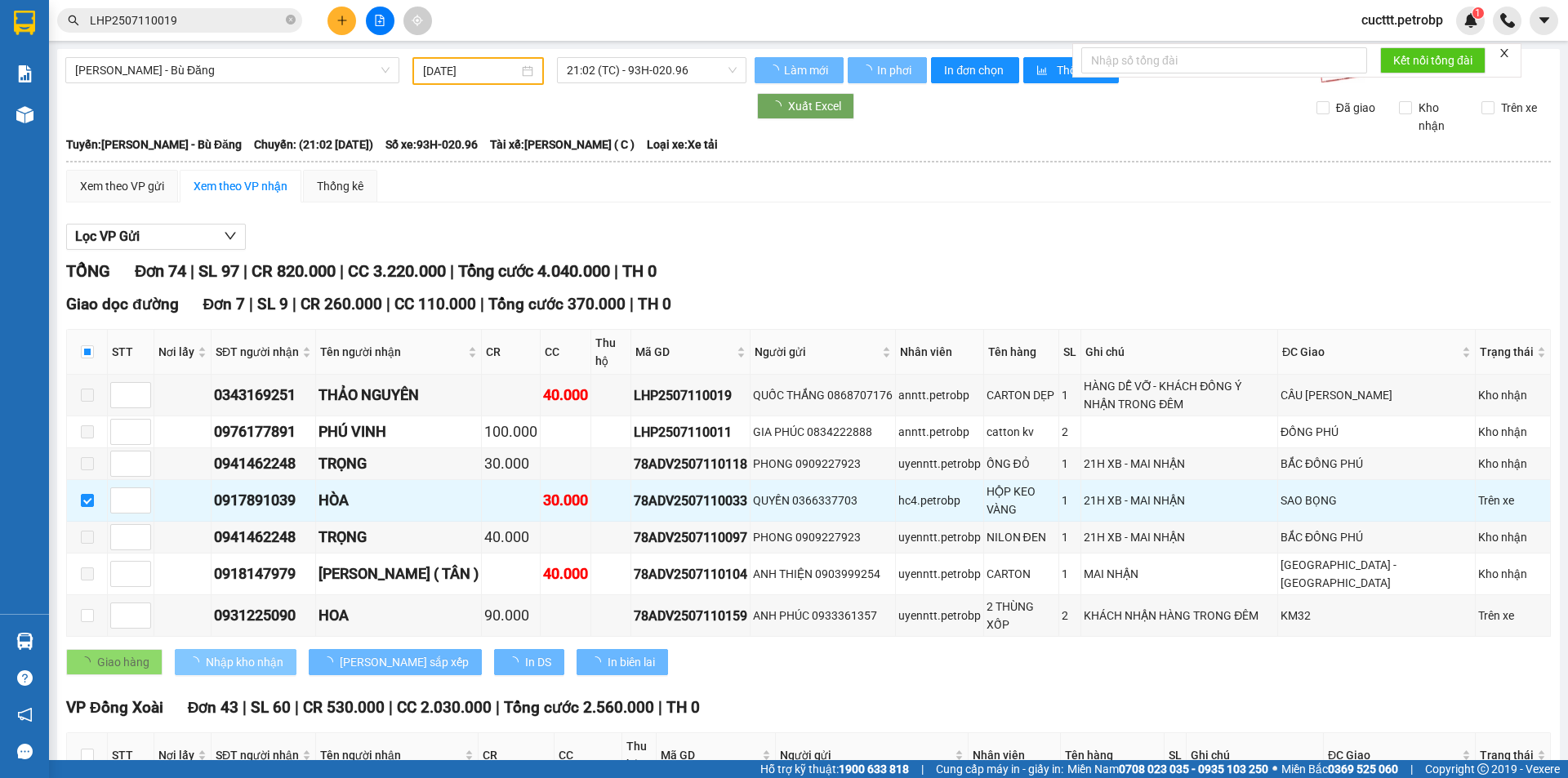 checkbox on "false" 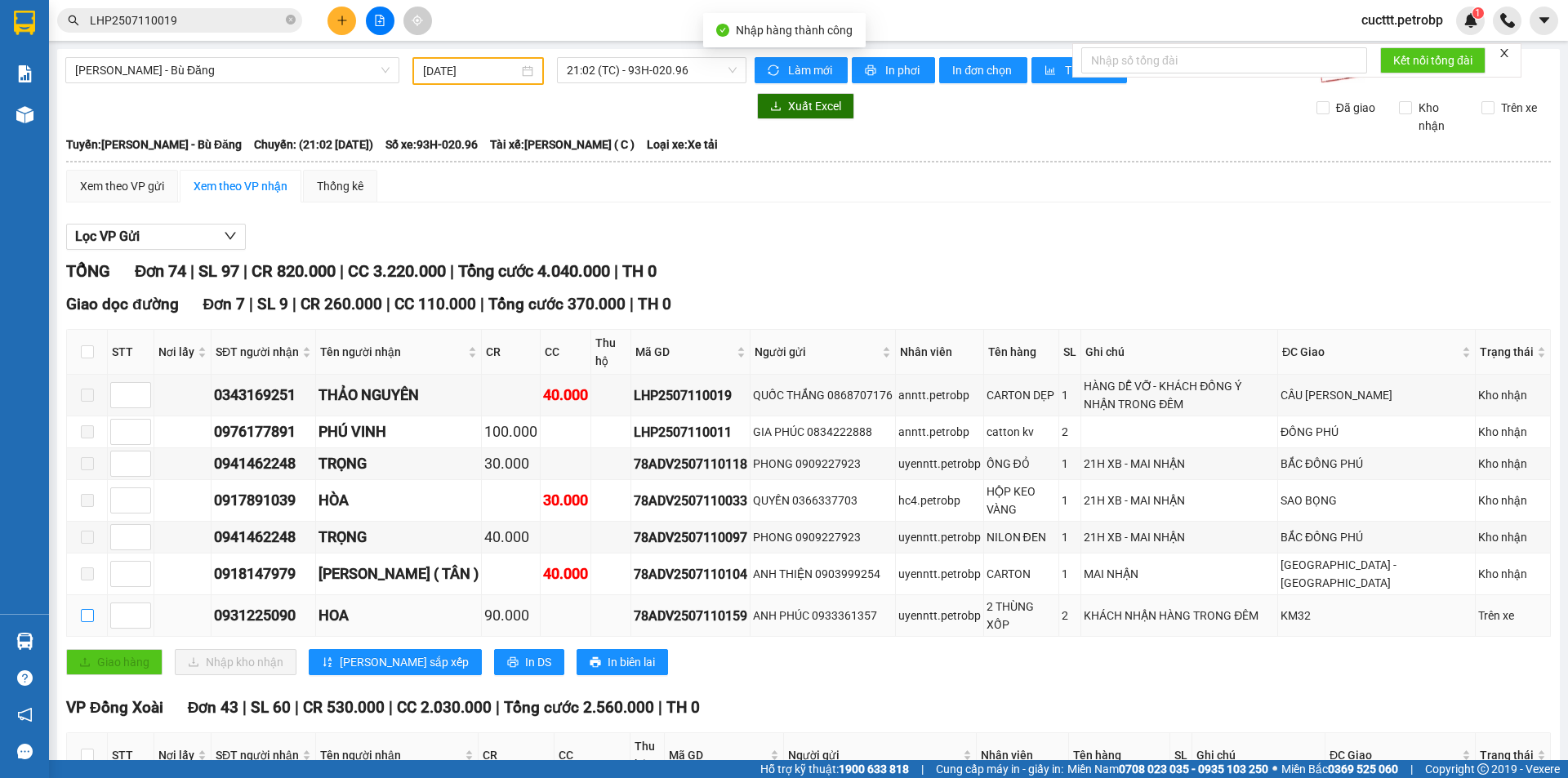 click at bounding box center [87, 616] 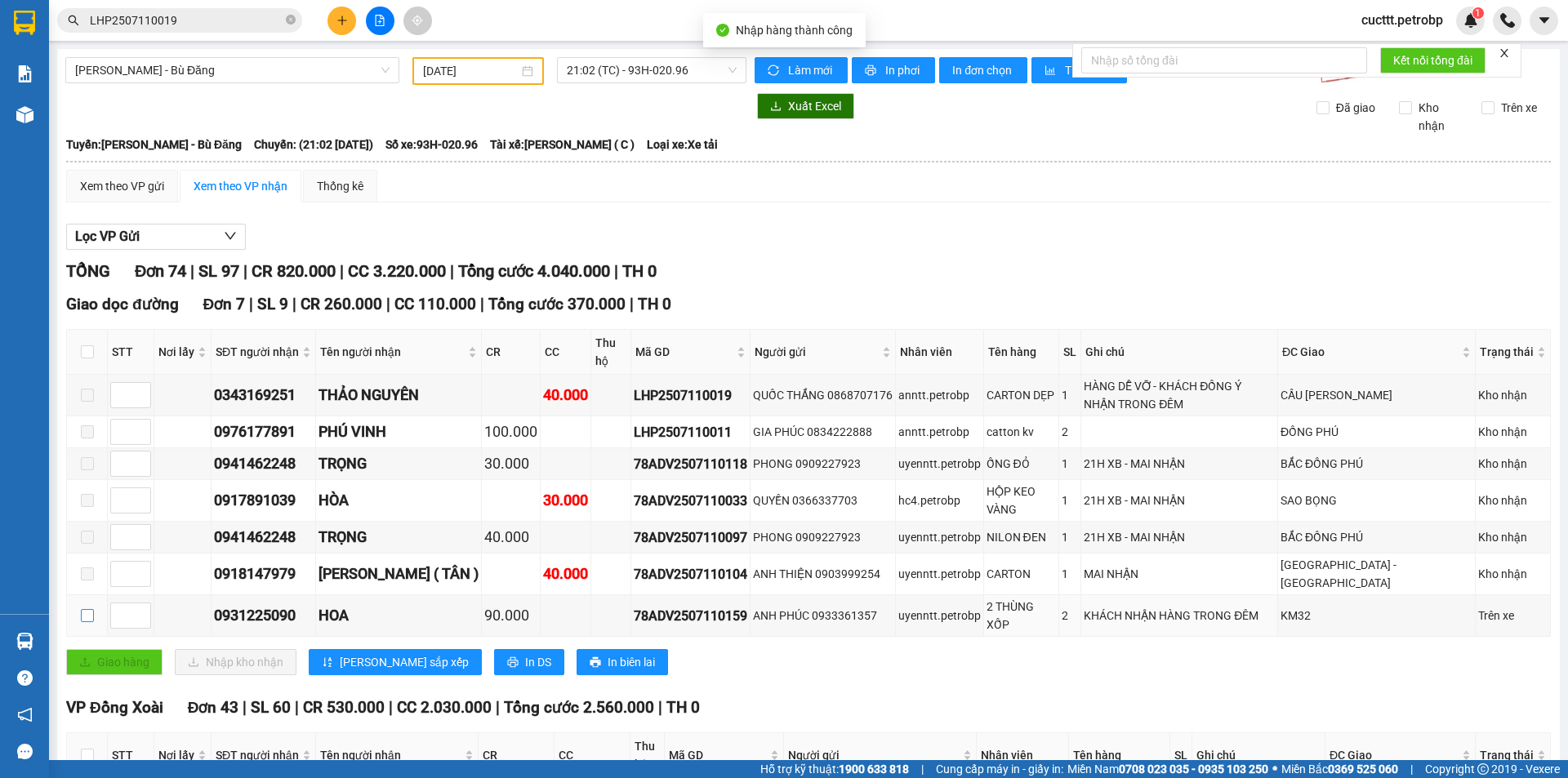 checkbox on "true" 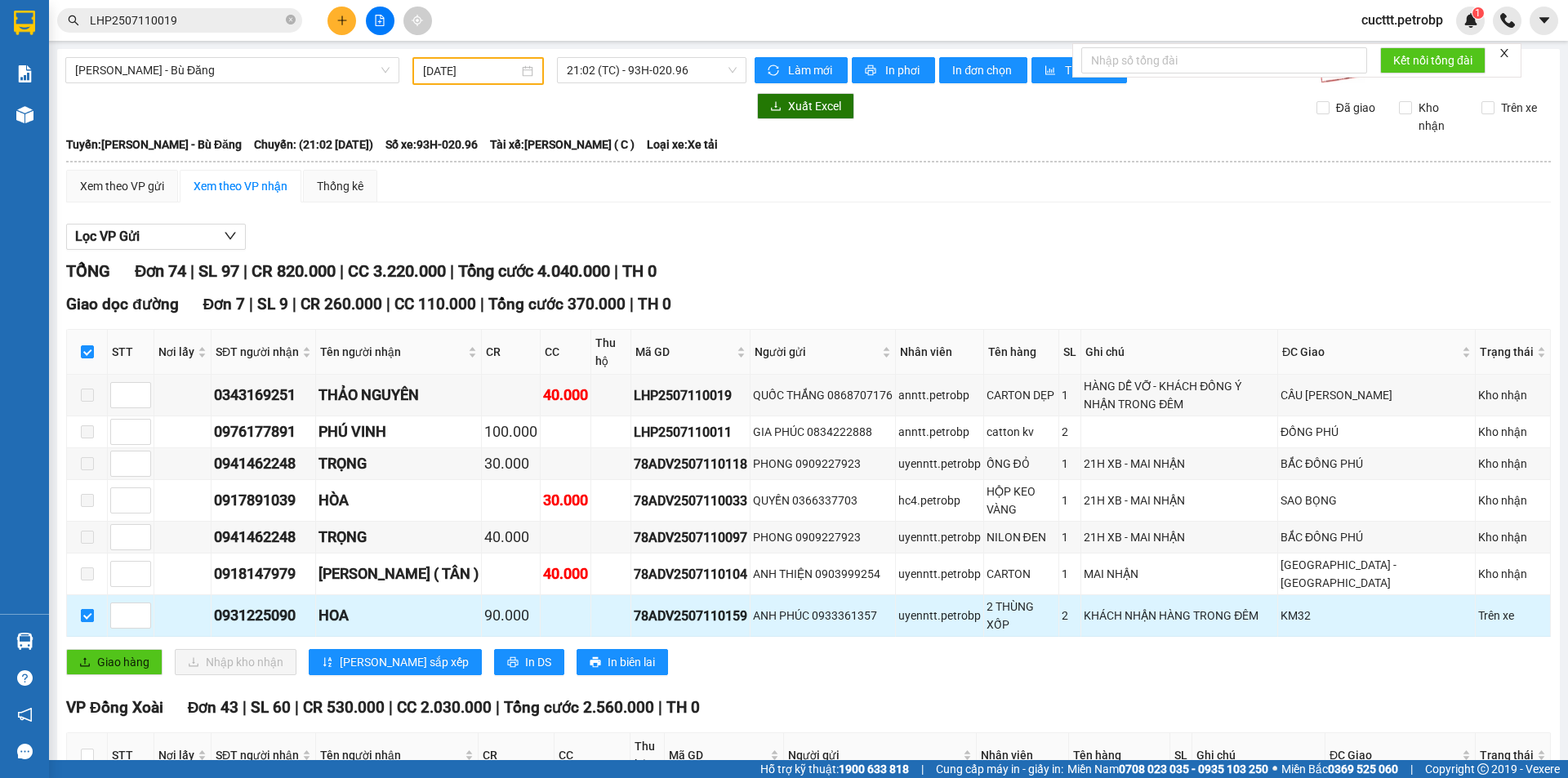 click at bounding box center [87, 616] 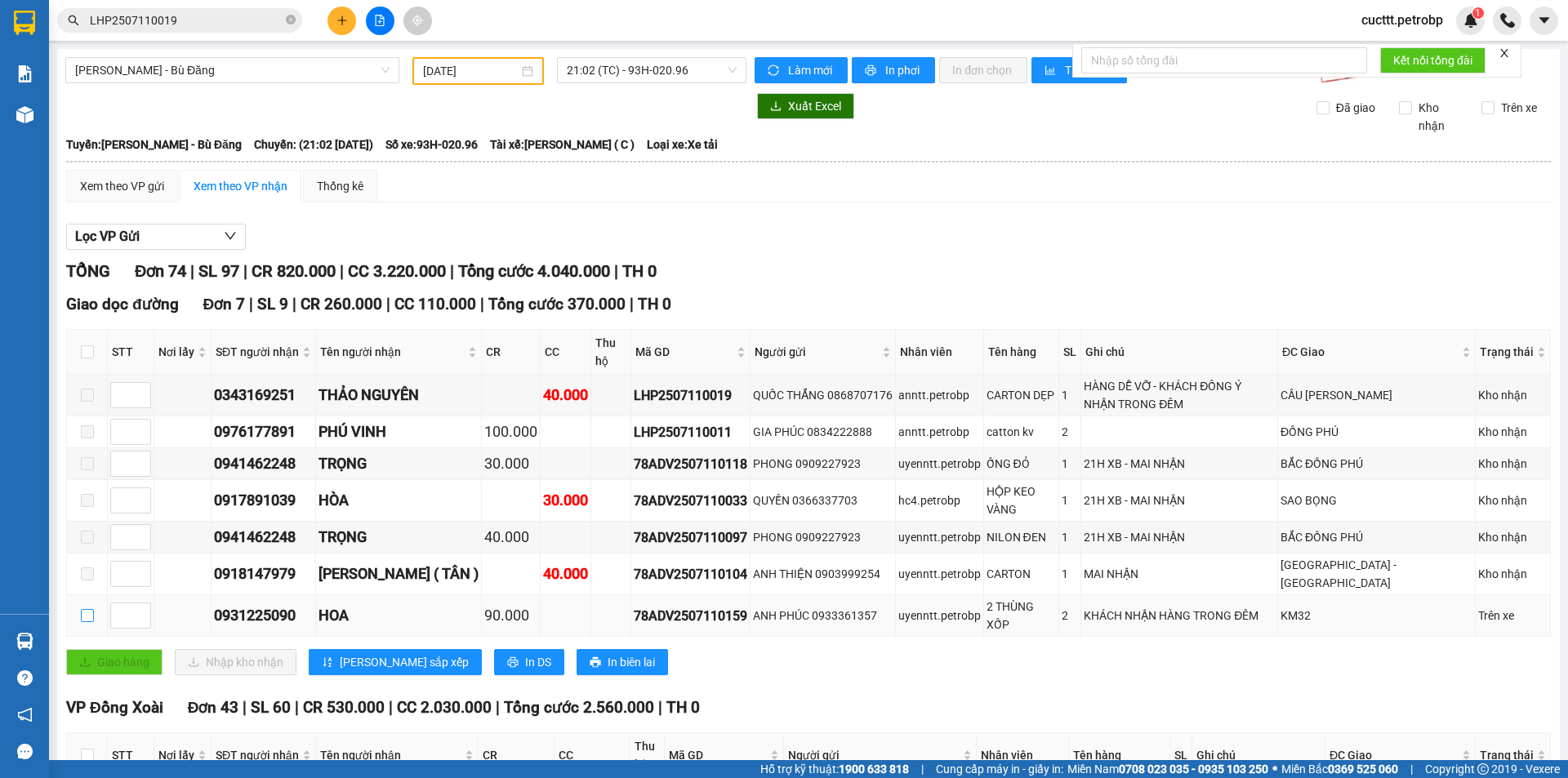click at bounding box center (87, 616) 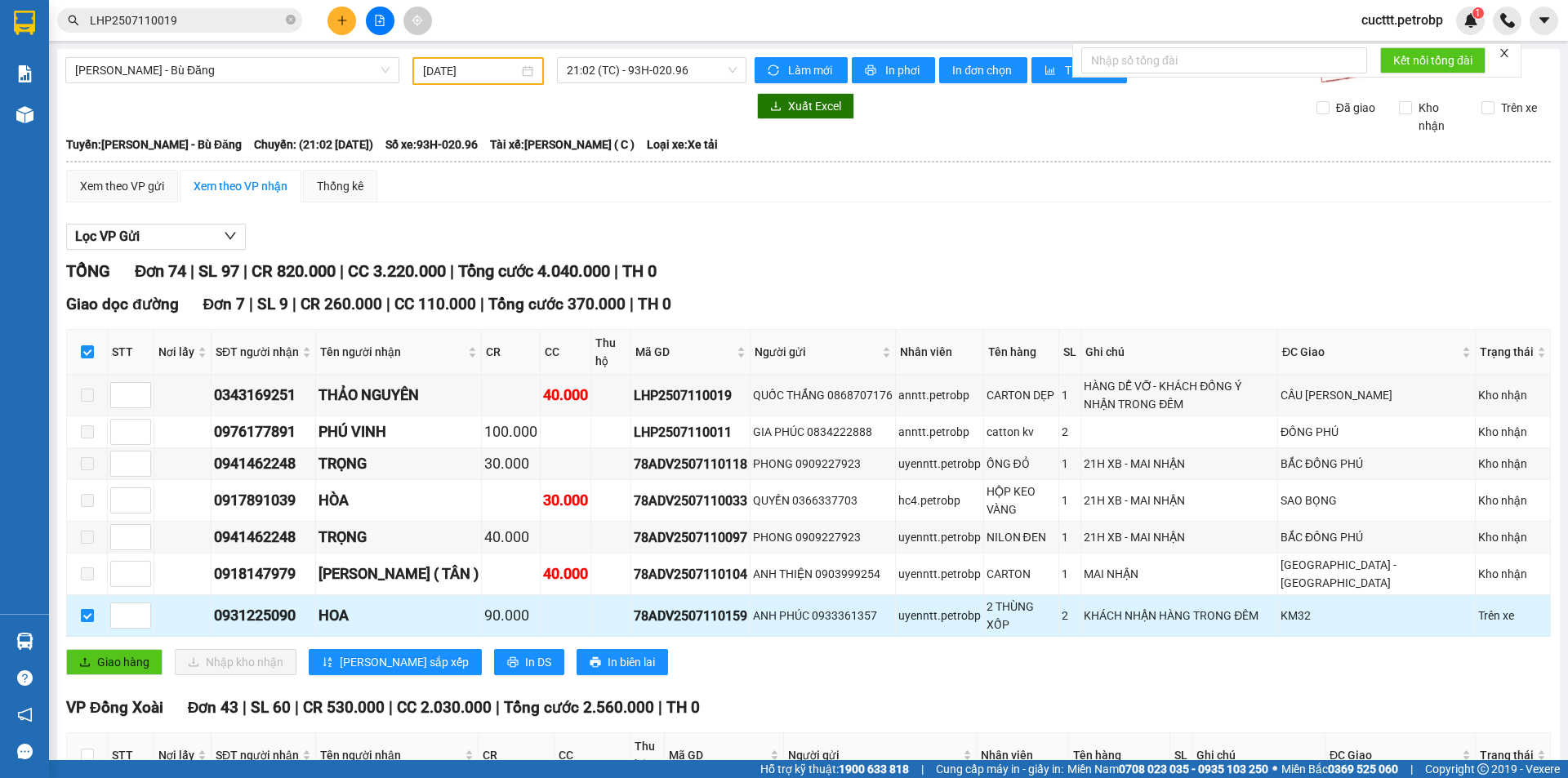click at bounding box center [87, 616] 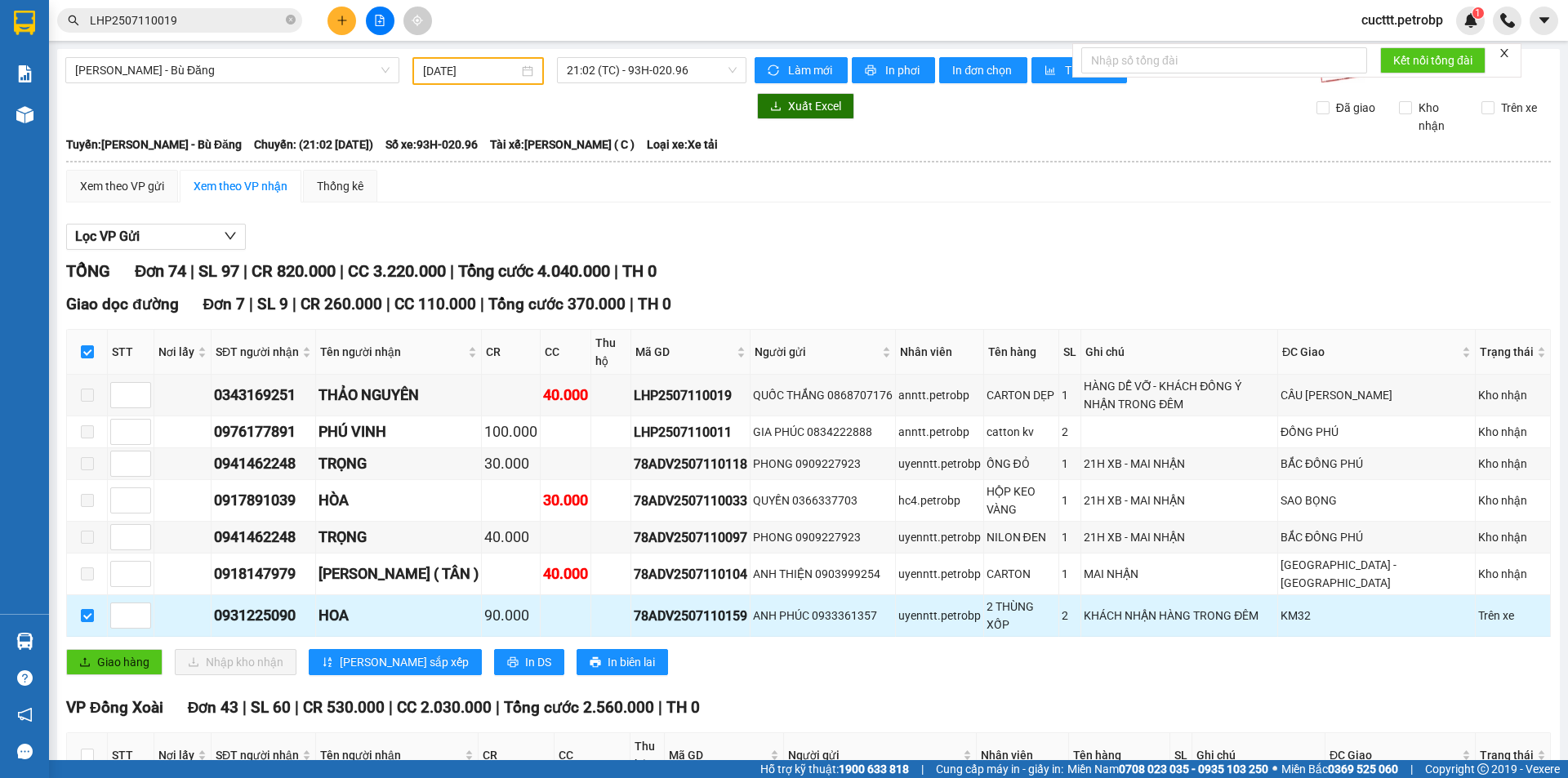 checkbox on "false" 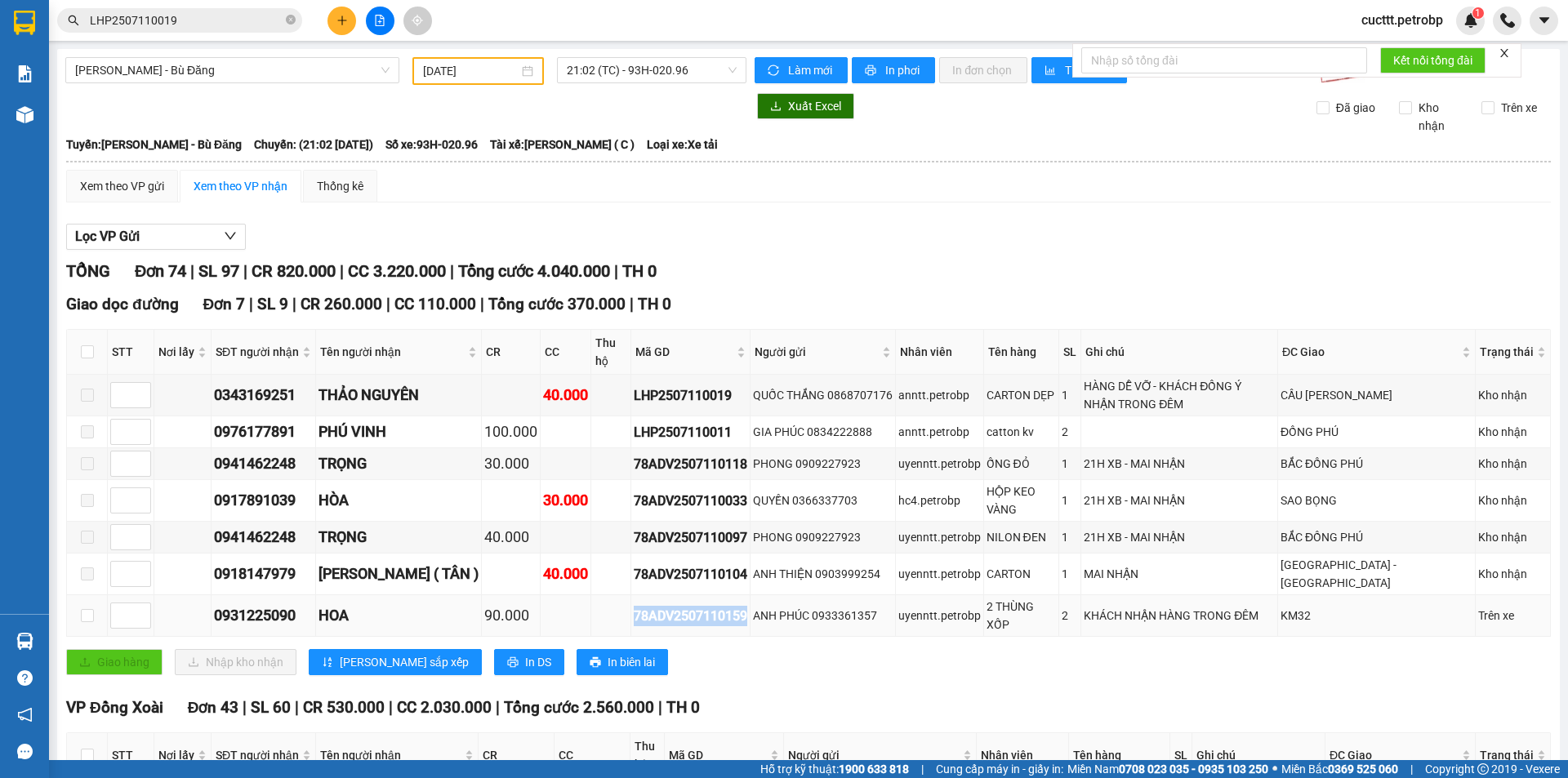 drag, startPoint x: 630, startPoint y: 606, endPoint x: 745, endPoint y: 624, distance: 116.4 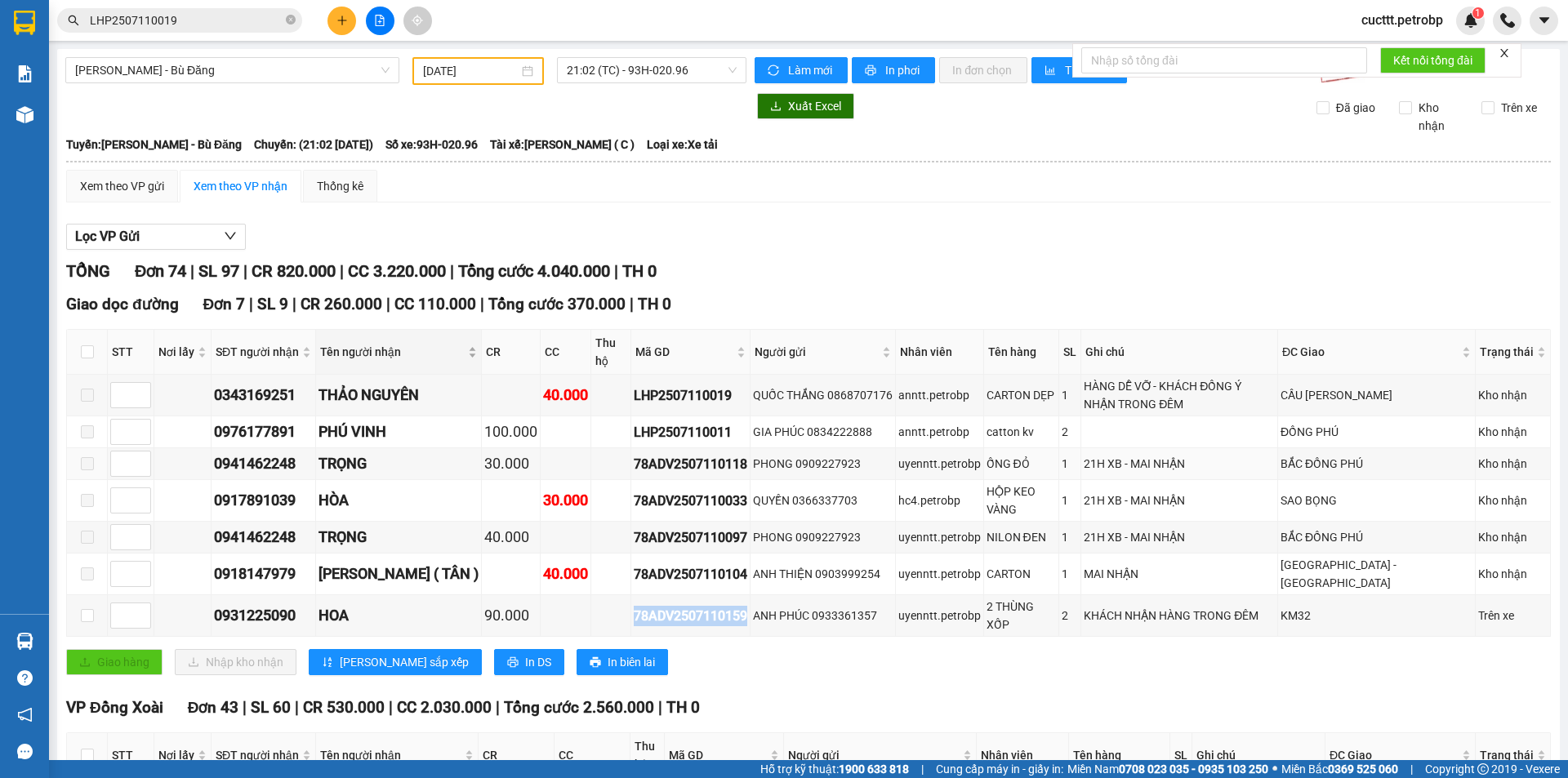 copy on "78ADV2507110159" 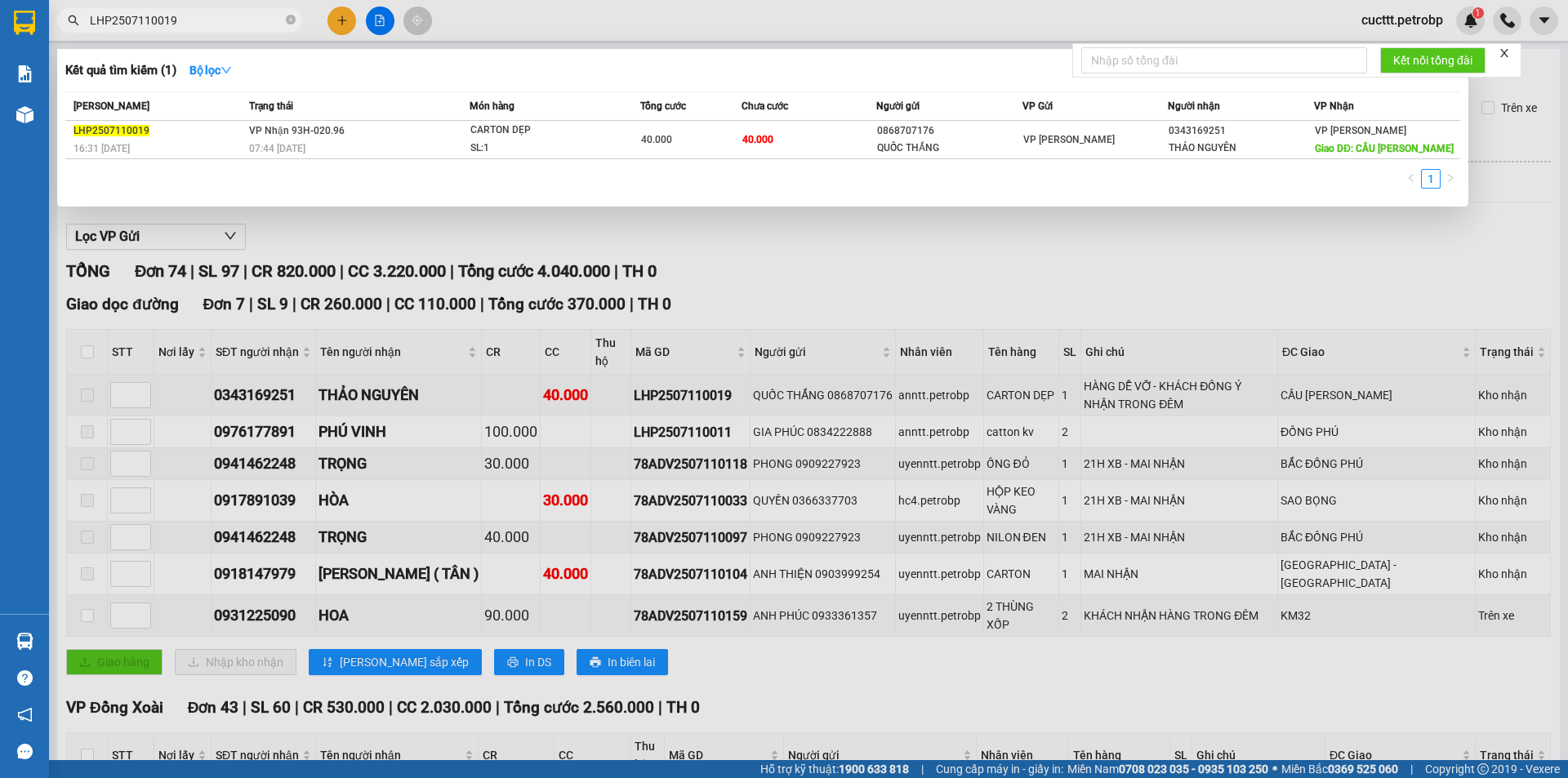 drag, startPoint x: 292, startPoint y: 20, endPoint x: 193, endPoint y: 25, distance: 99.12618 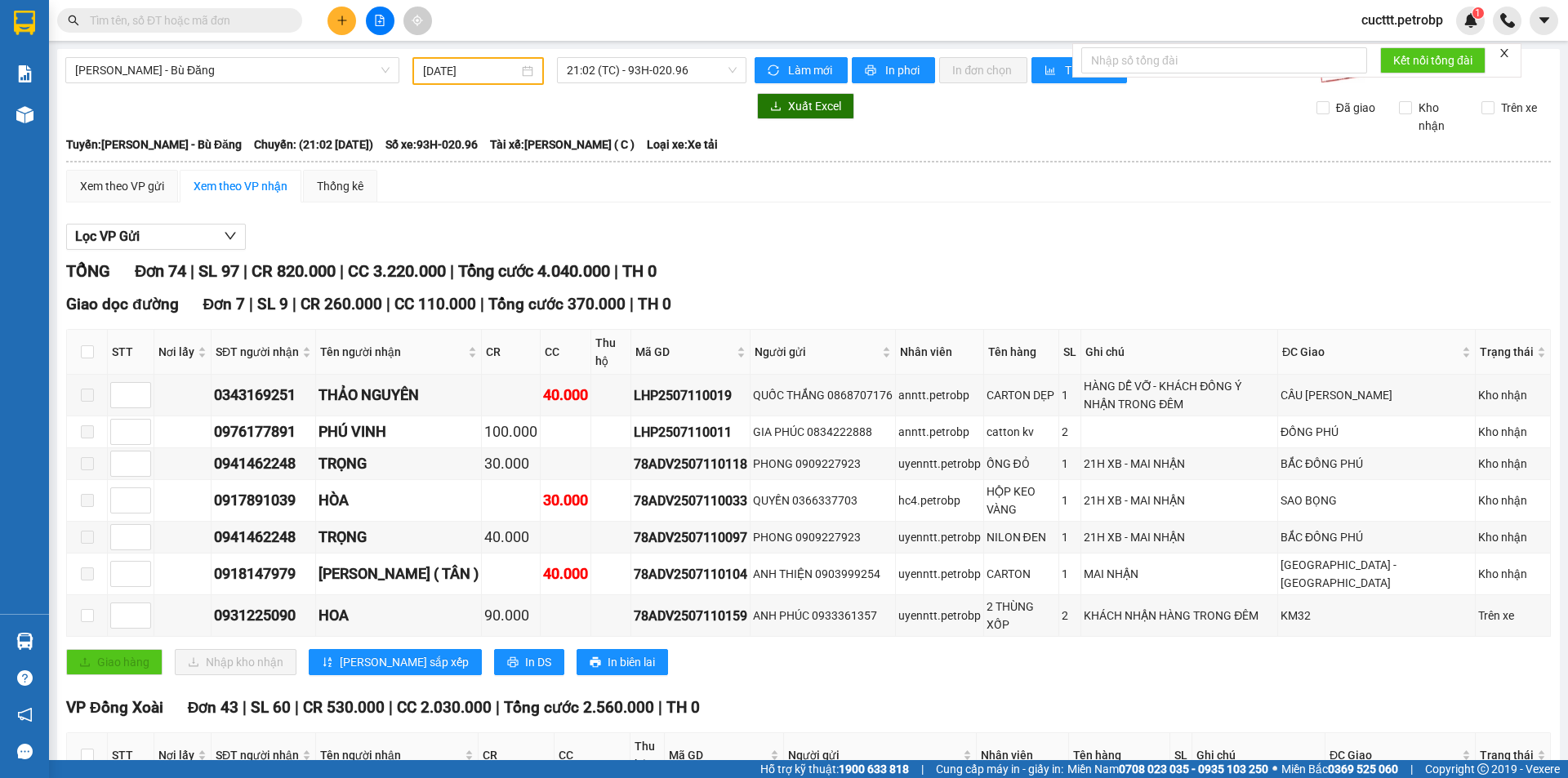 click at bounding box center [186, 20] 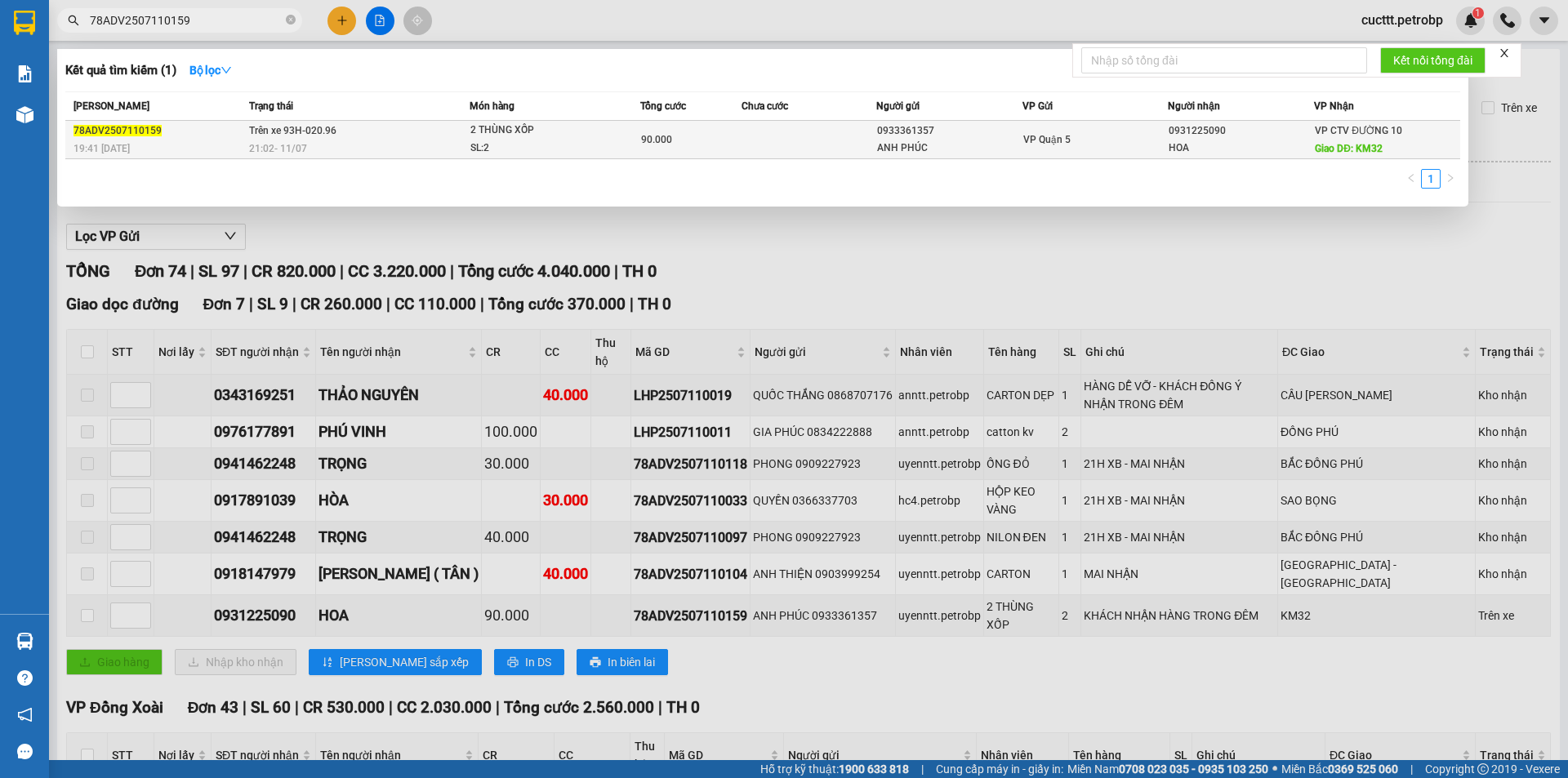 type on "78ADV2507110159" 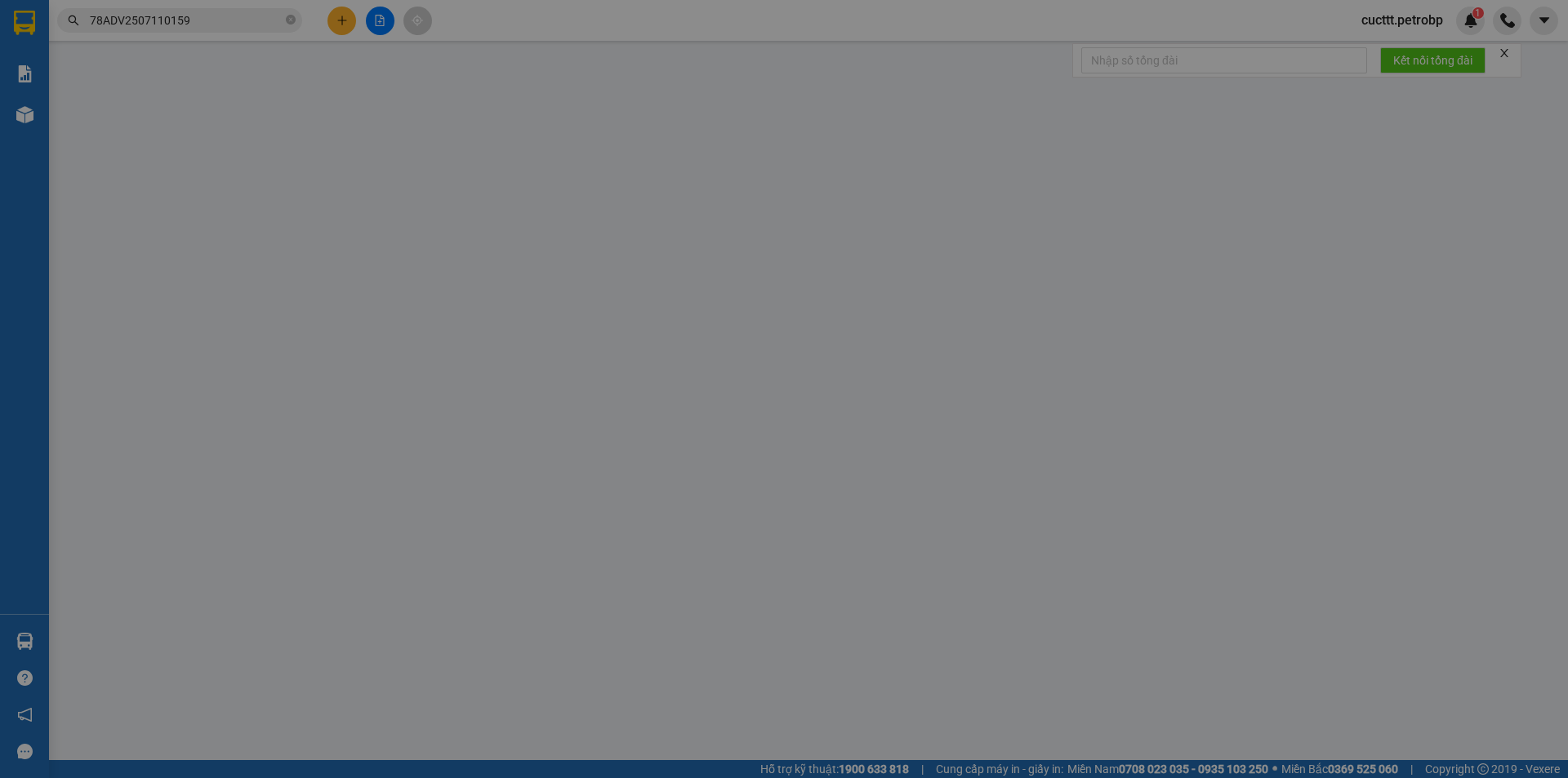 type on "0933361357" 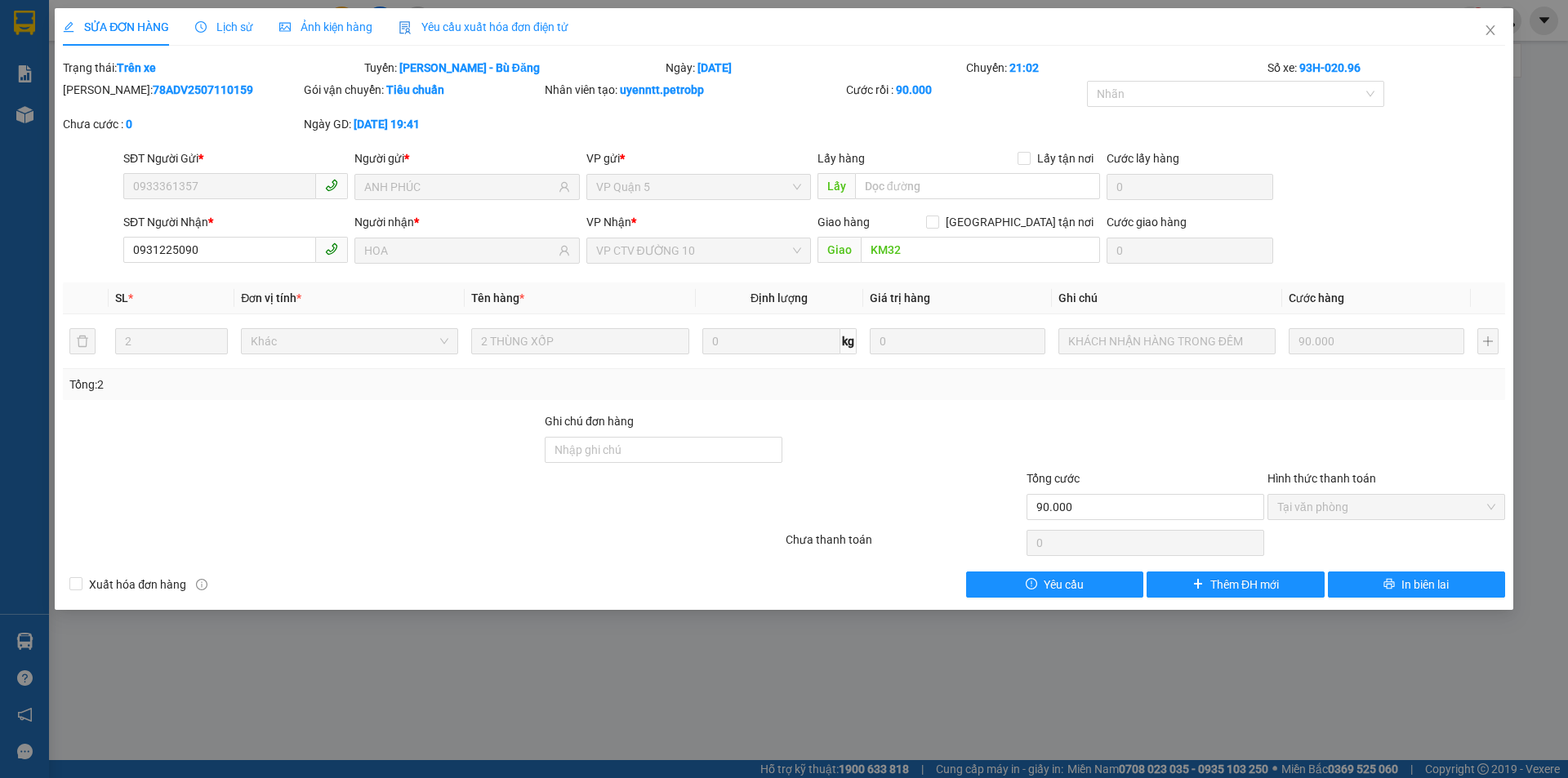 click on "SĐT Người Gửi  * 0933361357 Người gửi  * ANH PHÚC VP gửi  * VP Quận 5 Lấy hàng Lấy tận nơi Lấy Cước lấy hàng 0" at bounding box center [814, 178] 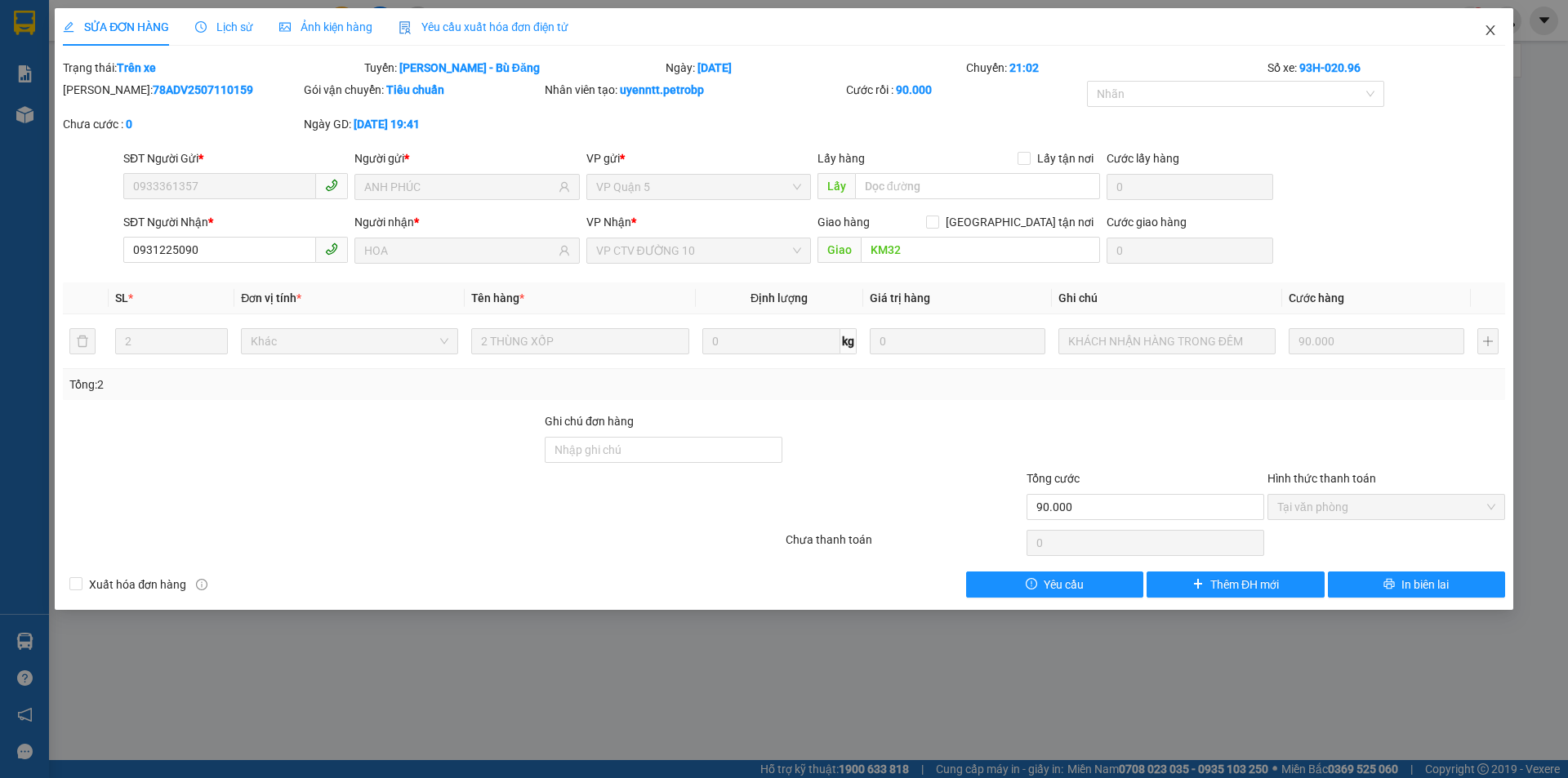 click 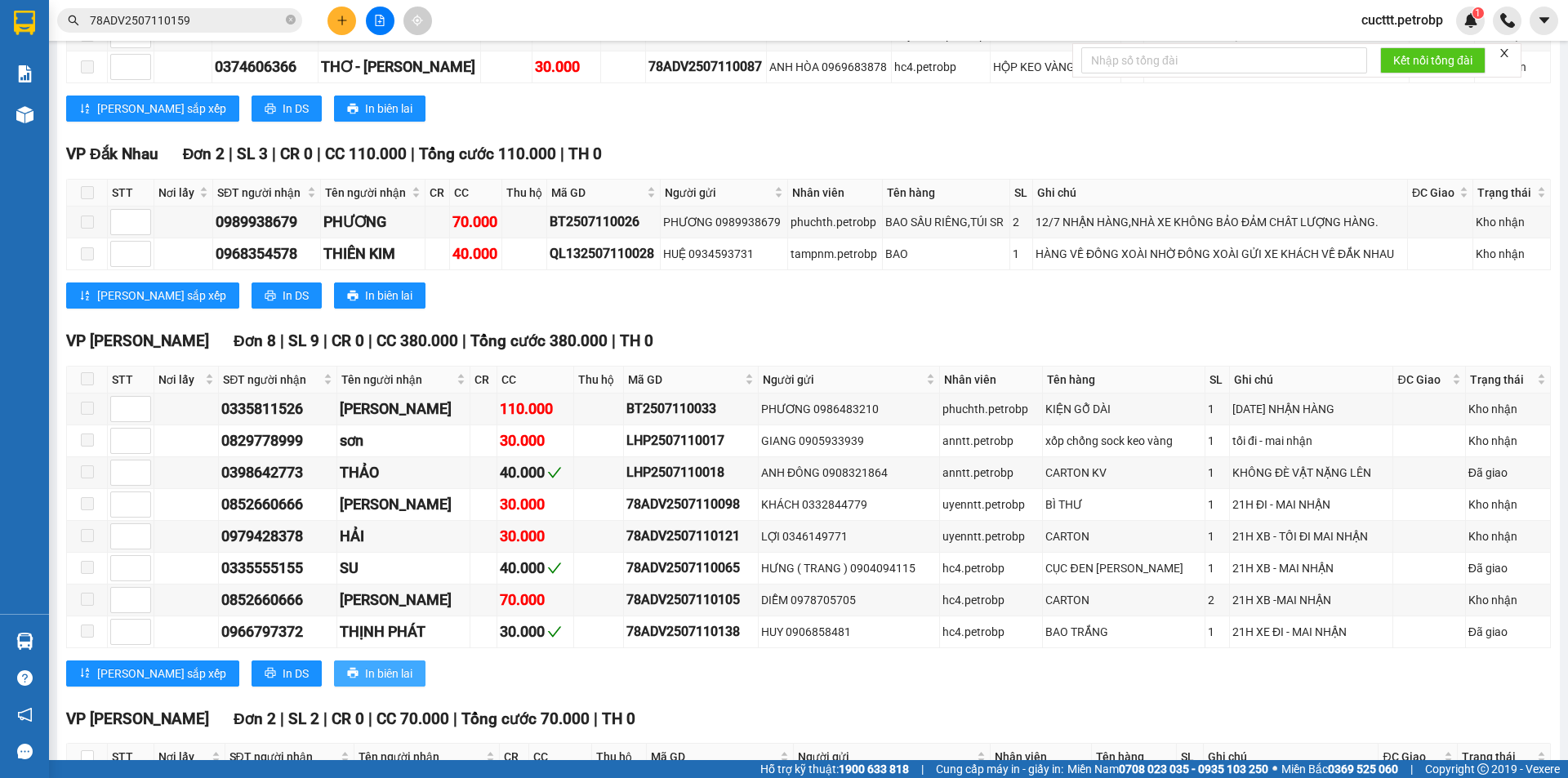 scroll, scrollTop: 2794, scrollLeft: 0, axis: vertical 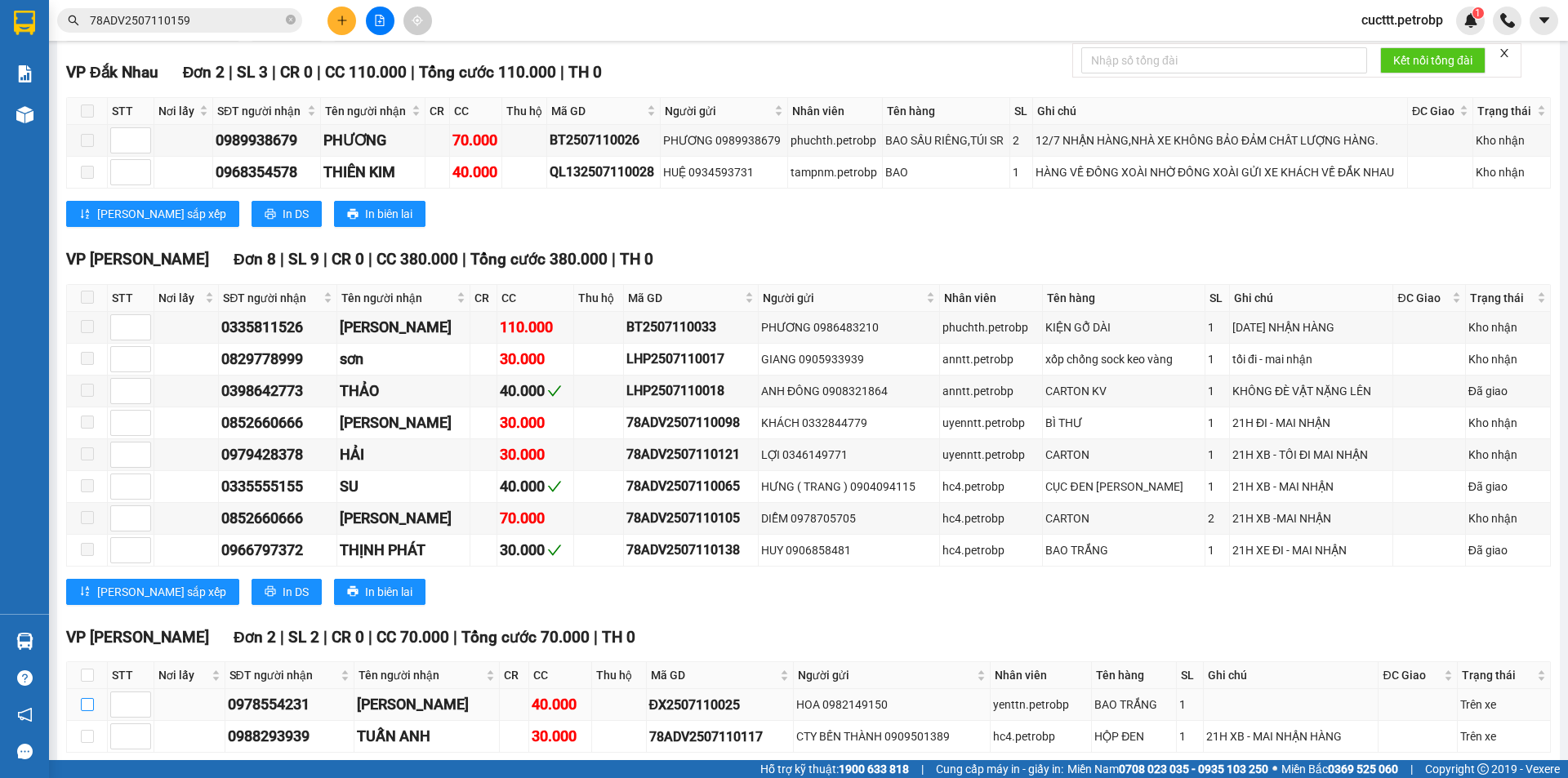 click at bounding box center [87, 705] 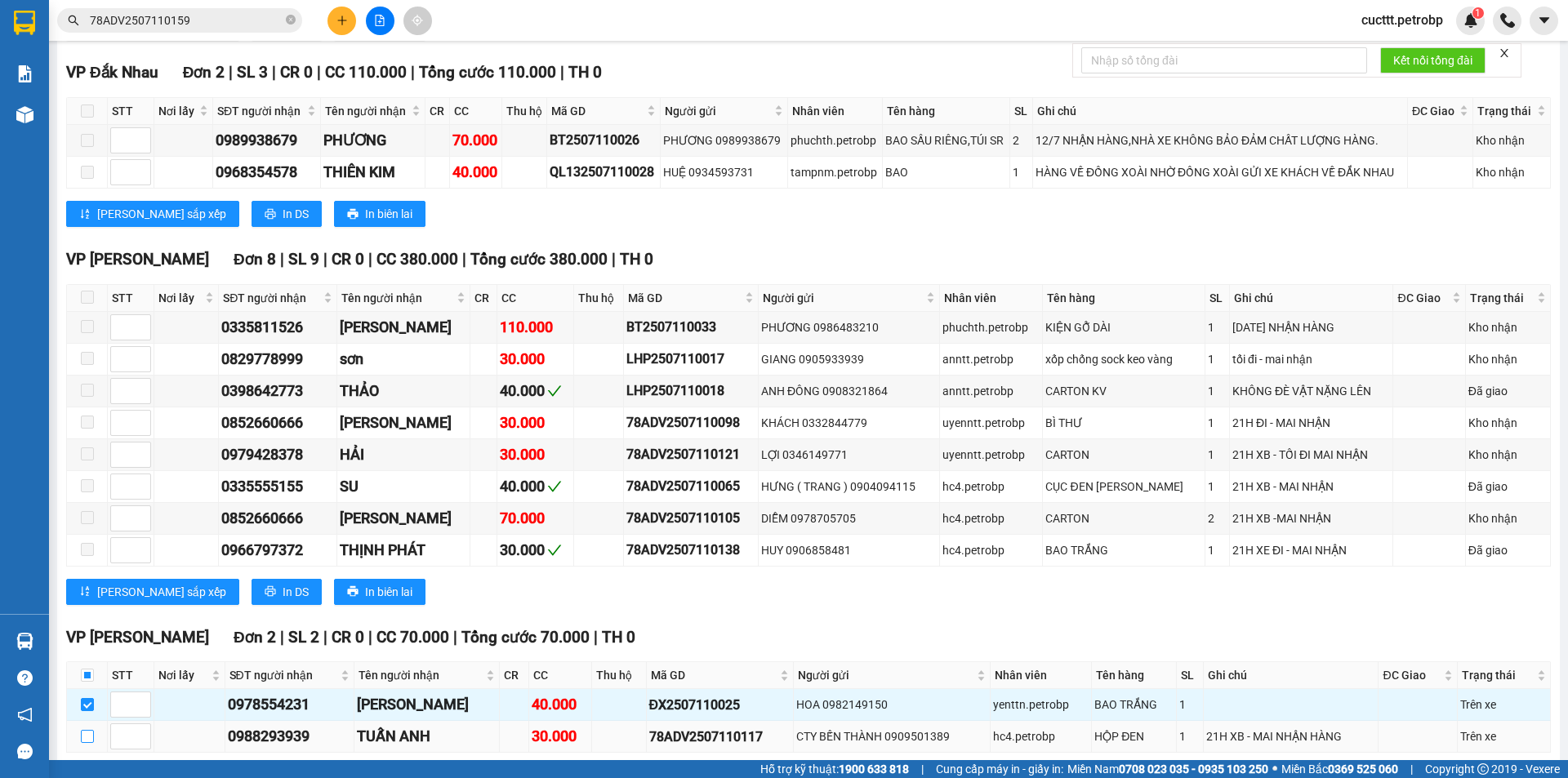 click at bounding box center [87, 736] 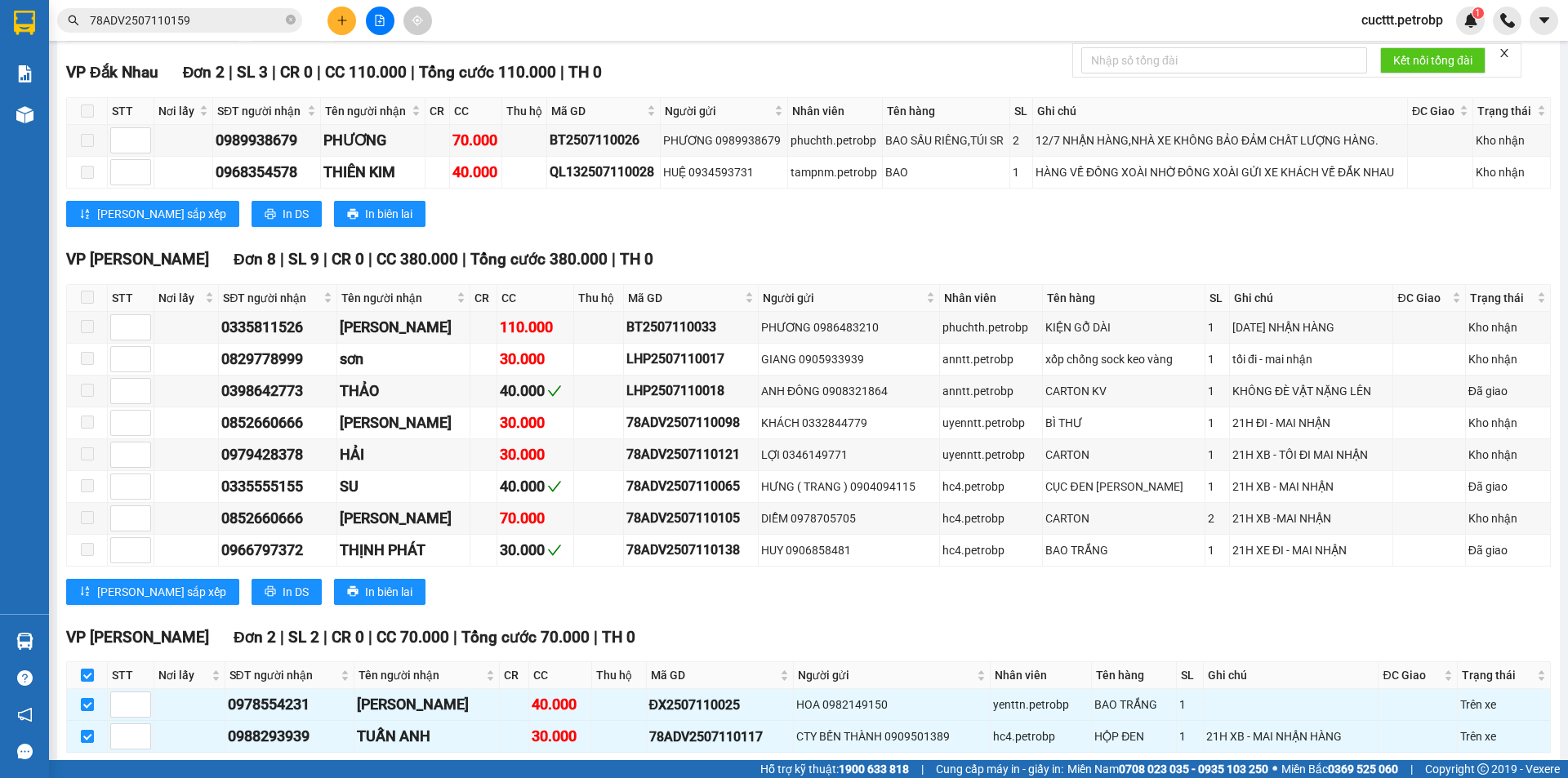 click on "Nhập kho nhận" at bounding box center (321, 778) 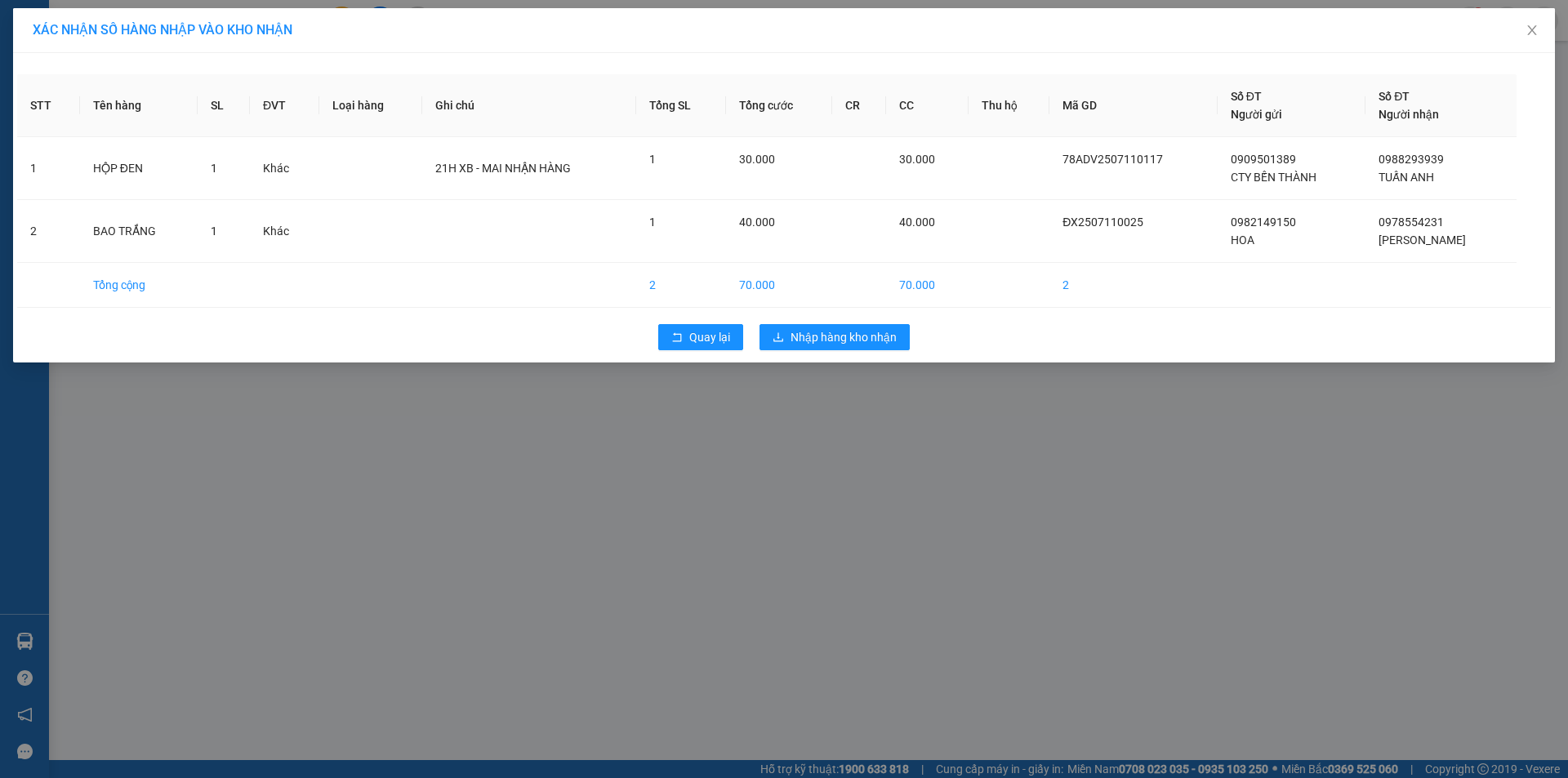 click on "Quay lại Nhập hàng kho nhận" at bounding box center [784, 337] 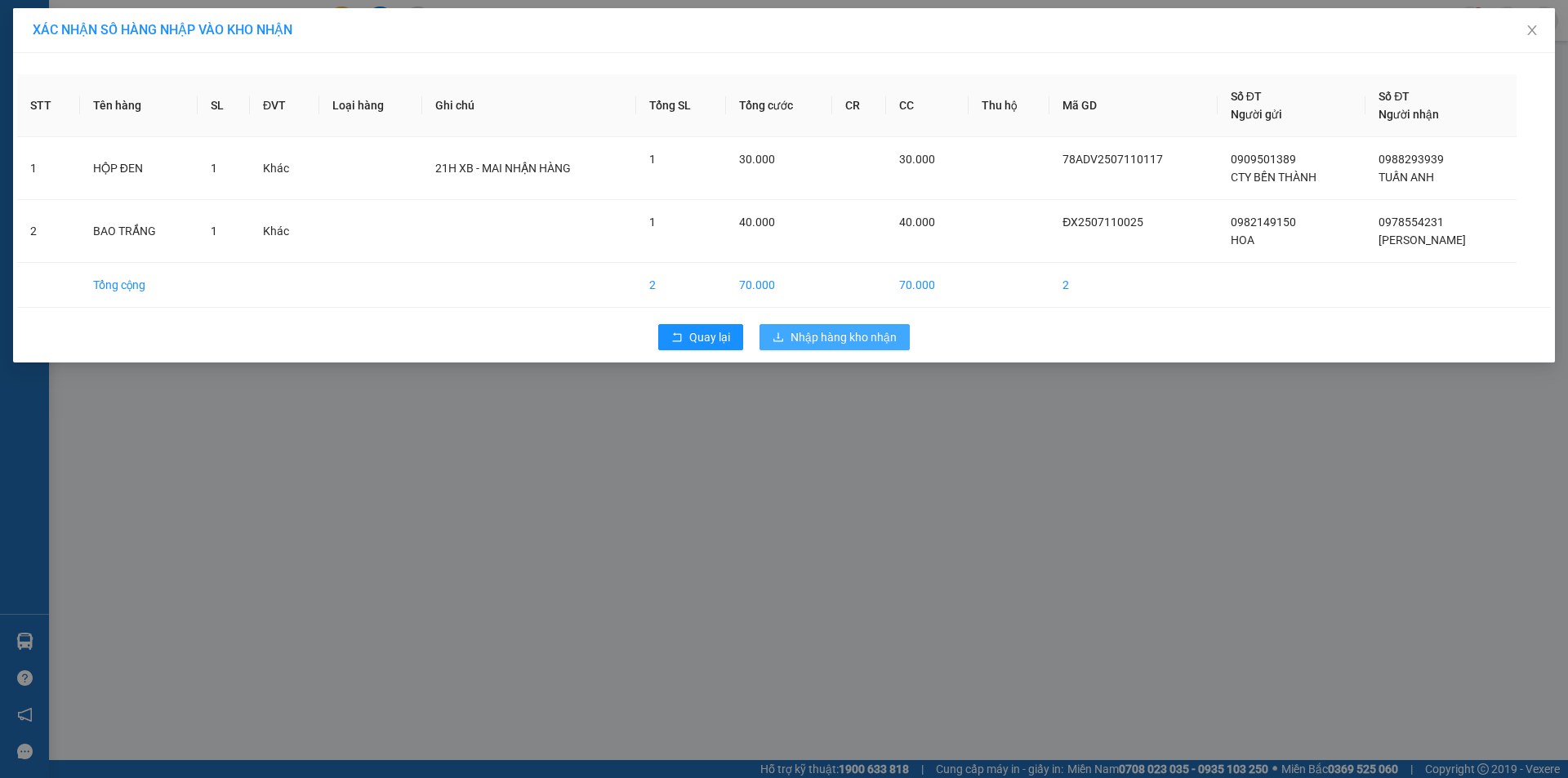 click on "Nhập hàng kho nhận" at bounding box center (844, 337) 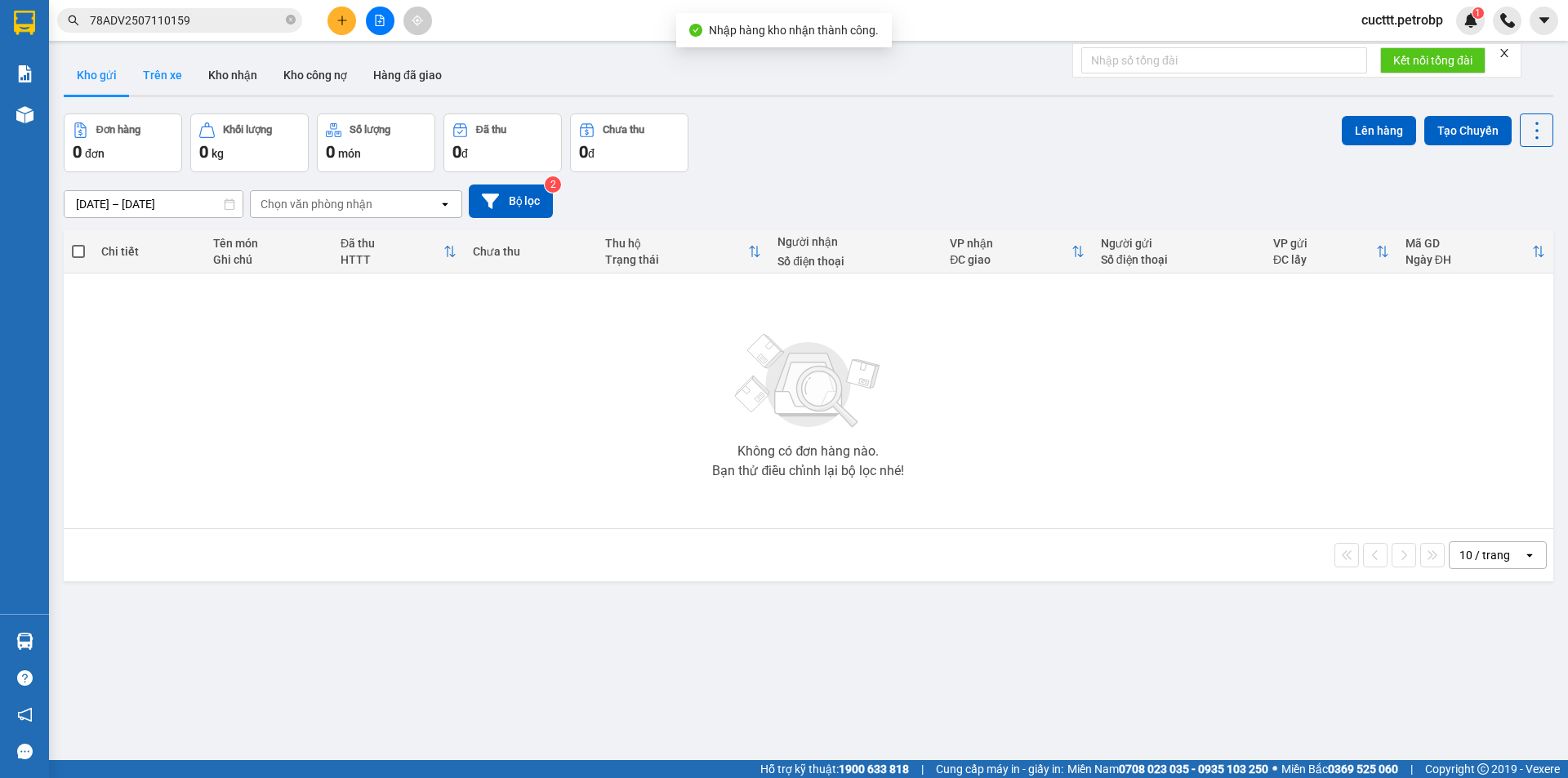 click on "Trên xe" at bounding box center [163, 75] 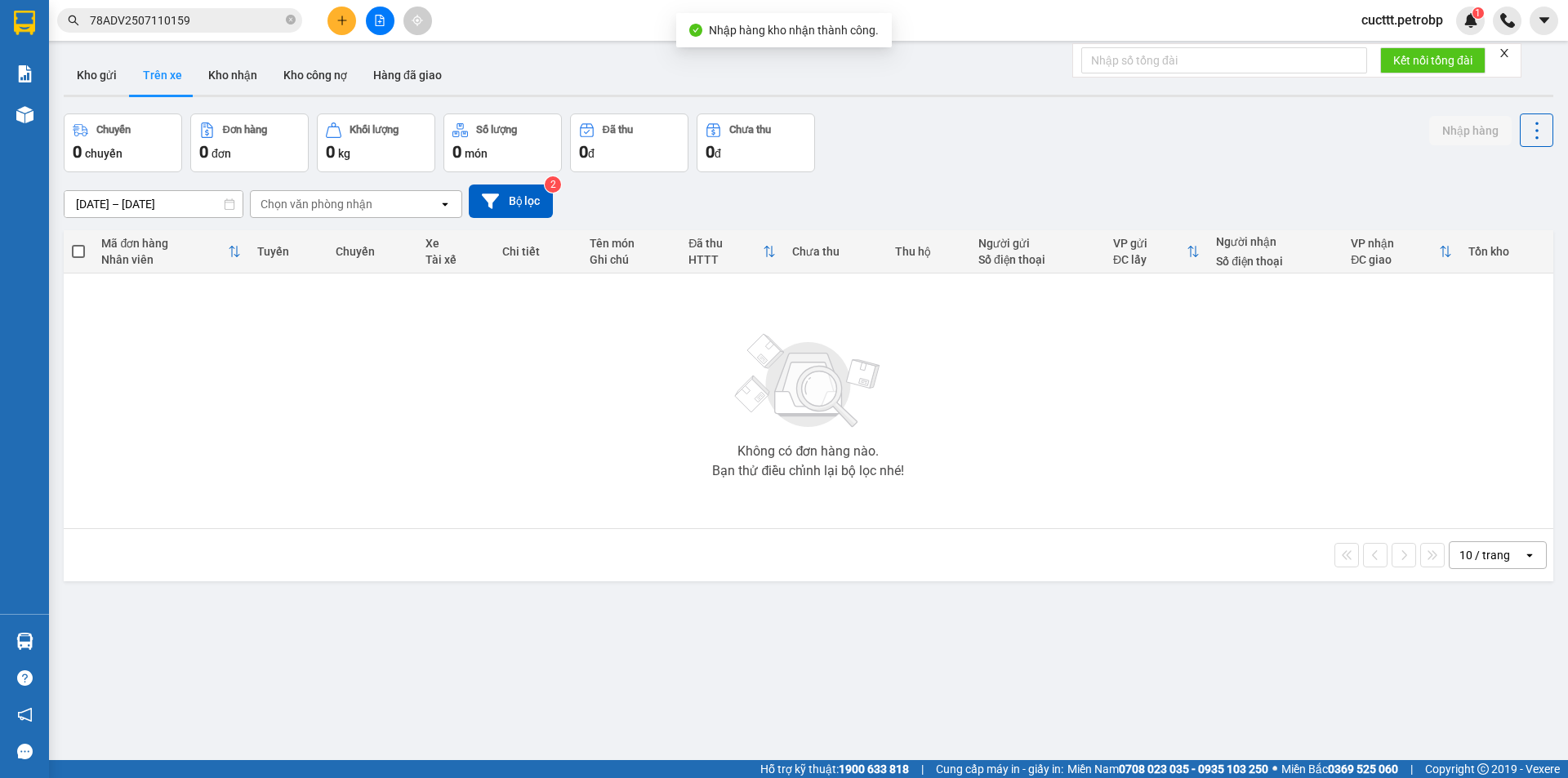 click on "Chọn văn phòng nhận" at bounding box center (316, 204) 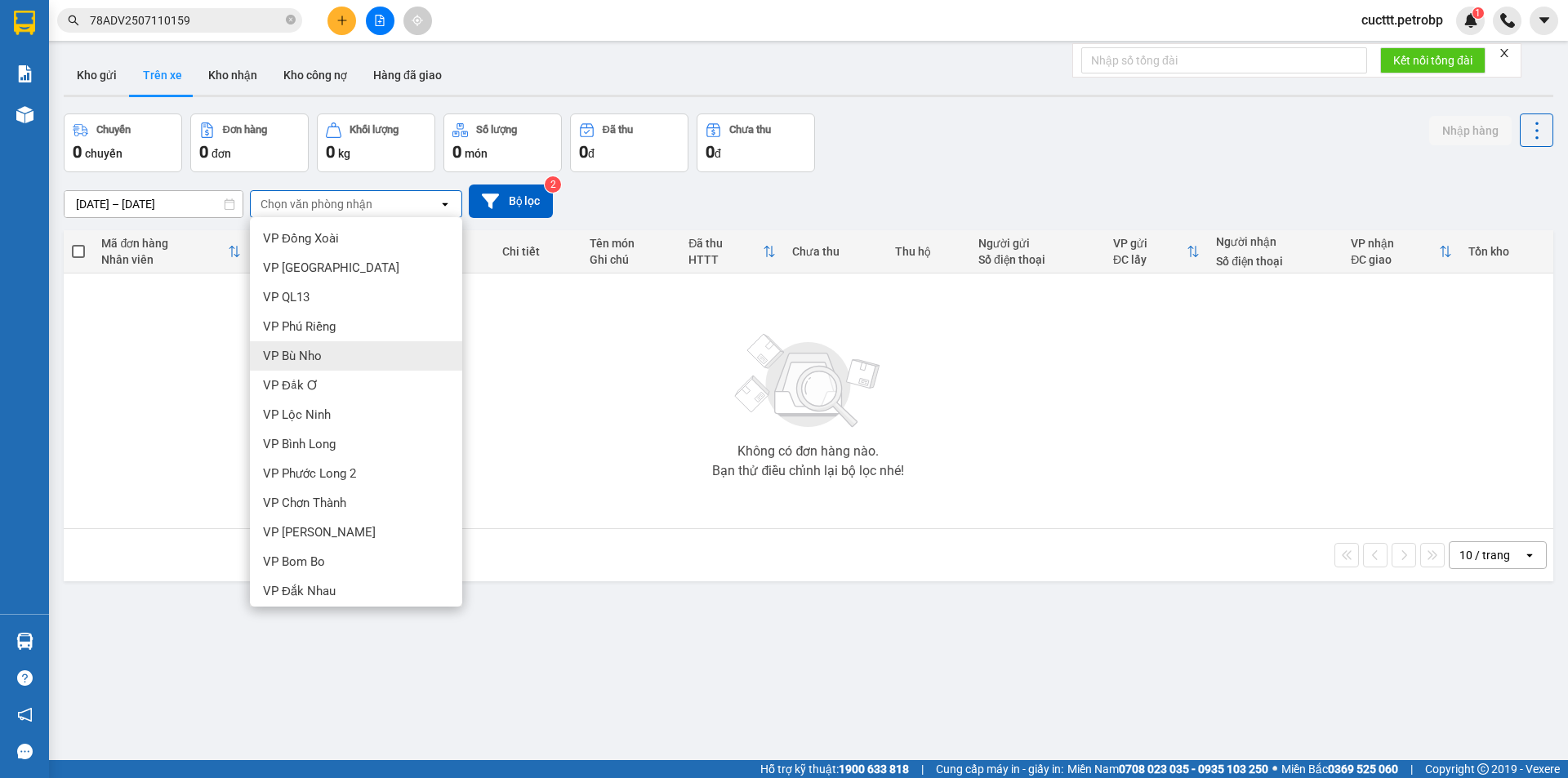 scroll, scrollTop: 245, scrollLeft: 0, axis: vertical 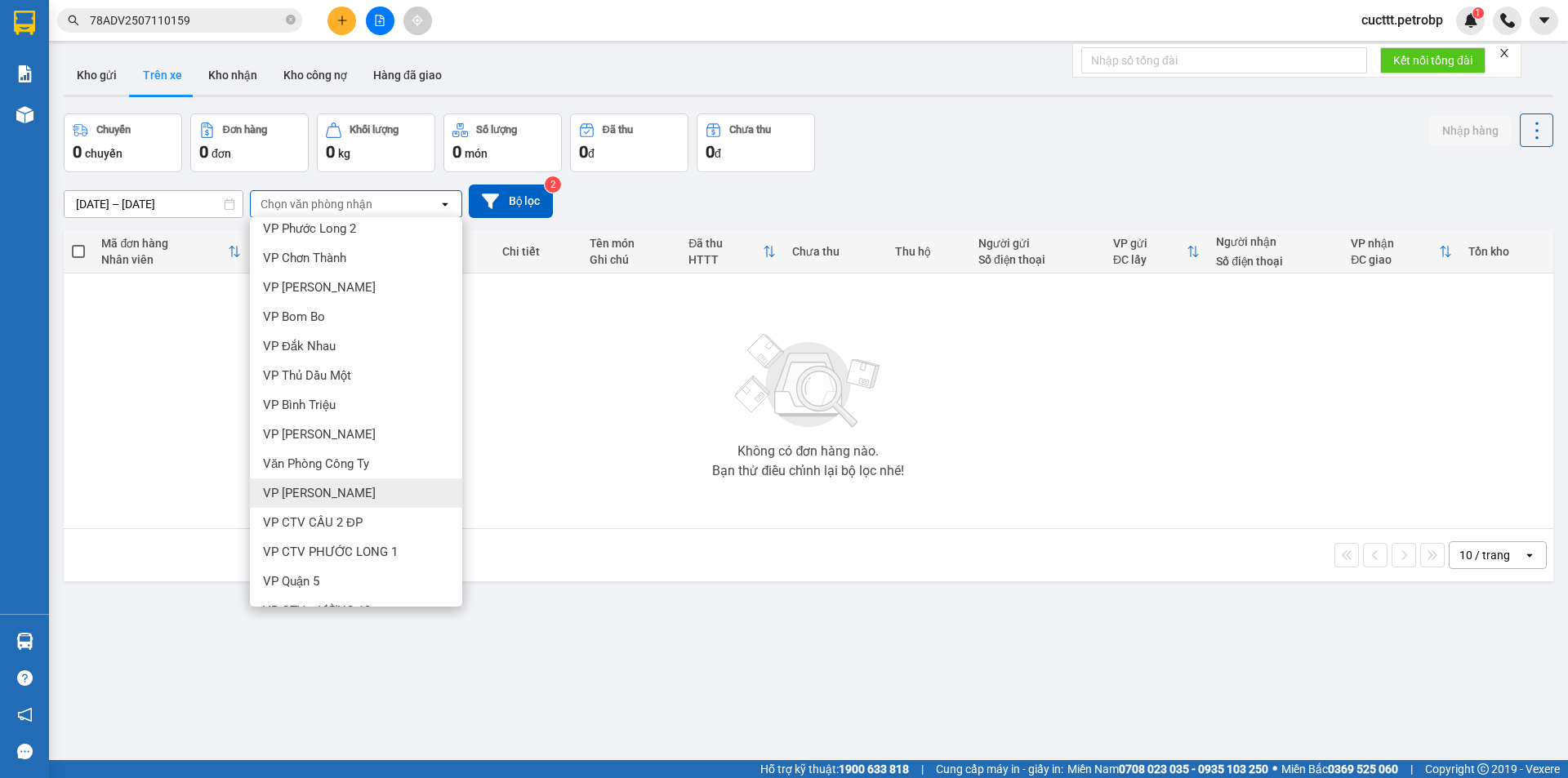 click on "VP [PERSON_NAME]" at bounding box center [356, 493] 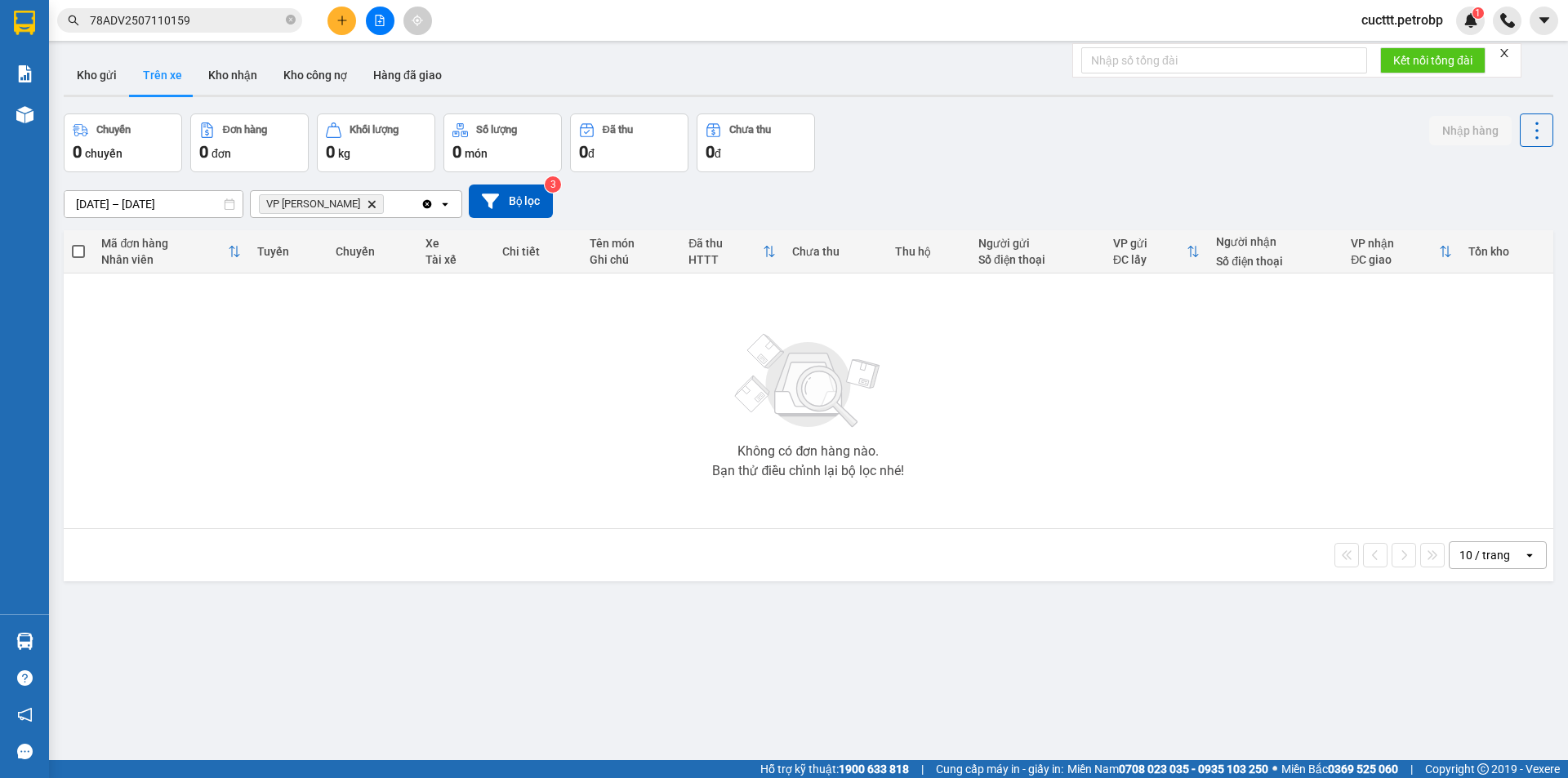 click on "[DATE] – [DATE]" at bounding box center [154, 204] 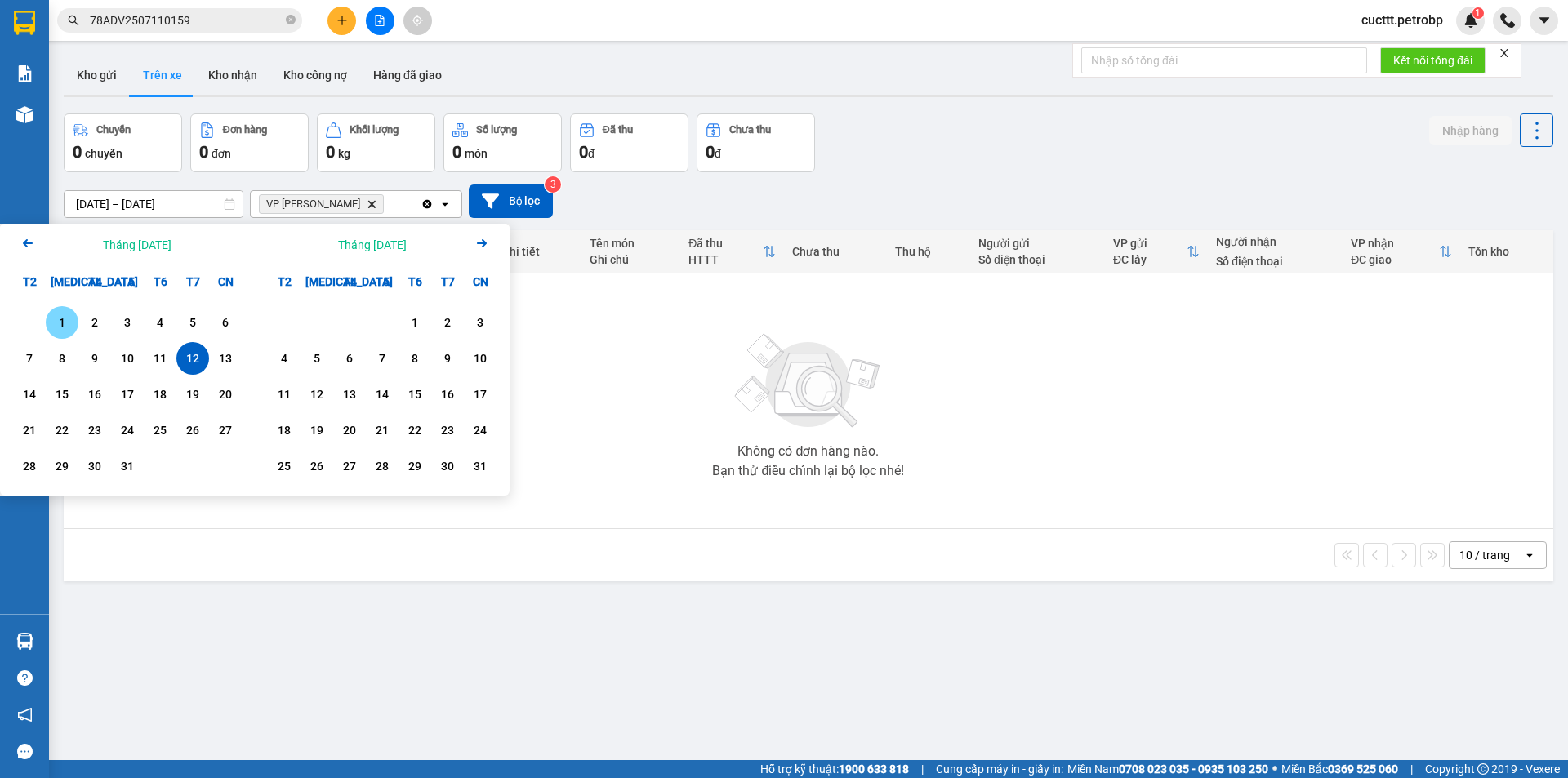 click on "1" at bounding box center (62, 322) 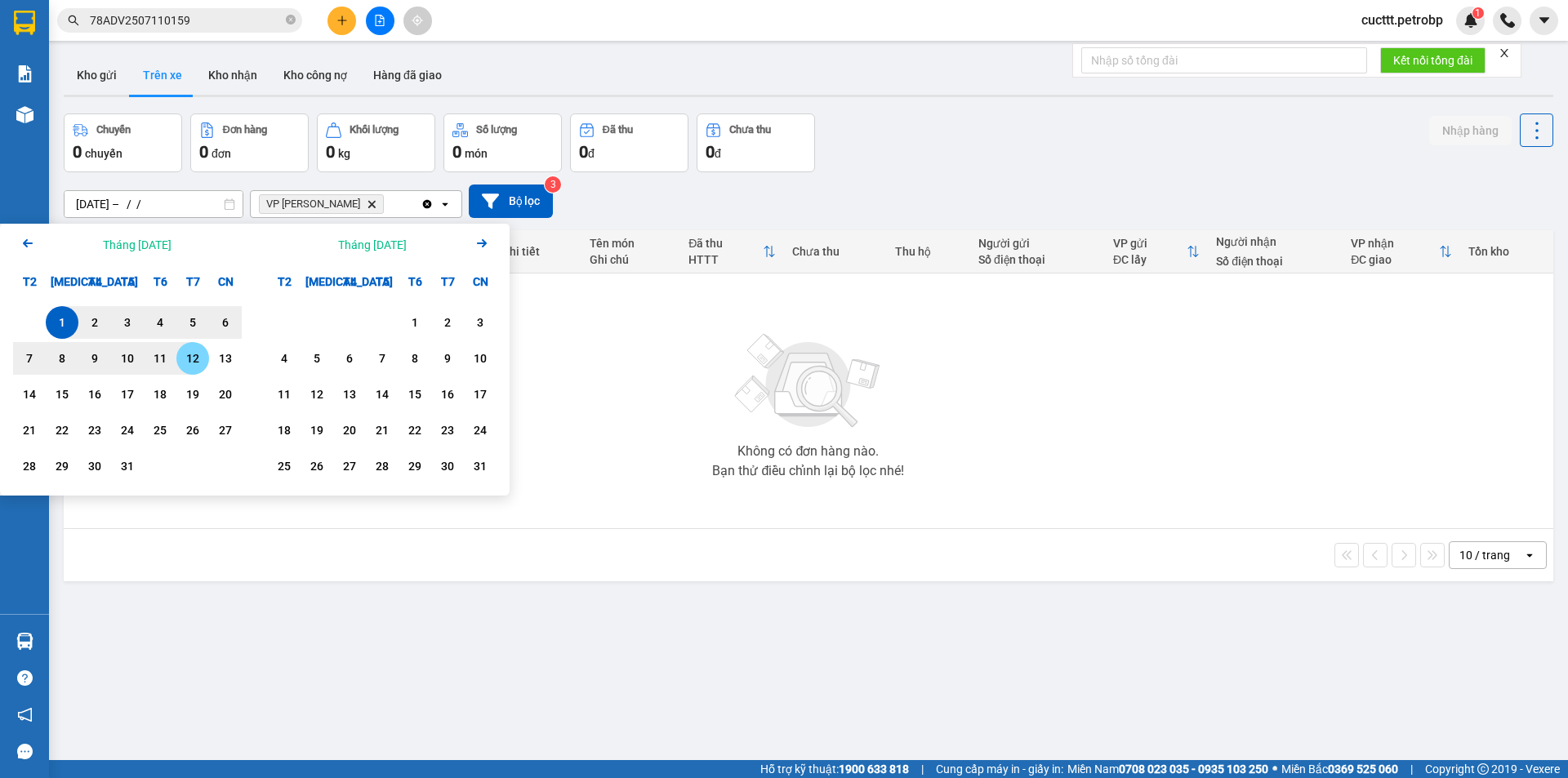 click on "12" at bounding box center (193, 358) 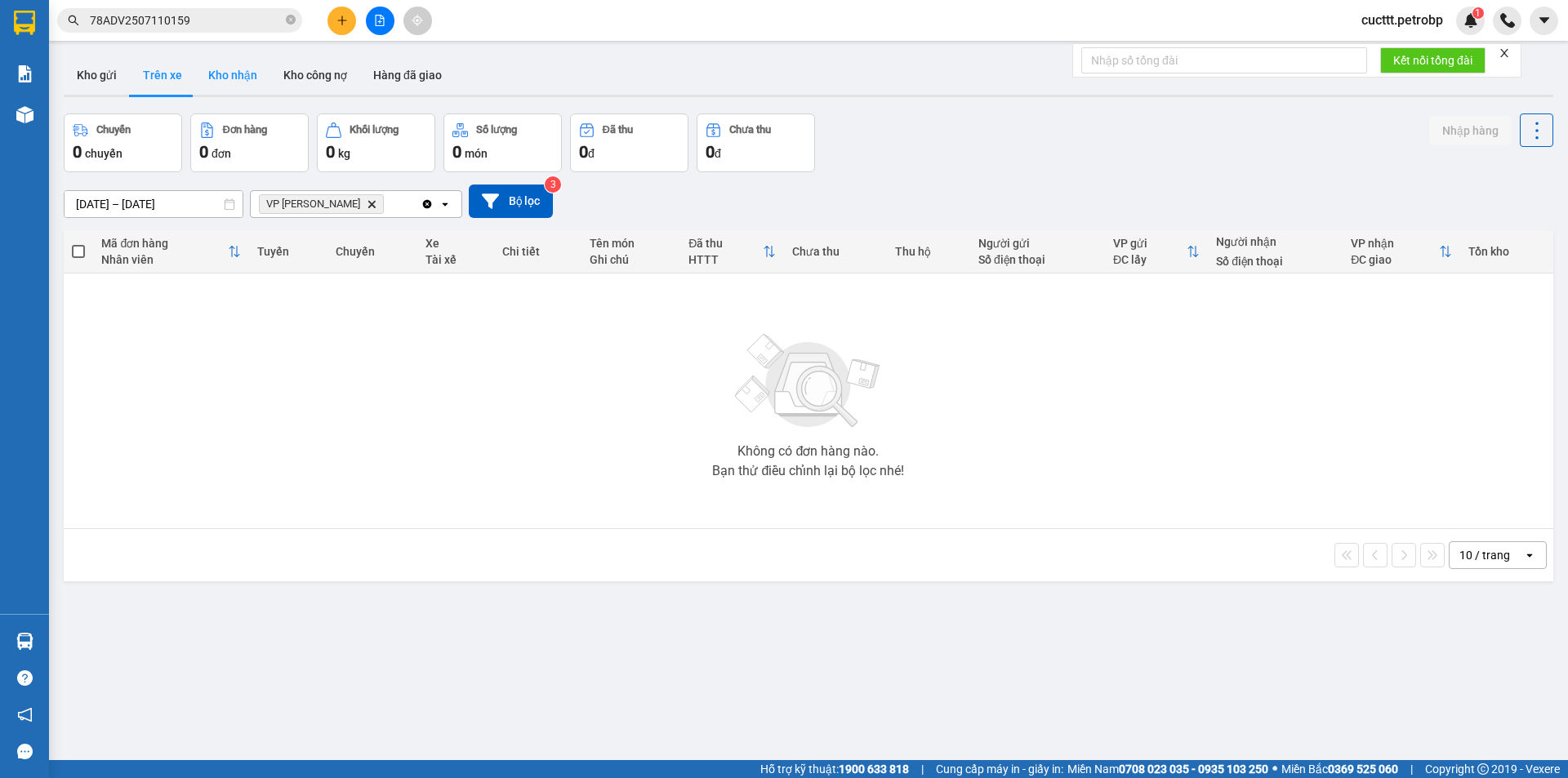 click on "Kho nhận" at bounding box center [233, 75] 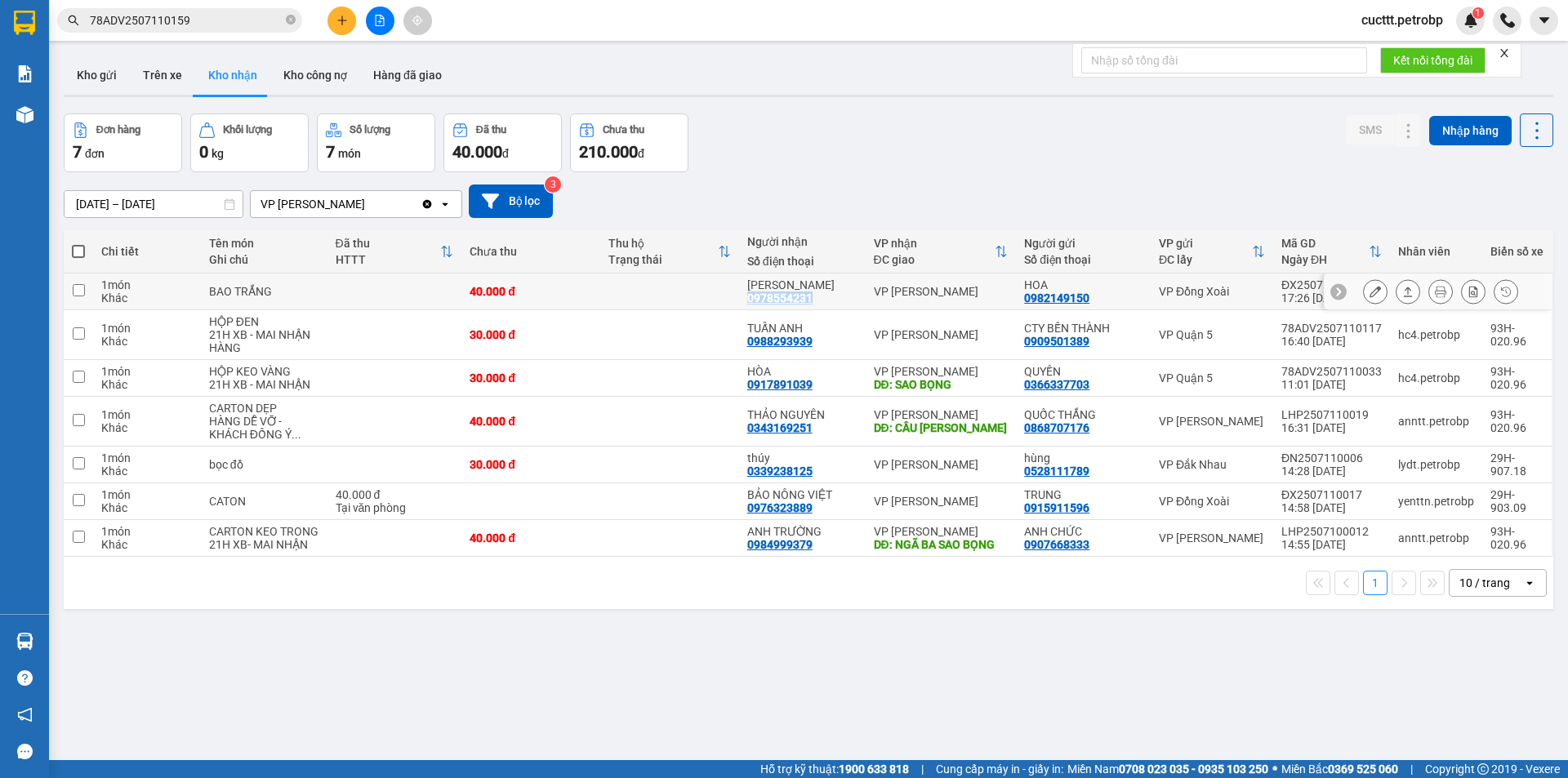 drag, startPoint x: 748, startPoint y: 299, endPoint x: 814, endPoint y: 301, distance: 66.030296 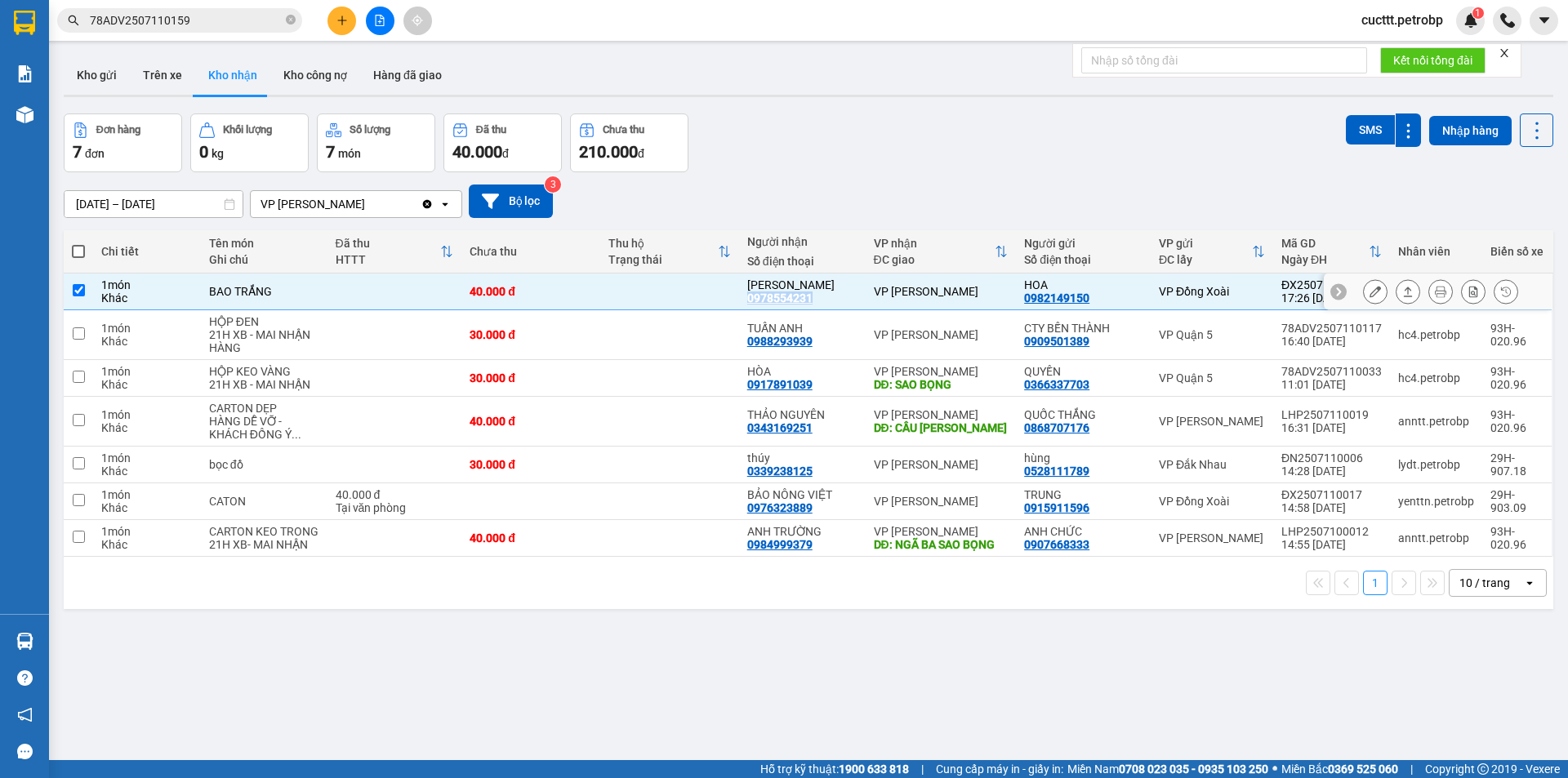 copy on "0978554231" 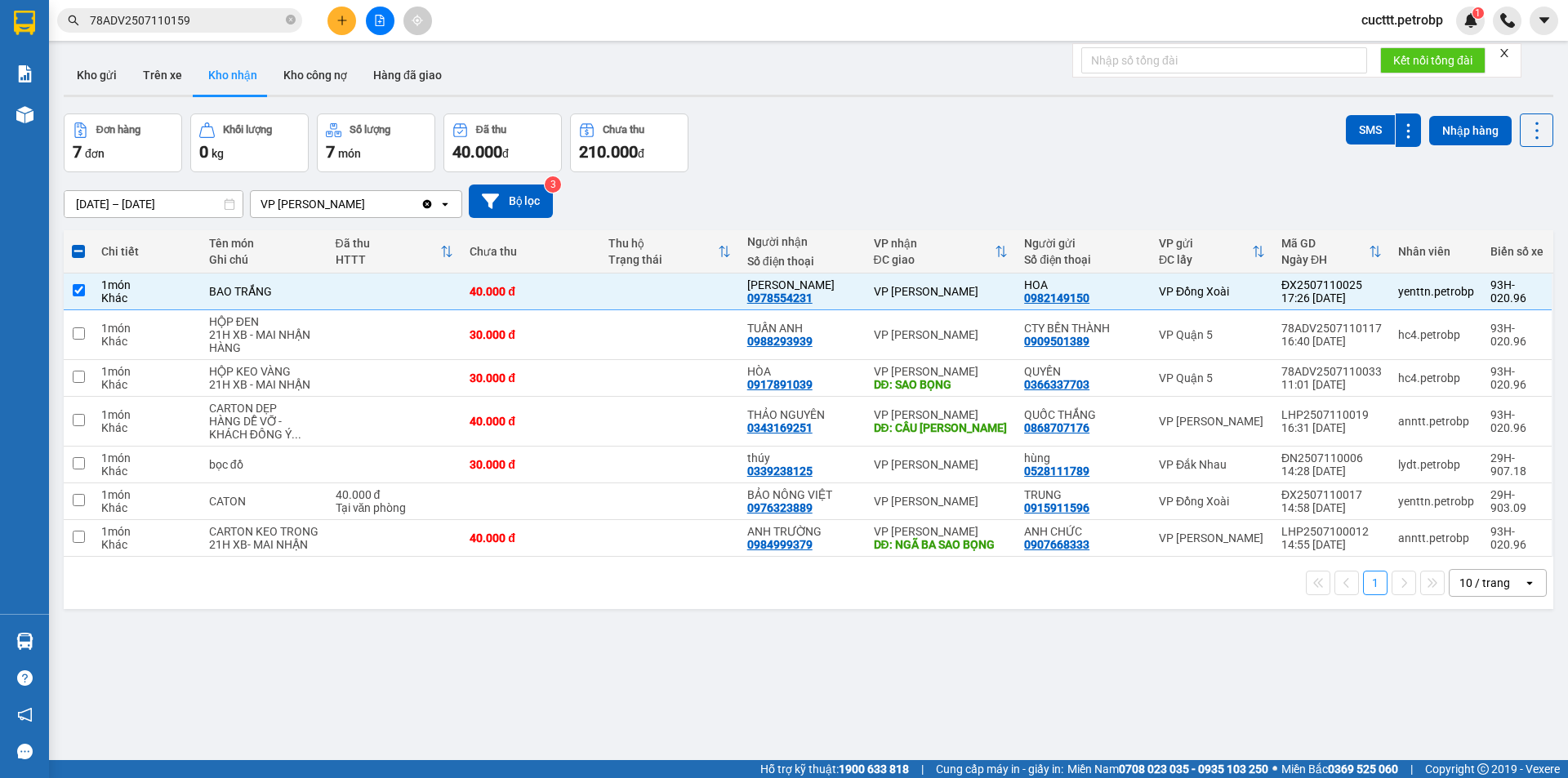 click on "ver  1.8.137 Kho gửi Trên xe Kho nhận Kho công nợ Hàng đã giao Đơn hàng 7 đơn Khối lượng 0 kg Số lượng 7 món Đã thu 40.000  đ Chưa thu 210.000  đ SMS Nhập hàng [DATE] – [DATE] Press the down arrow key to interact with the calendar and select a date. Press the escape button to close the calendar. Selected date range is from [DATE] to [DATE]. VP Đức Liễu Clear value open Bộ lọc 3 Chi tiết Tên món Ghi chú Đã thu HTTT Chưa thu Thu hộ Trạng thái Người nhận Số điện thoại VP nhận ĐC giao Người gửi Số điện thoại VP gửi ĐC lấy Mã GD Ngày ĐH Nhân viên Biển số xe 1  món Khác BAO TRẮNG 40.000 đ HÀ NGUYỄN 0978554231 VP Đức Liễu HOA 0982149150 VP Đồng Xoài ĐX2507110025 17:26 [DATE] yenttn.petrobp 93H-020.96 1  món Khác HỘP ĐEN  21H XB - MAI NHẬN HÀNG  30.000 đ TUẤN ANH  0988293939 VP Đức Liễu CTY BẾN THÀNH  0909501389 VP Quận 5 78ADV2507110117 16:40 [DATE] hc4.petrobp 1 1" at bounding box center [808, 438] 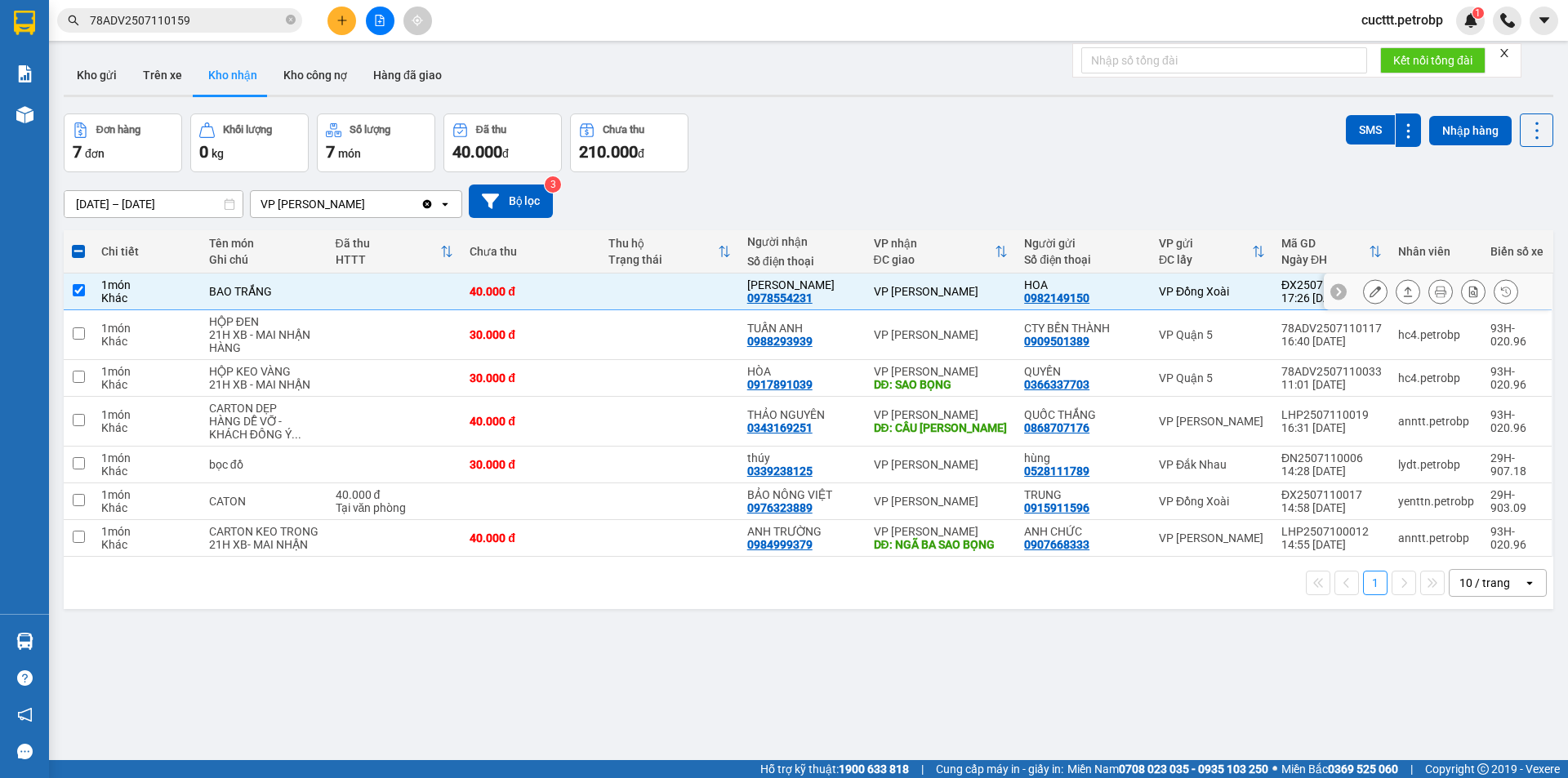 click at bounding box center (670, 291) 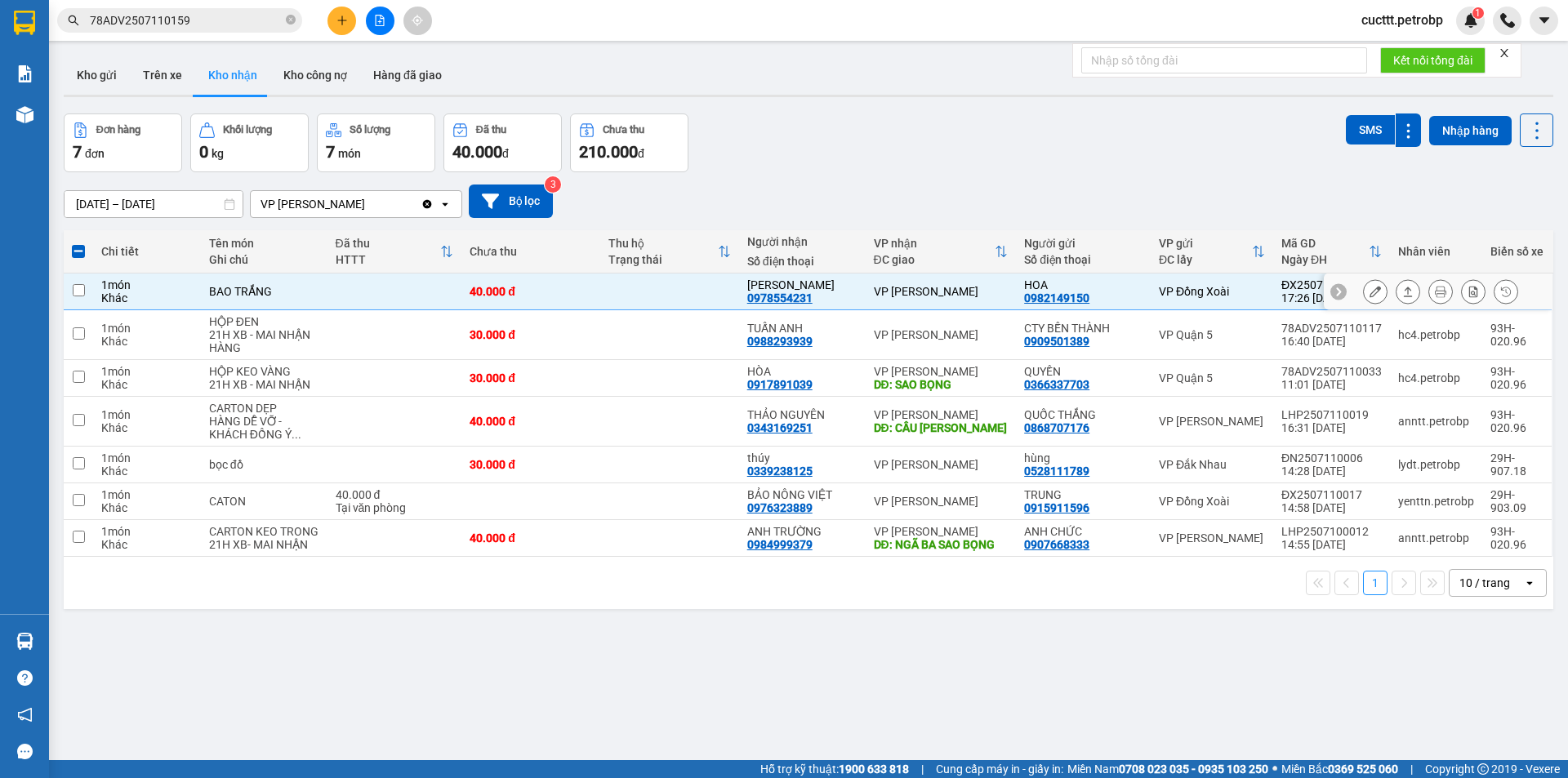 checkbox on "false" 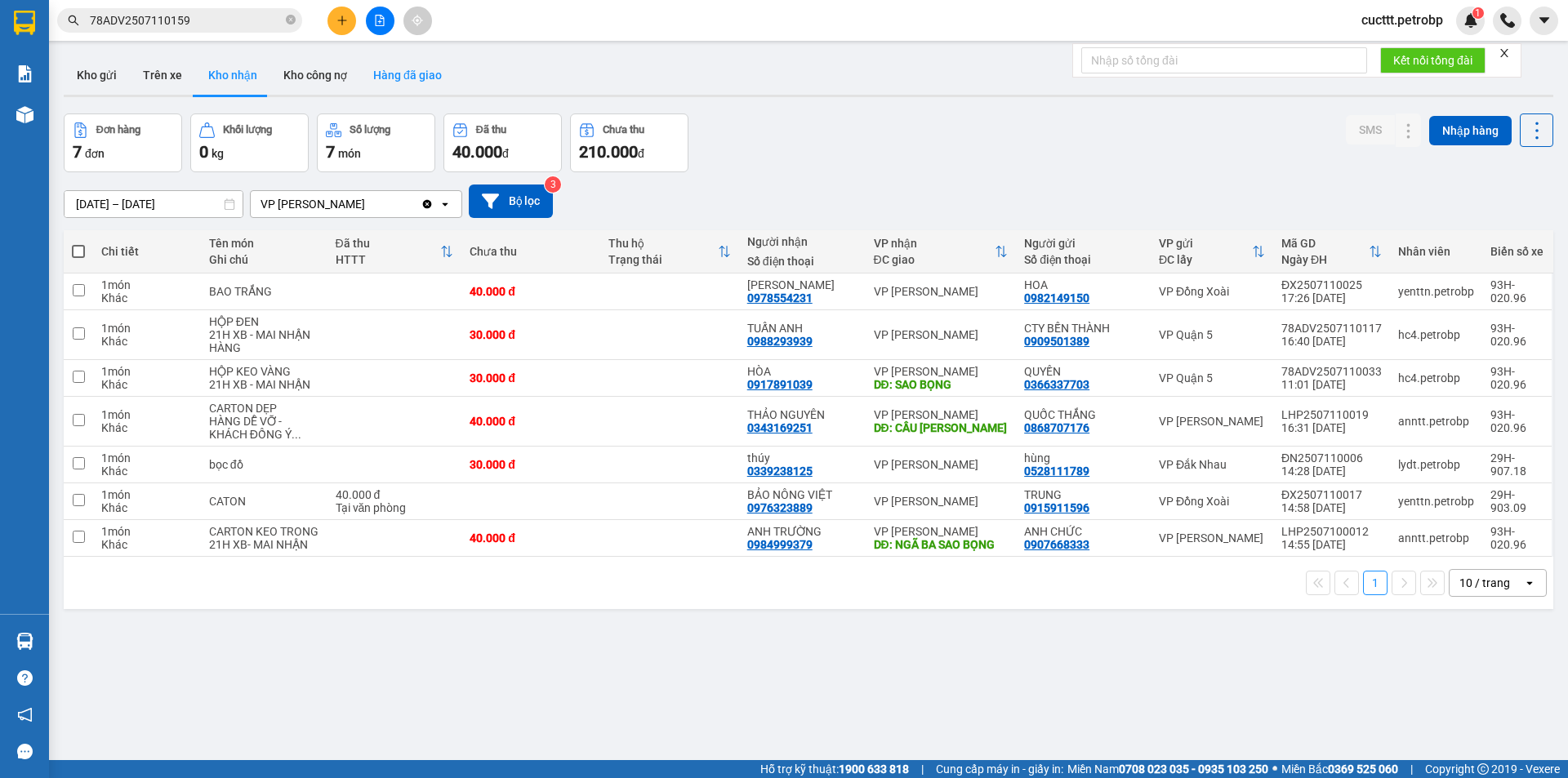click on "Hàng đã giao" at bounding box center (408, 75) 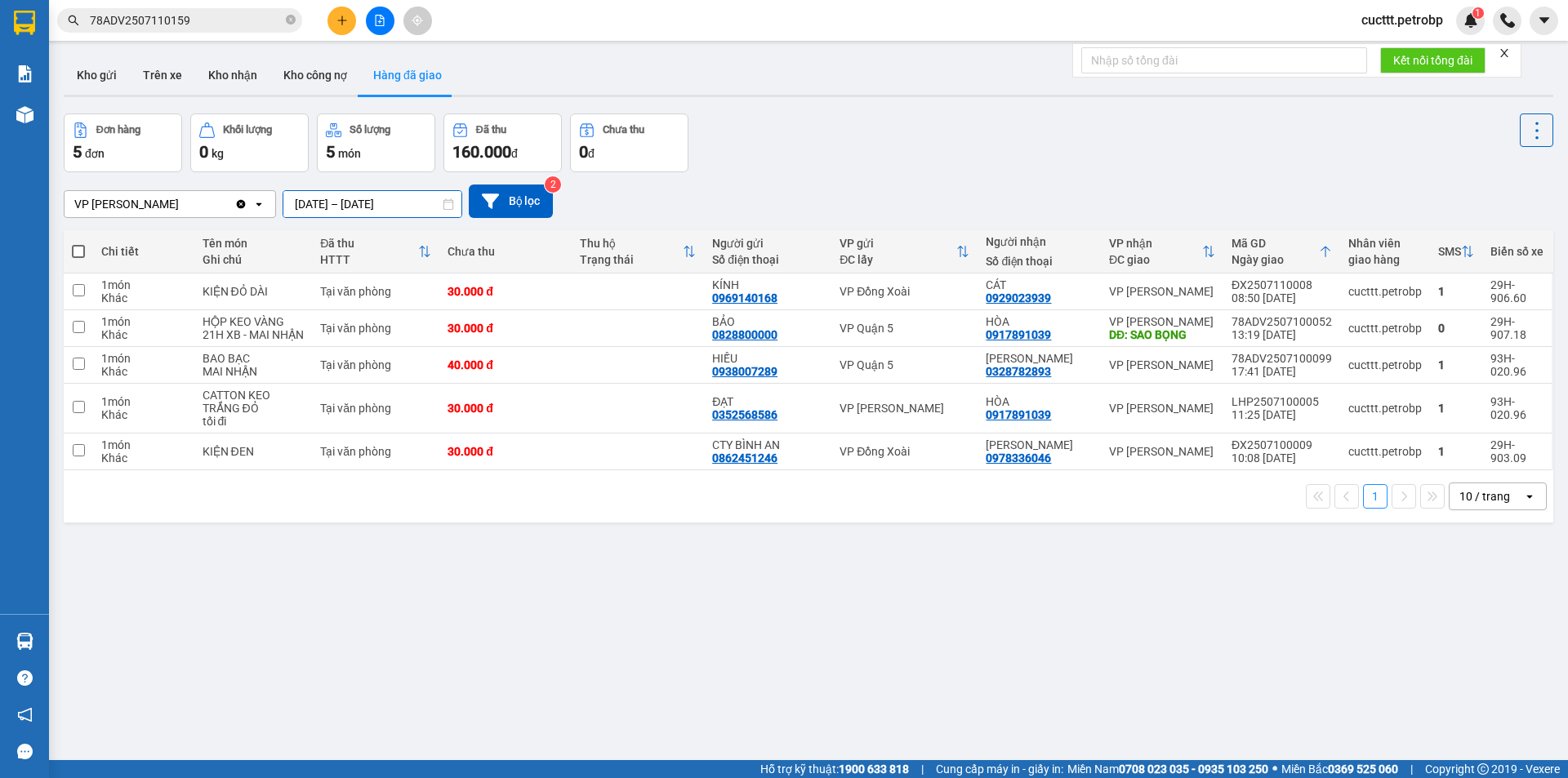 click on "[DATE] – [DATE]" at bounding box center (372, 204) 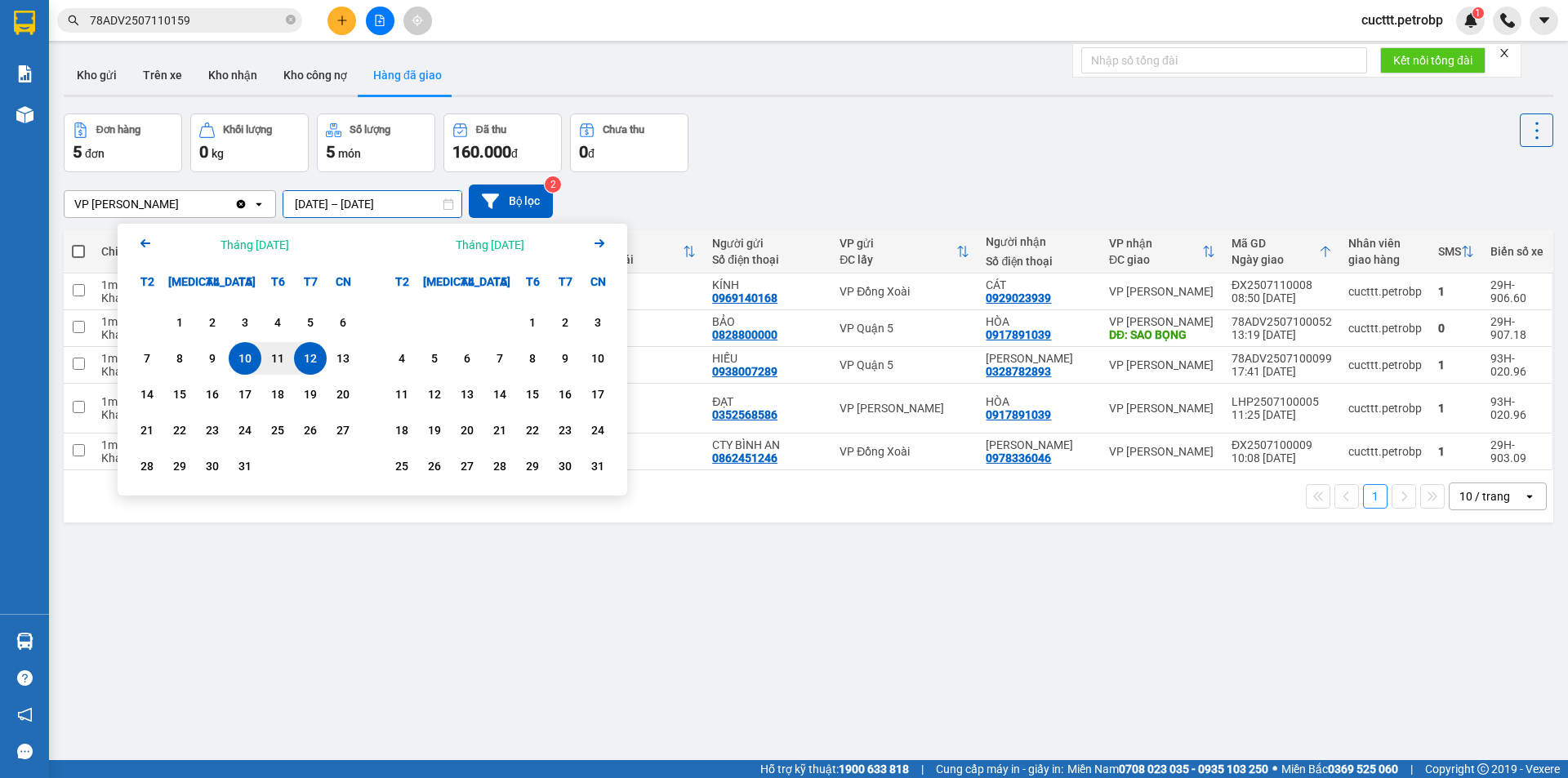 click on "10" at bounding box center (245, 358) 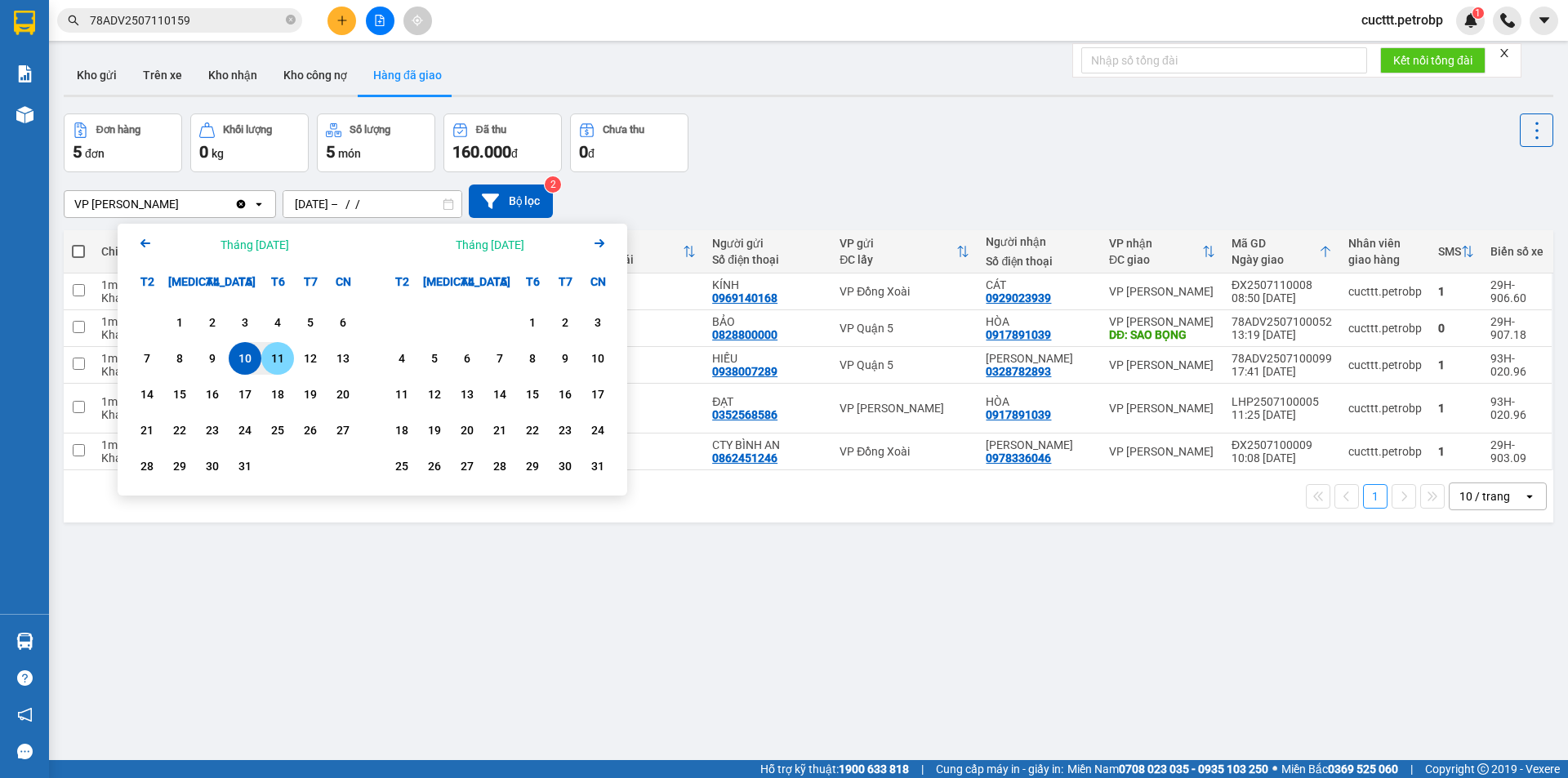 click on "11" at bounding box center [278, 358] 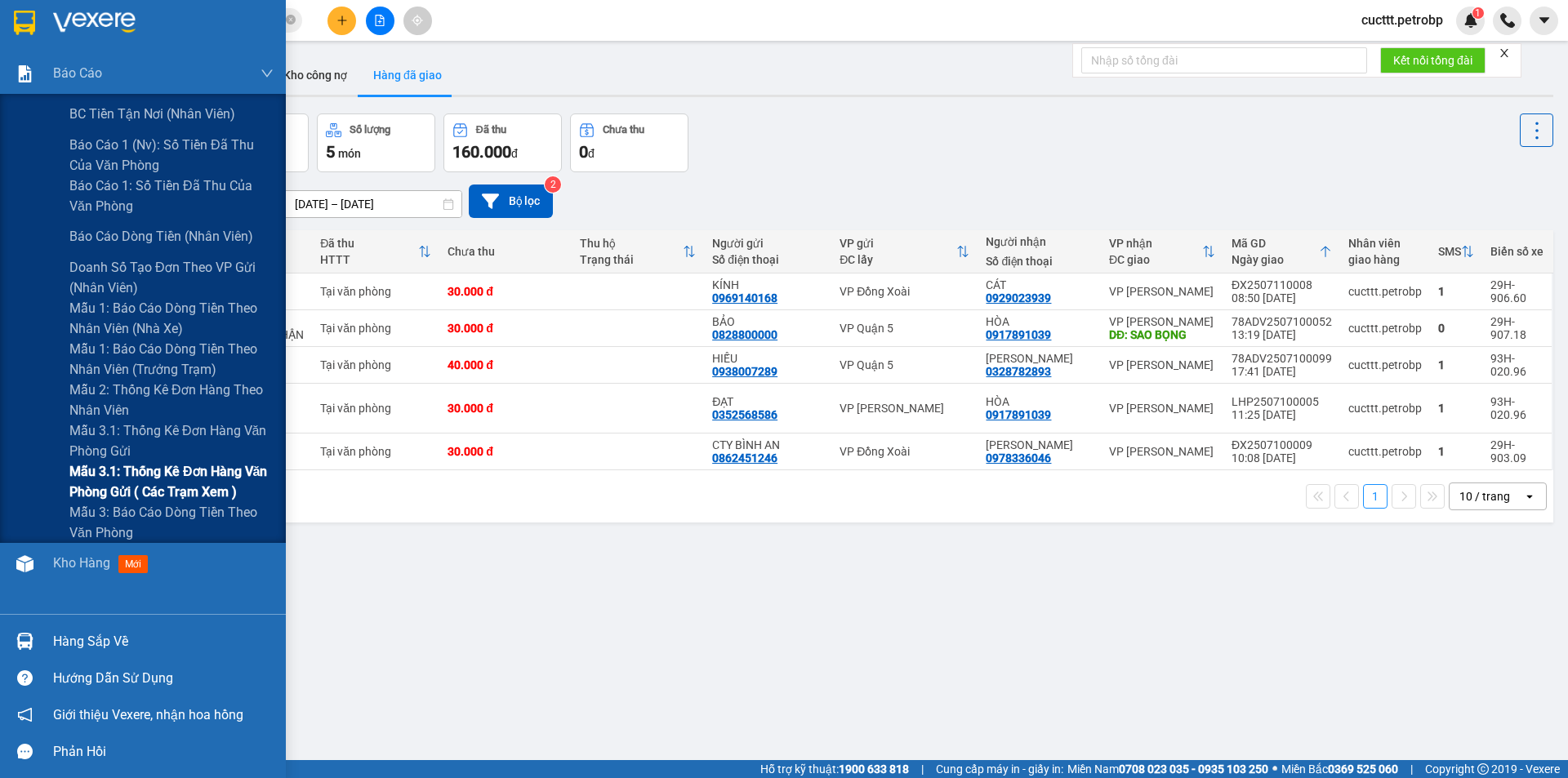 click on "Mẫu 3.1: Thống kê đơn hàng văn phòng gửi ( các trạm xem )" at bounding box center (172, 482) 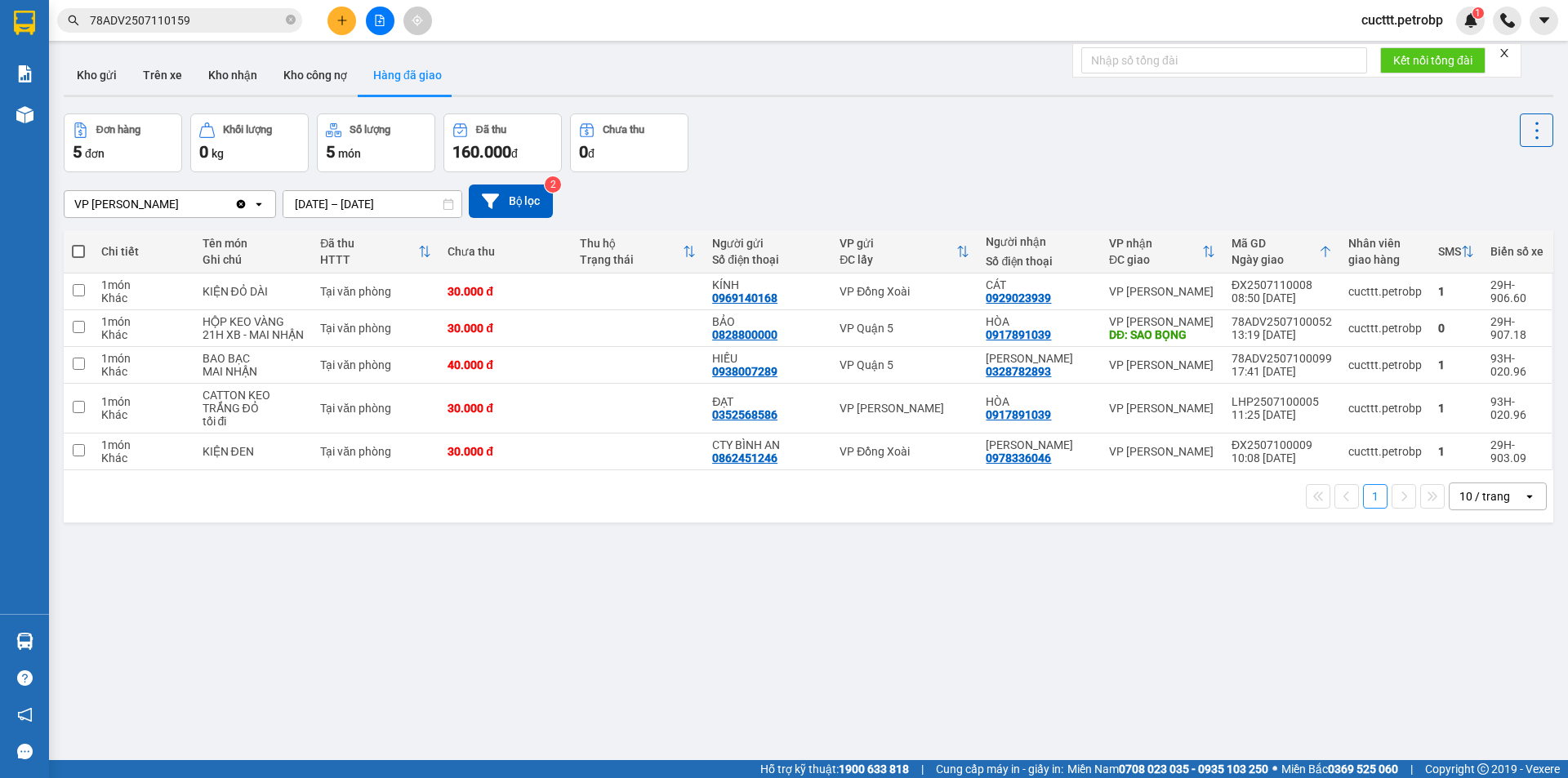 click on "[DATE] – [DATE]" at bounding box center (372, 204) 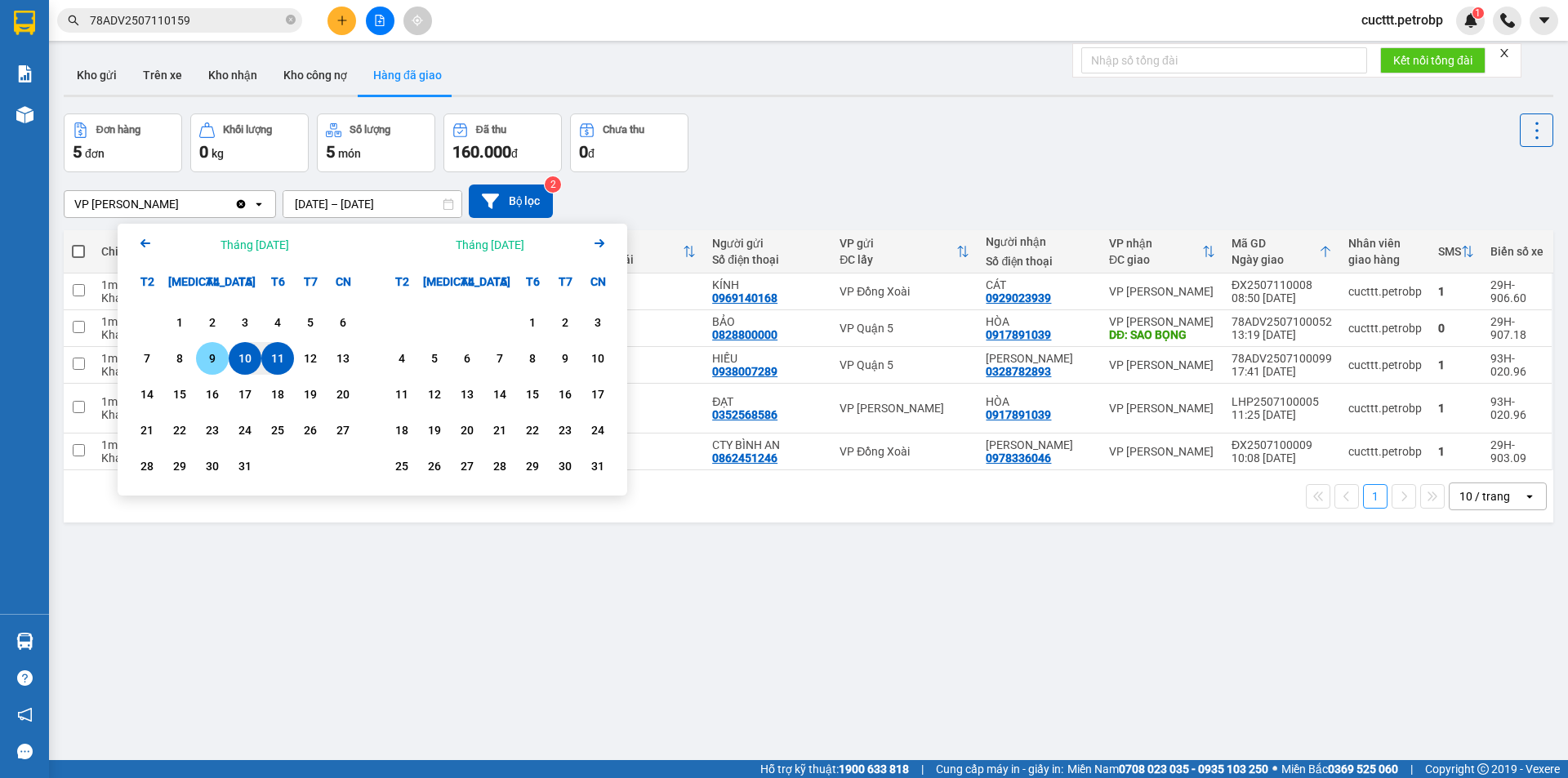 click on "9" at bounding box center (212, 358) 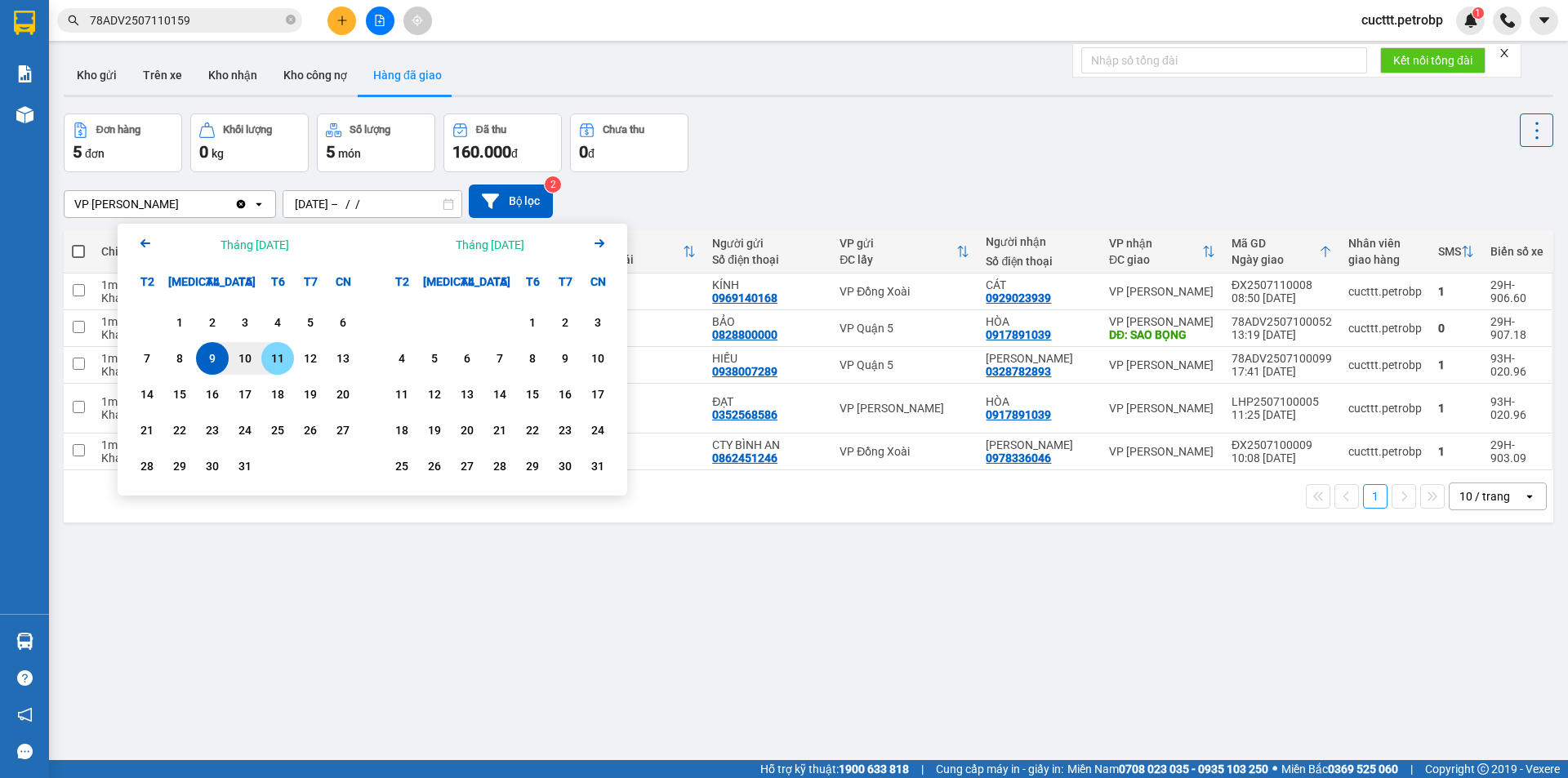 click on "11" at bounding box center [278, 358] 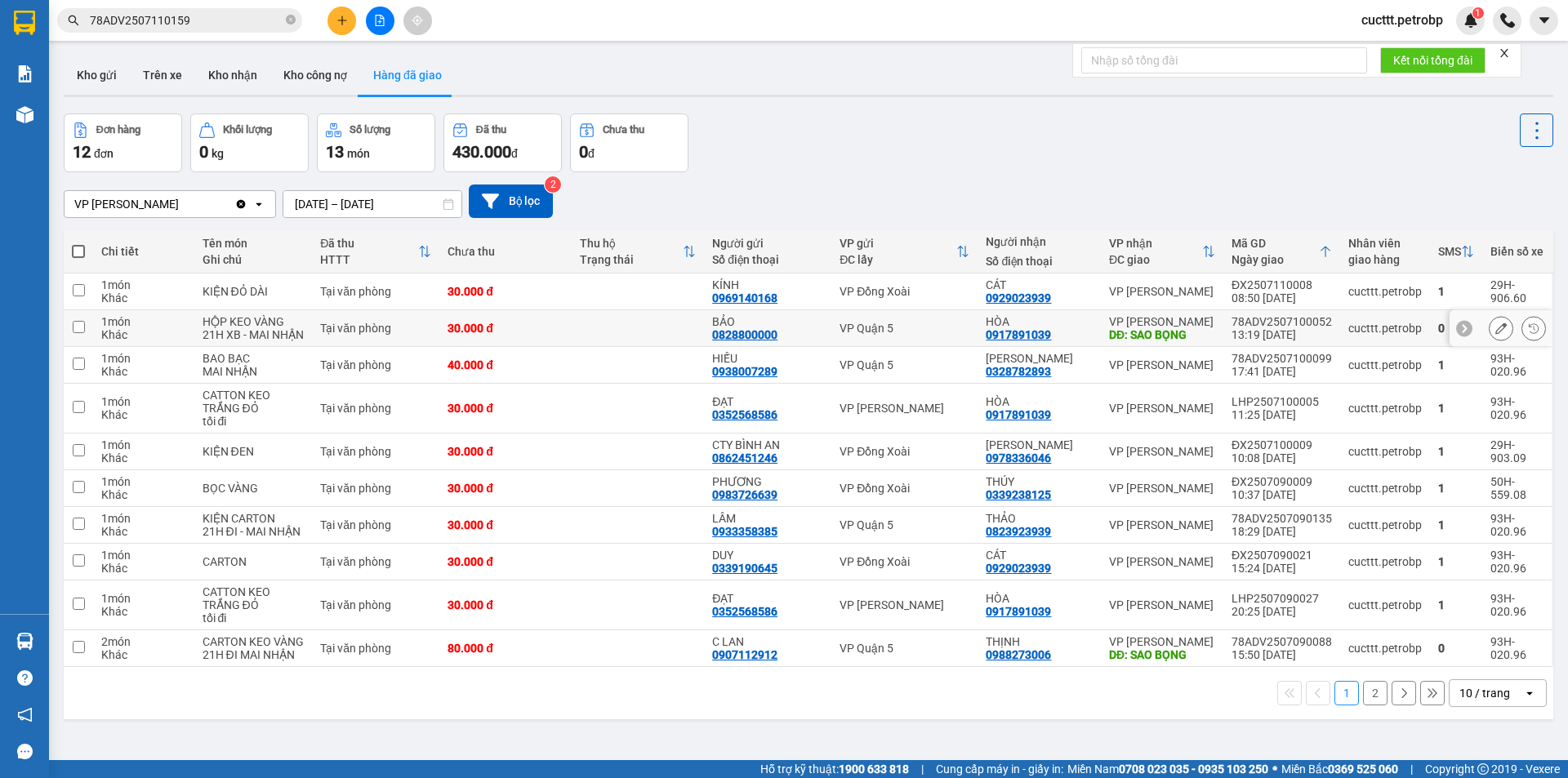 scroll, scrollTop: 75, scrollLeft: 0, axis: vertical 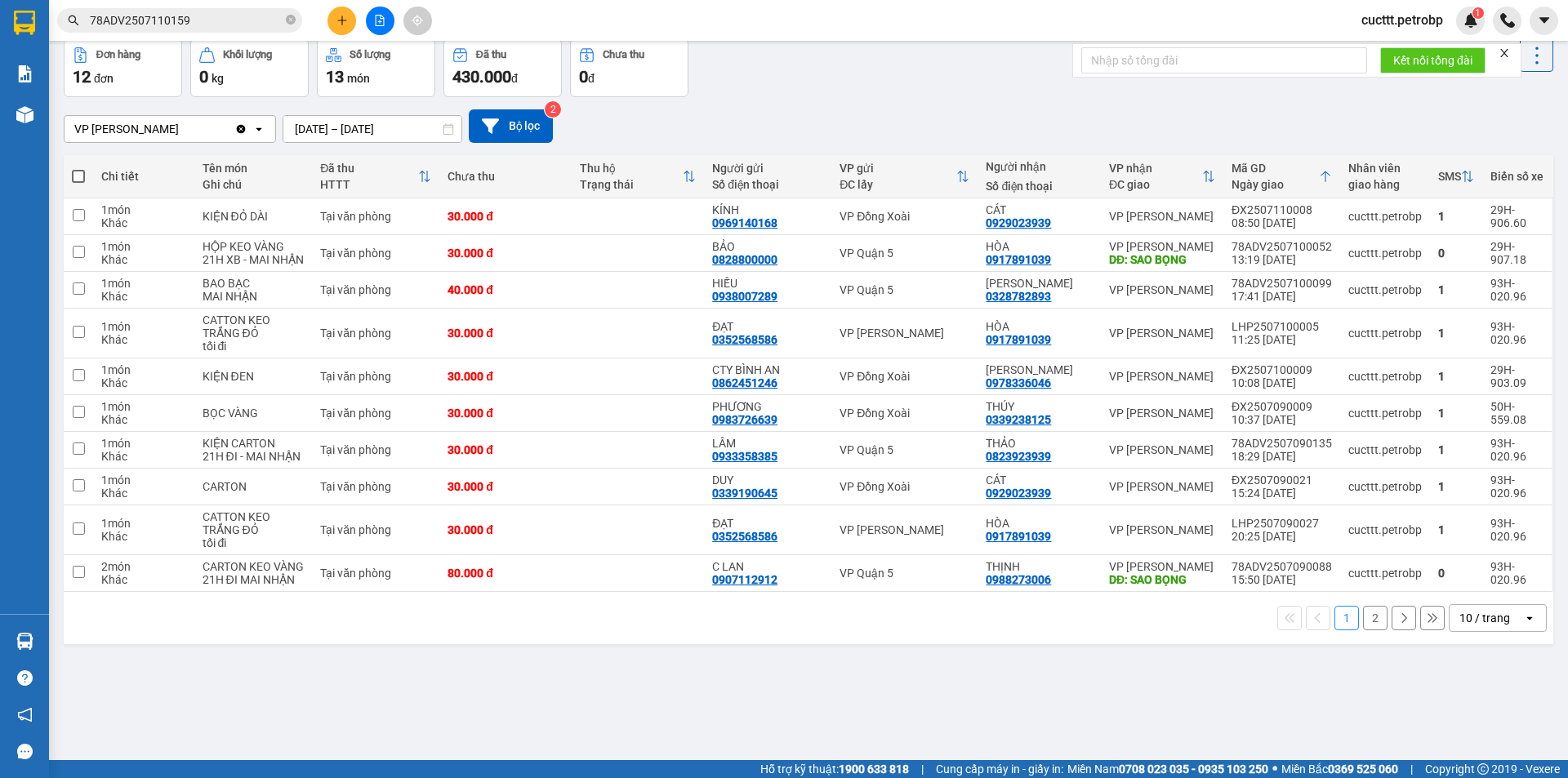click on "2" at bounding box center [1375, 618] 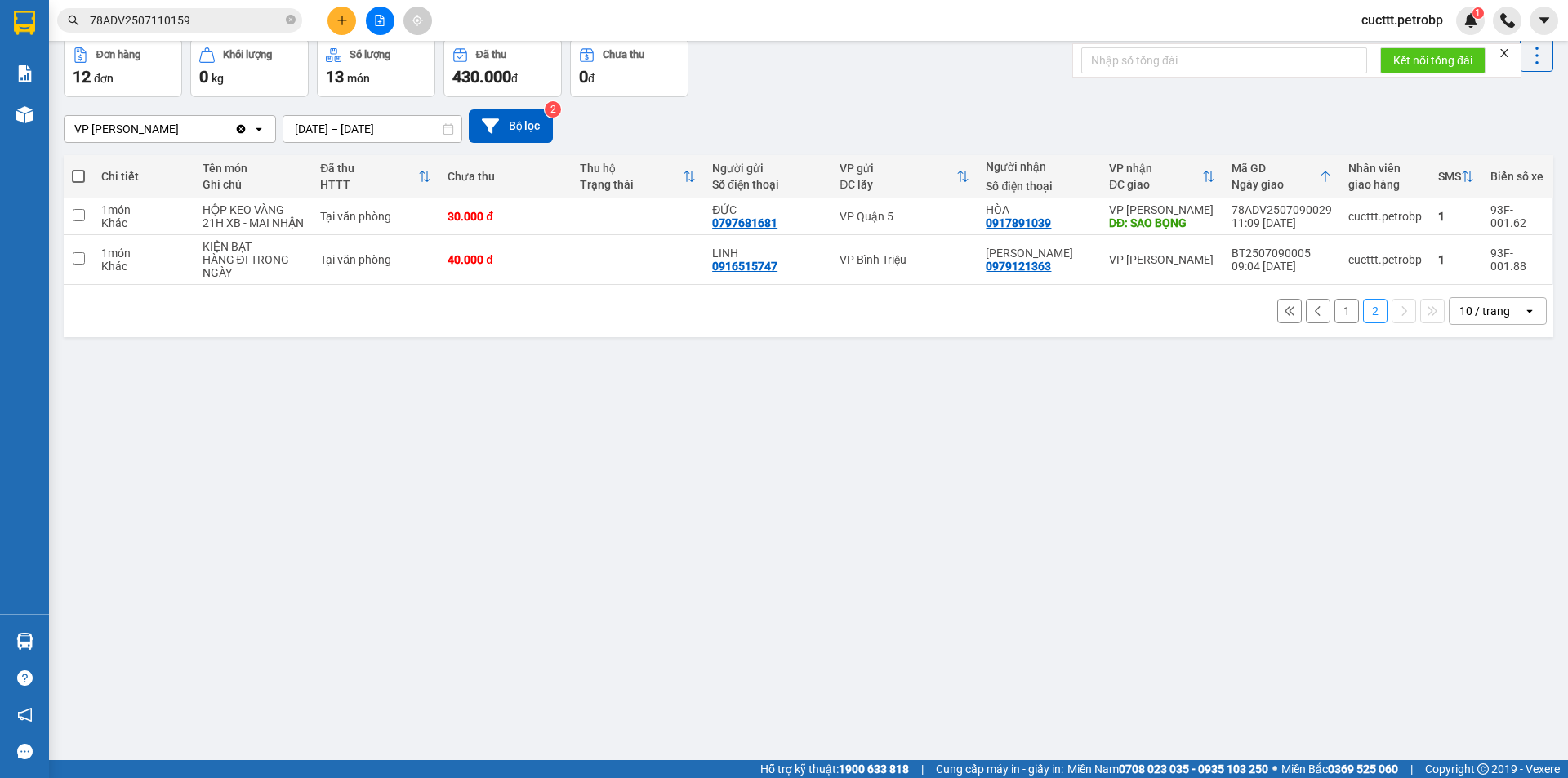 click on "1" at bounding box center (1347, 311) 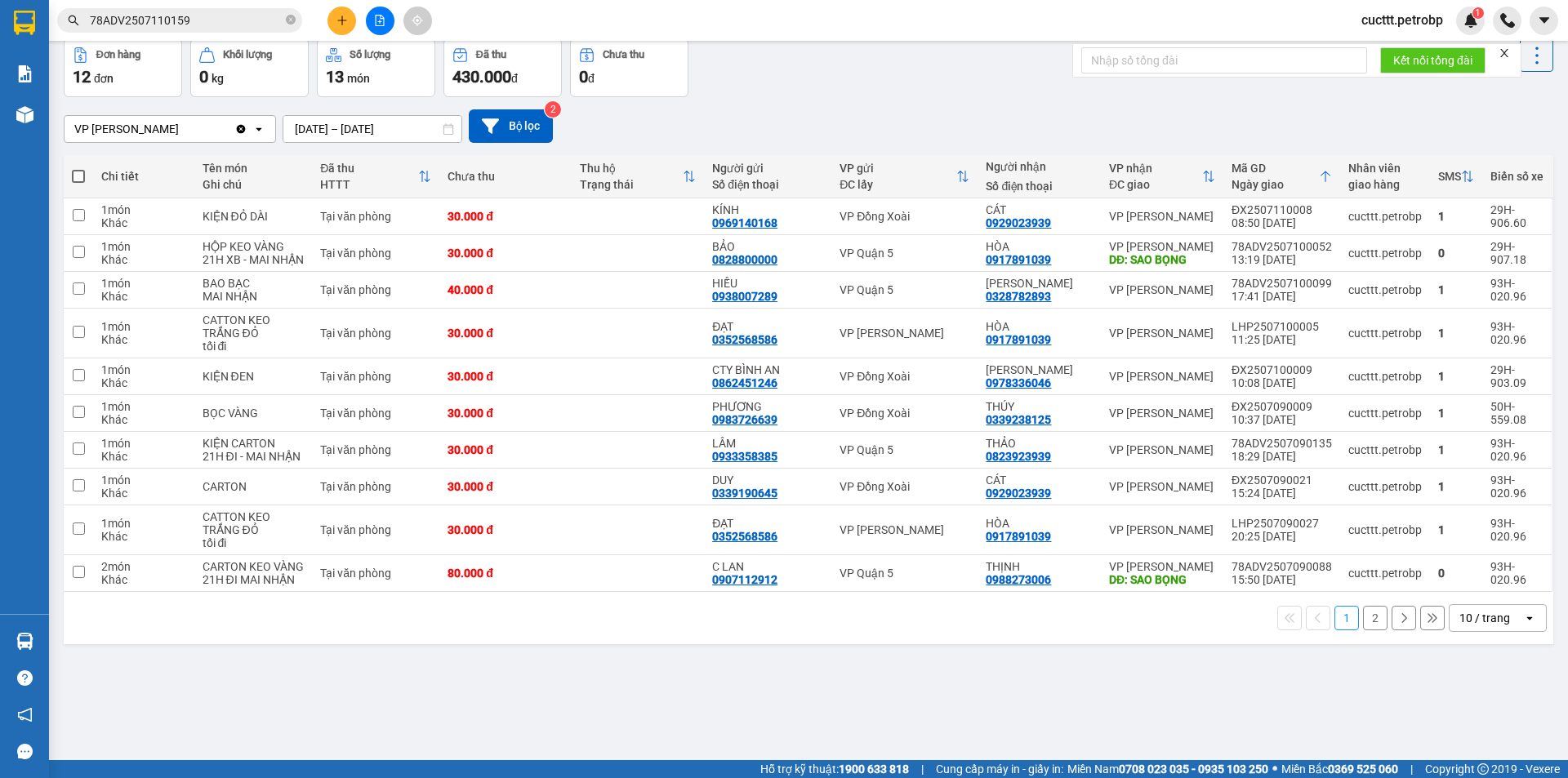 click on "ver  1.8.137 Kho gửi Trên xe Kho nhận Kho công nợ Hàng đã giao Đơn hàng 12 đơn Khối lượng 0 kg Số lượng 13 món Đã thu 430.000  đ Chưa thu 0  đ VP Đức Liễu Clear value open [DATE] – [DATE] Press the down arrow key to interact with the calendar and select a date. Press the escape button to close the calendar. Selected date range is from [DATE] to [DATE]. Bộ lọc 2 Chi tiết Tên món Ghi chú Đã thu HTTT Chưa thu Thu hộ Trạng thái Người gửi Số điện thoại VP gửi ĐC lấy Người nhận Số điện thoại VP nhận ĐC giao Mã GD Ngày giao Nhân viên giao hàng SMS Biển số xe 1  món Khác KIỆN ĐỎ DÀI Tại văn phòng 30.000 đ KÍNH 0969140168 VP Đồng Xoài CÁT 0929023939 VP Đức Liễu ĐX2507110008 08:50 [DATE] cucttt.petrobp 1 29H-906.60 1  món Khác HỘP KEO VÀNG 21H XB - MAI NHẬN  Tại văn phòng 30.000 đ BẢO 0828800000 VP [GEOGRAPHIC_DATA] 0917891039 VP Đức Liễu DĐ: SAO BỌNG 78ADV2507100052" at bounding box center (808, 362) 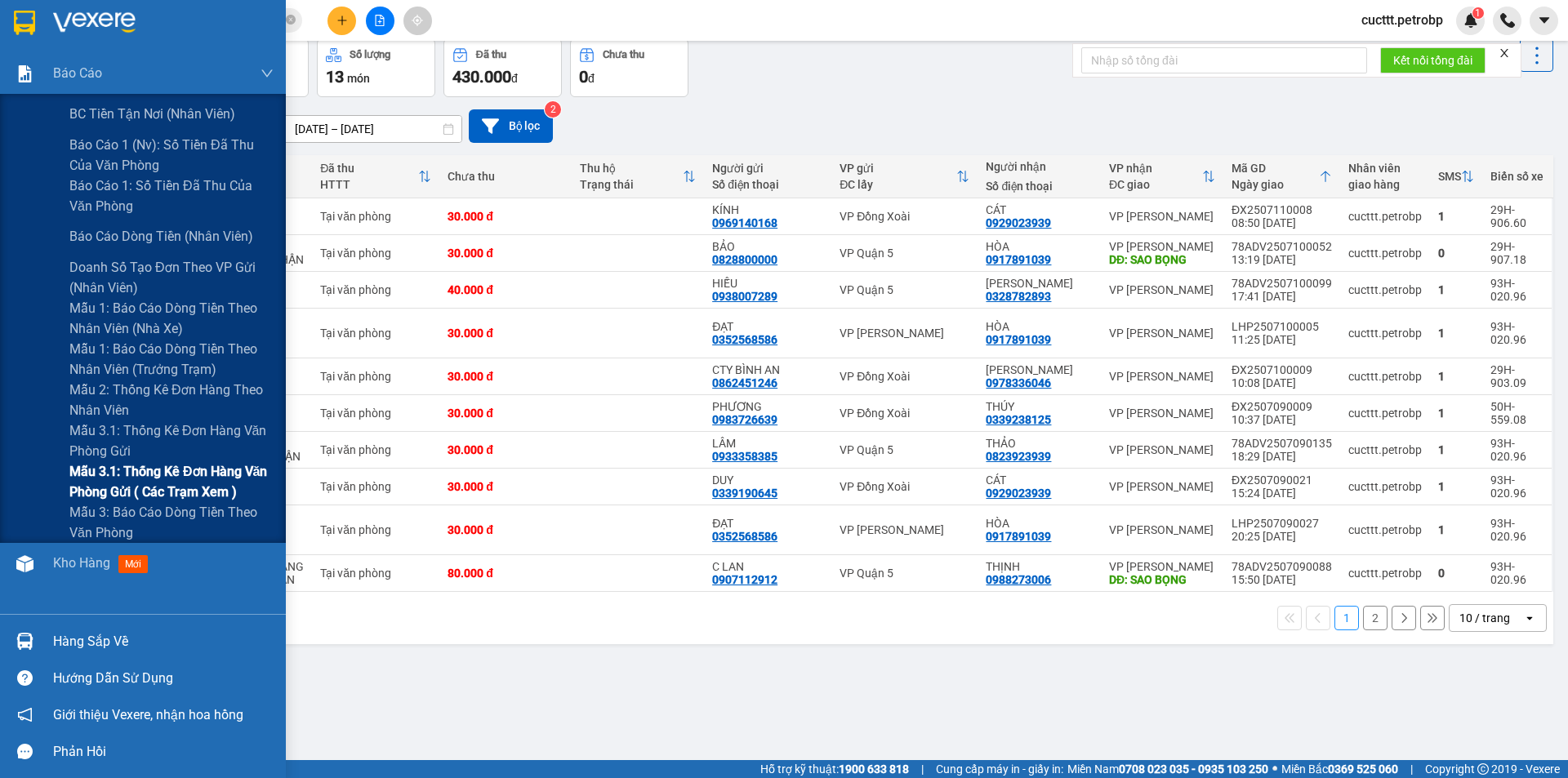 click on "Mẫu 3.1: Thống kê đơn hàng văn phòng gửi ( các trạm xem )" at bounding box center [172, 482] 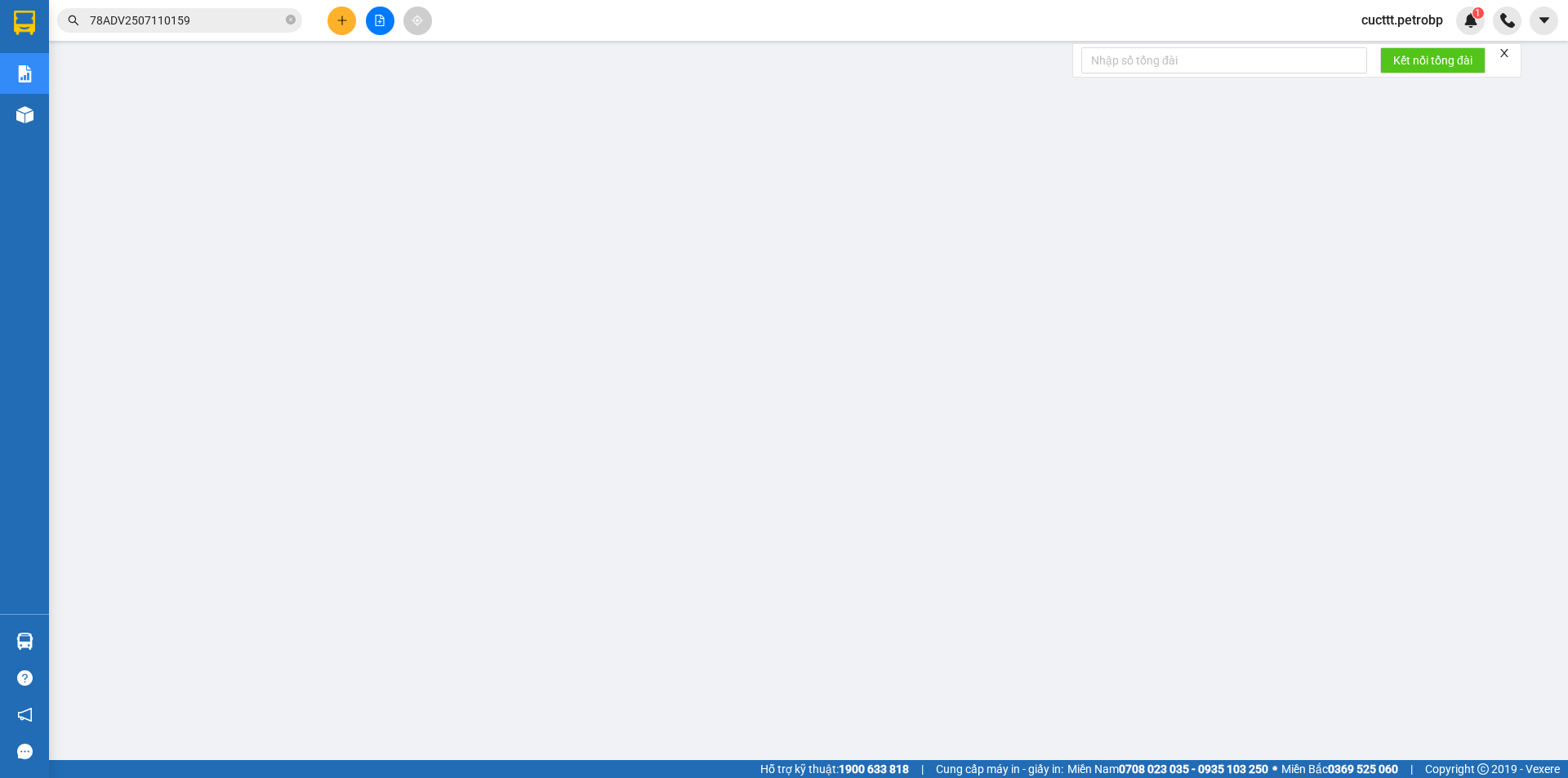 scroll, scrollTop: 0, scrollLeft: 0, axis: both 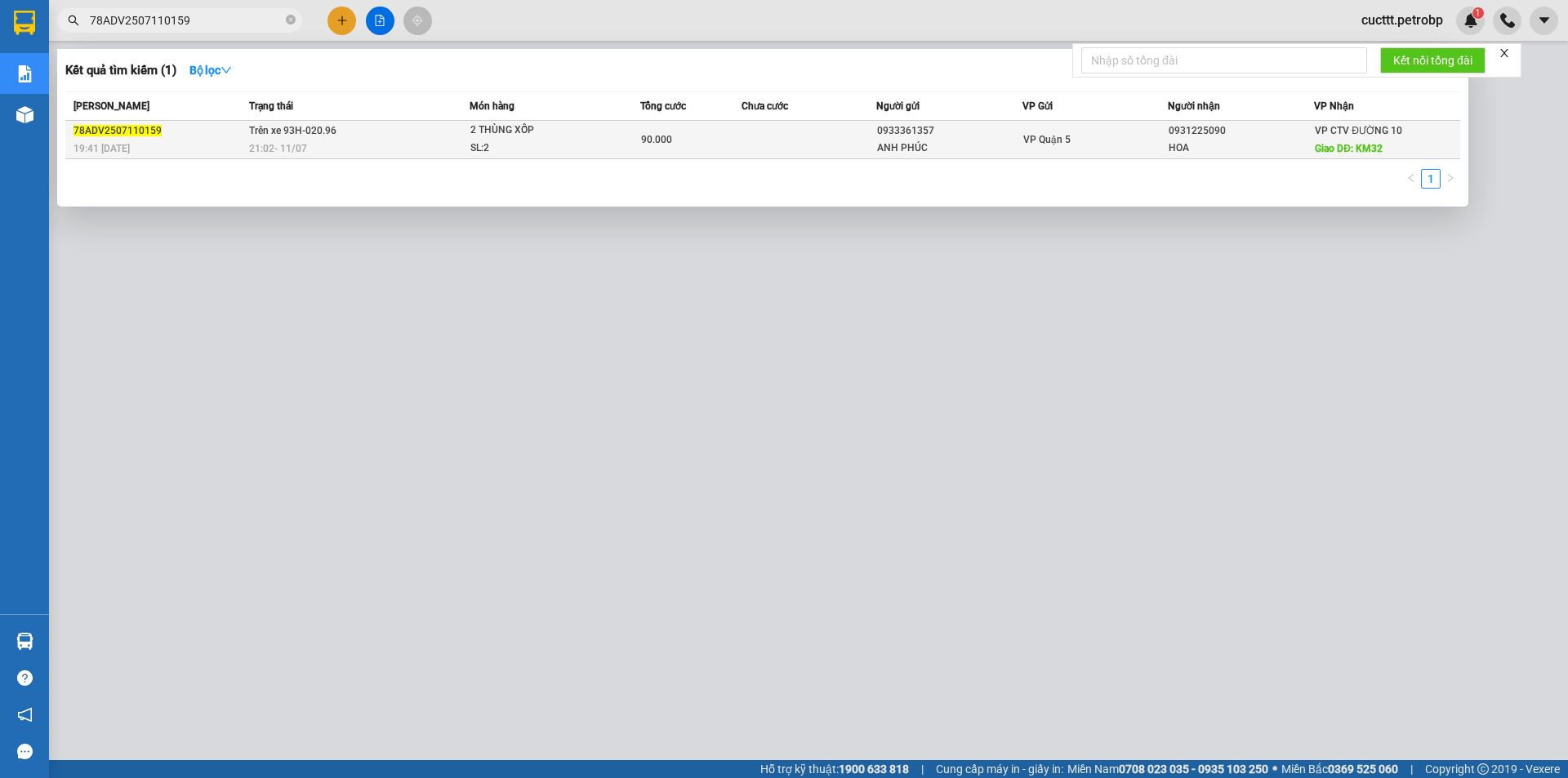click on "21:02  [DATE]" at bounding box center [359, 149] 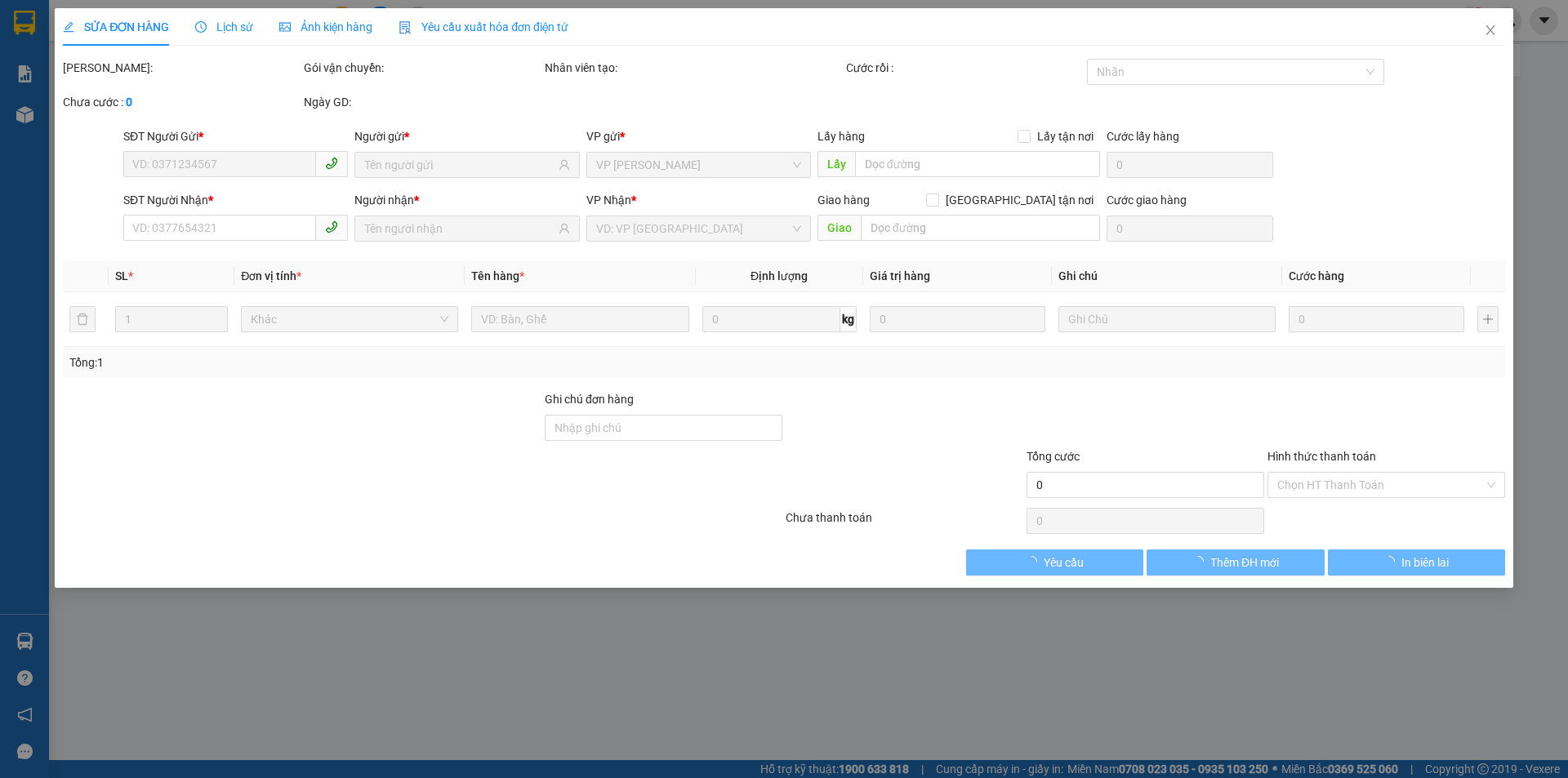type on "0933361357" 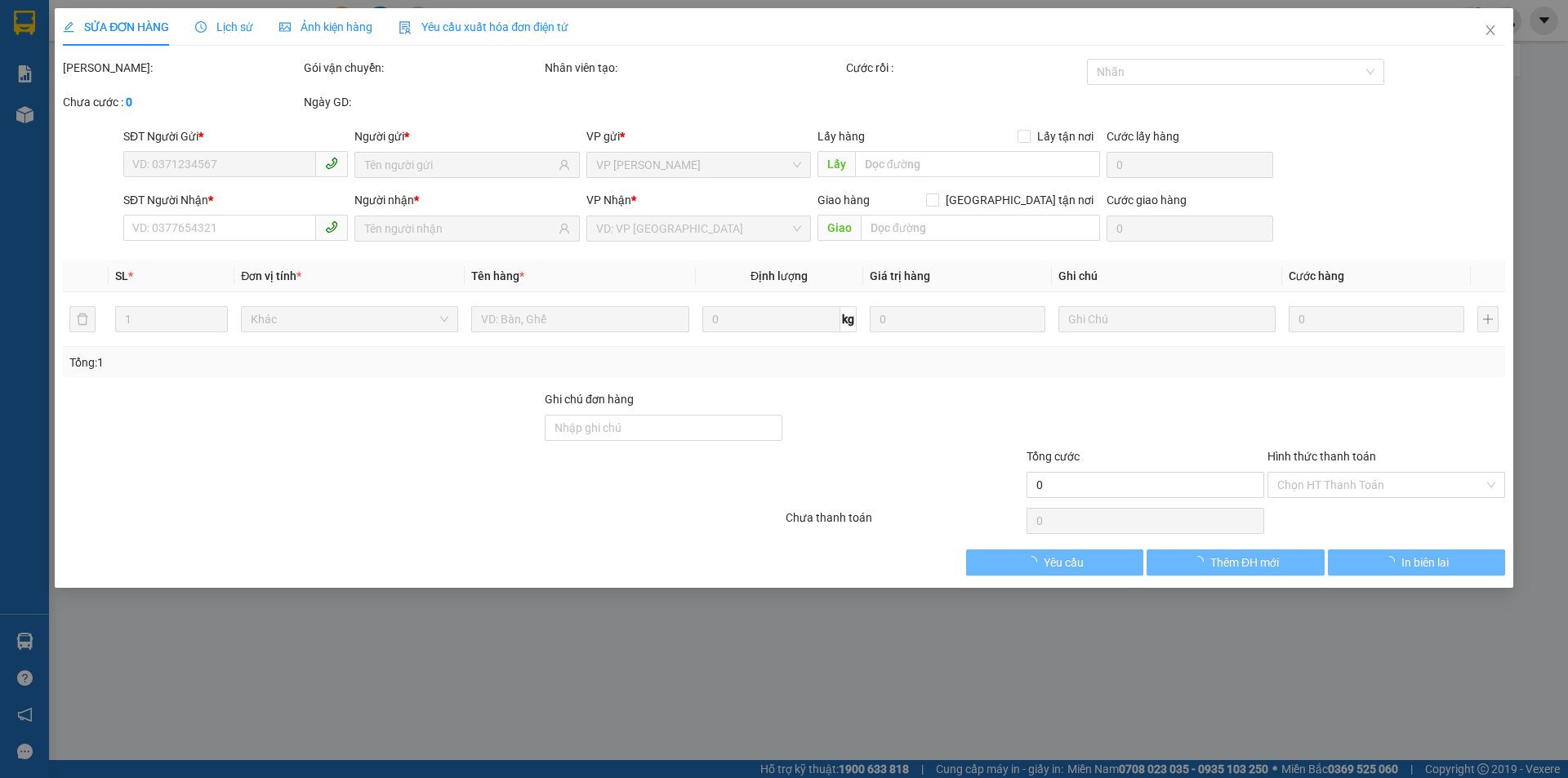 type on "ANH PHÚC" 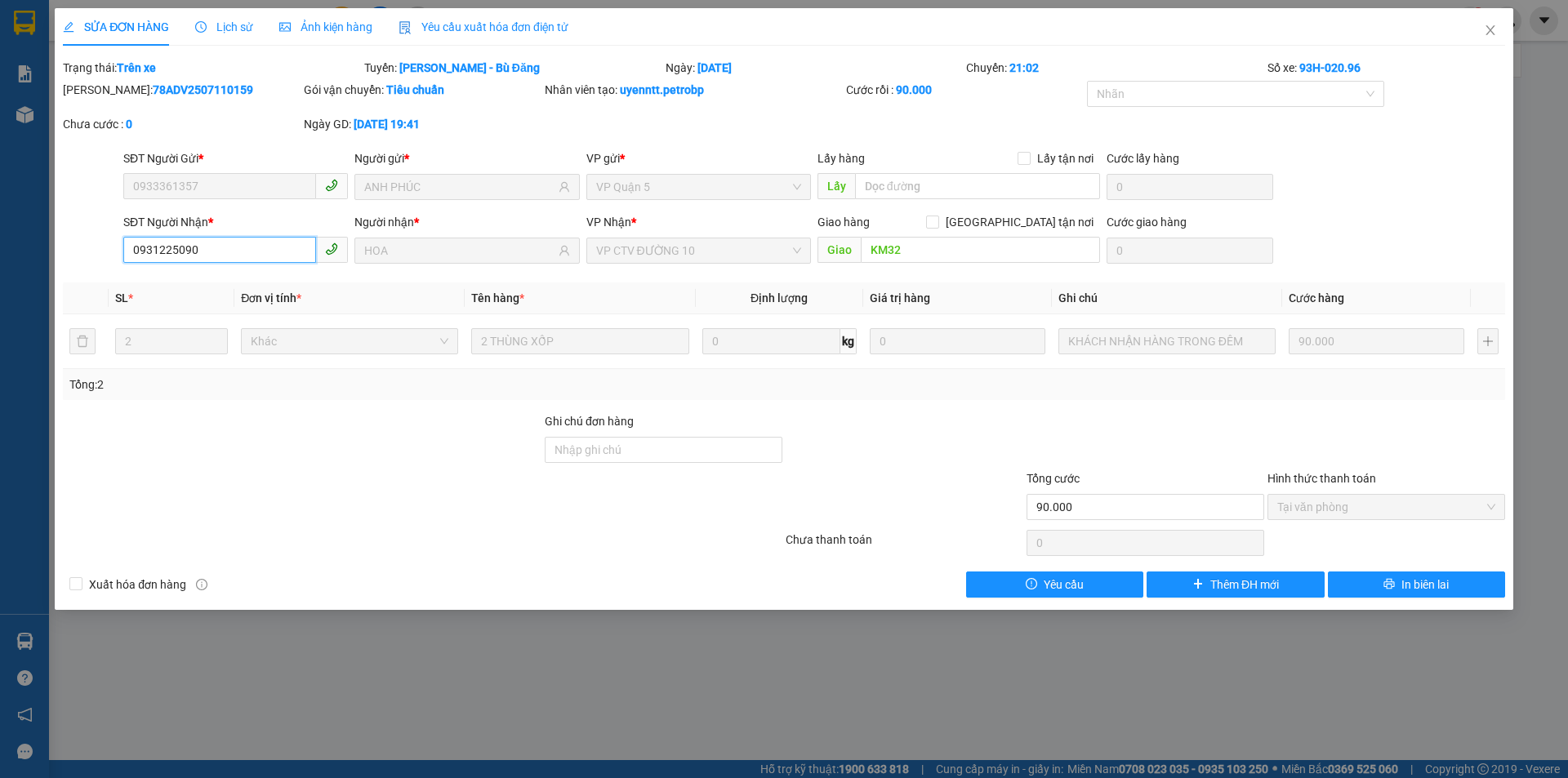 drag, startPoint x: 131, startPoint y: 244, endPoint x: 223, endPoint y: 249, distance: 92.13577 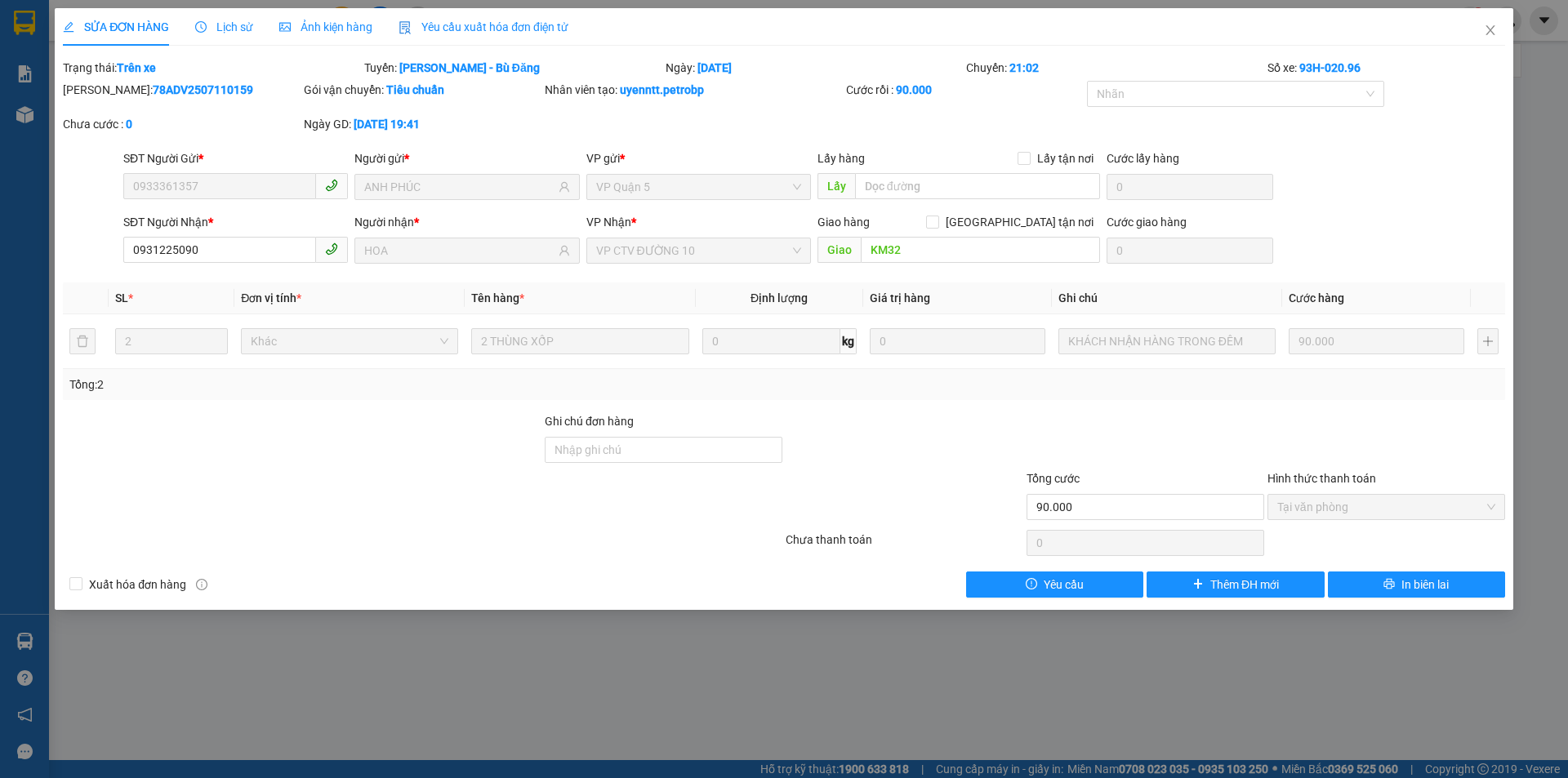click on "SĐT Người Nhận  *" at bounding box center [235, 222] 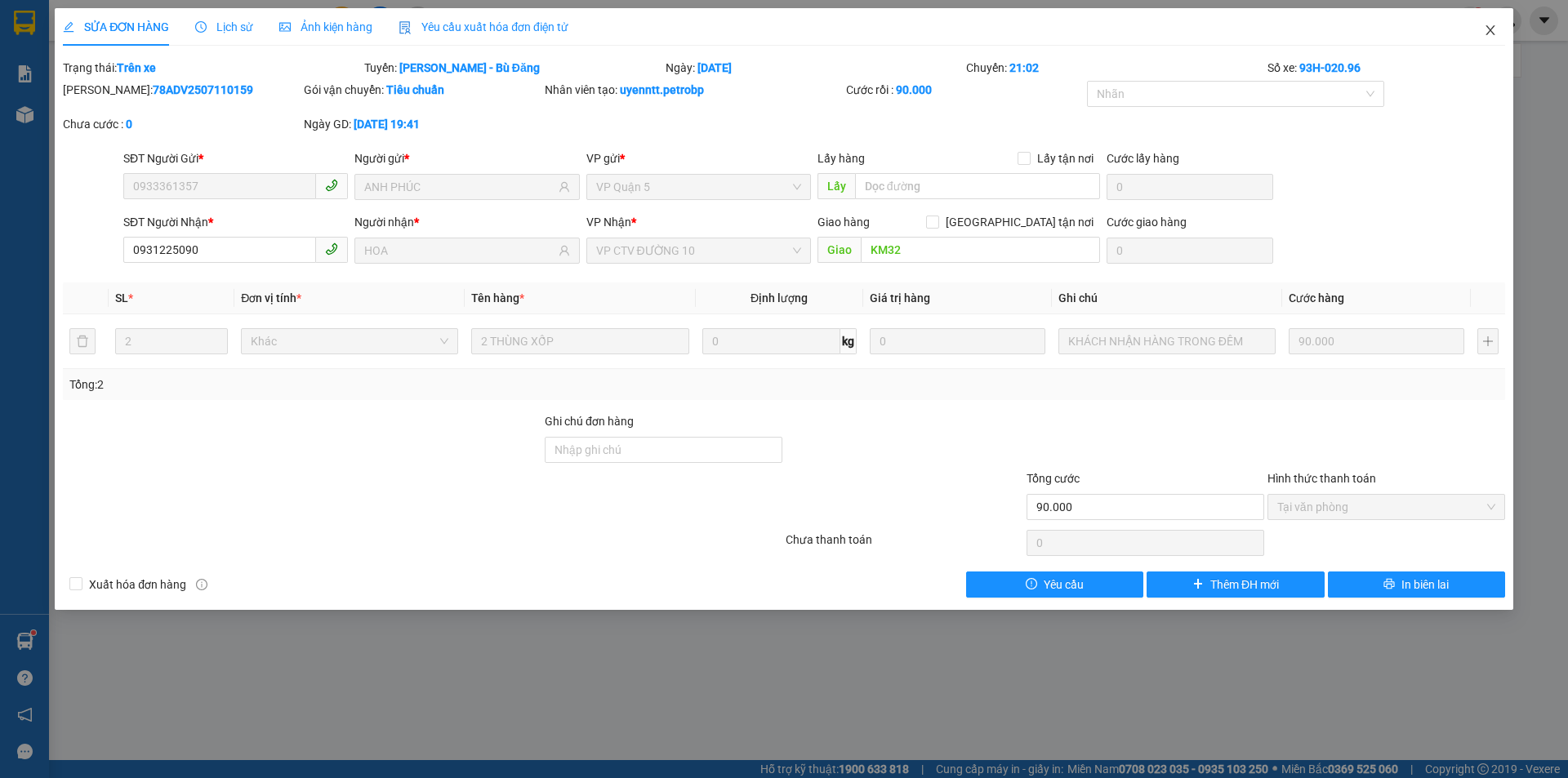 click 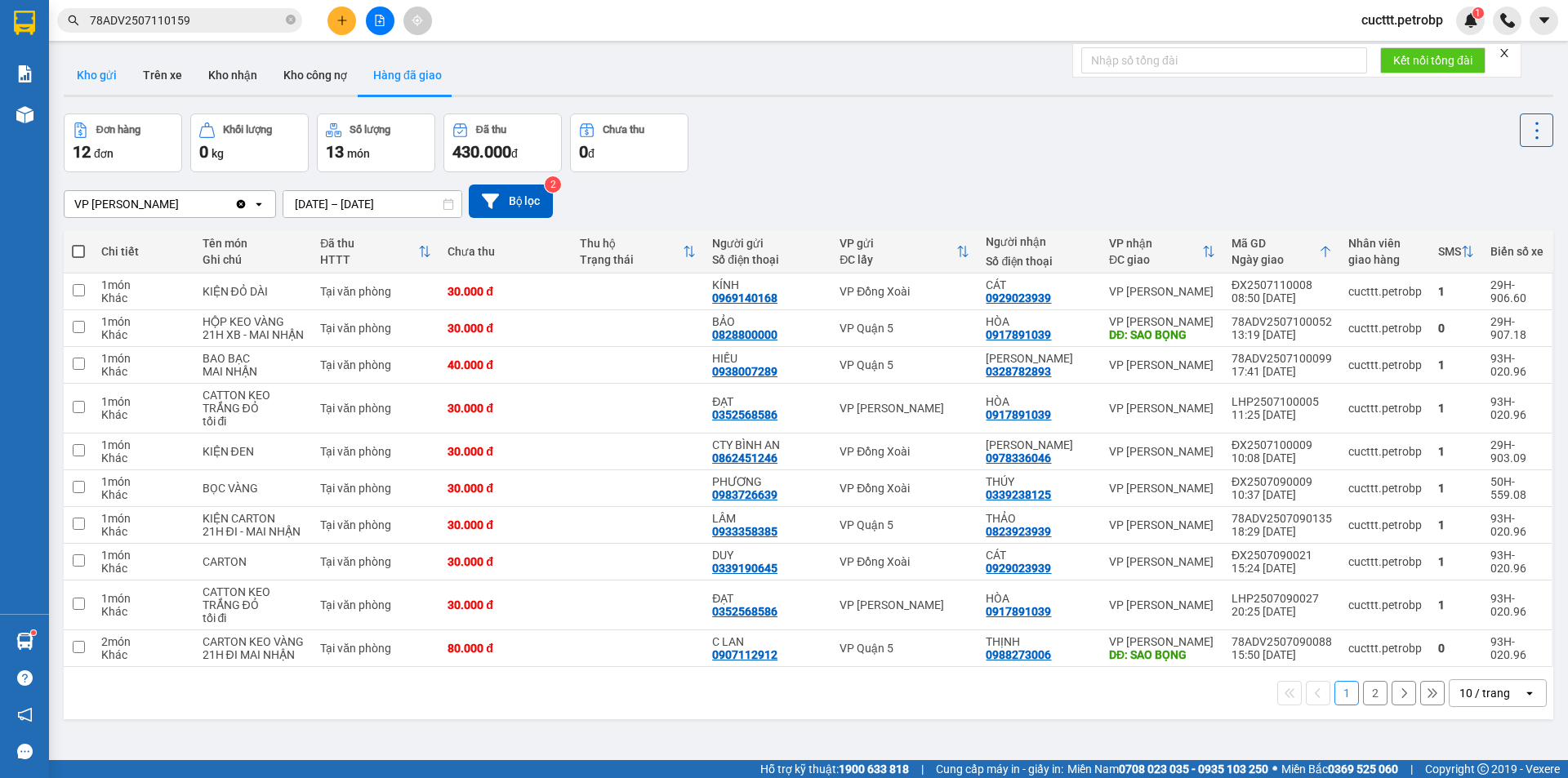 click on "Kho gửi" at bounding box center [96, 75] 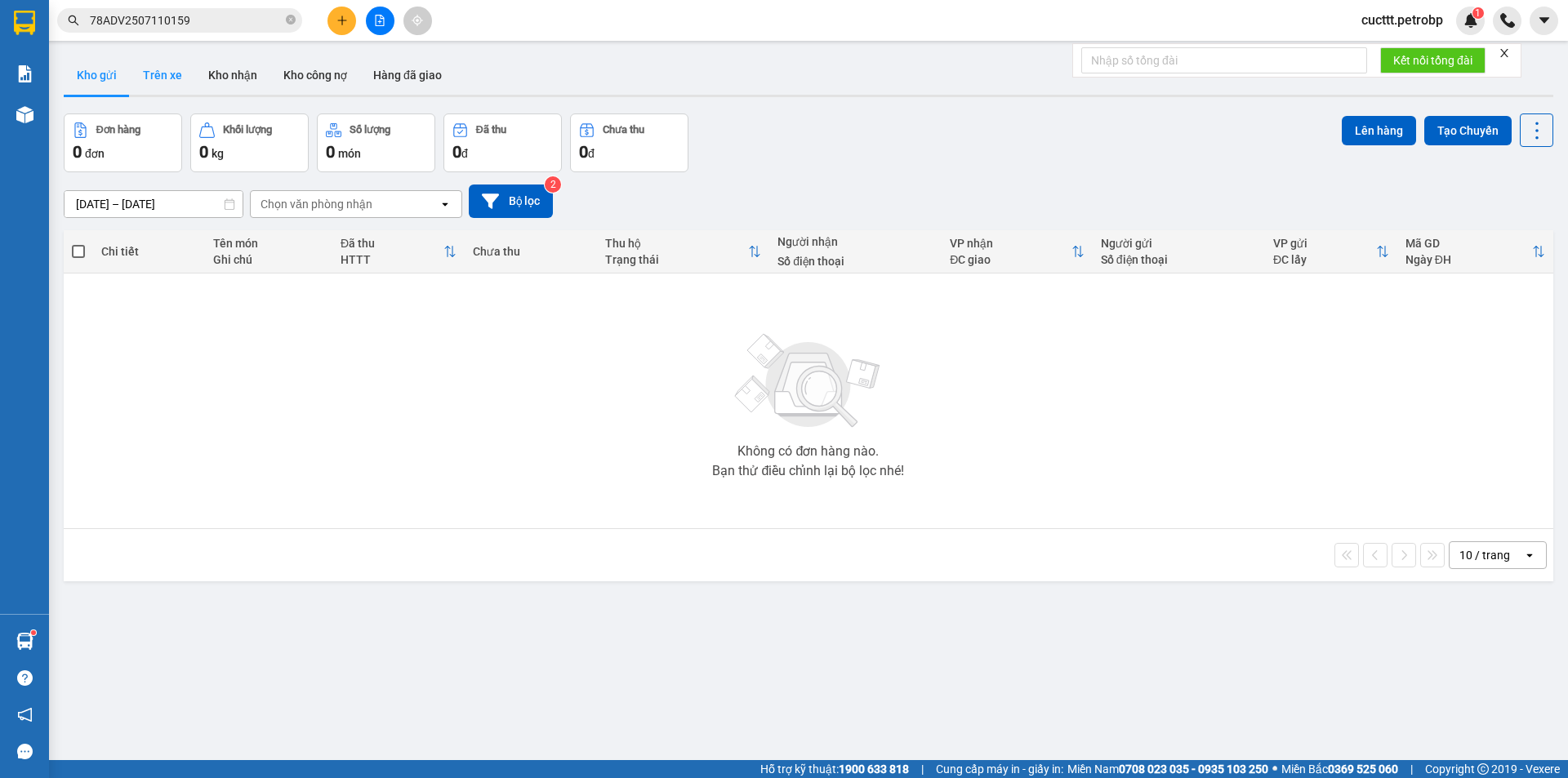 click on "Trên xe" at bounding box center [163, 75] 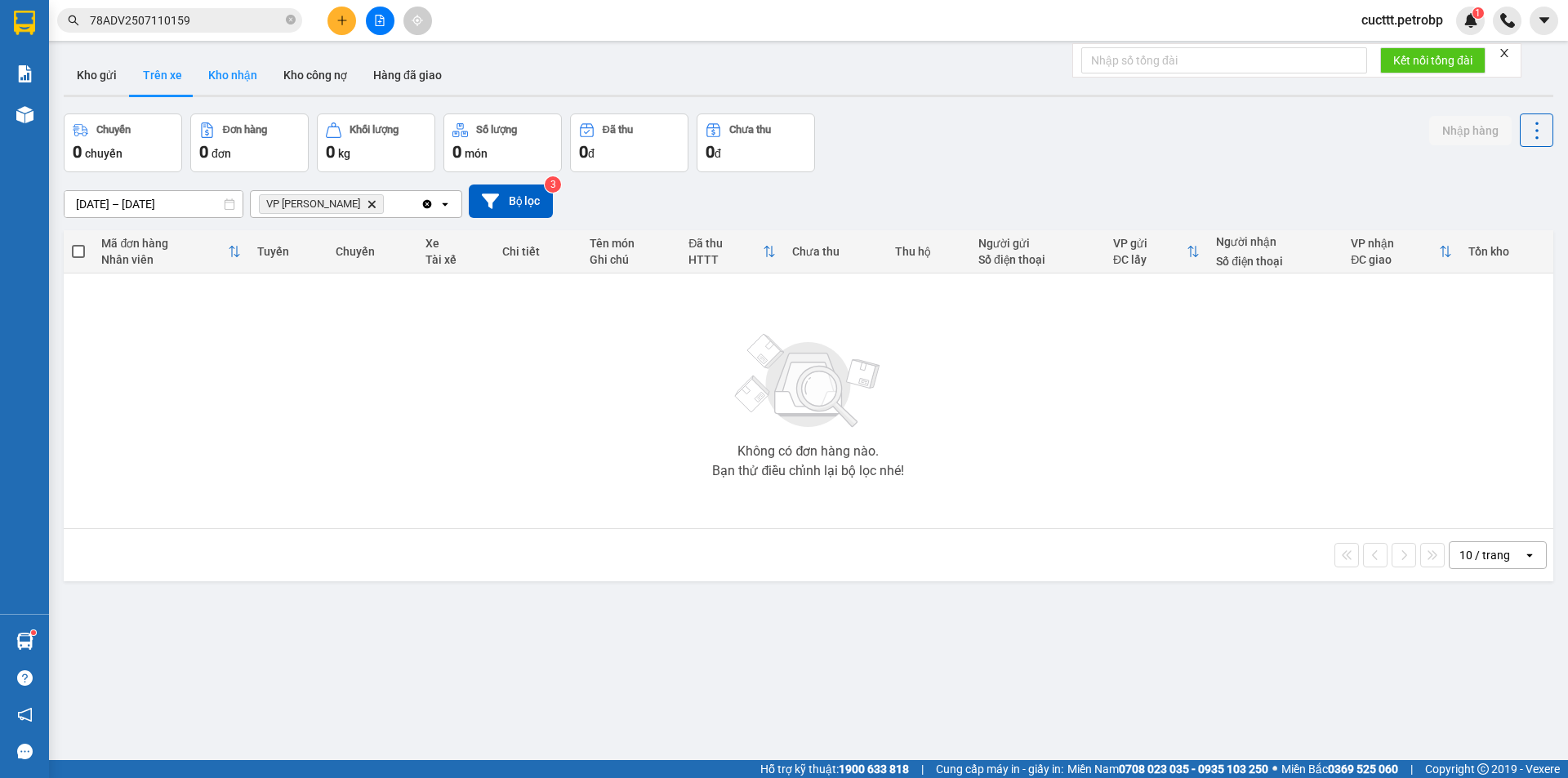 click on "Kho nhận" at bounding box center [233, 75] 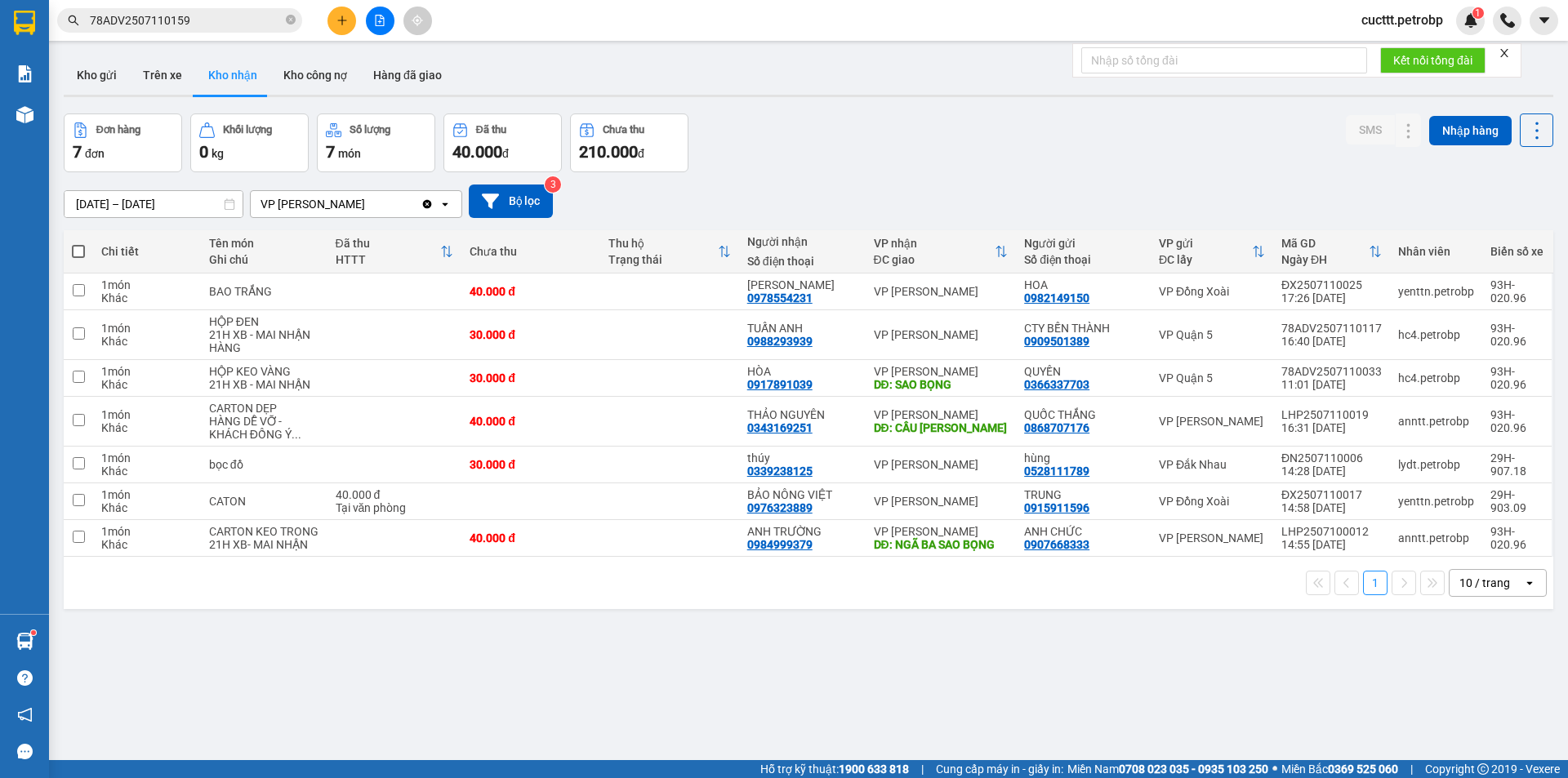 click on "Đơn hàng 7 đơn Khối lượng 0 kg Số lượng 7 món Đã thu 40.000  đ Chưa thu 210.000  đ SMS Nhập hàng" at bounding box center [808, 143] 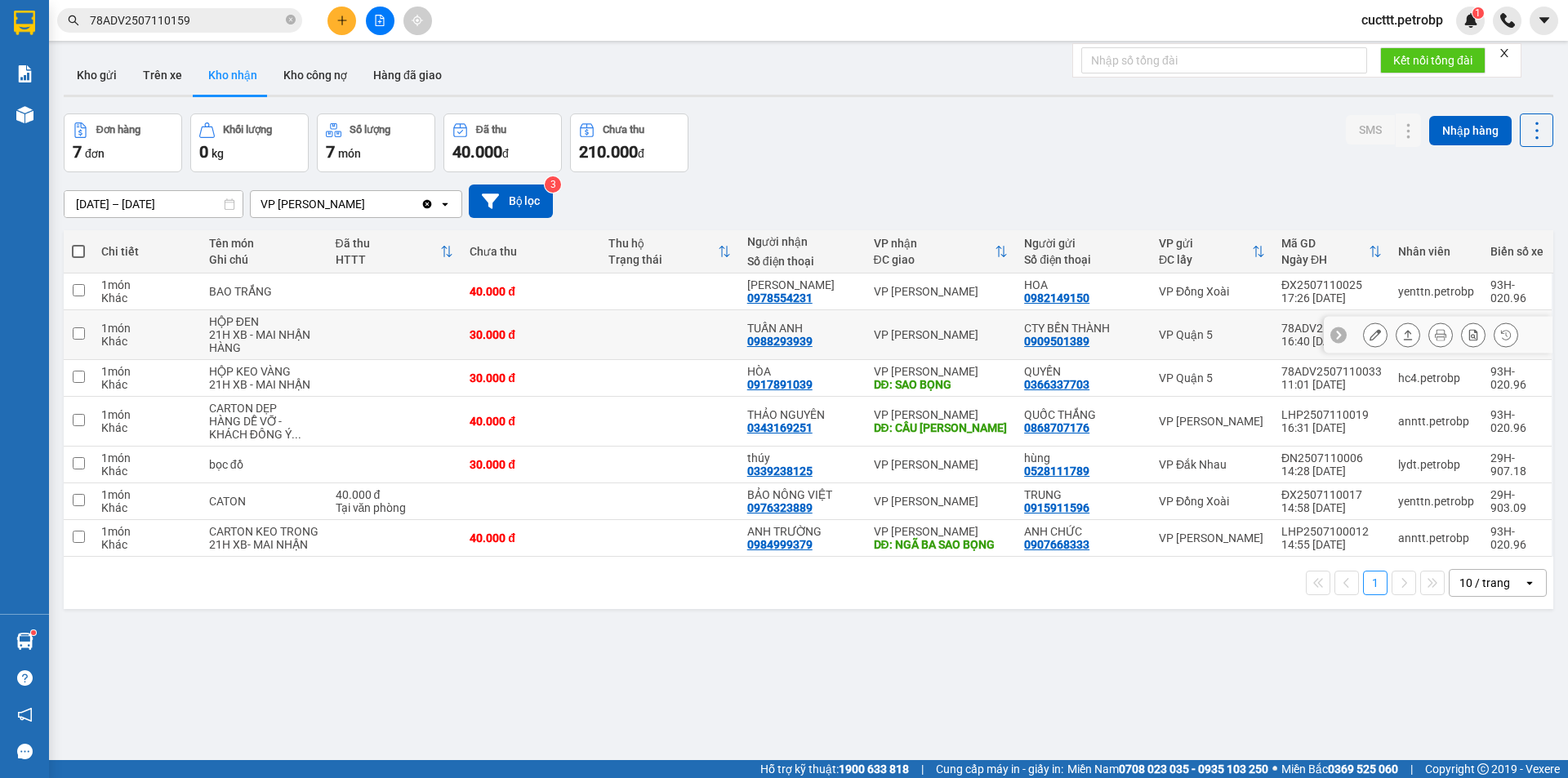 click on "TUẤN ANH" at bounding box center [802, 328] 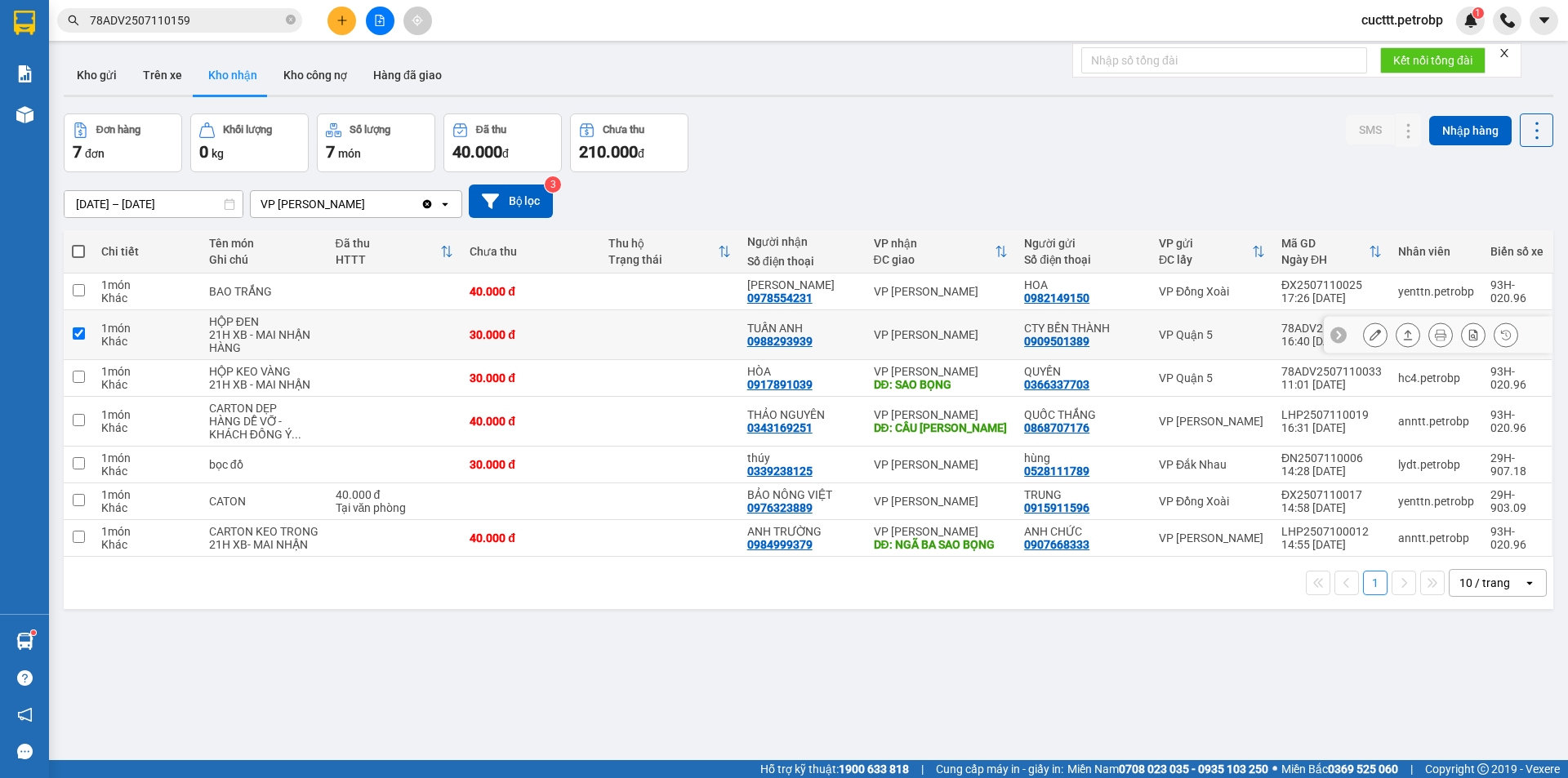 checkbox on "true" 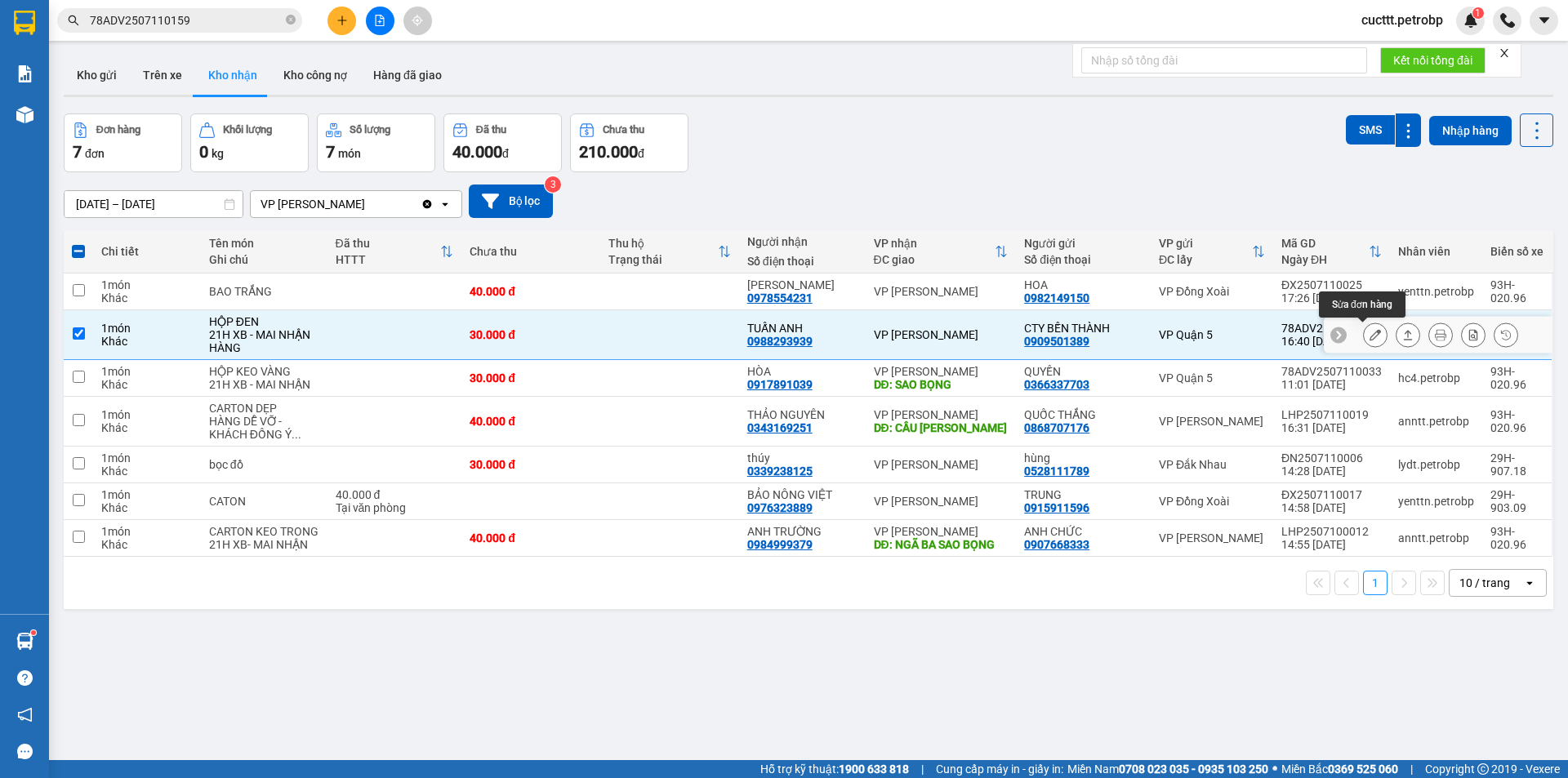 click 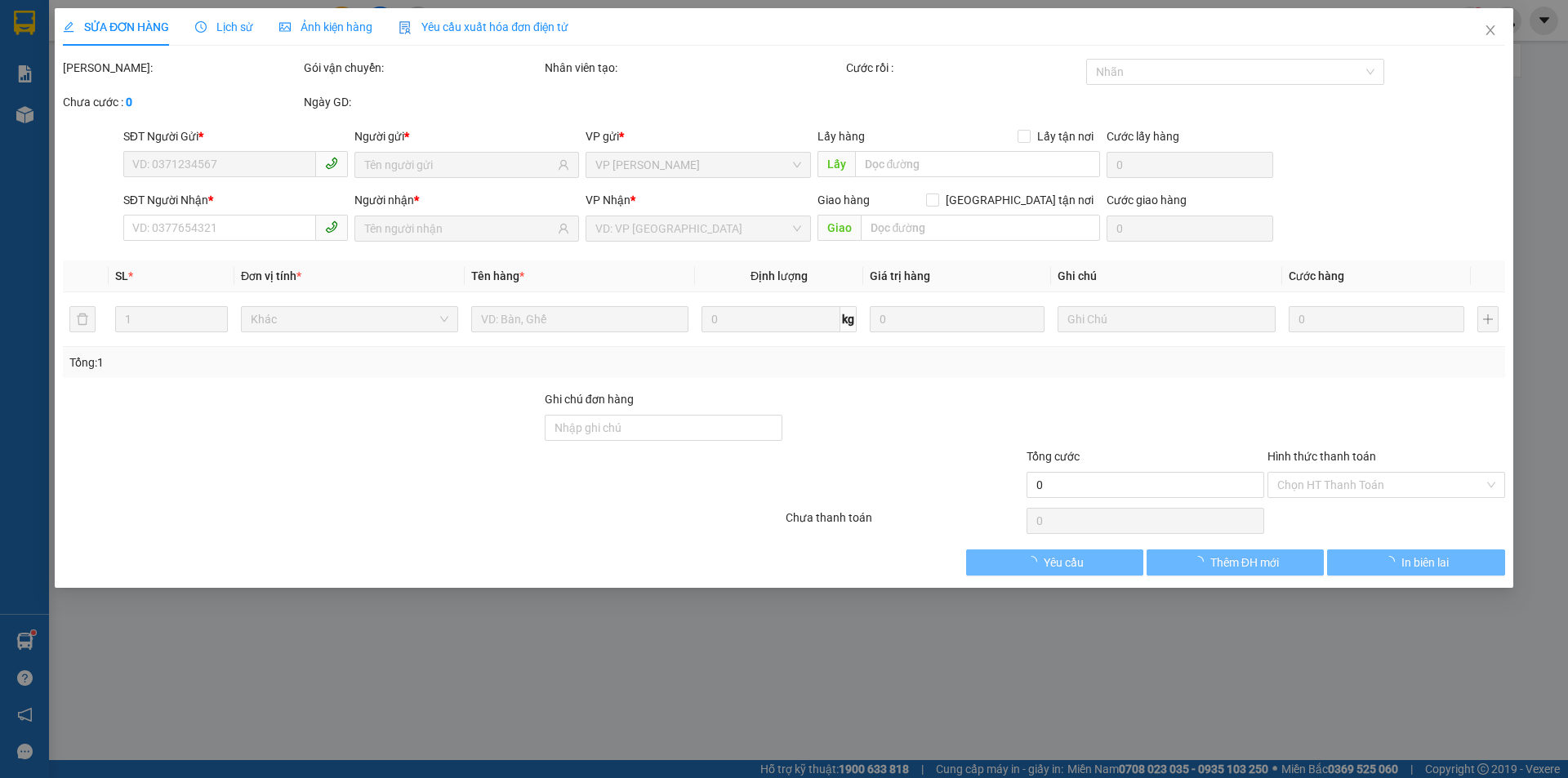 type on "0909501389" 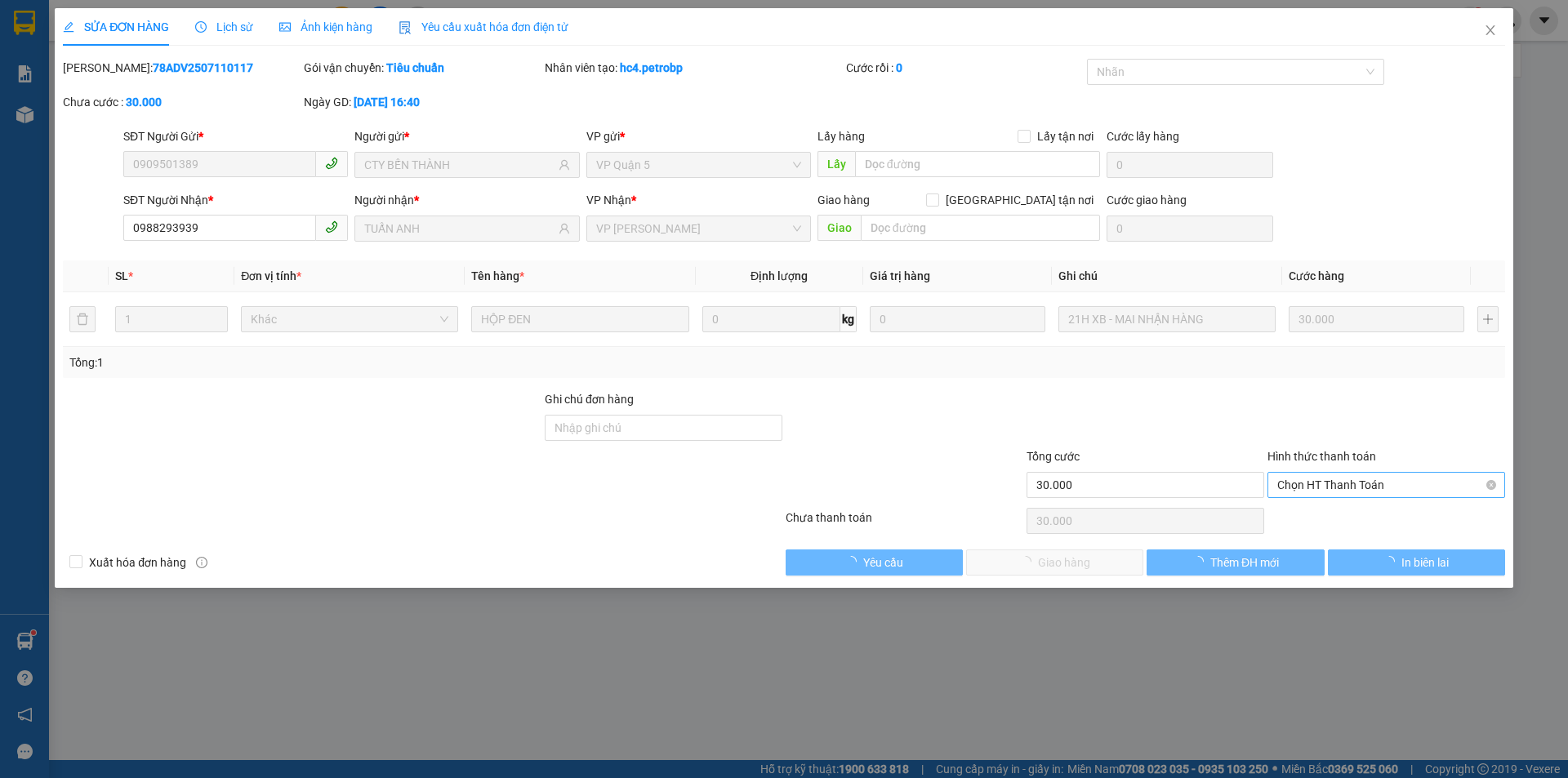 drag, startPoint x: 1345, startPoint y: 477, endPoint x: 1337, endPoint y: 496, distance: 20.615528 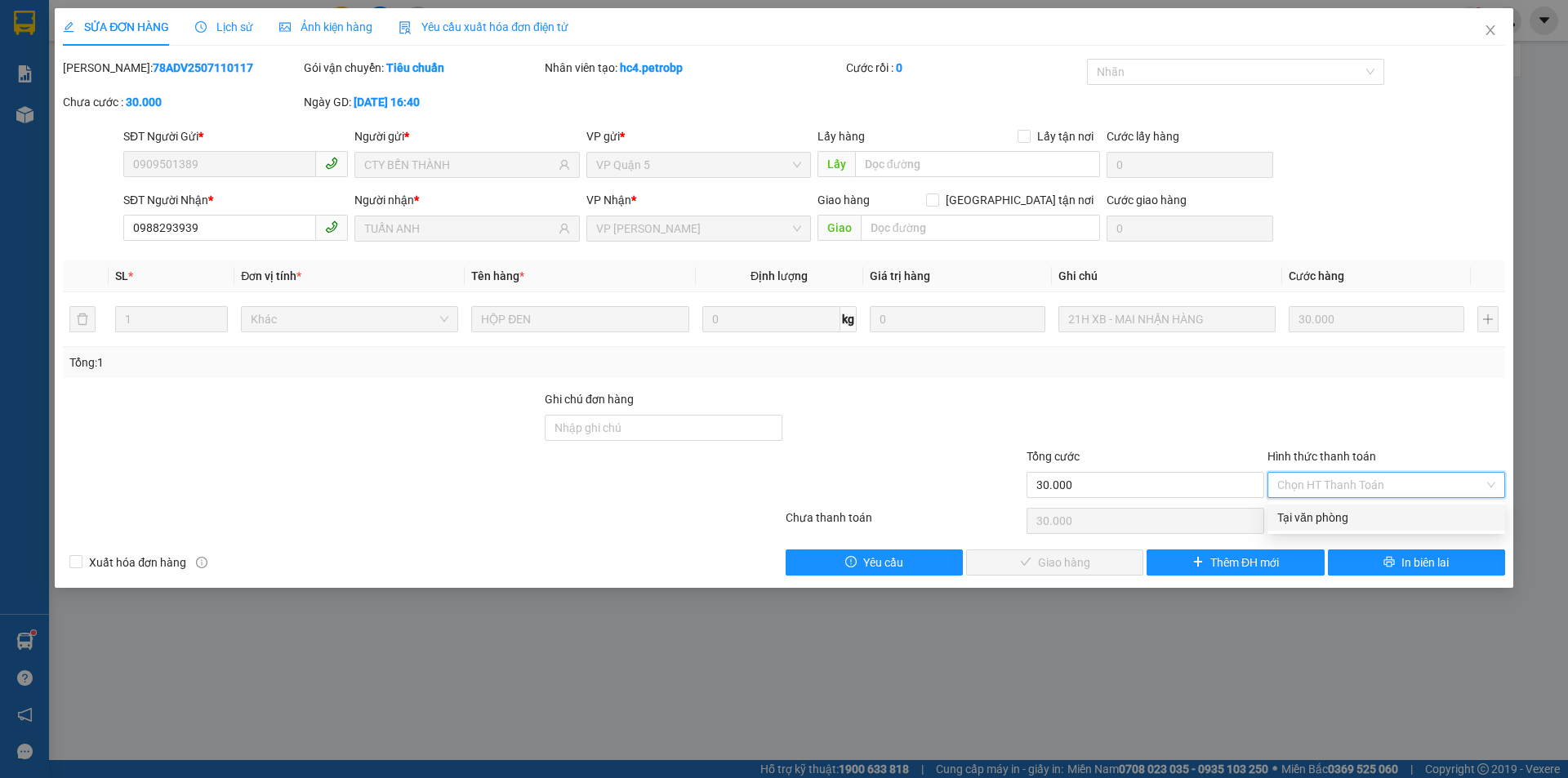 click on "Tại văn phòng" at bounding box center (1386, 518) 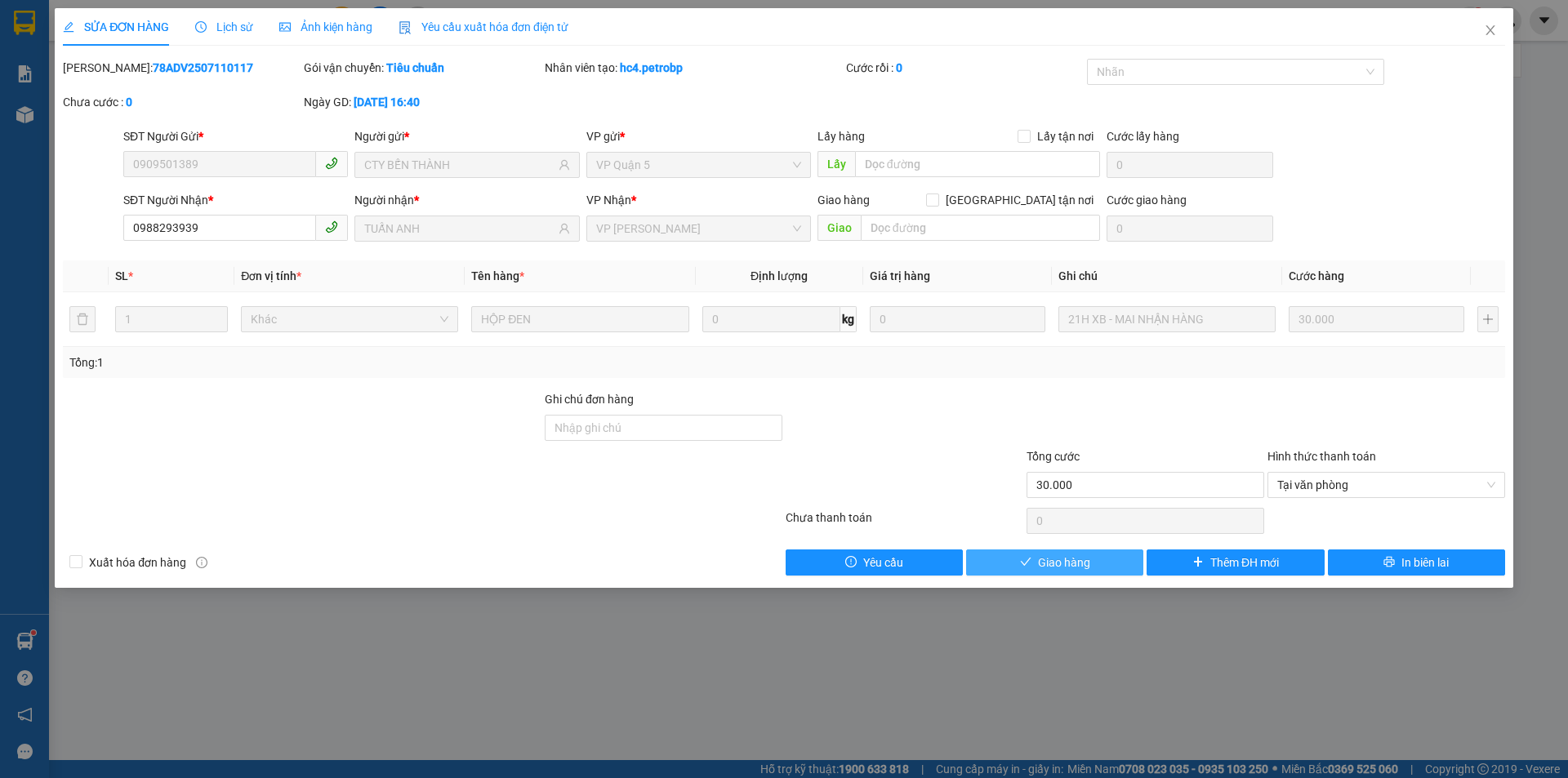 click on "Giao hàng" at bounding box center (1054, 562) 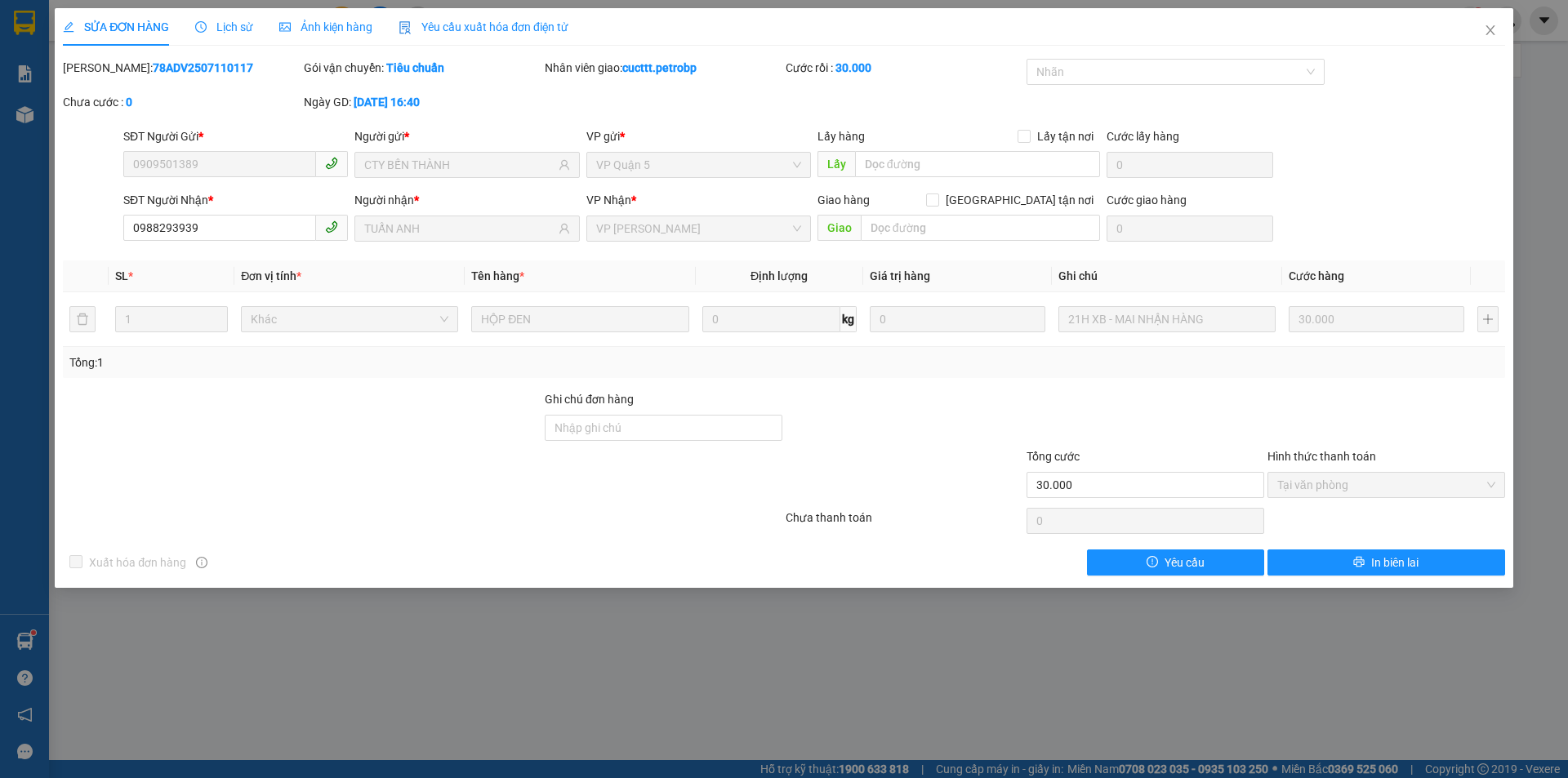drag, startPoint x: 102, startPoint y: 61, endPoint x: 236, endPoint y: 60, distance: 134.00373 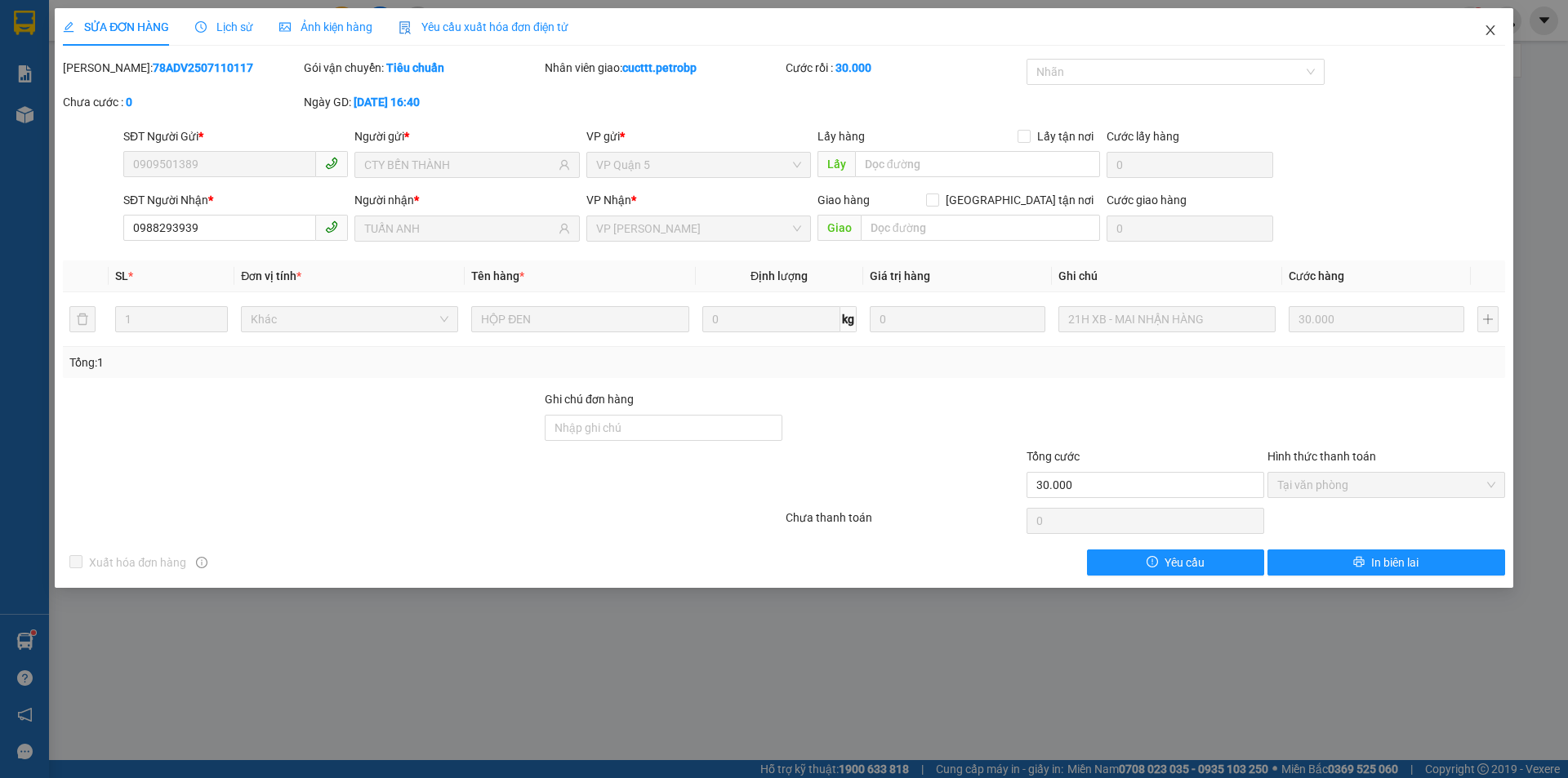 click 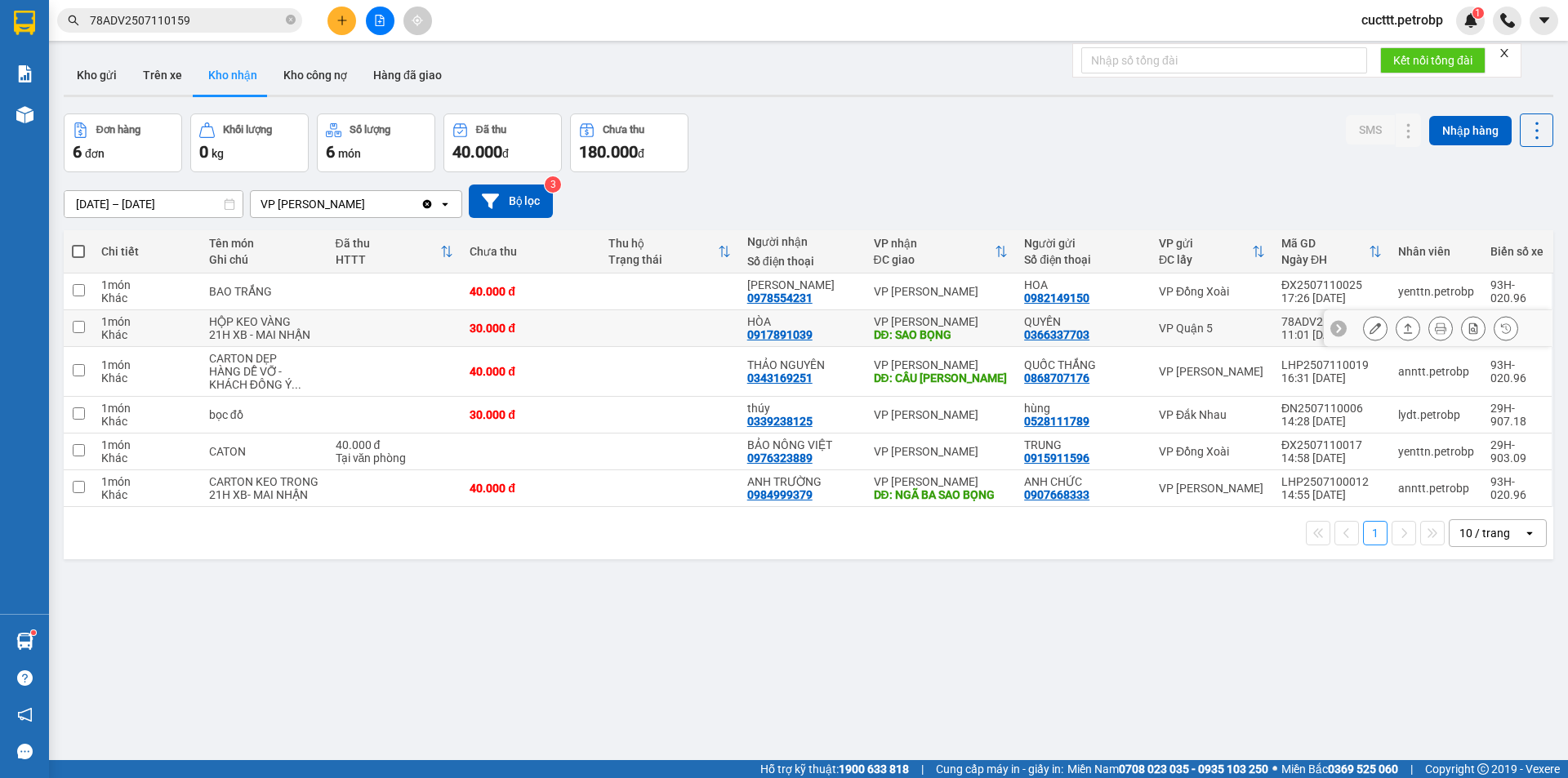 click at bounding box center (670, 328) 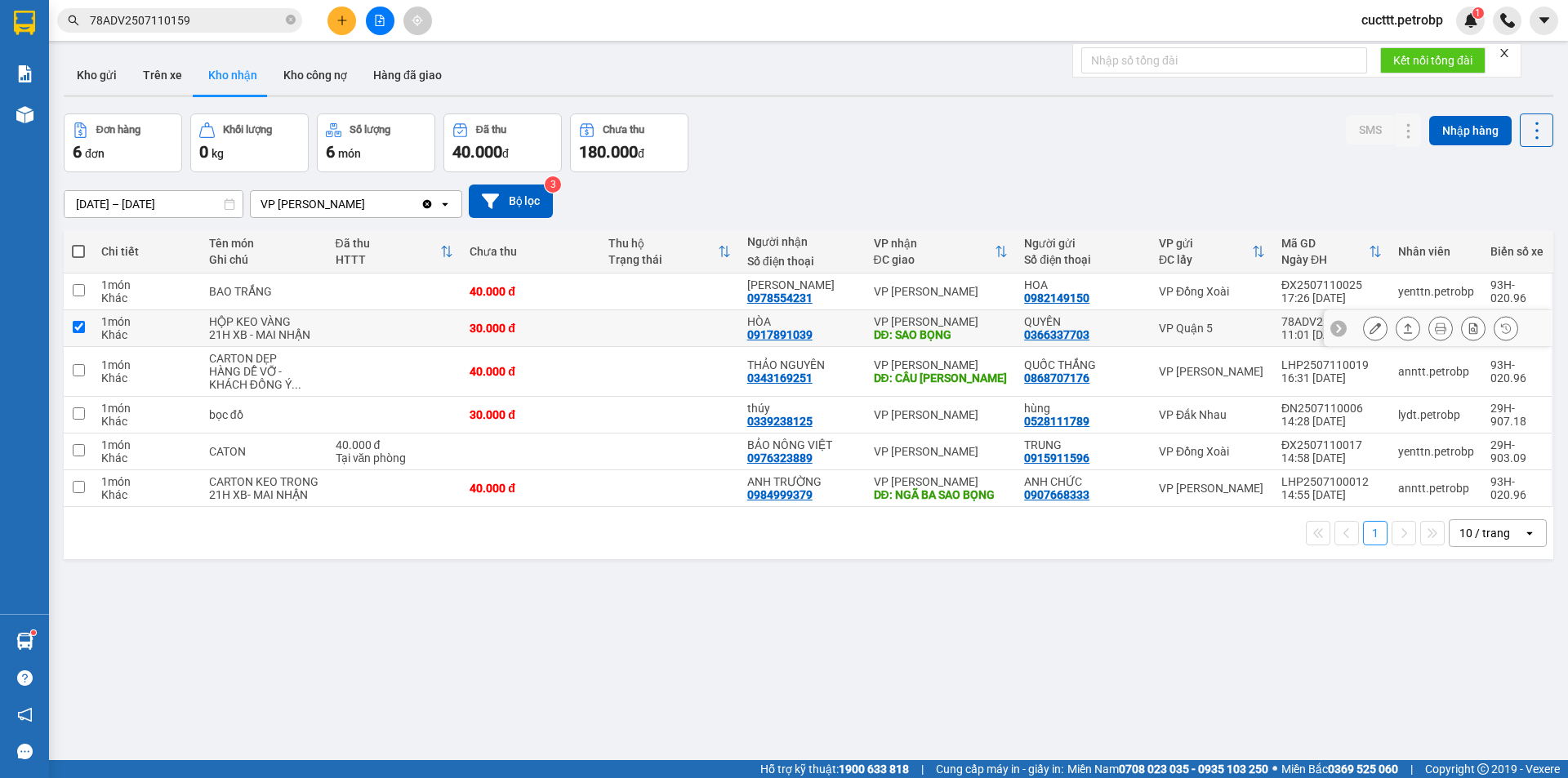 checkbox on "true" 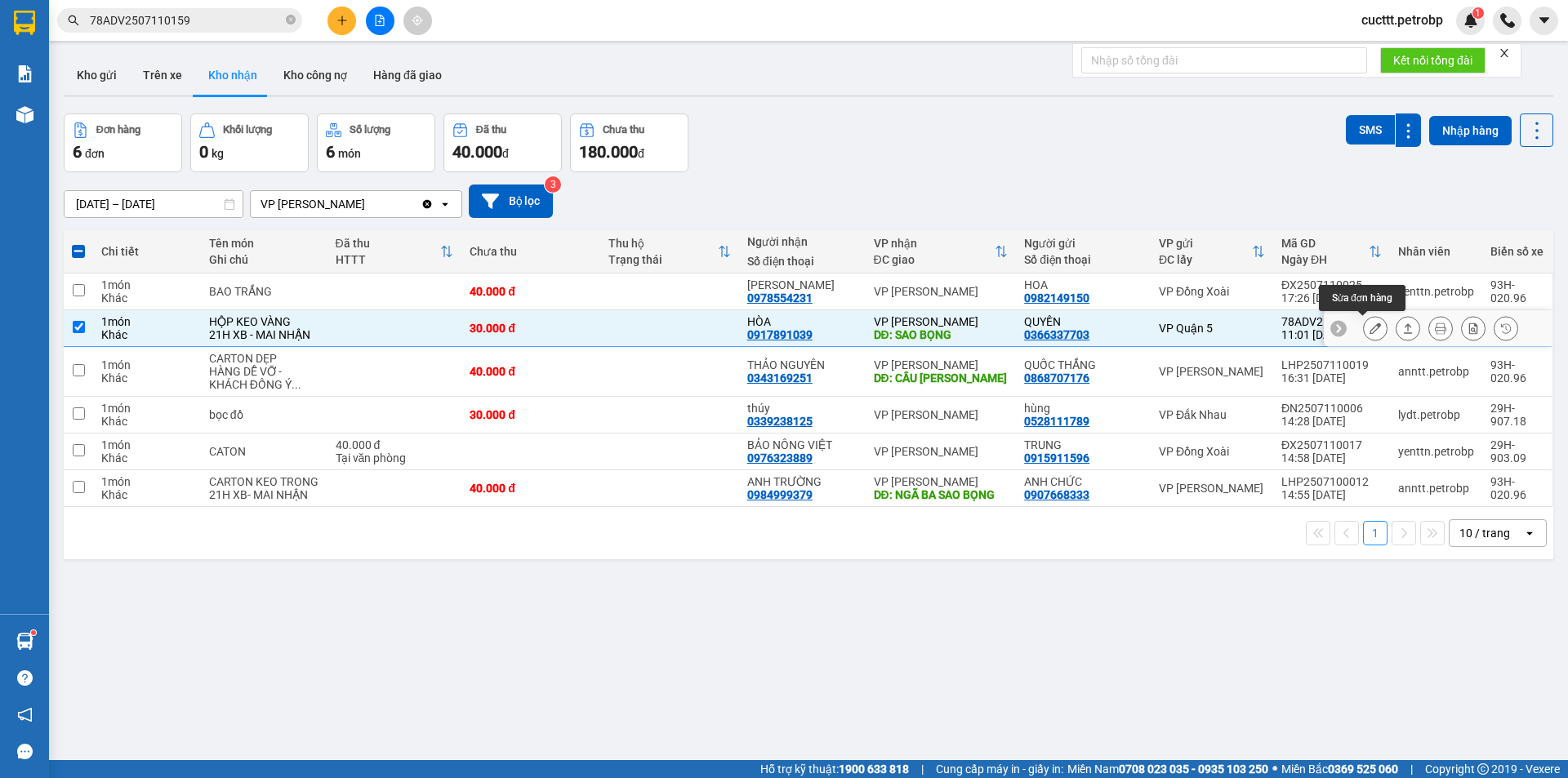 click at bounding box center [1375, 328] 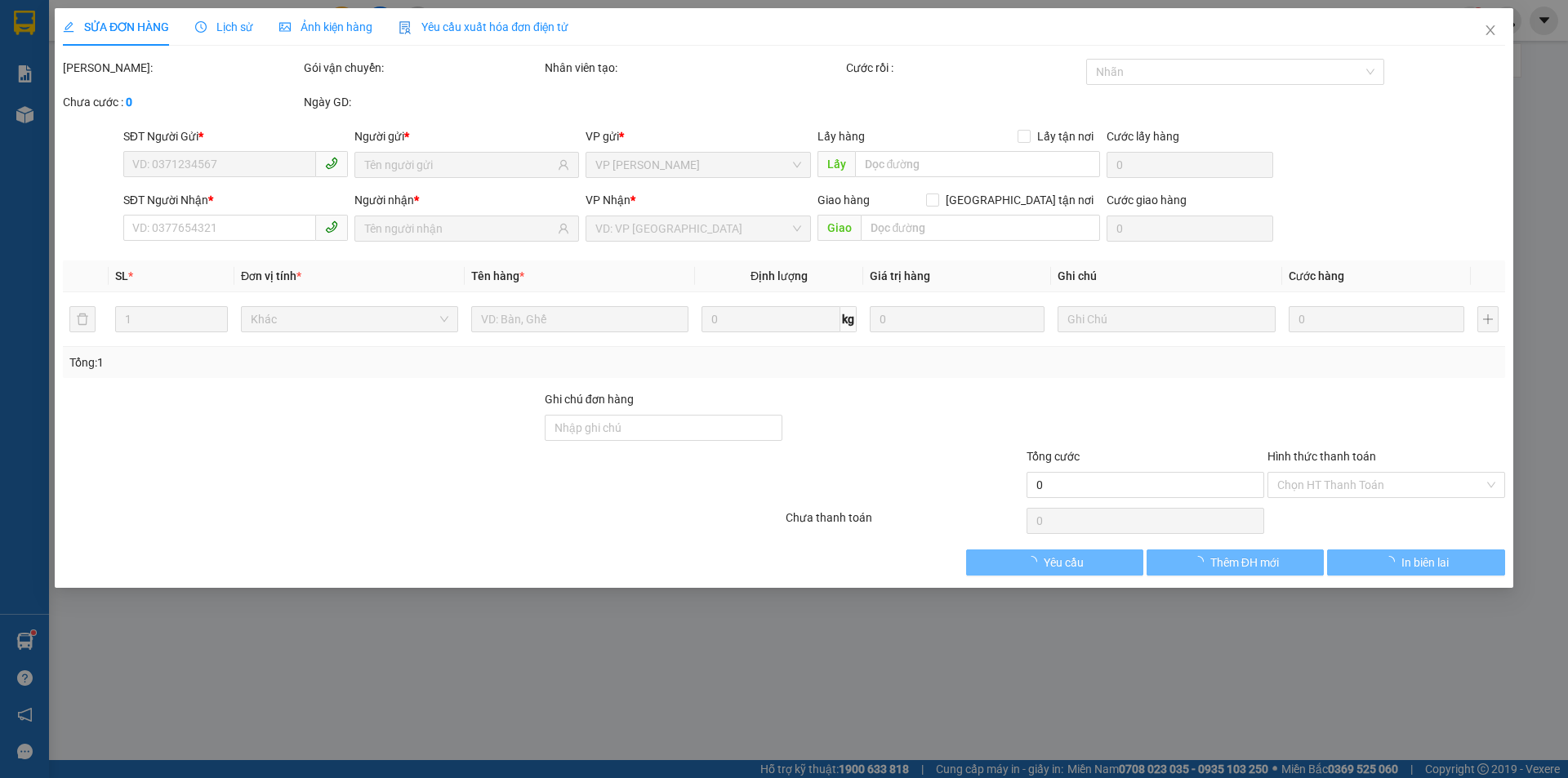 type on "0366337703" 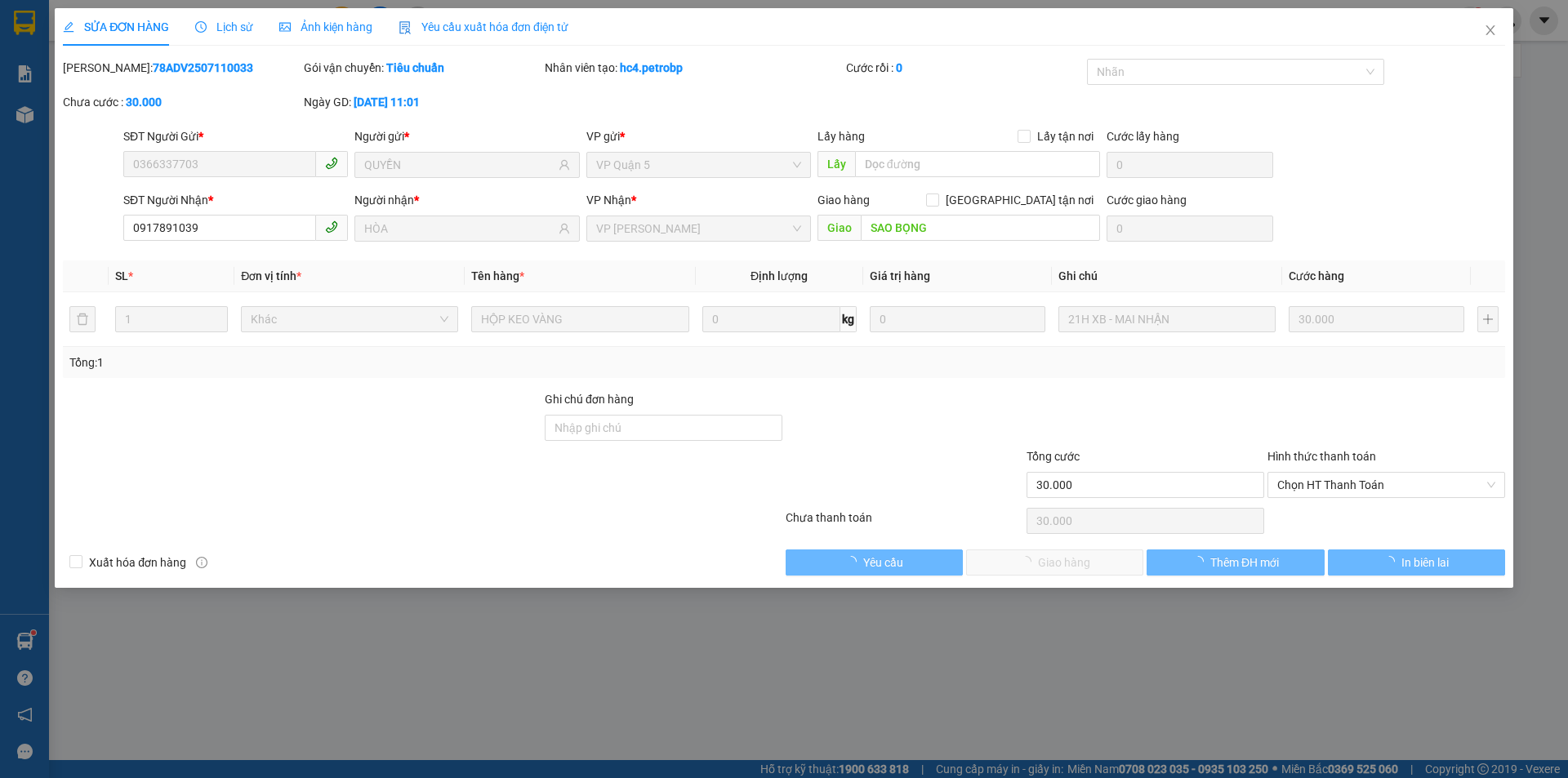 click on "Chọn HT Thanh Toán" at bounding box center (1386, 485) 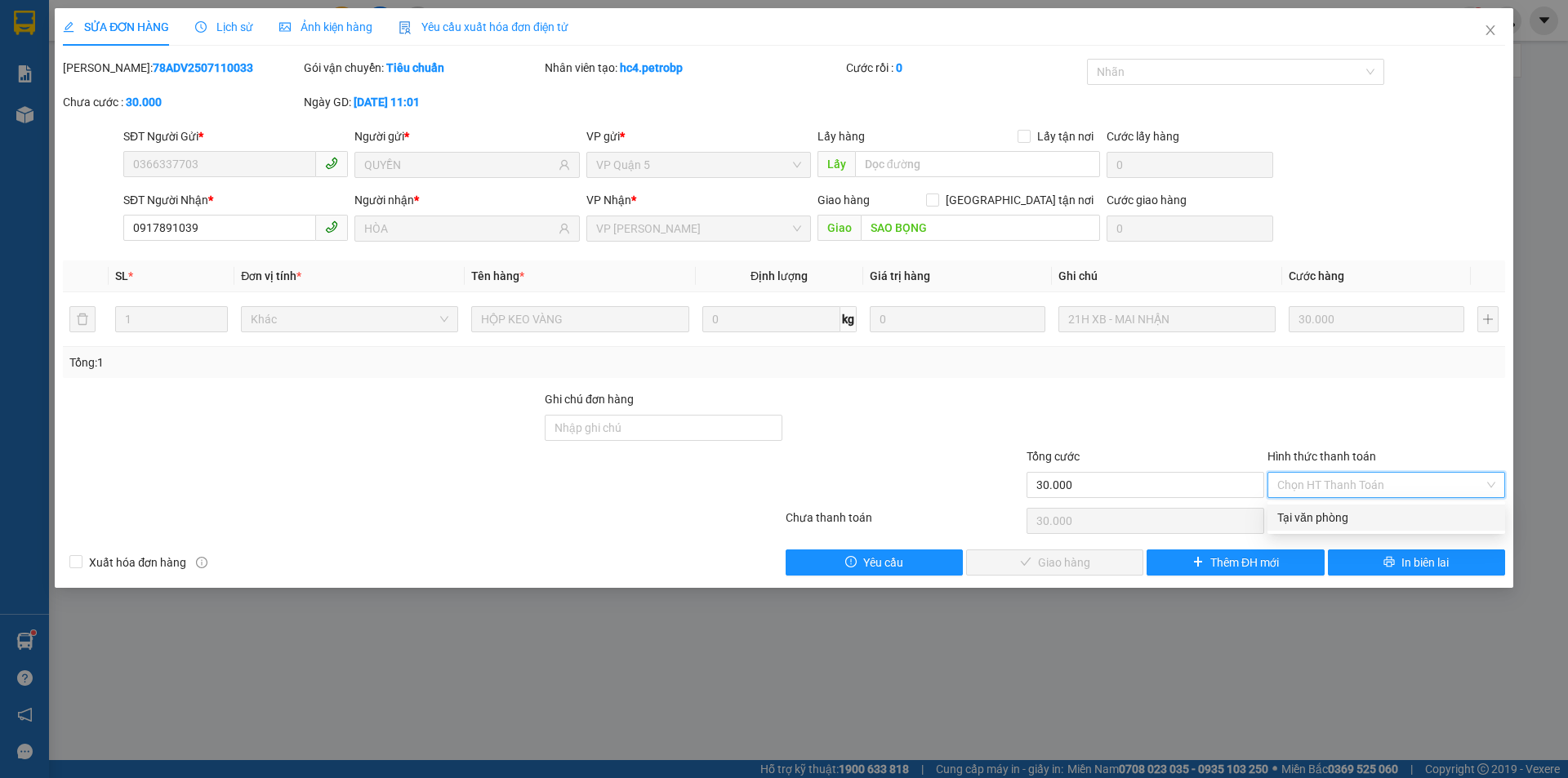 click on "Tại văn phòng" at bounding box center [1386, 518] 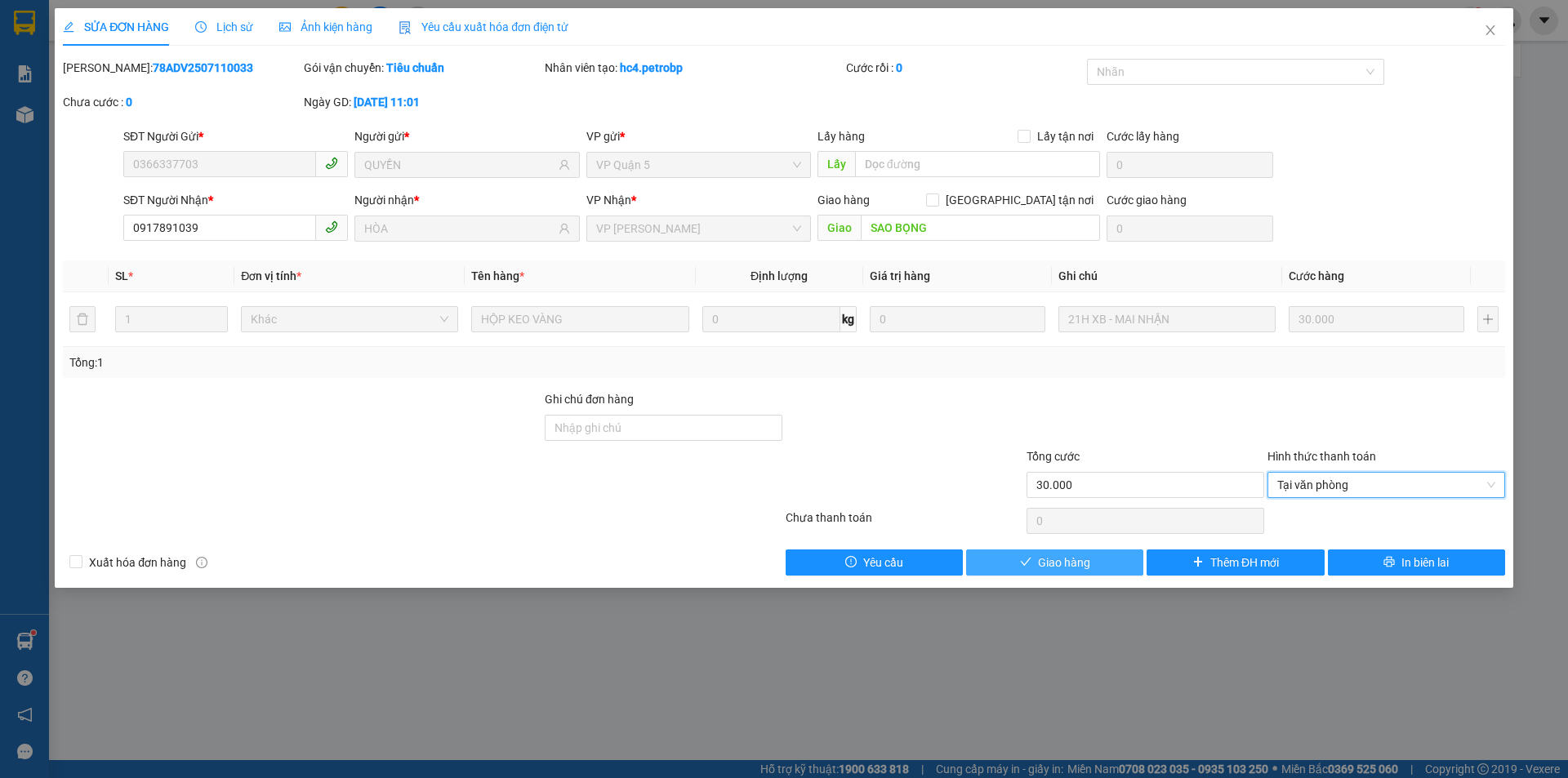 click on "Giao hàng" at bounding box center [1064, 562] 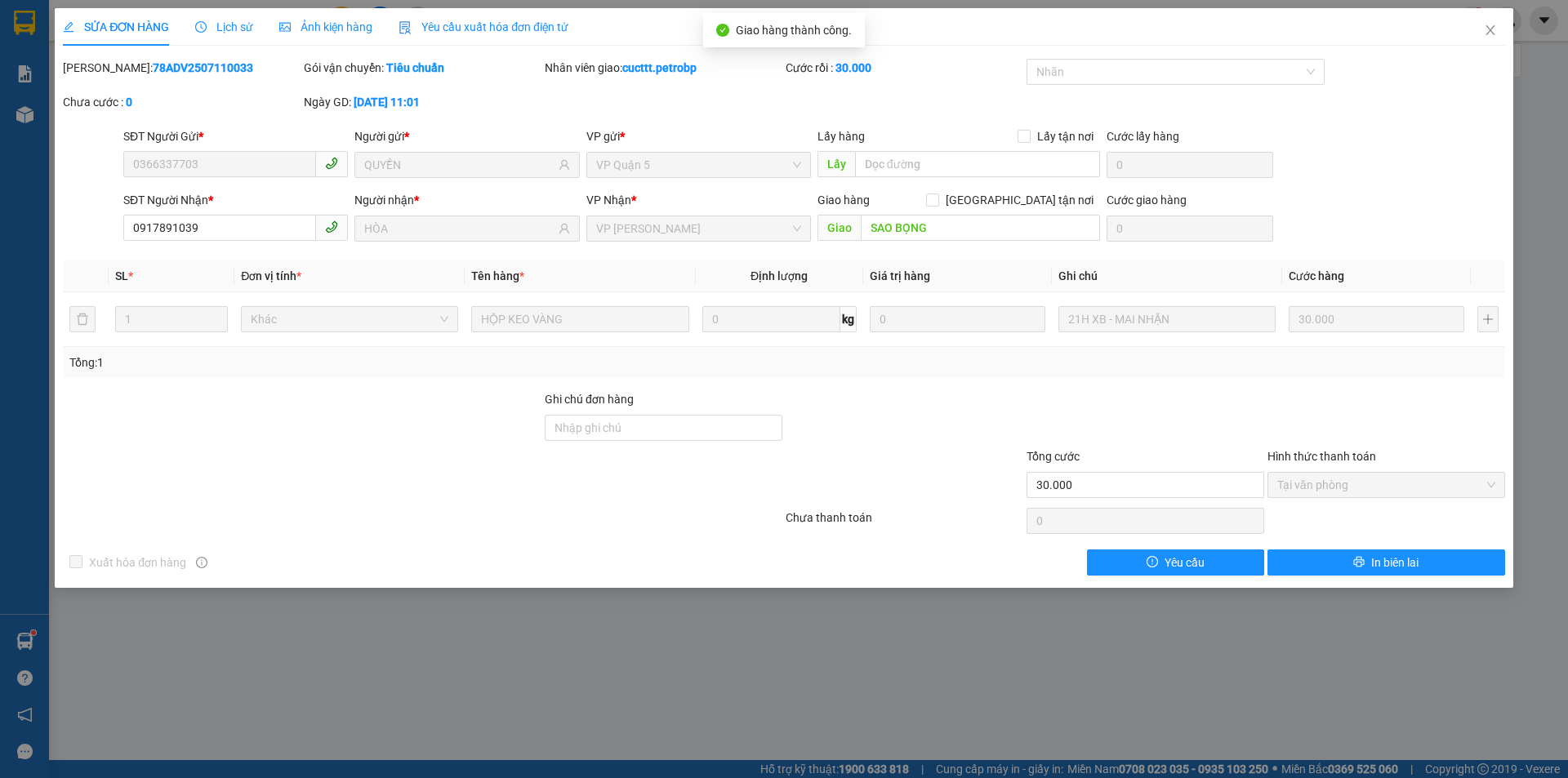 drag, startPoint x: 103, startPoint y: 60, endPoint x: 240, endPoint y: 76, distance: 137.93114 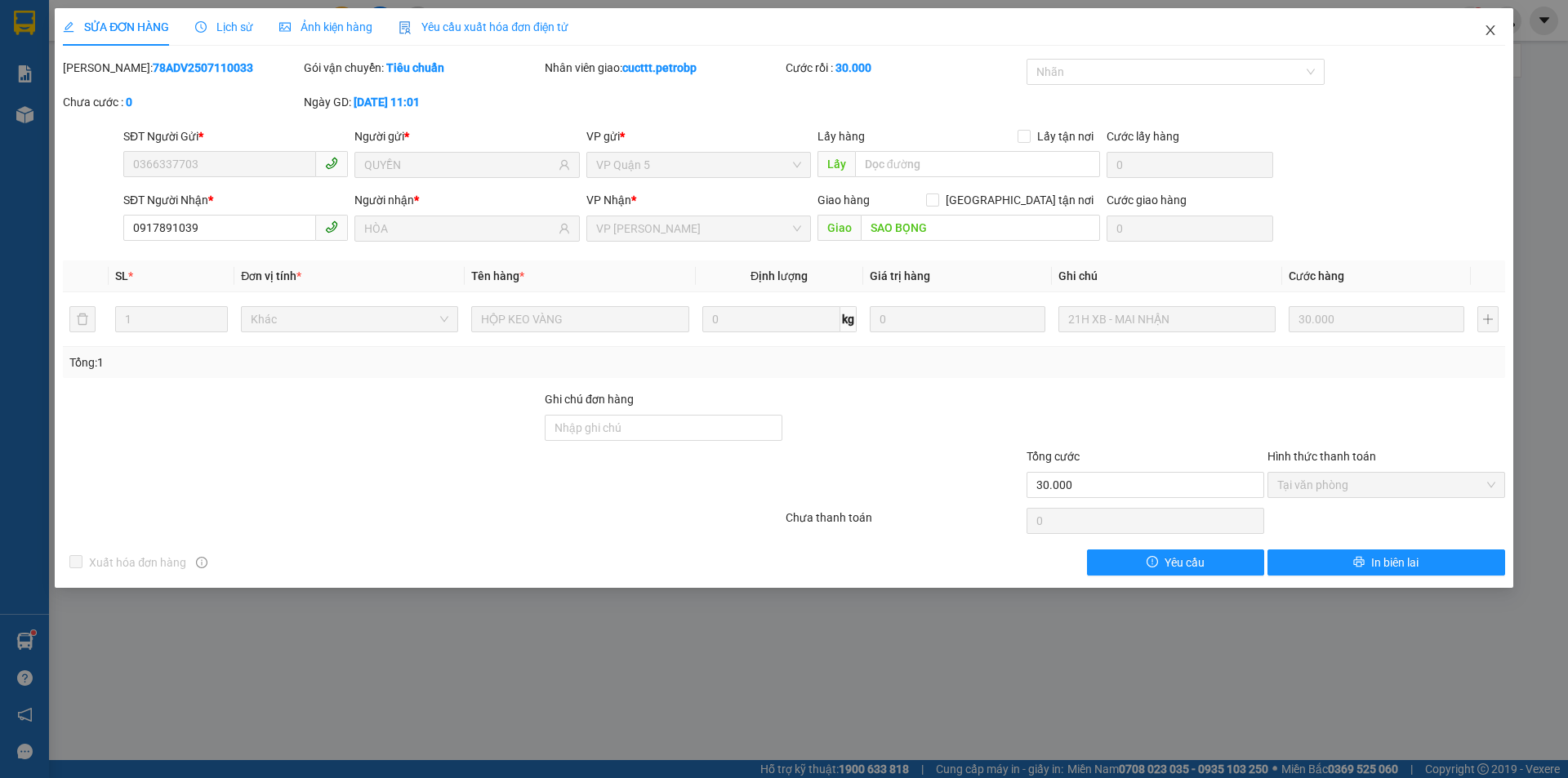 click 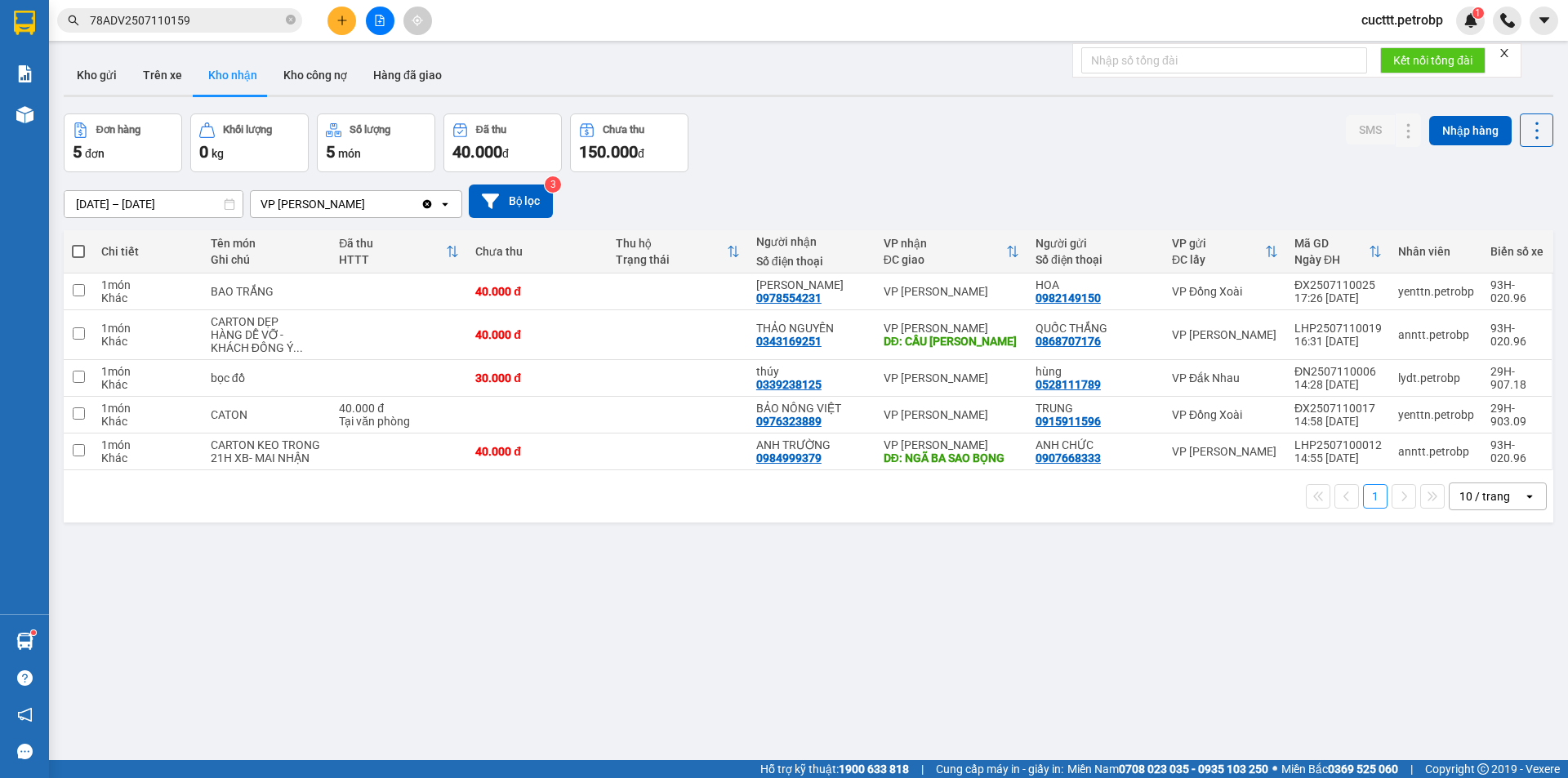click on "ver  1.8.137 Kho gửi Trên xe Kho nhận Kho công nợ Hàng đã giao Đơn hàng 5 đơn Khối lượng 0 kg Số lượng 5 món Đã thu 40.000  đ Chưa thu 150.000  đ SMS Nhập hàng [DATE] – [DATE] Press the down arrow key to interact with the calendar and select a date. Press the escape button to close the calendar. Selected date range is from [DATE] to [DATE]. VP Đức Liễu Clear value open Bộ lọc 3 Chi tiết Tên món Ghi chú Đã thu HTTT Chưa thu Thu hộ Trạng thái Người nhận Số điện thoại VP nhận ĐC giao Người gửi Số điện thoại VP gửi ĐC lấy Mã GD Ngày ĐH Nhân viên Biển số xe 1  món Khác BAO TRẮNG 40.000 đ HÀ NGUYỄN 0978554231 VP Đức Liễu HOA 0982149150 VP Đồng Xoài ĐX2507110025 17:26 [DATE] yenttn.petrobp 93H-020.96 1  món Khác CARTON DẸP  HÀNG DỄ VỠ - KHÁCH ĐỒNG Ý ... 40.000 đ THẢO NGUYÊN 0343169251 VP Đức Liễu DĐ: CẦU [GEOGRAPHIC_DATA] 0868707176 VP [GEOGRAPHIC_DATA]" at bounding box center [808, 438] 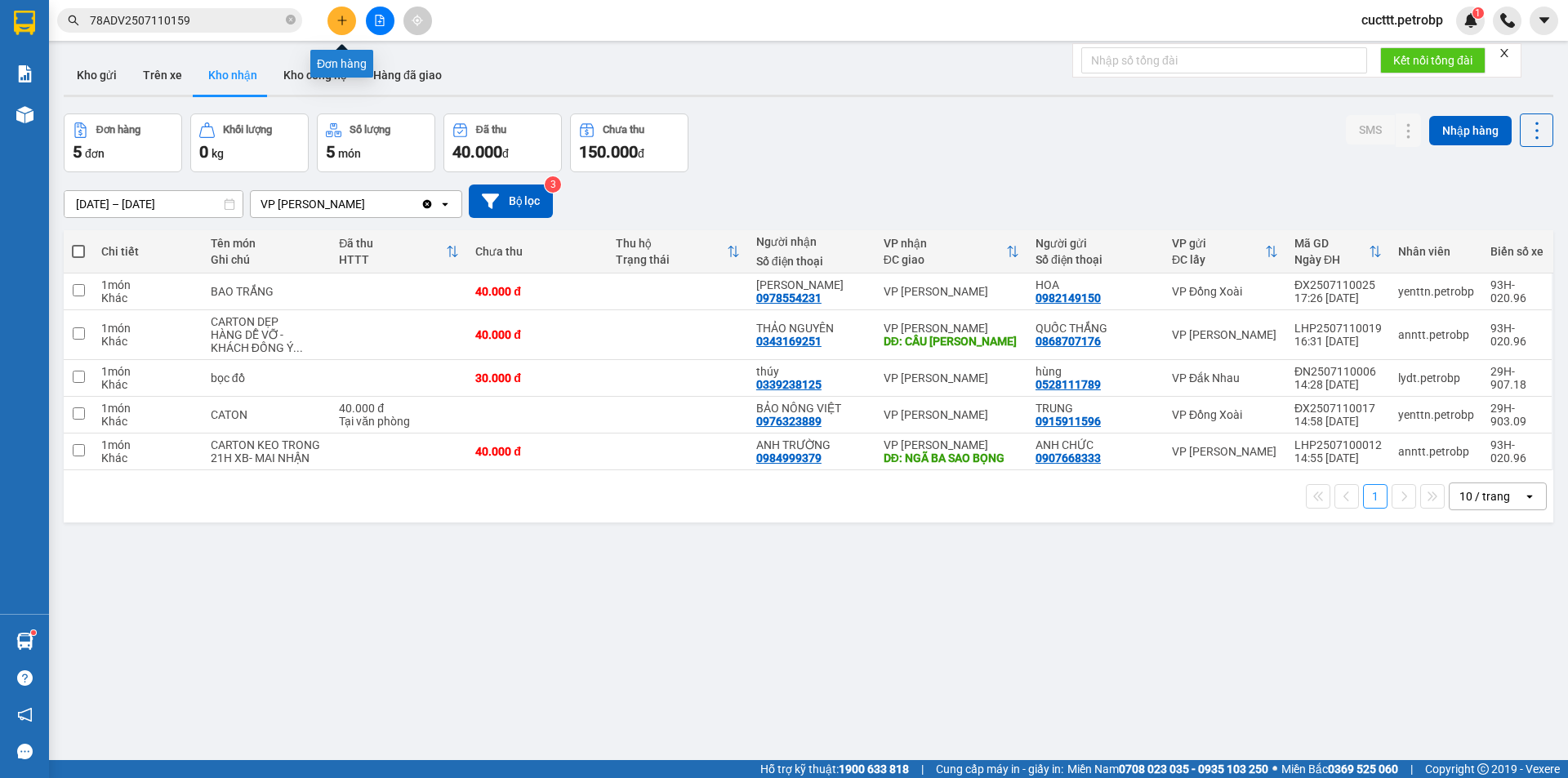 click 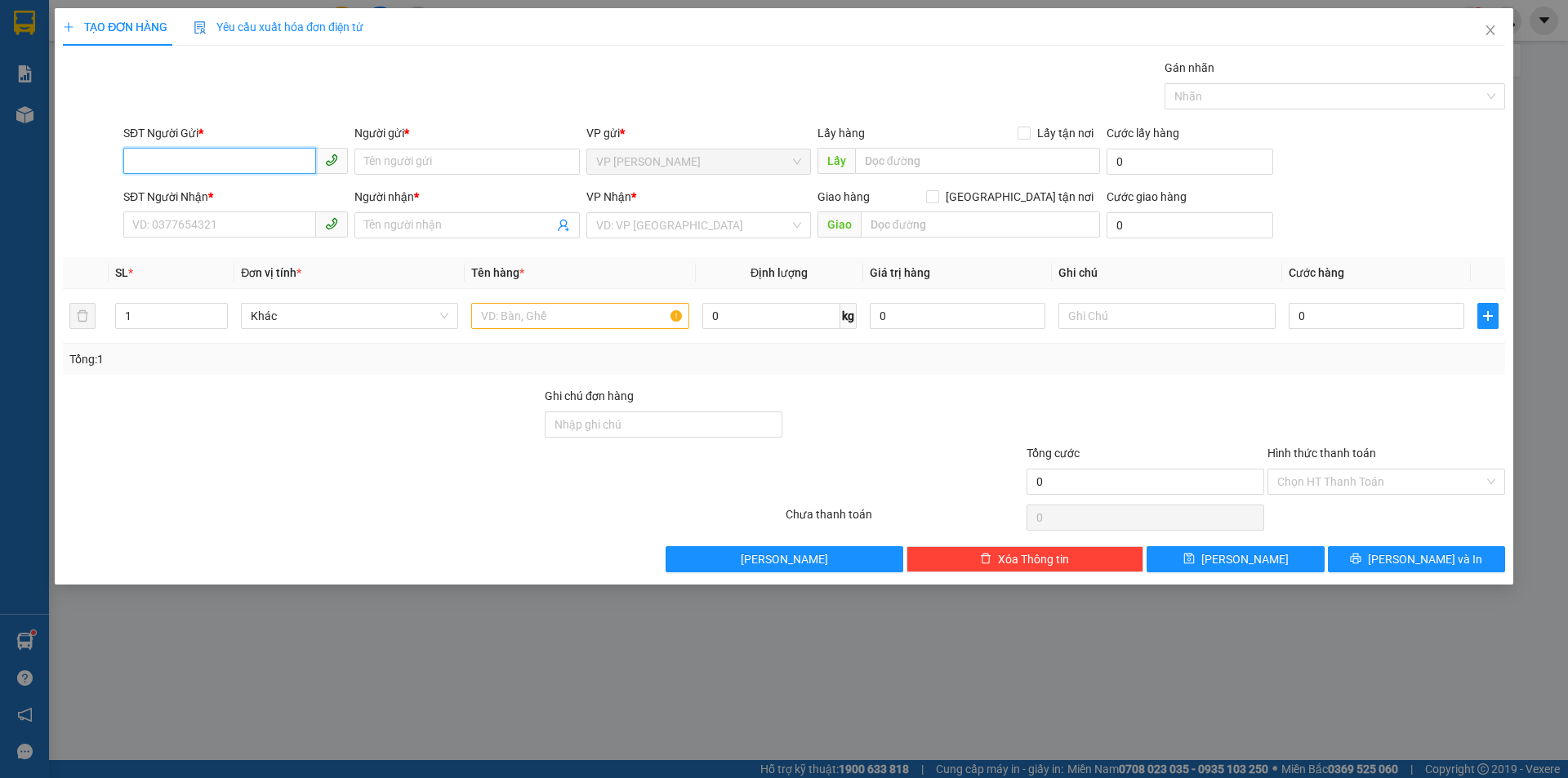 click on "SĐT Người Gửi  *" at bounding box center (220, 161) 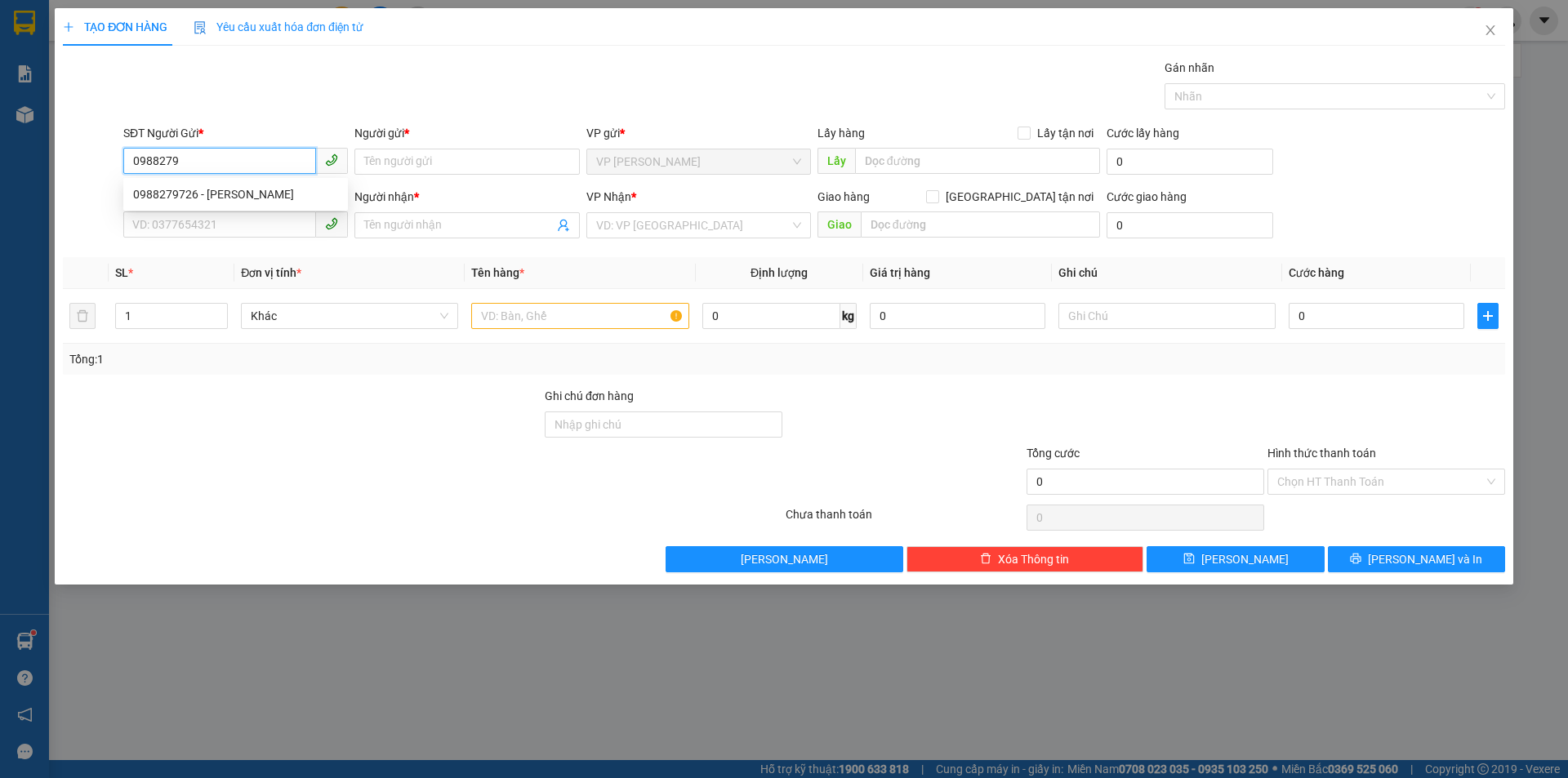 click on "0988279726 - [PERSON_NAME]" at bounding box center [235, 194] 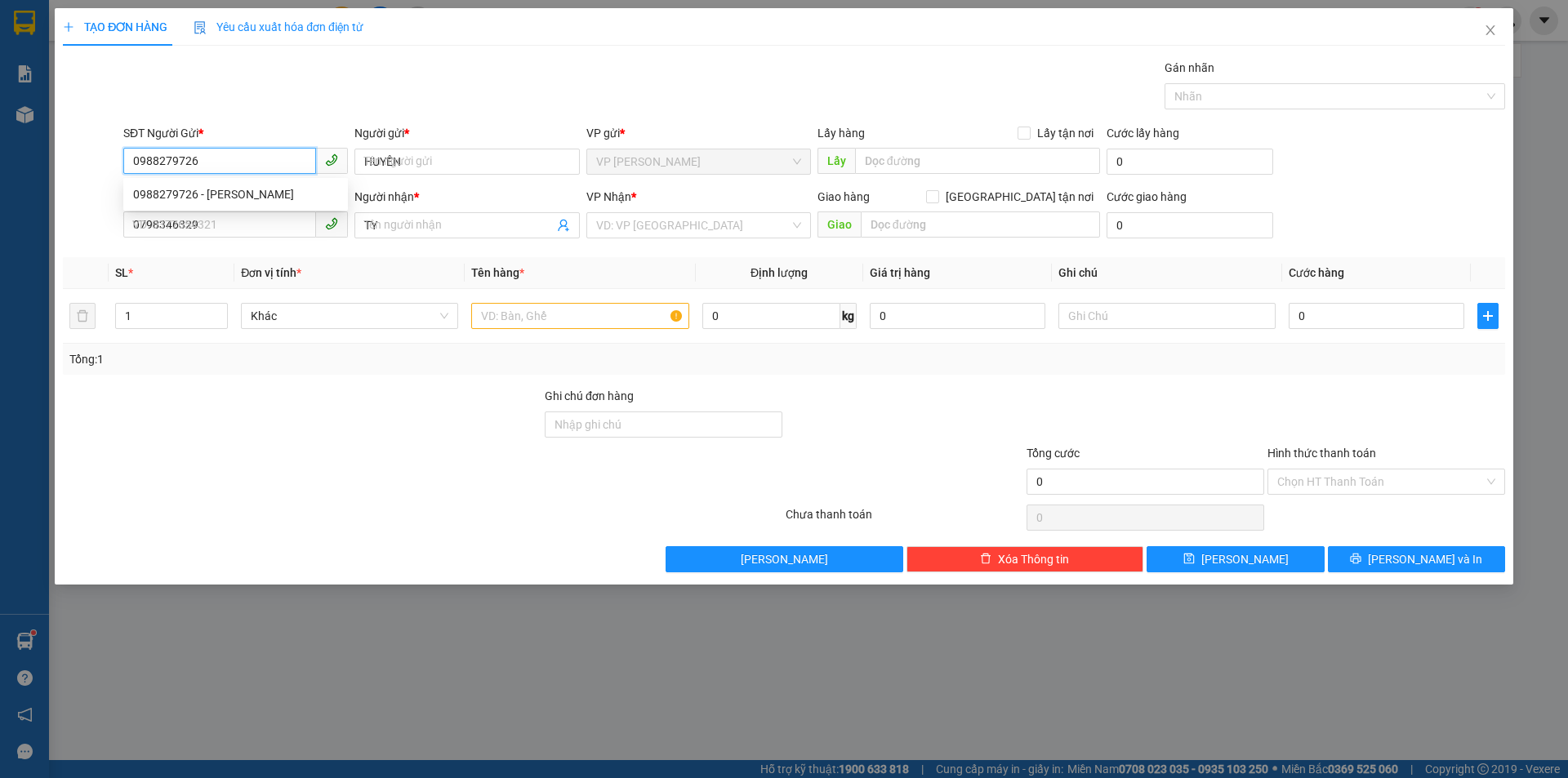type on "150.000" 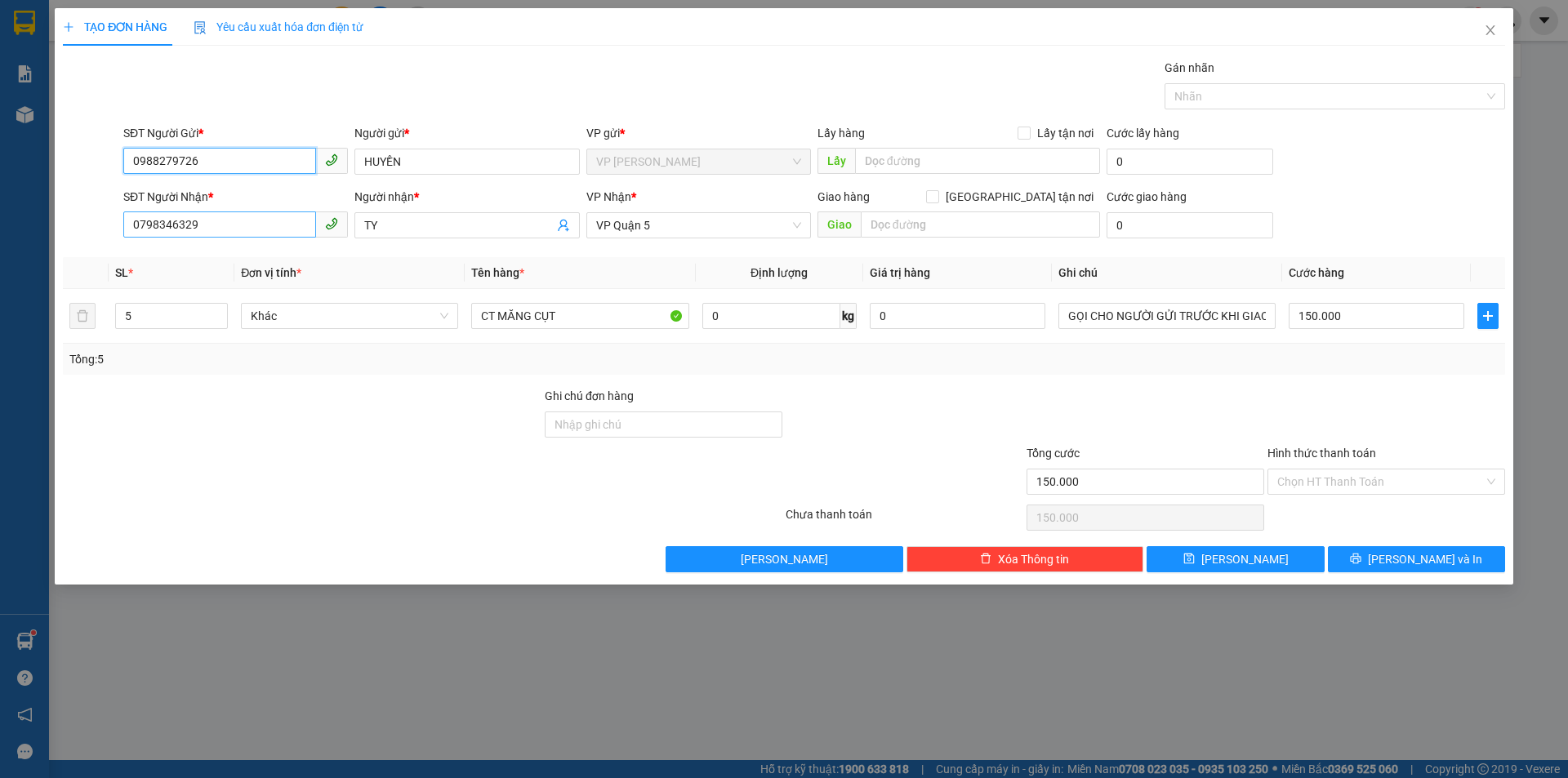 type on "0988279726" 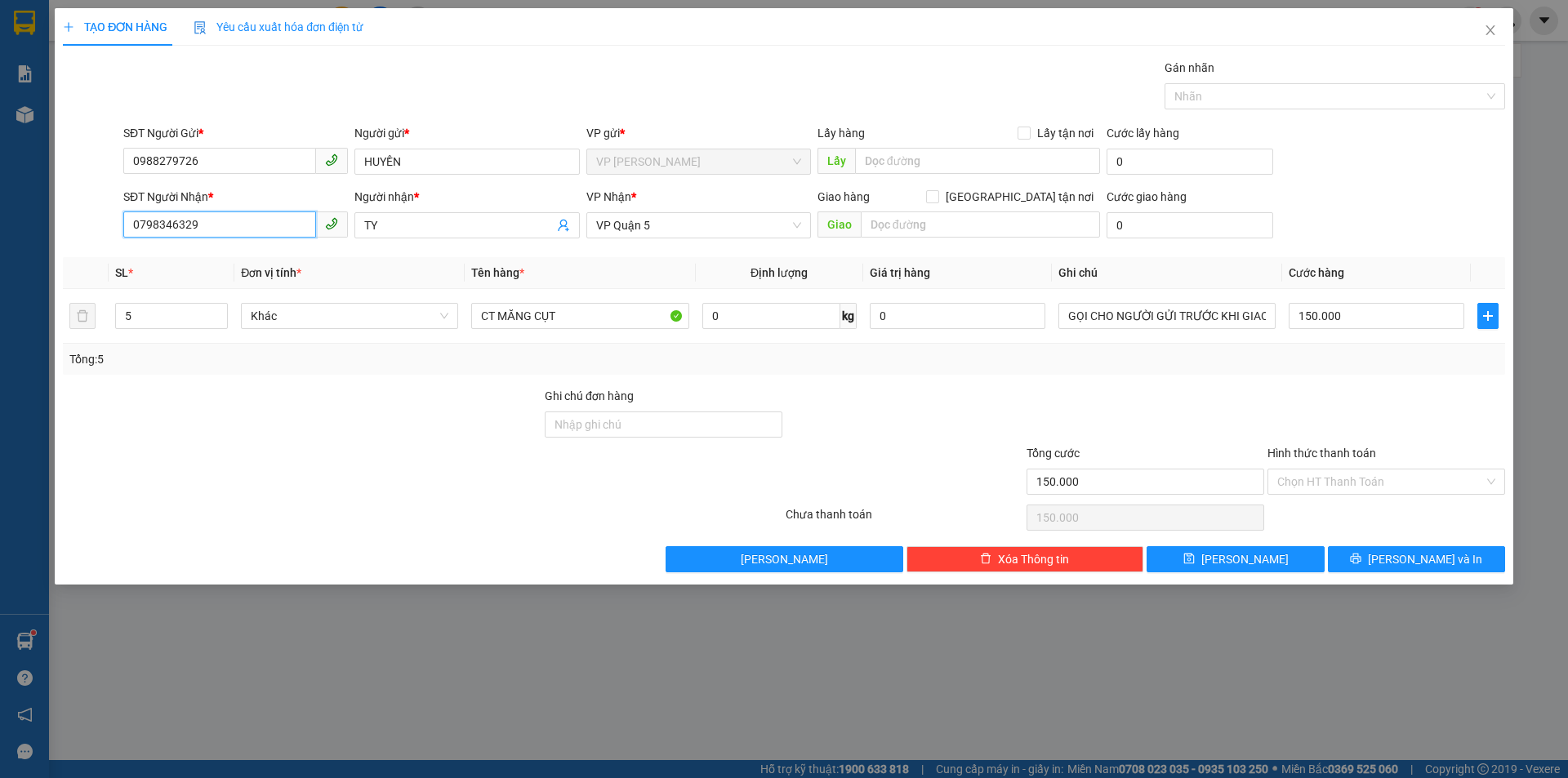 click on "0798346329" at bounding box center (220, 225) 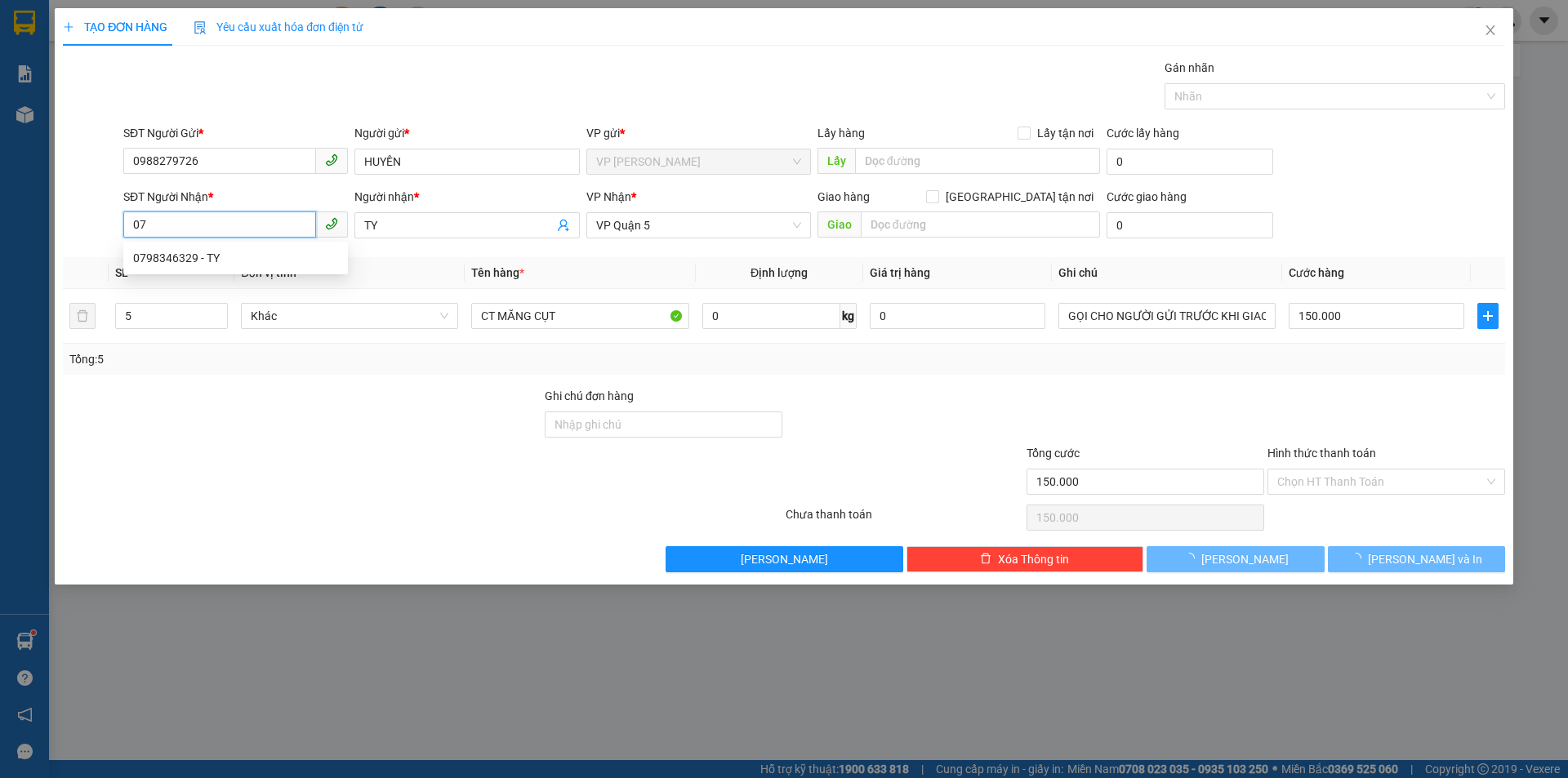 type on "0" 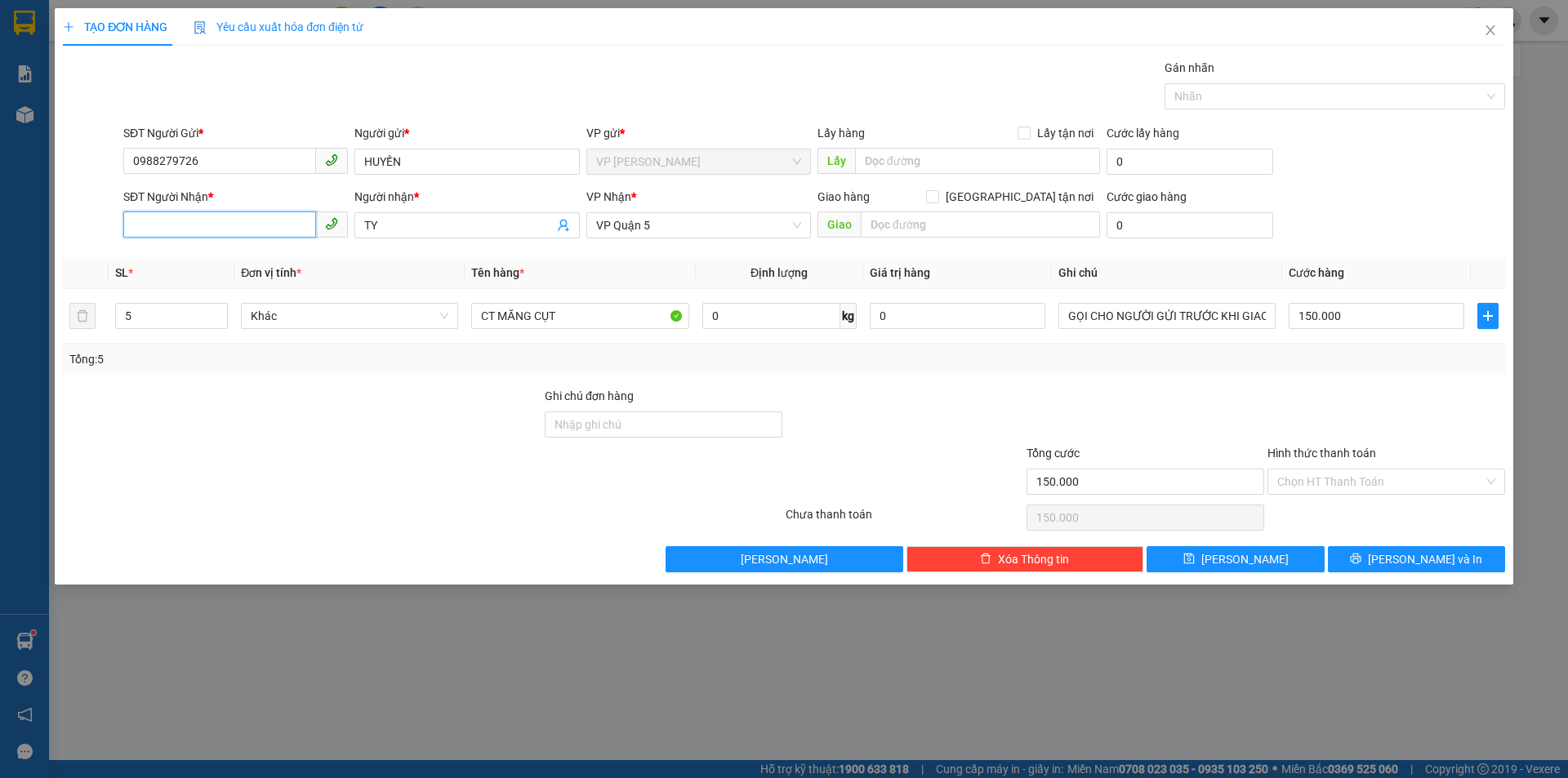 click on "SĐT Người Nhận  *" at bounding box center (220, 225) 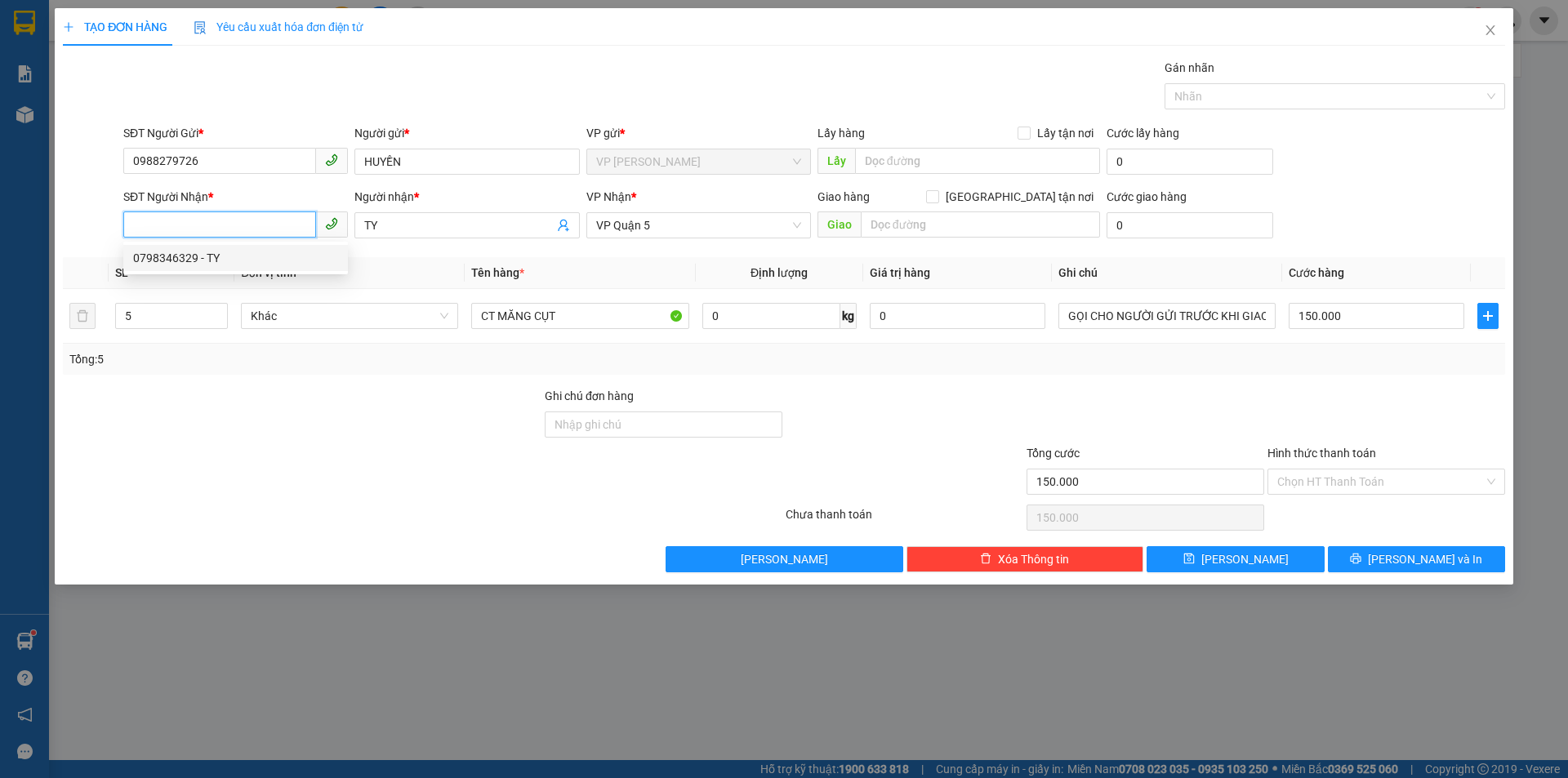 click on "0798346329 - TY" at bounding box center [235, 258] 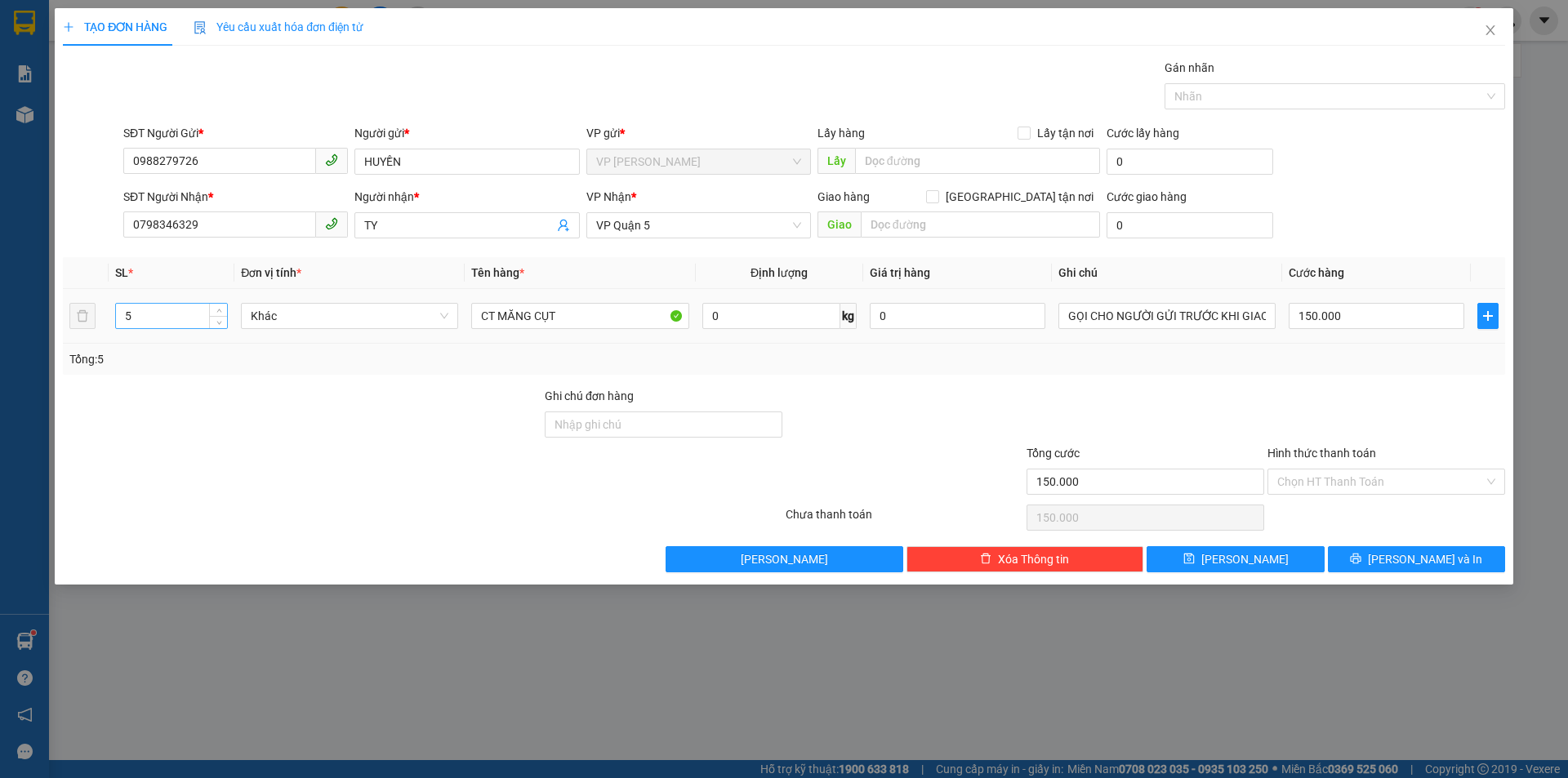 click on "5" at bounding box center (172, 316) 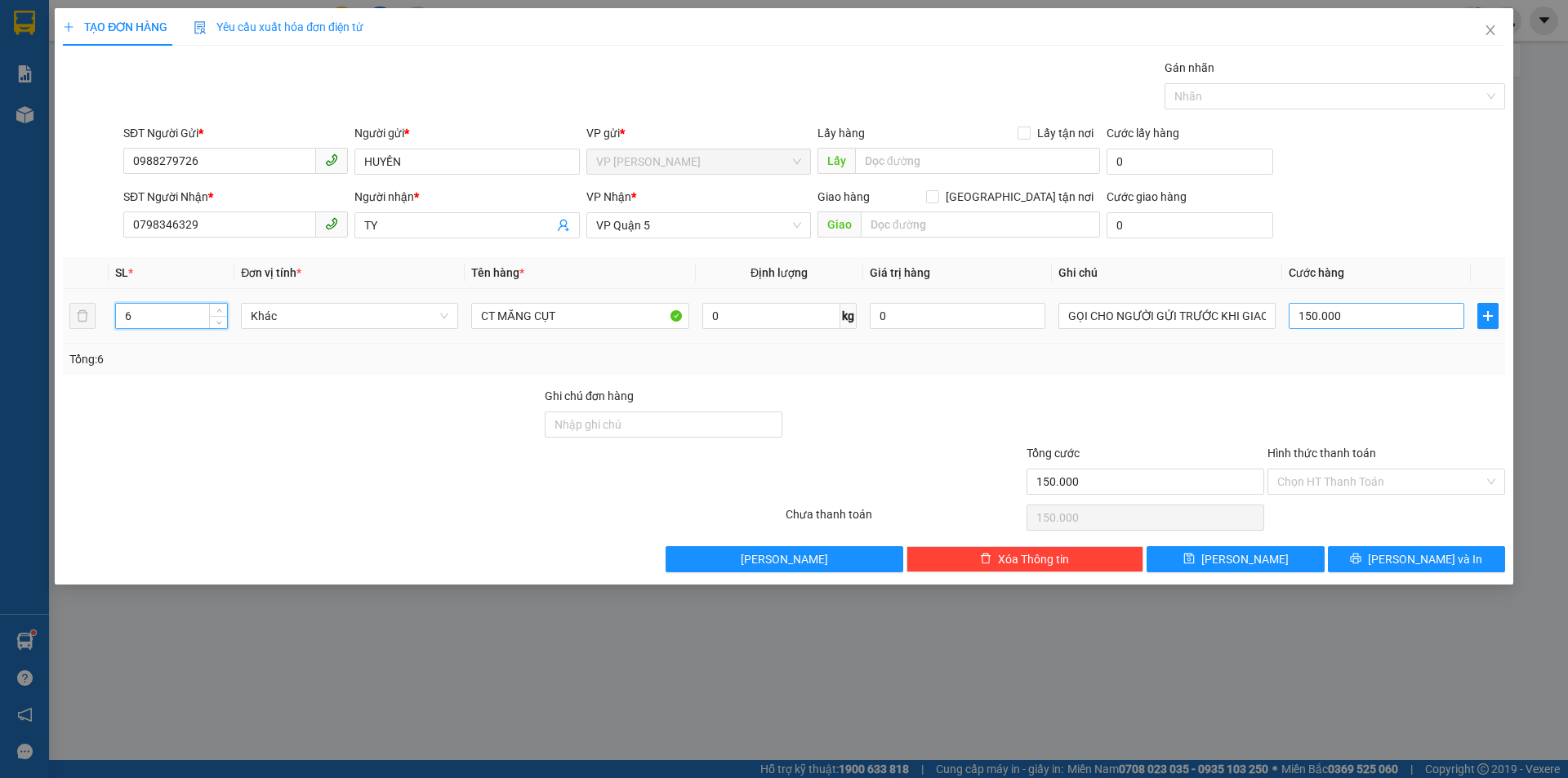 type on "6" 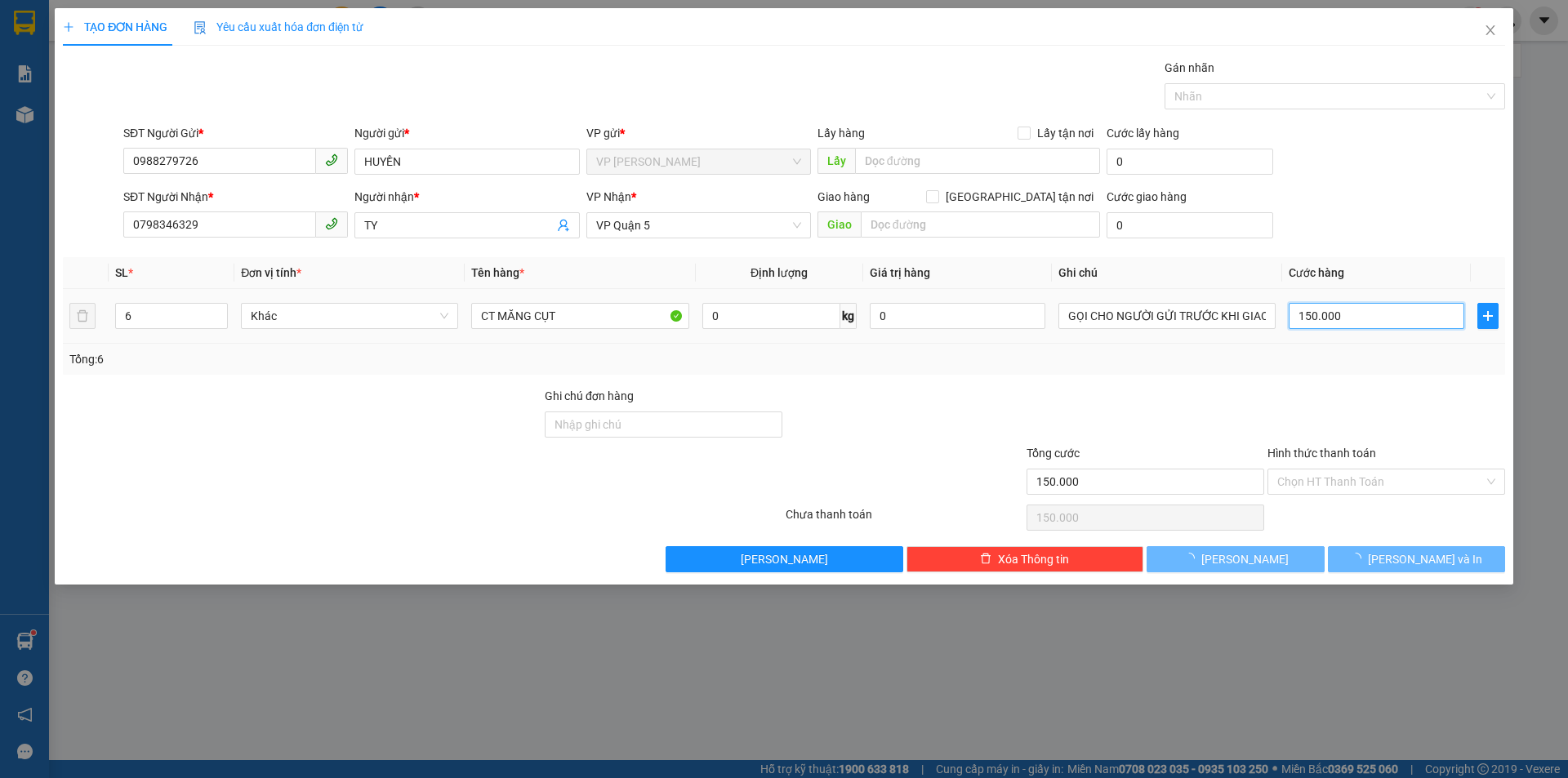 click on "150.000" at bounding box center [1376, 316] 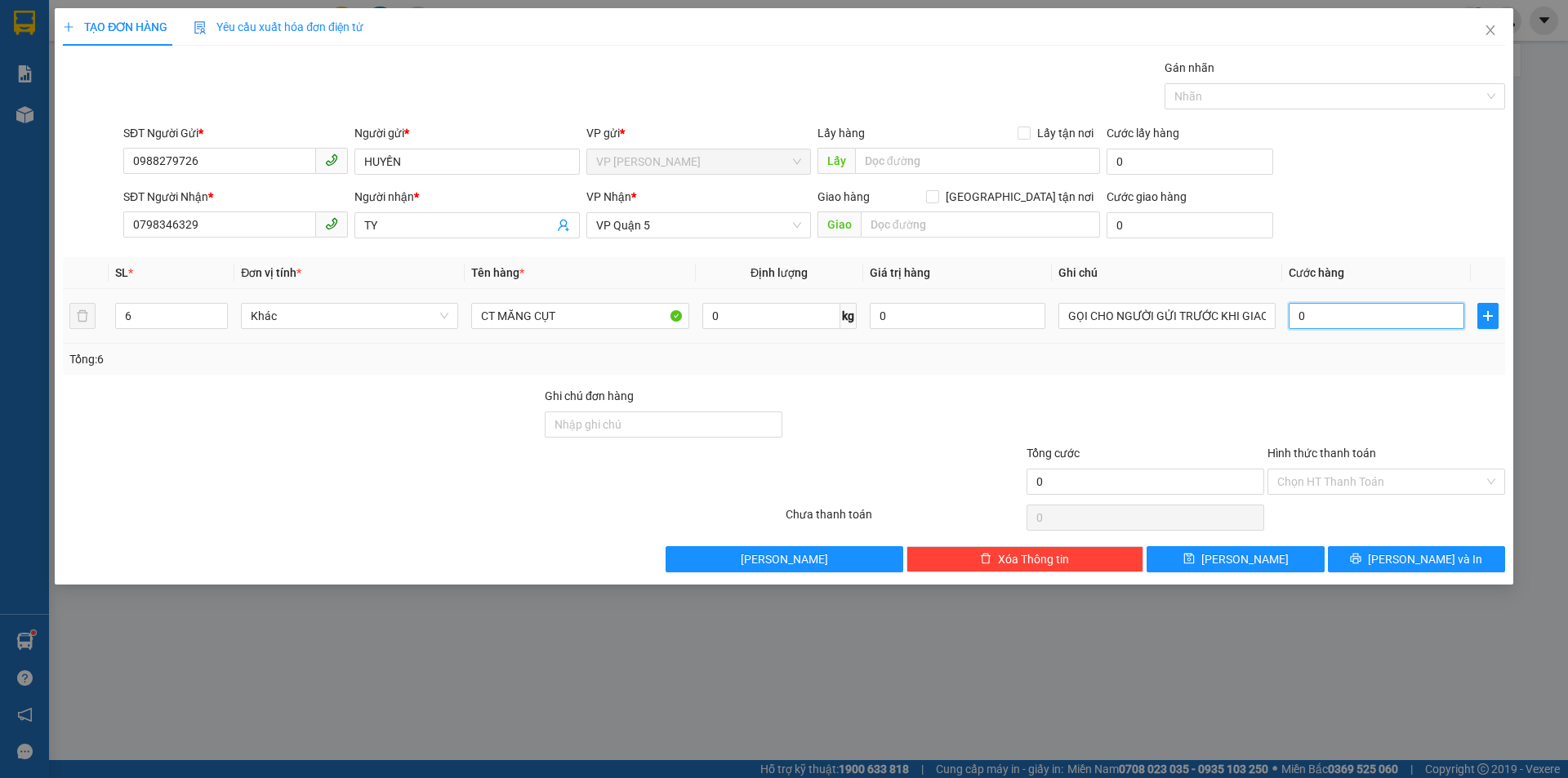 type on "1" 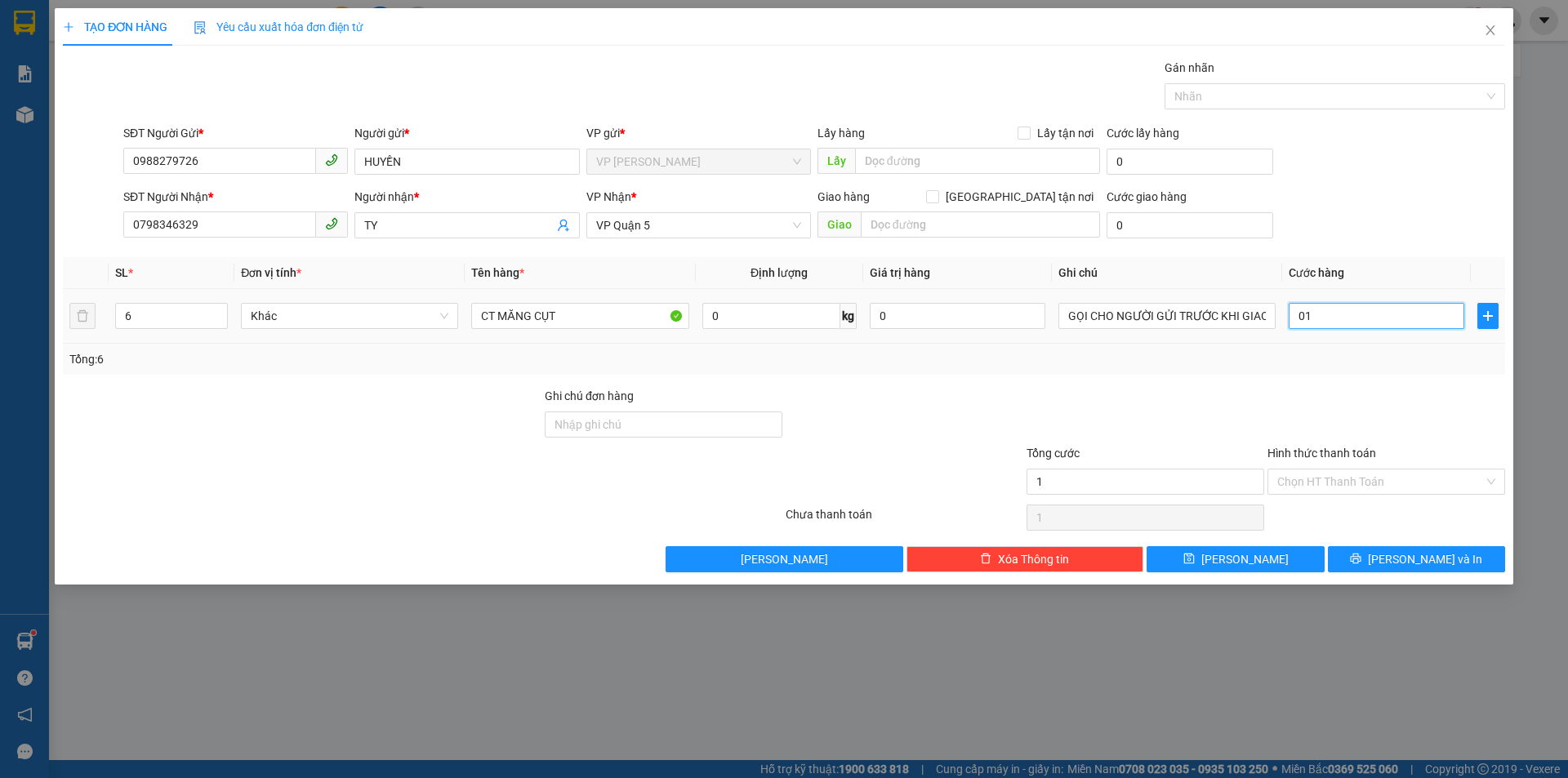 type on "18" 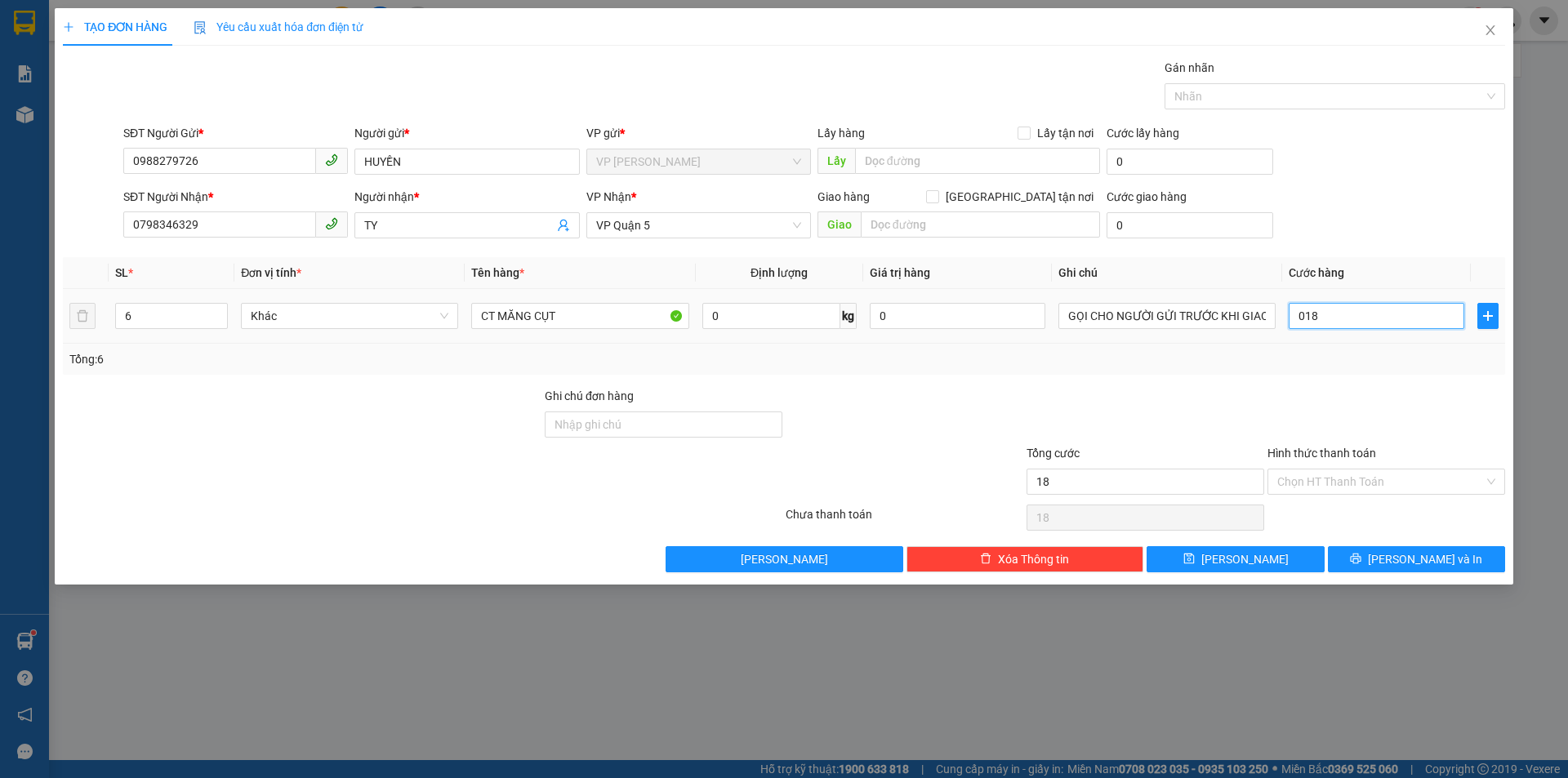 type on "0.180" 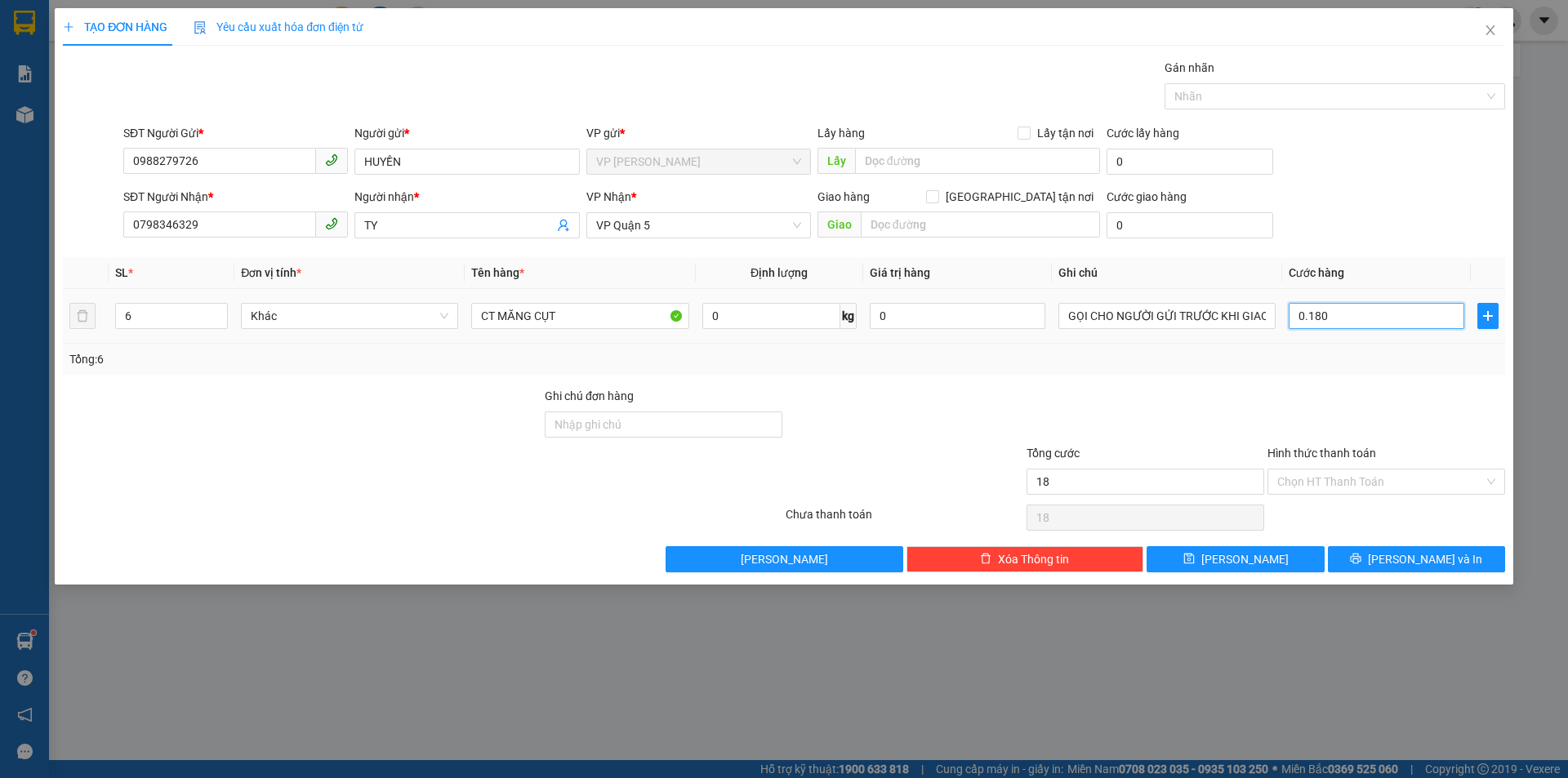 type on "180" 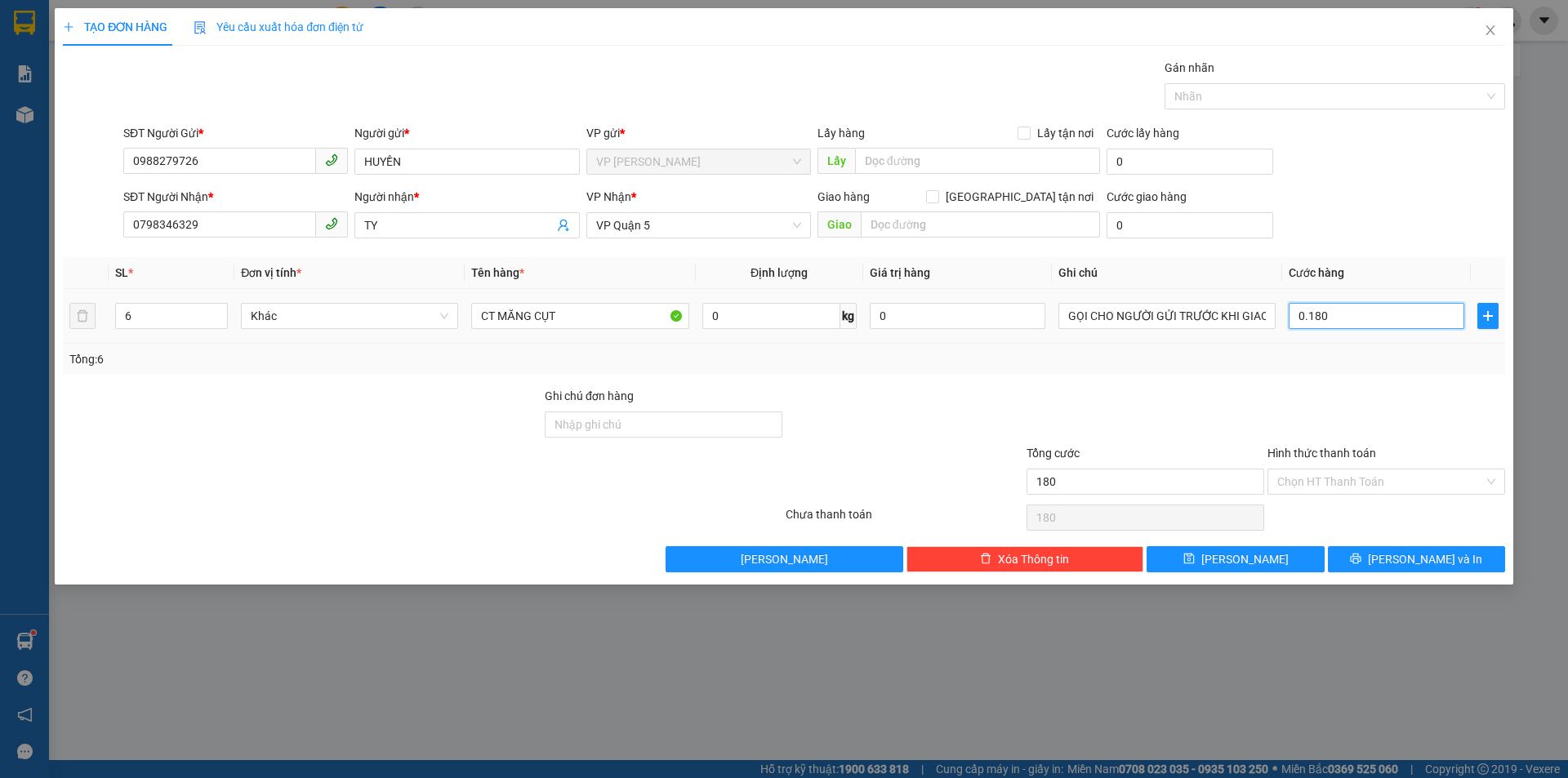 type on "1.800" 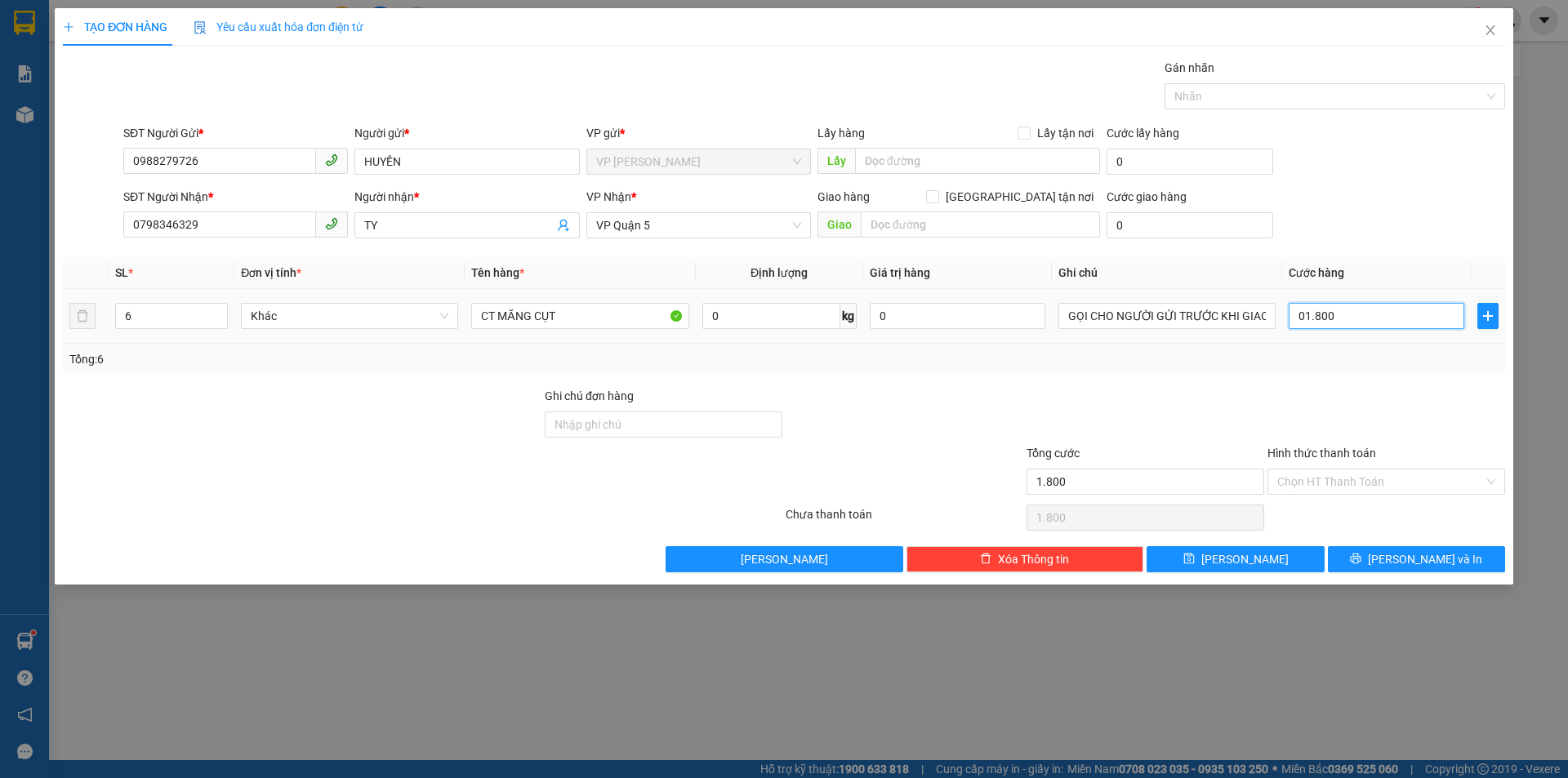 type on "18.000" 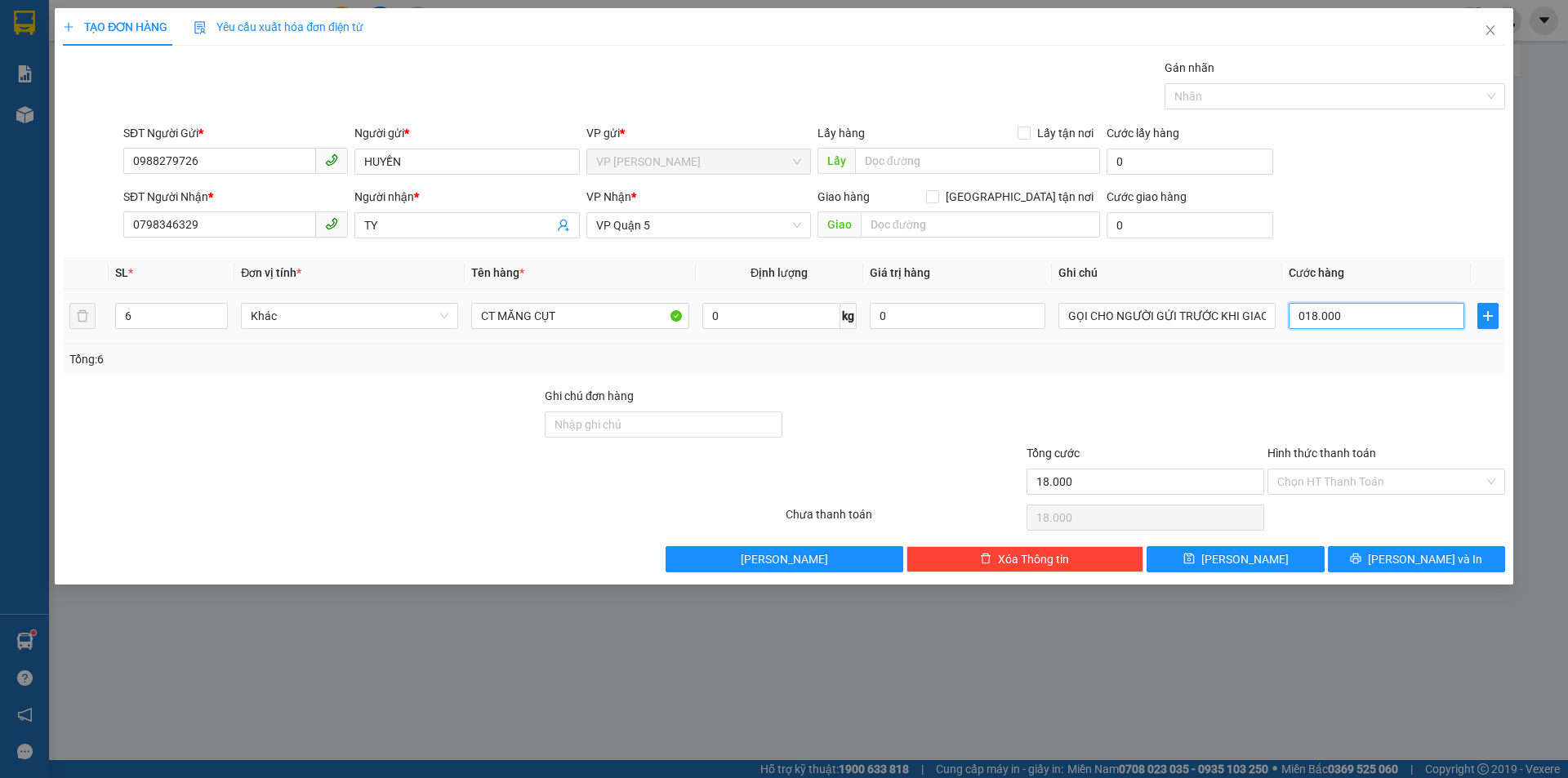 type on "180.000" 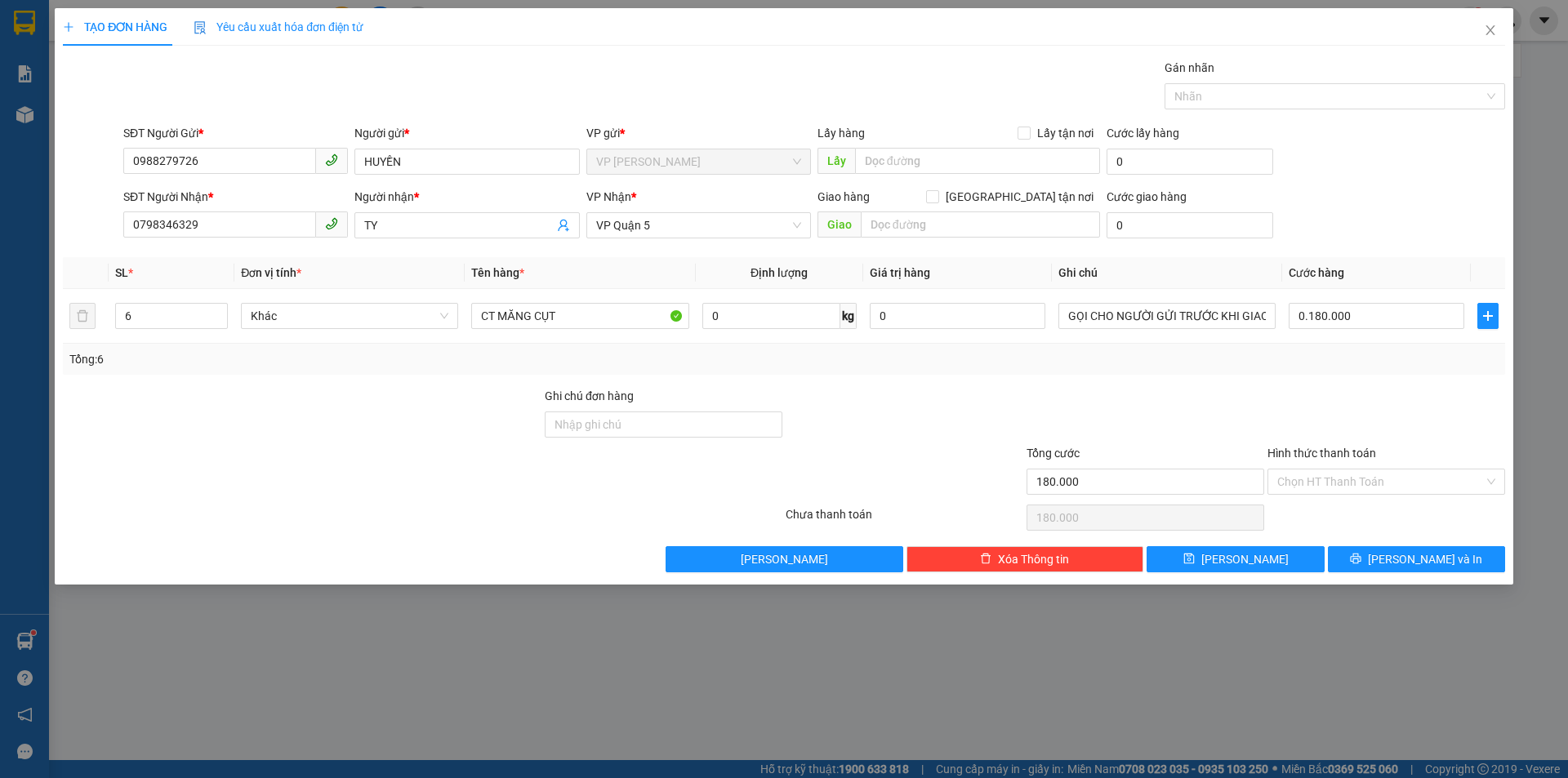type on "180.000" 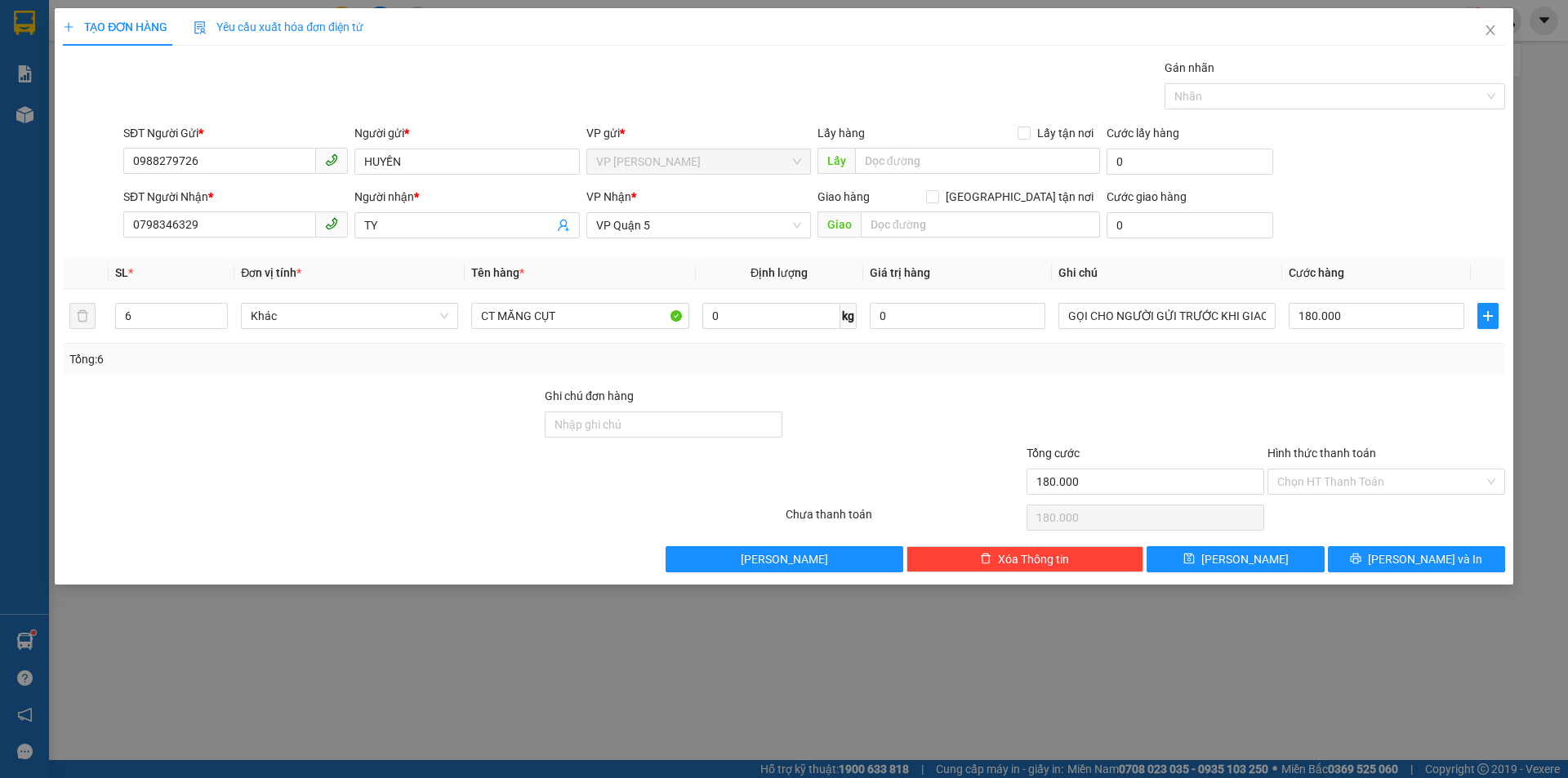 click on "Tổng:  6" at bounding box center (784, 359) 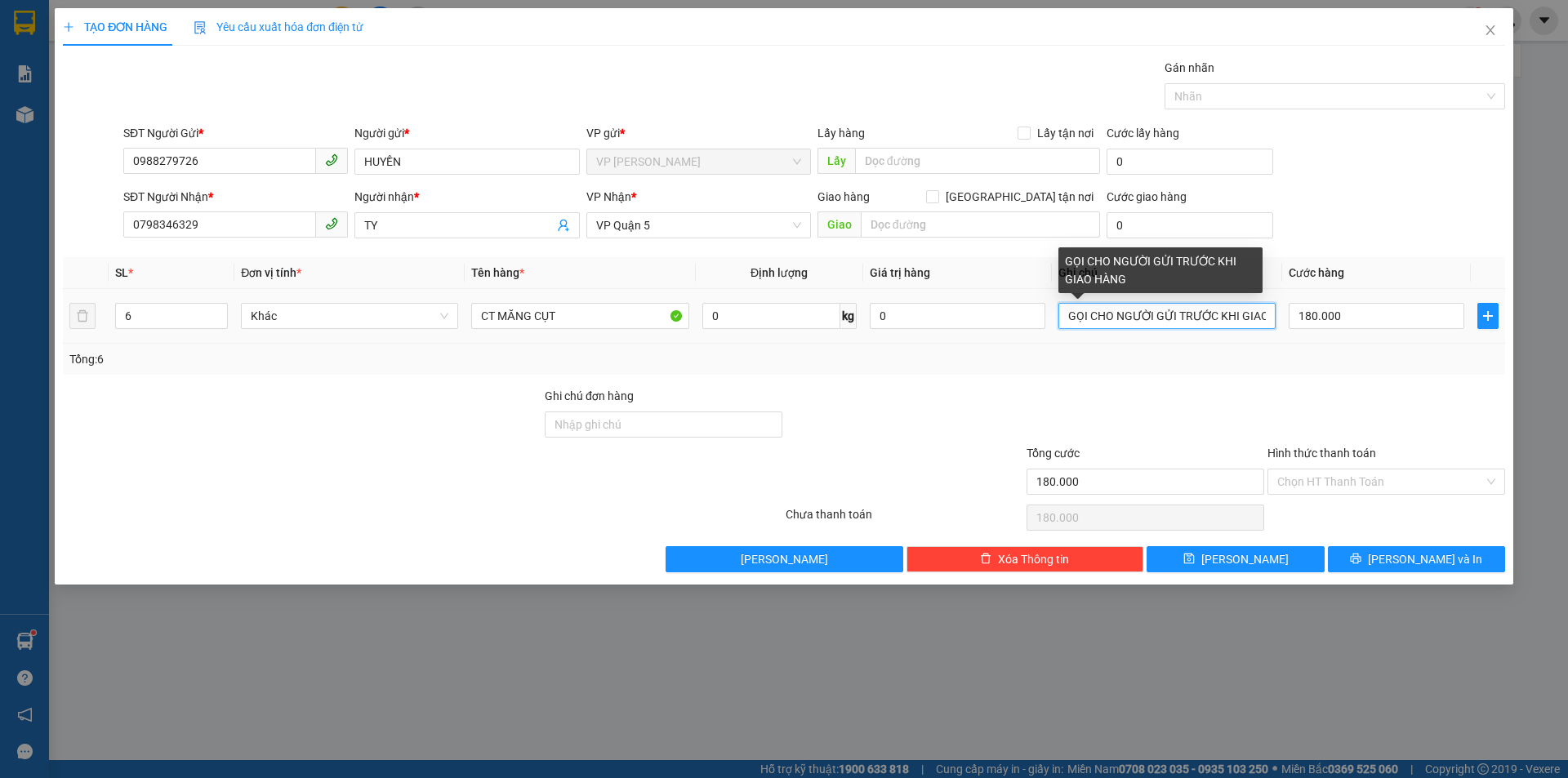 click on "GỌI CHO NGƯỜI GỬI TRƯỚC KHI GIAO HÀNG" at bounding box center (1167, 316) 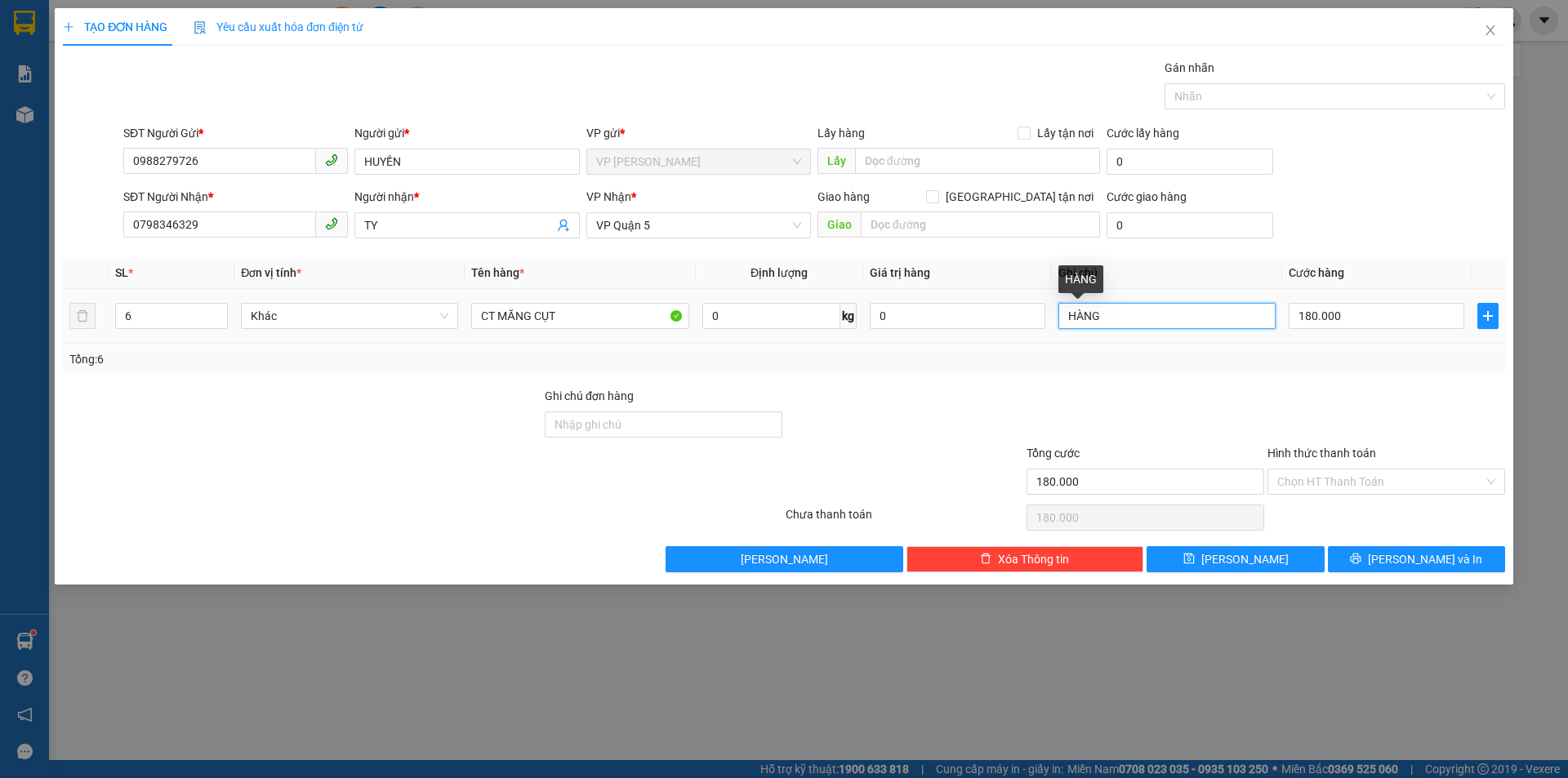 click on "HÀNG" at bounding box center (1167, 316) 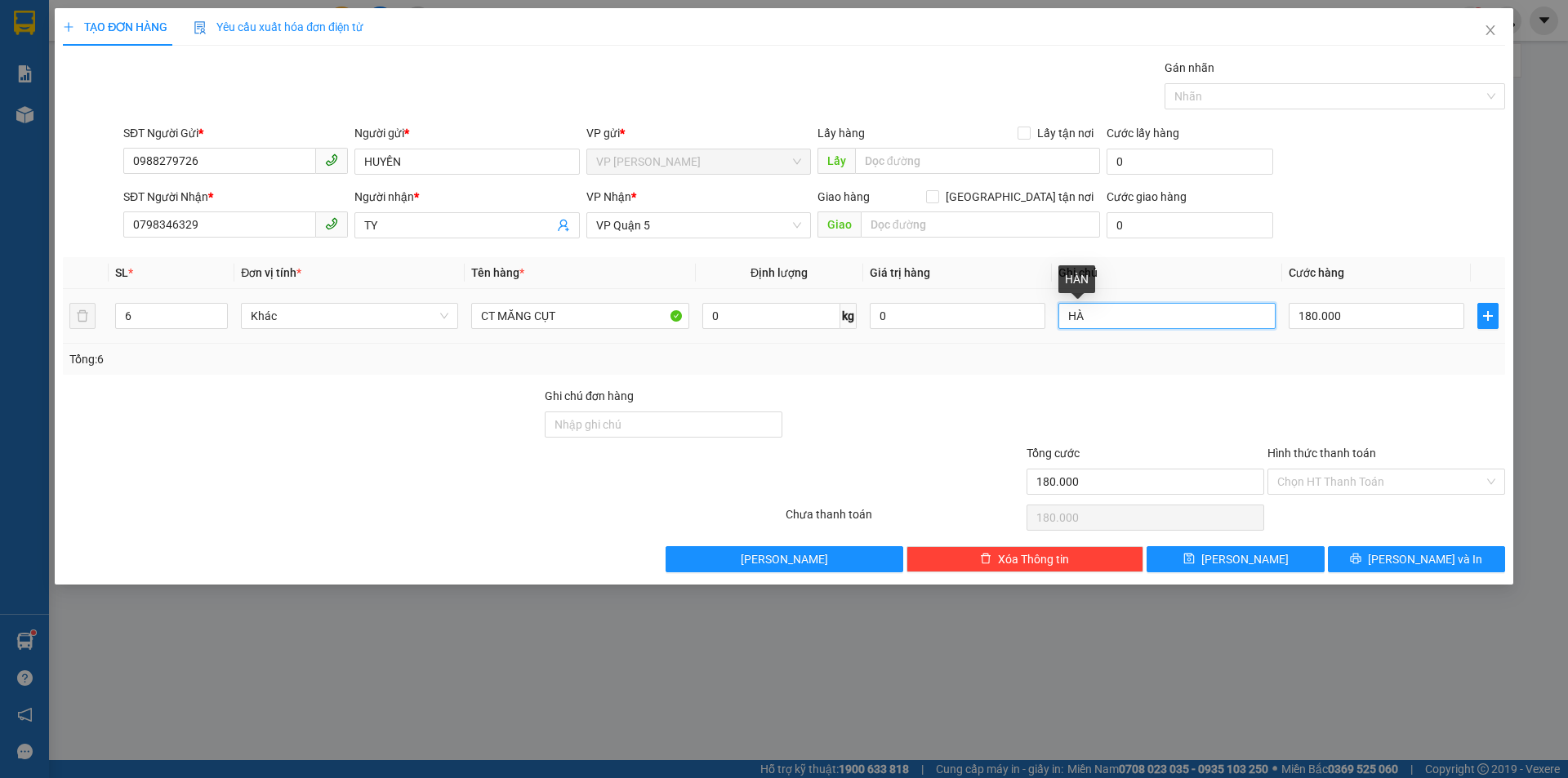 type on "H" 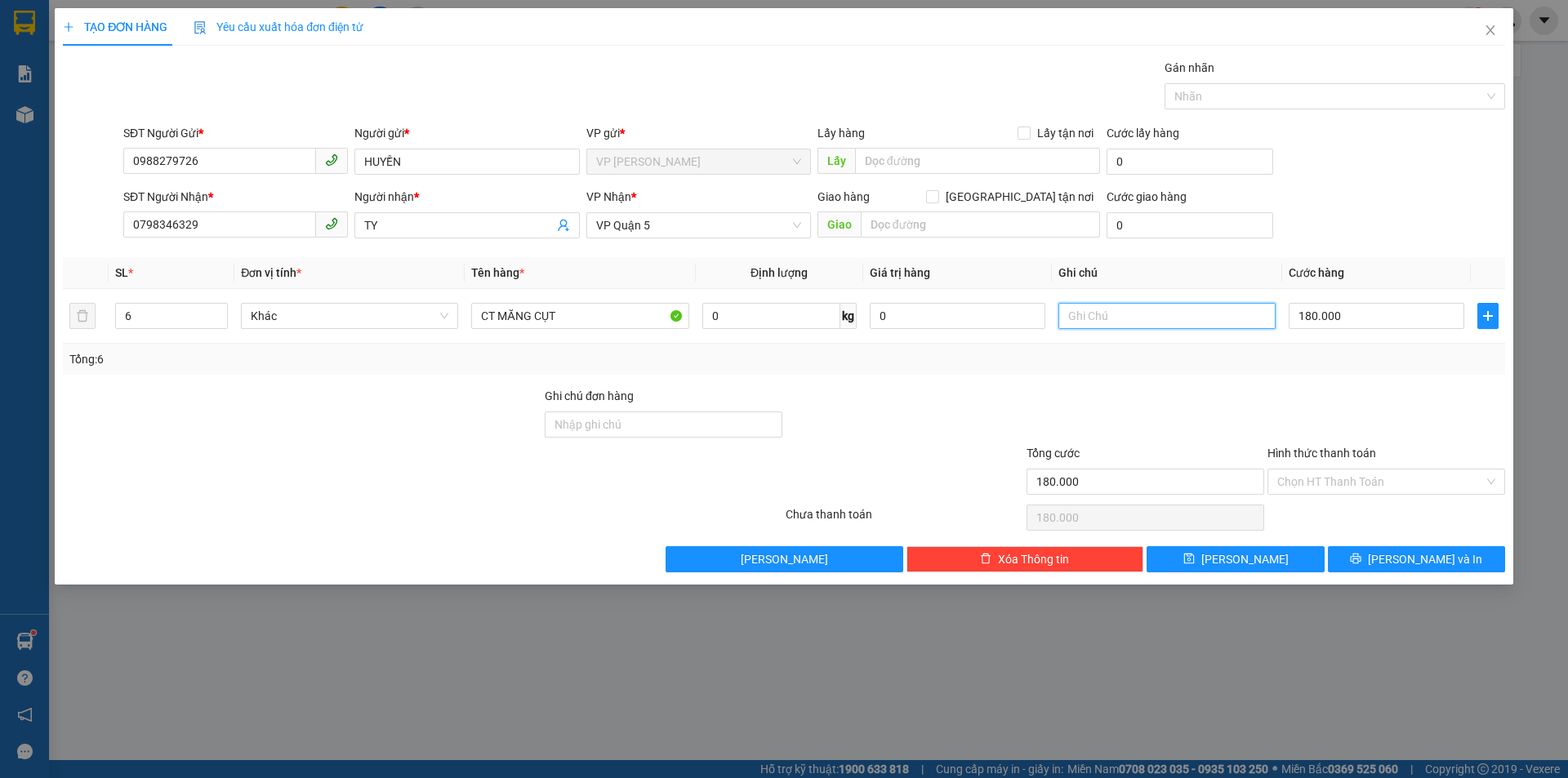 type 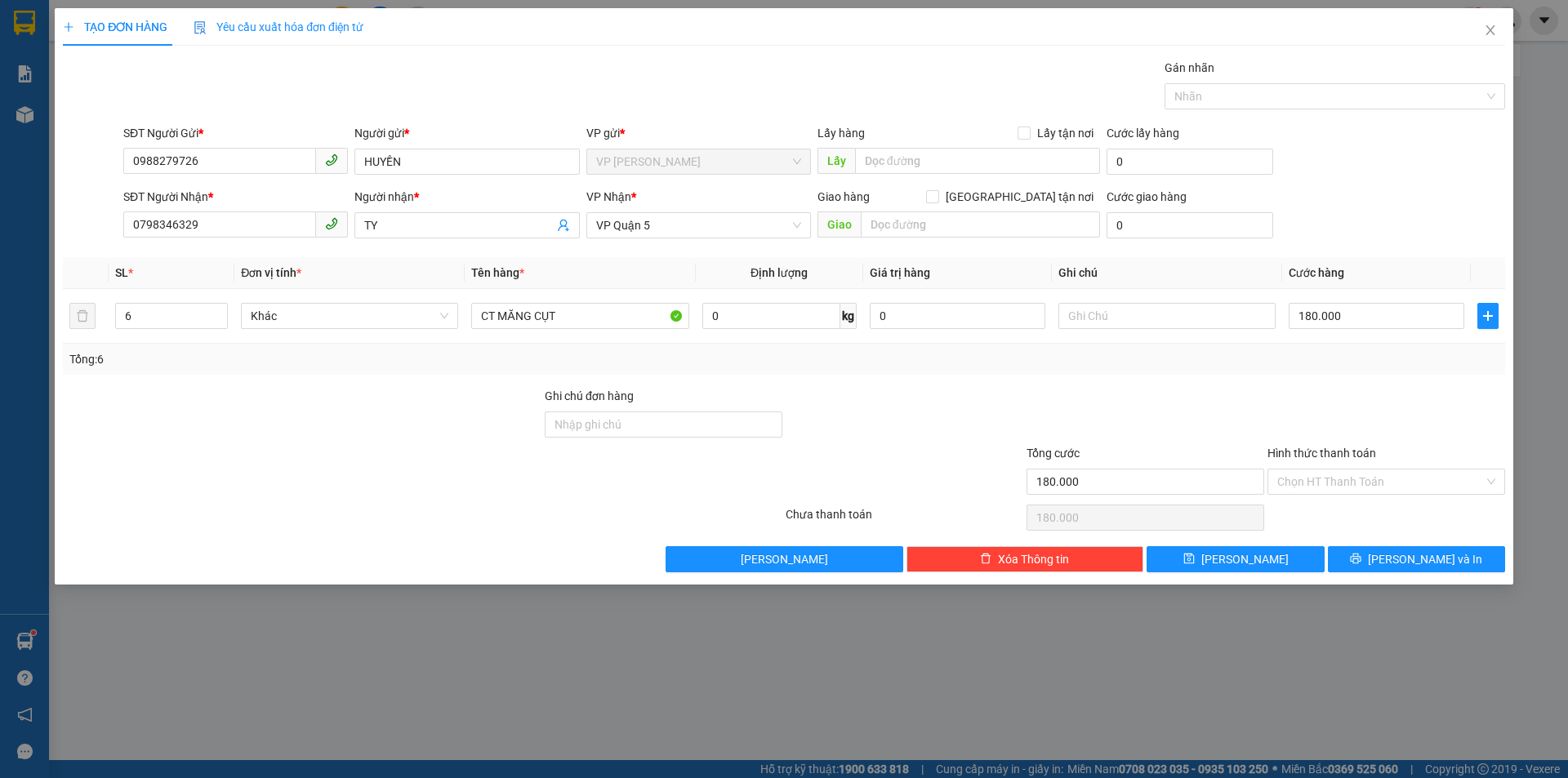 click on "Transit Pickup Surcharge Ids Transit Deliver Surcharge Ids Transit Deliver Surcharge Transit Deliver Surcharge Gói vận chuyển  * Tiêu chuẩn Gán nhãn   Nhãn SĐT Người Gửi  * 0988279726 Người gửi  * HUYỀN VP gửi  * VP Đức Liễu Lấy hàng Lấy tận nơi Lấy Cước lấy hàng 0 SĐT Người Nhận  * 0798346329 Người nhận  * TY VP Nhận  * VP Quận 5 Giao hàng Giao tận nơi Giao Cước giao hàng 0 SL  * Đơn vị tính  * Tên hàng  * Định lượng Giá trị hàng Ghi chú Cước hàng                   6 Khác CT MĂNG CỤT 0 kg 0 180.000 Tổng:  6 Ghi chú đơn hàng Tổng cước 180.000 Hình thức thanh toán Chọn HT Thanh Toán Số tiền thu trước   Chọn loại cước 0 Chưa thanh toán 180.000 Chọn HT Thanh Toán Lưu nháp Xóa Thông tin [PERSON_NAME] và In" at bounding box center [784, 315] 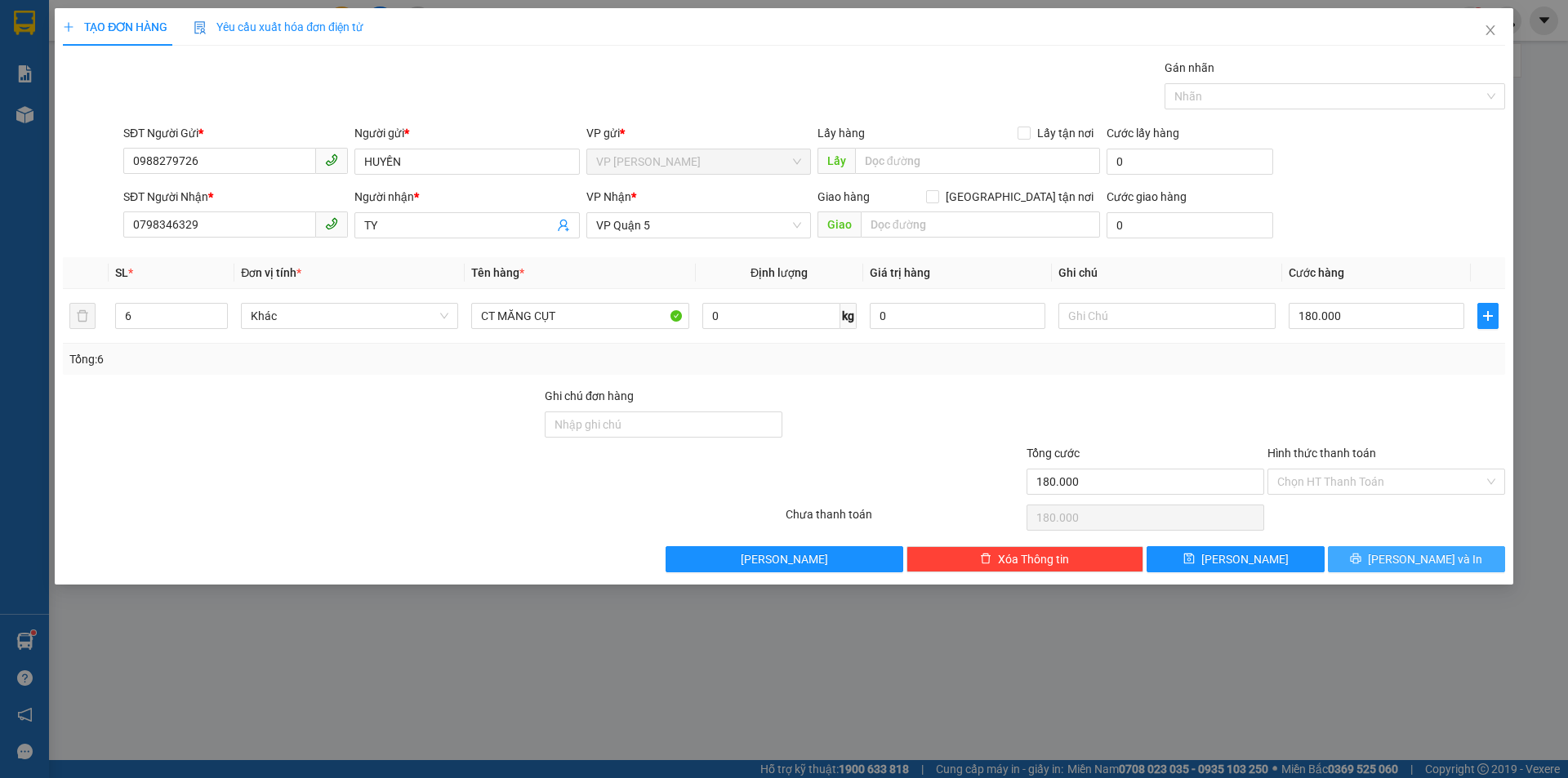 click on "[PERSON_NAME] và In" at bounding box center (1425, 559) 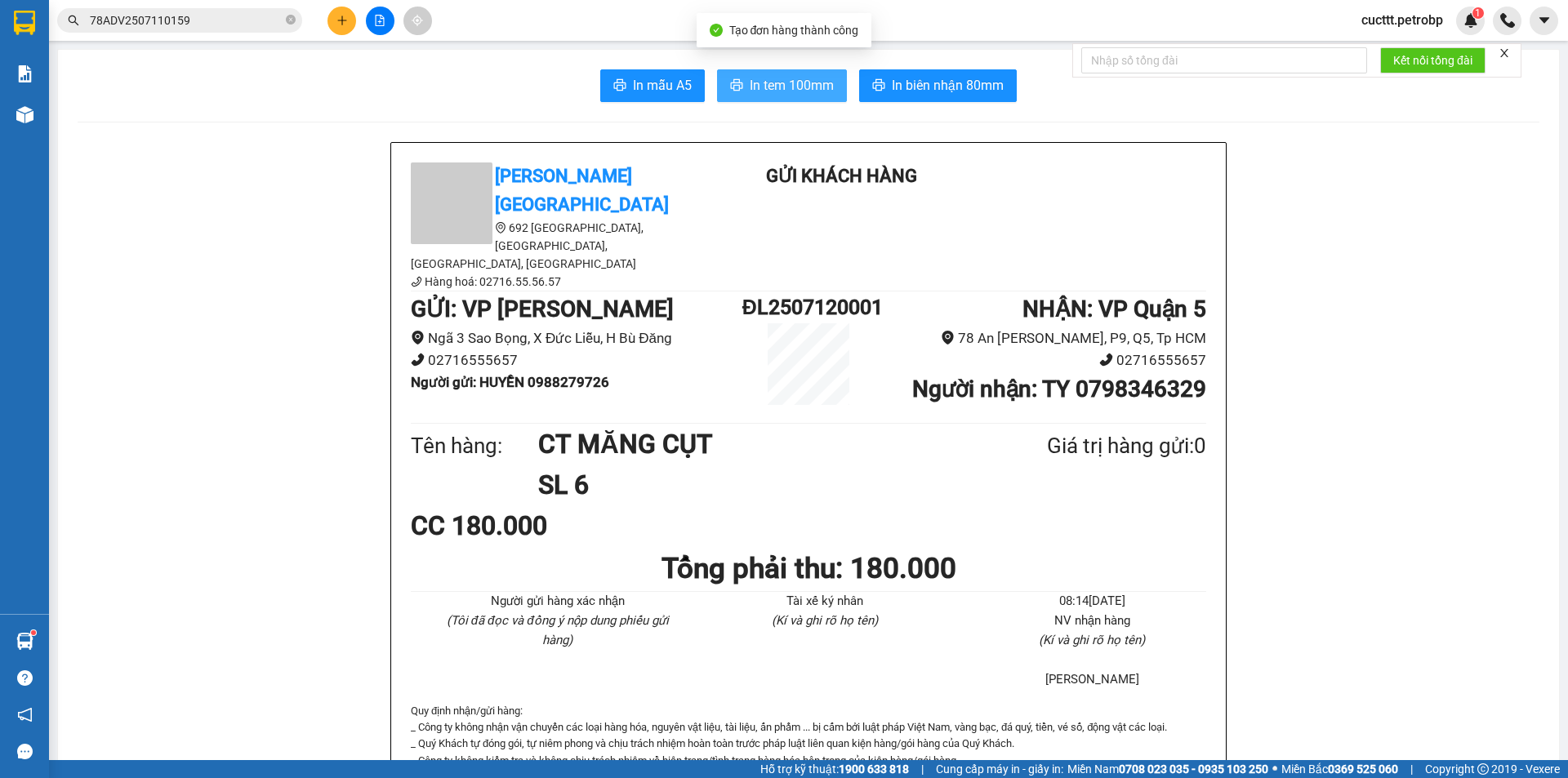 click on "In tem 100mm" at bounding box center (791, 85) 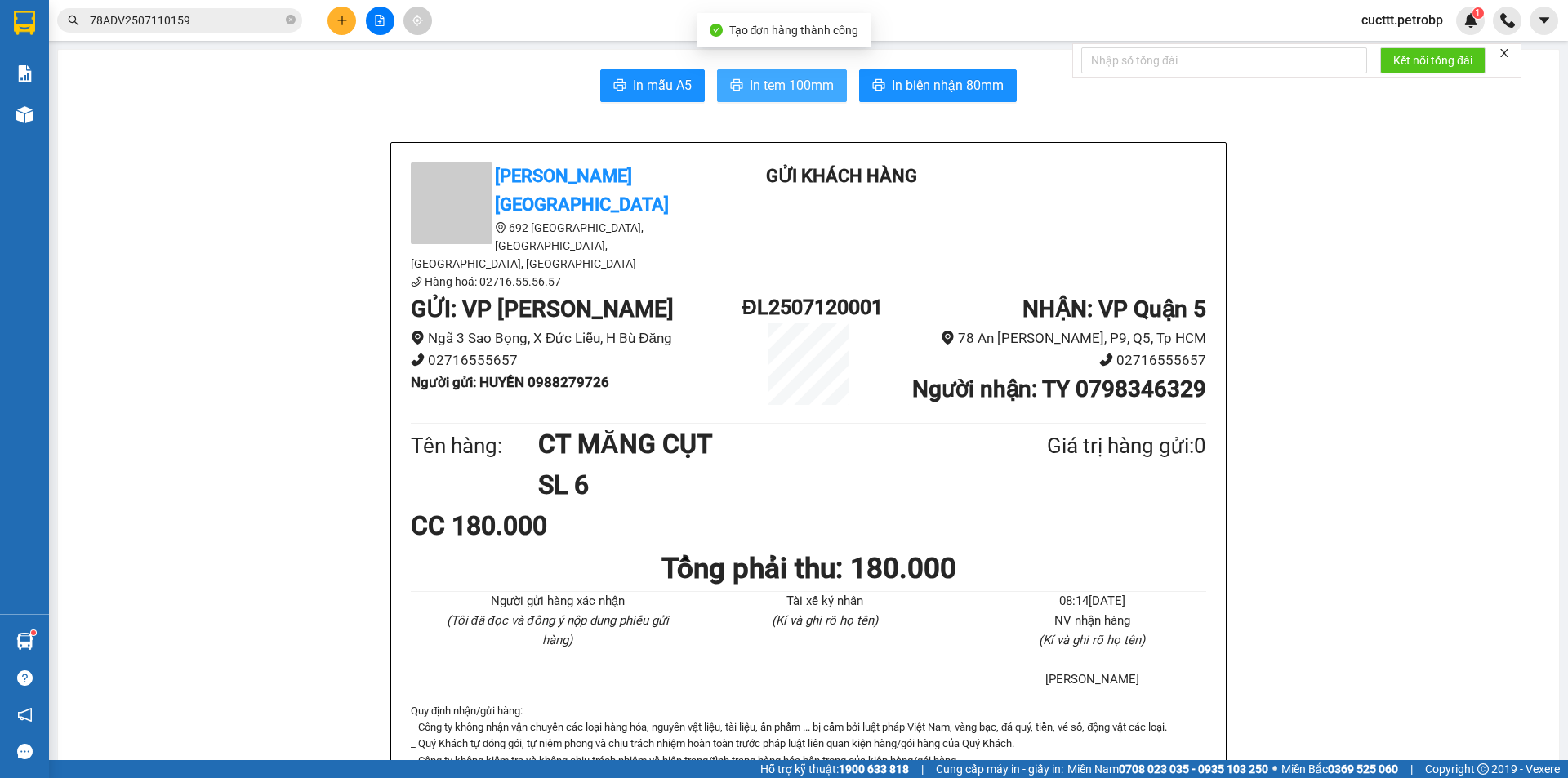 scroll, scrollTop: 0, scrollLeft: 0, axis: both 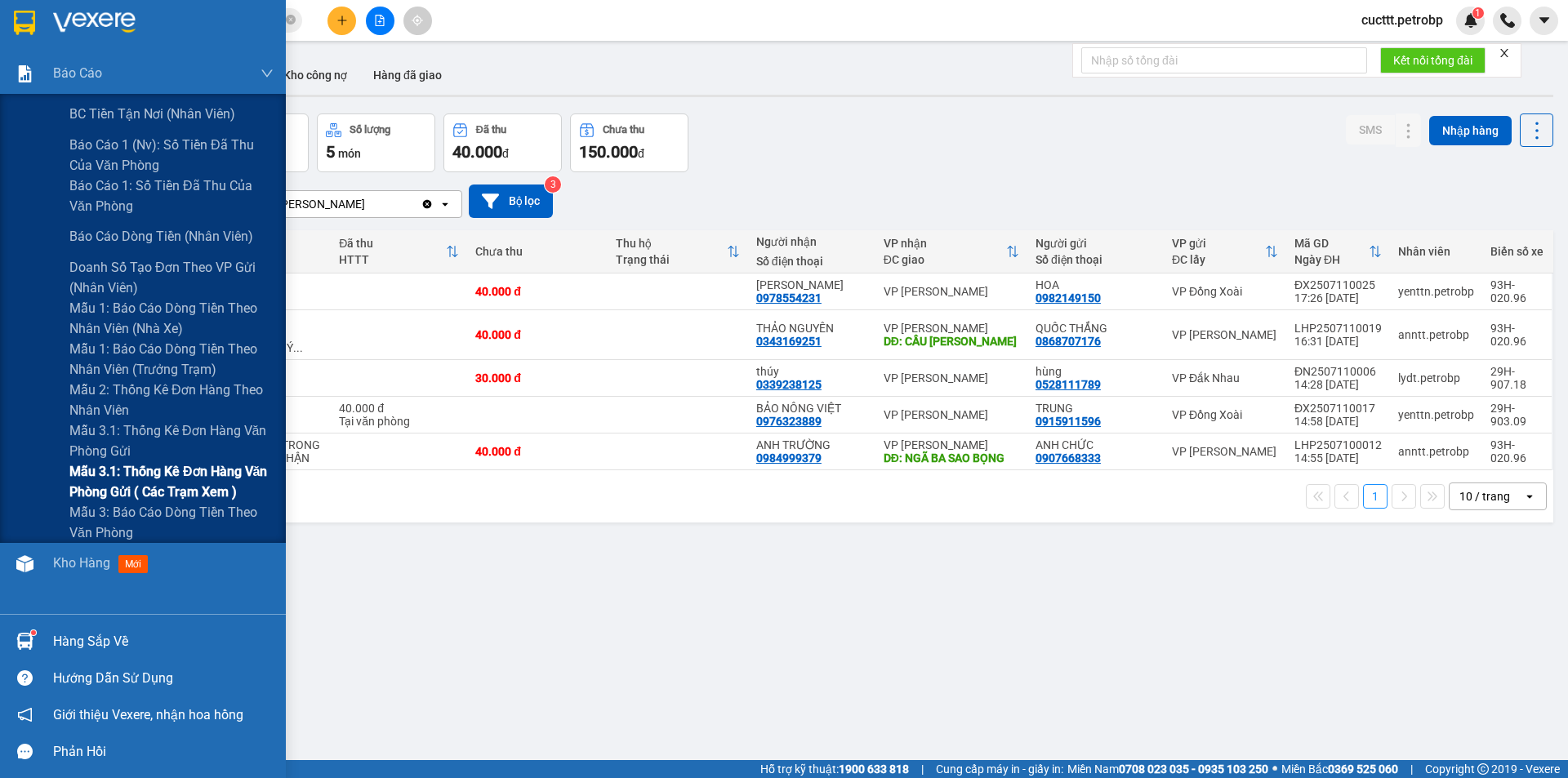 click on "Mẫu 3.1: Thống kê đơn hàng văn phòng gửi ( các trạm xem )" at bounding box center (172, 482) 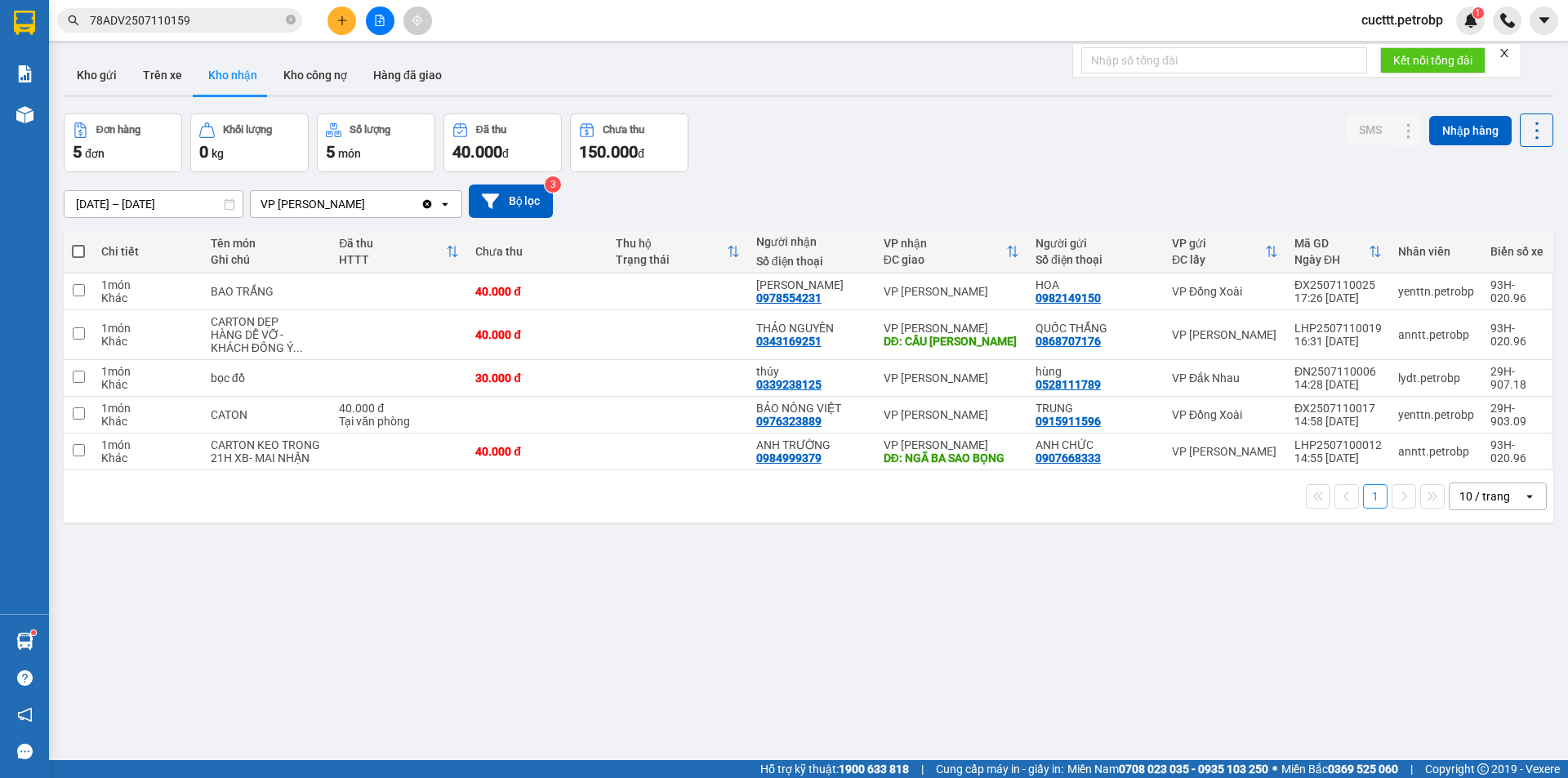 click on "ver  1.8.137 Kho gửi Trên xe Kho nhận Kho công nợ Hàng đã giao Đơn hàng 5 đơn Khối lượng 0 kg Số lượng 5 món Đã thu 40.000  đ Chưa thu 150.000  đ SMS Nhập hàng [DATE] – [DATE] Press the down arrow key to interact with the calendar and select a date. Press the escape button to close the calendar. Selected date range is from [DATE] to [DATE]. VP Đức Liễu Clear value open Bộ lọc 3 Chi tiết Tên món Ghi chú Đã thu HTTT Chưa thu Thu hộ Trạng thái Người nhận Số điện thoại VP nhận ĐC giao Người gửi Số điện thoại VP gửi ĐC lấy Mã GD Ngày ĐH Nhân viên Biển số xe 1  món Khác BAO TRẮNG 40.000 đ HÀ NGUYỄN 0978554231 VP Đức Liễu HOA 0982149150 VP Đồng Xoài ĐX2507110025 17:26 [DATE] yenttn.petrobp 93H-020.96 1  món Khác CARTON DẸP  HÀNG DỄ VỠ - KHÁCH ĐỒNG Ý ... 40.000 đ THẢO NGUYÊN 0343169251 VP Đức Liễu DĐ: CẦU [GEOGRAPHIC_DATA] 0868707176 VP [GEOGRAPHIC_DATA]" at bounding box center (808, 438) 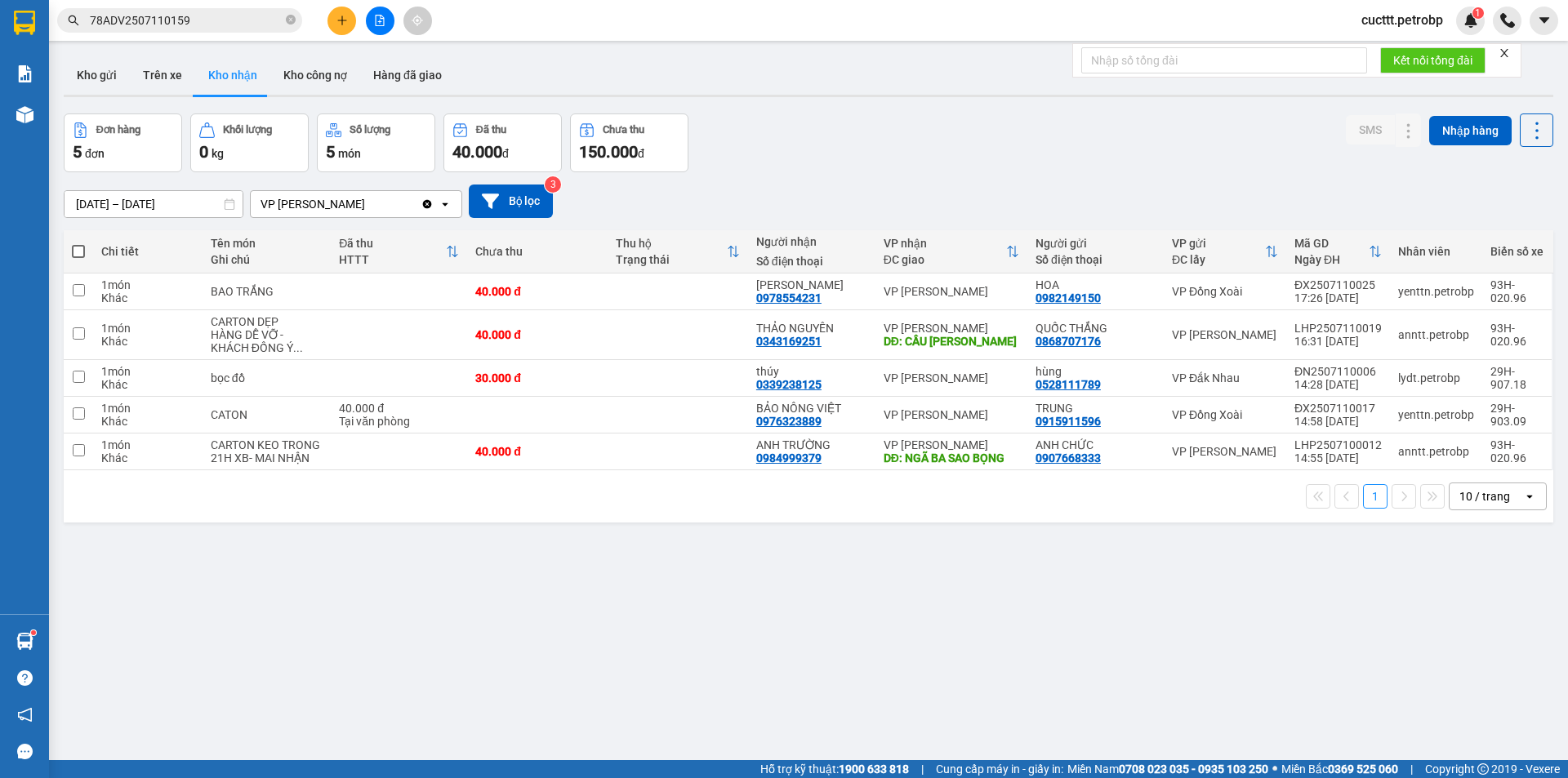 click at bounding box center (341, 20) 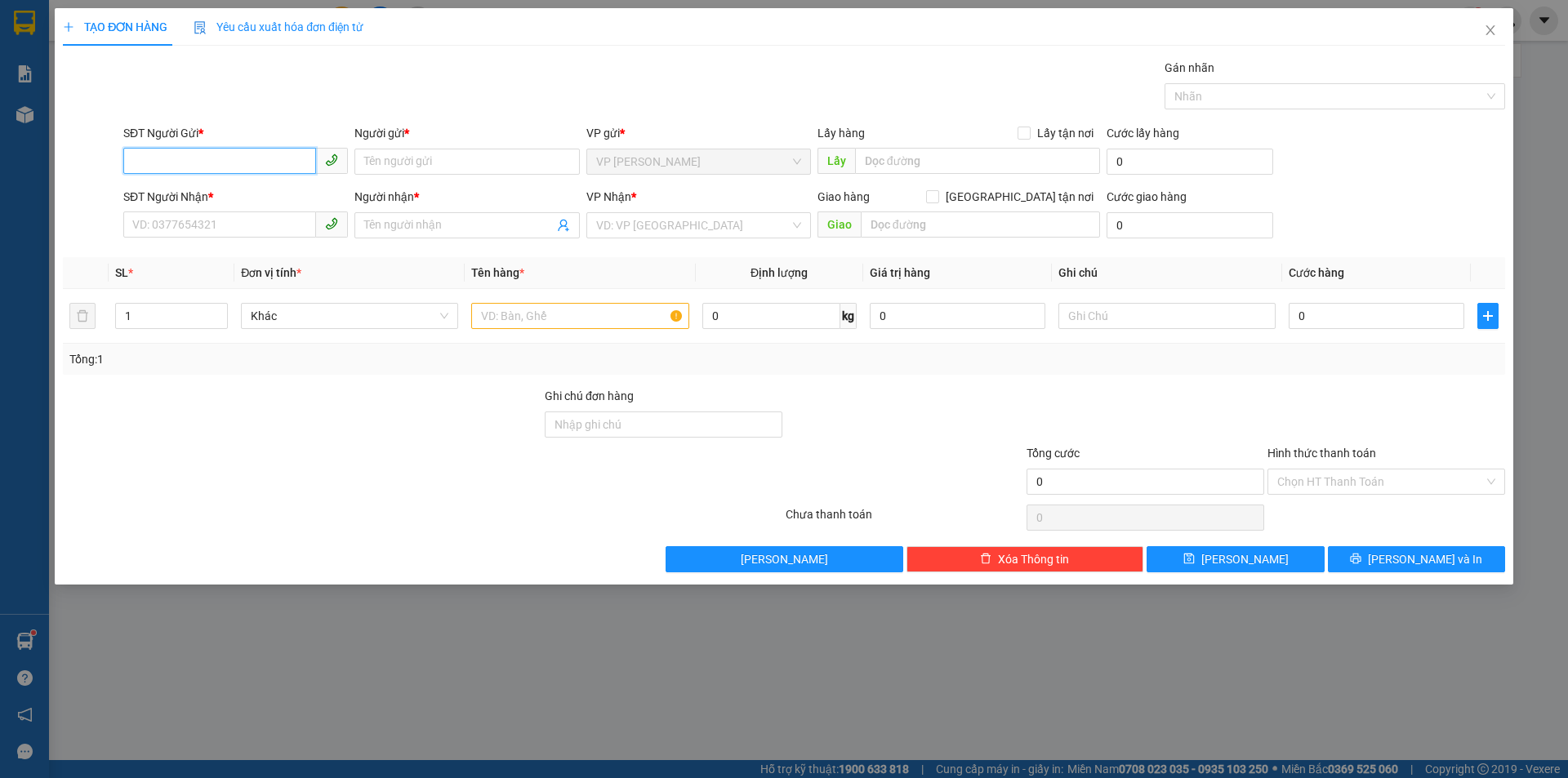 click on "SĐT Người Gửi  *" at bounding box center [220, 161] 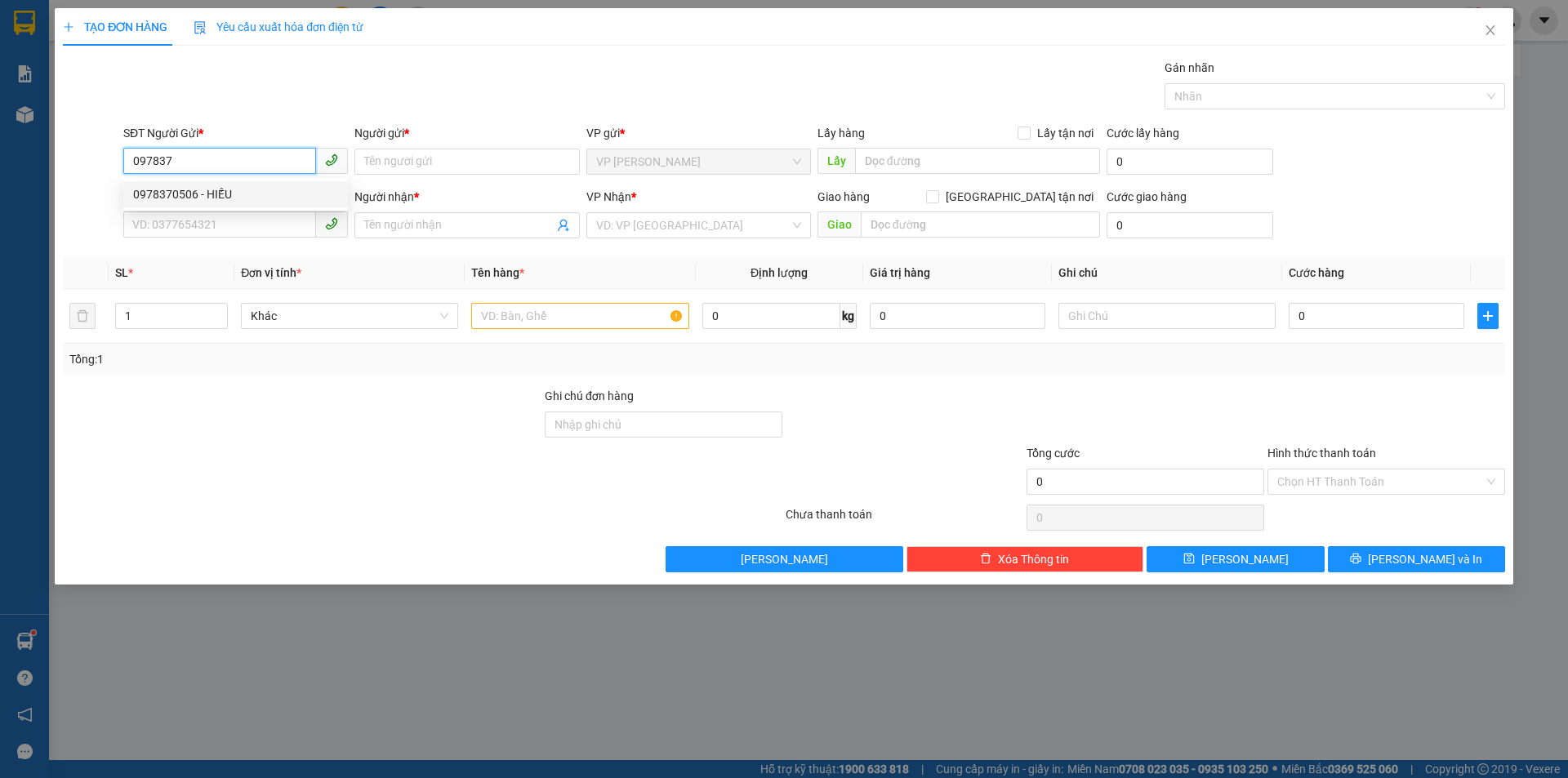 click on "0978370506 - HIẾU" at bounding box center (235, 194) 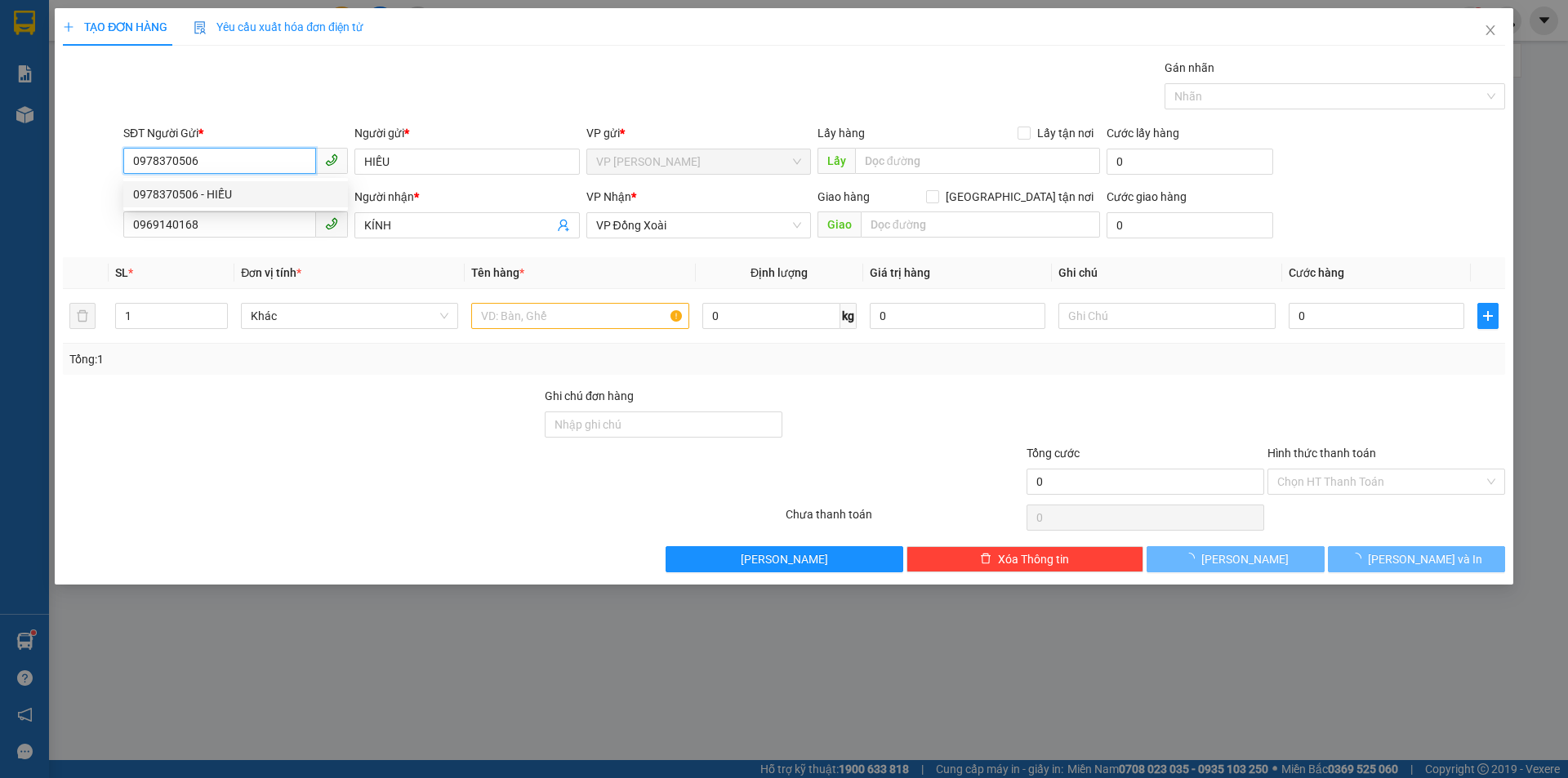 type on "30.000" 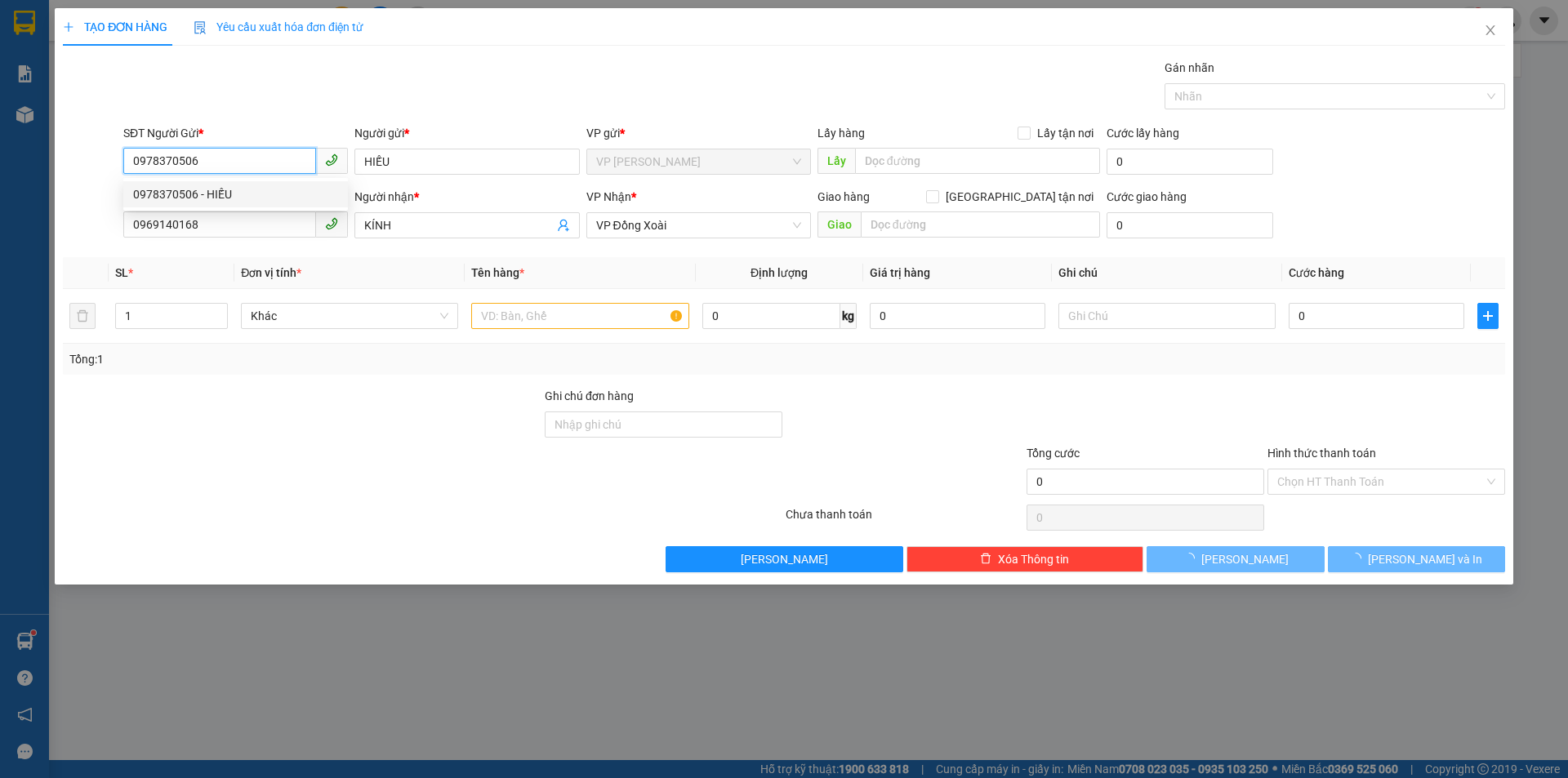 type on "30.000" 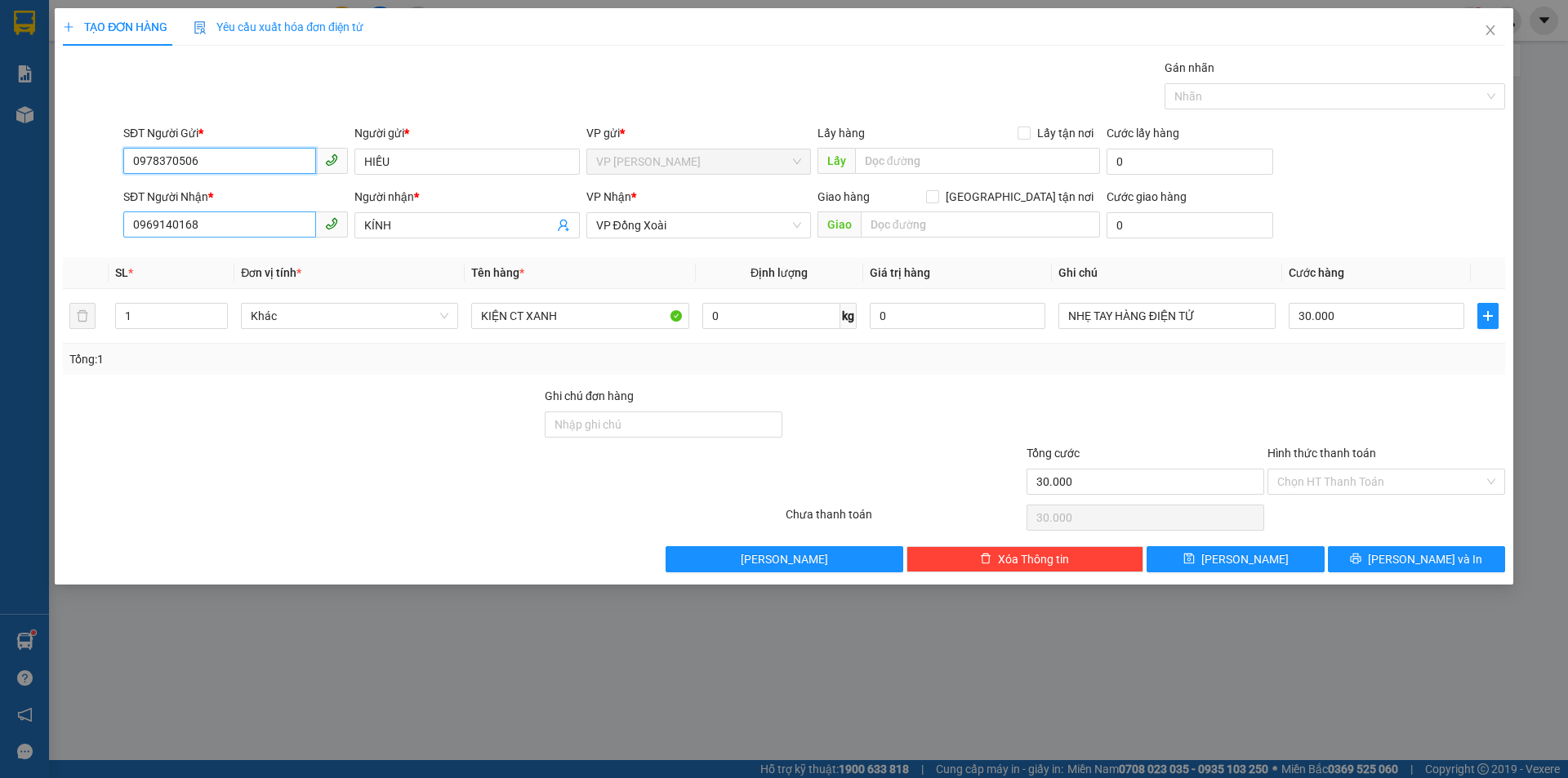 type on "0978370506" 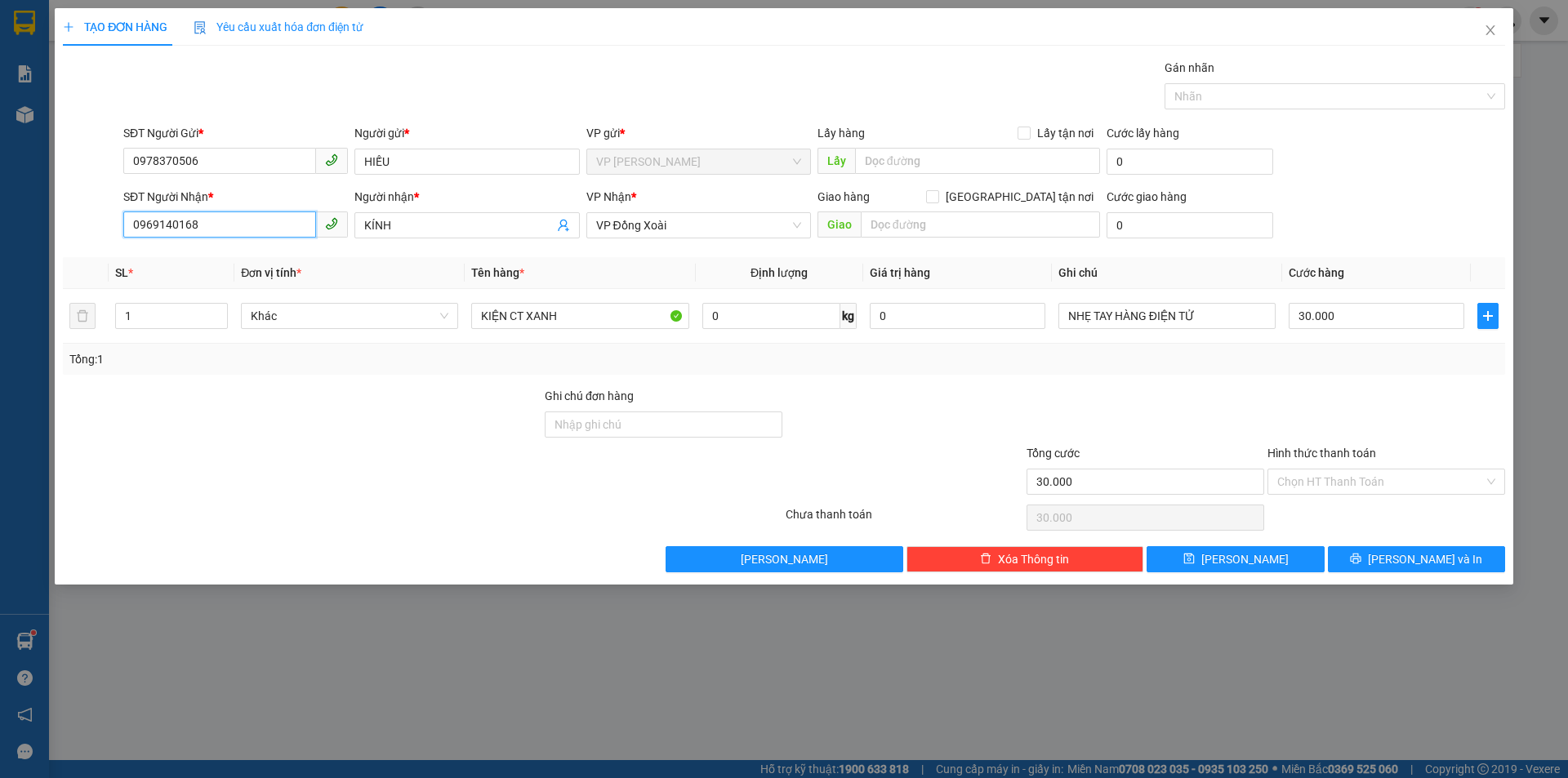 click on "0969140168" at bounding box center (220, 225) 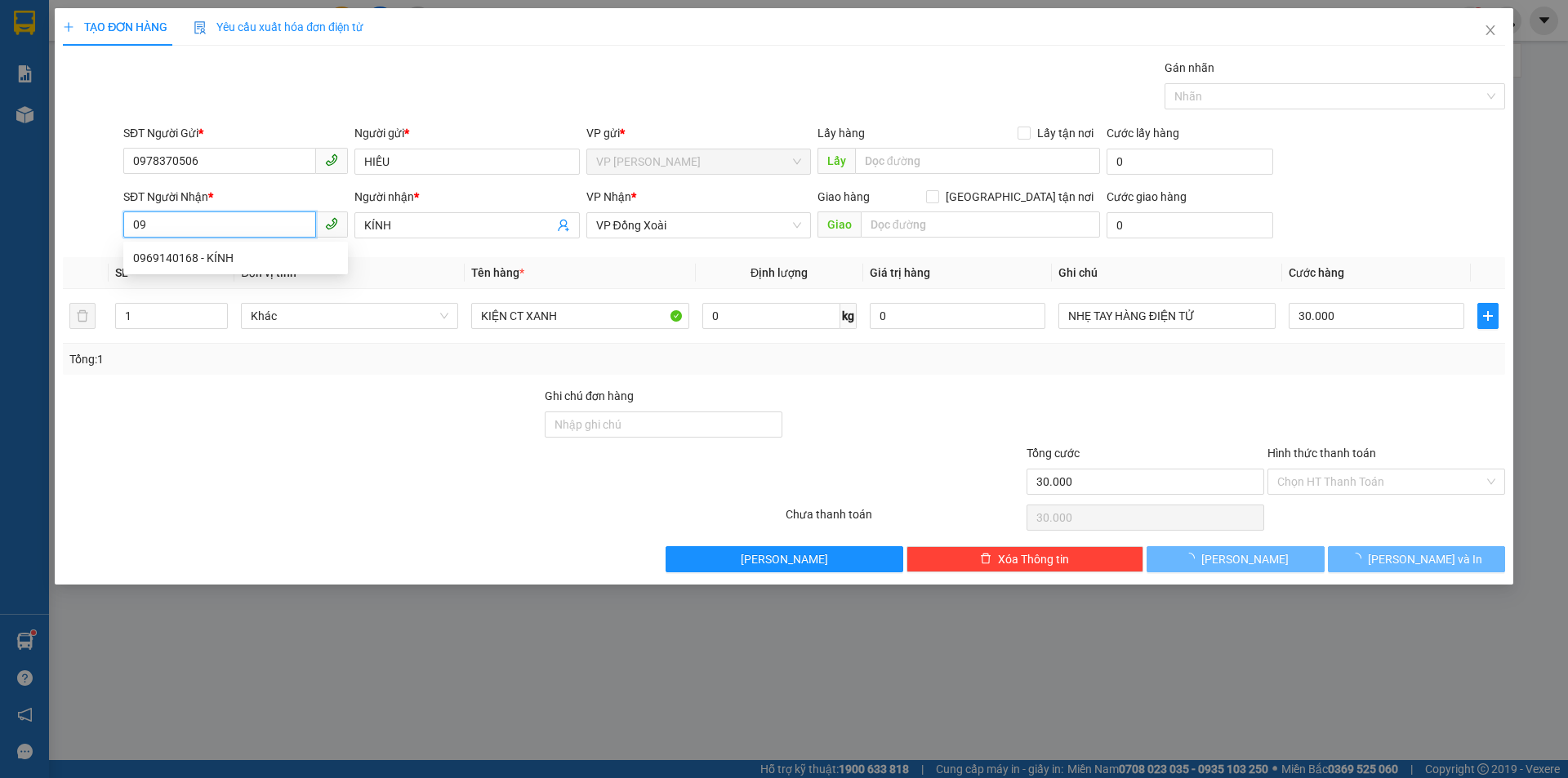 type on "0" 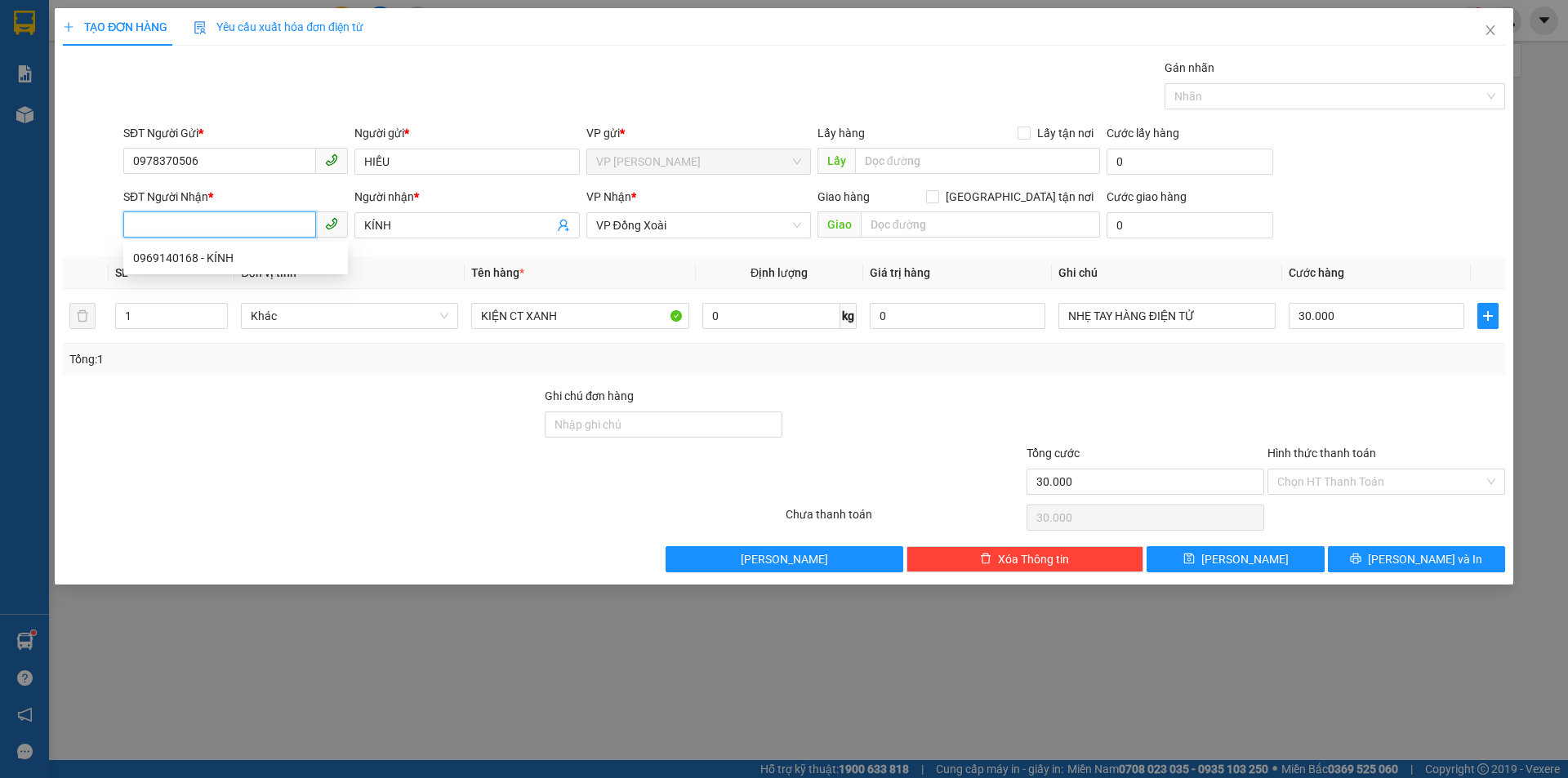 click on "SĐT Người Nhận  *" at bounding box center (220, 225) 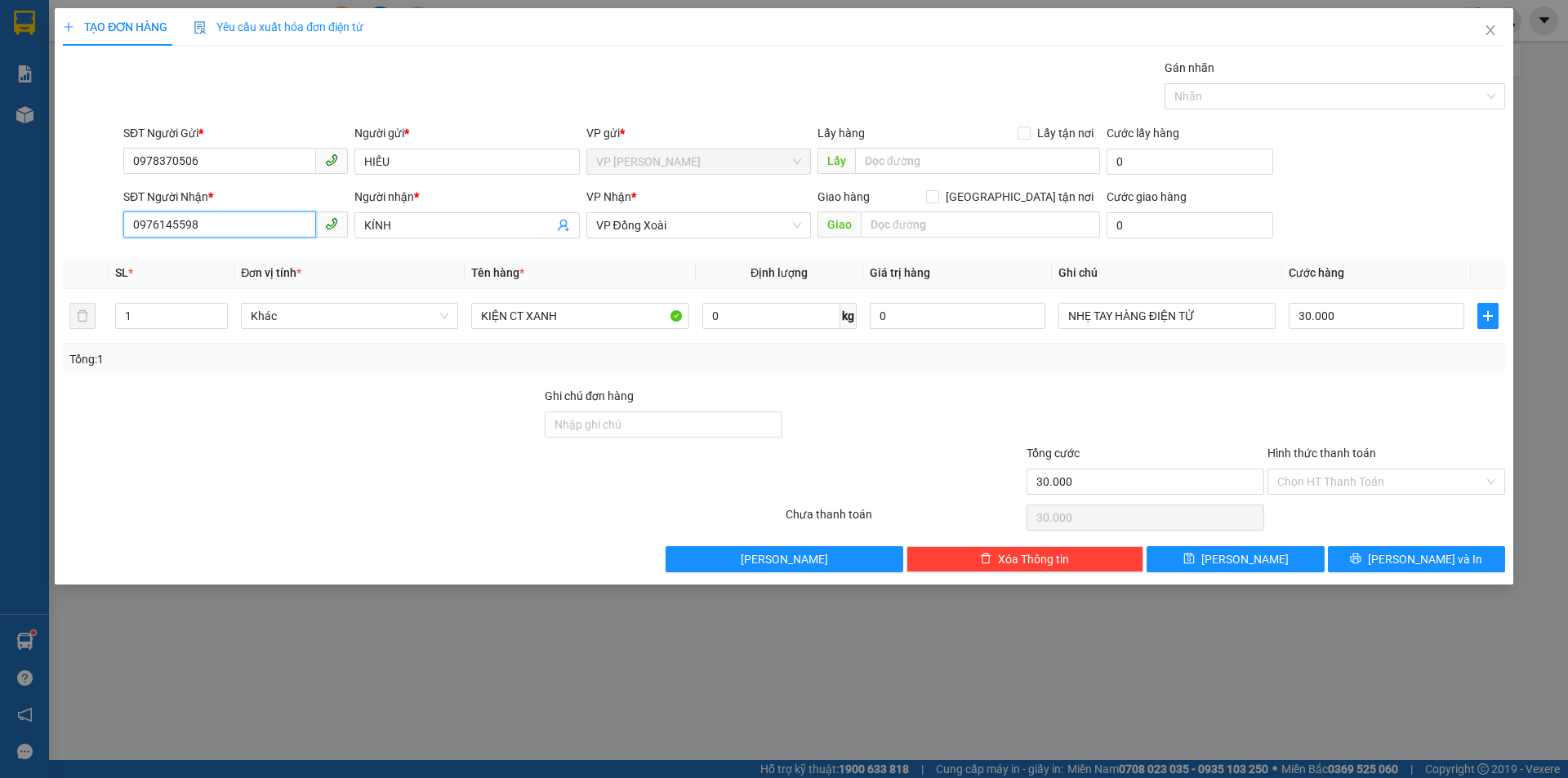 drag, startPoint x: 131, startPoint y: 212, endPoint x: 207, endPoint y: 223, distance: 76.791927 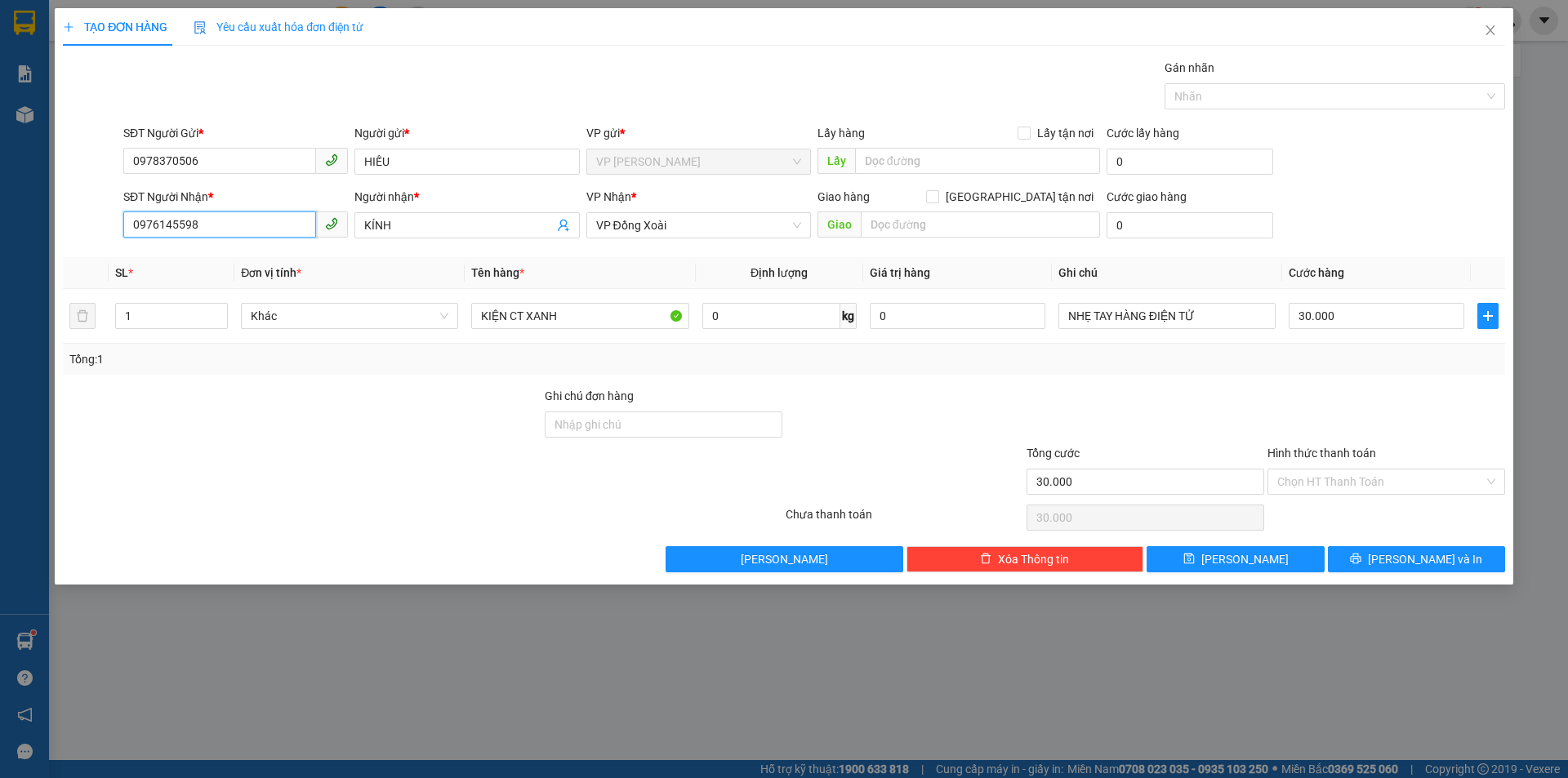 type on "0976145598" 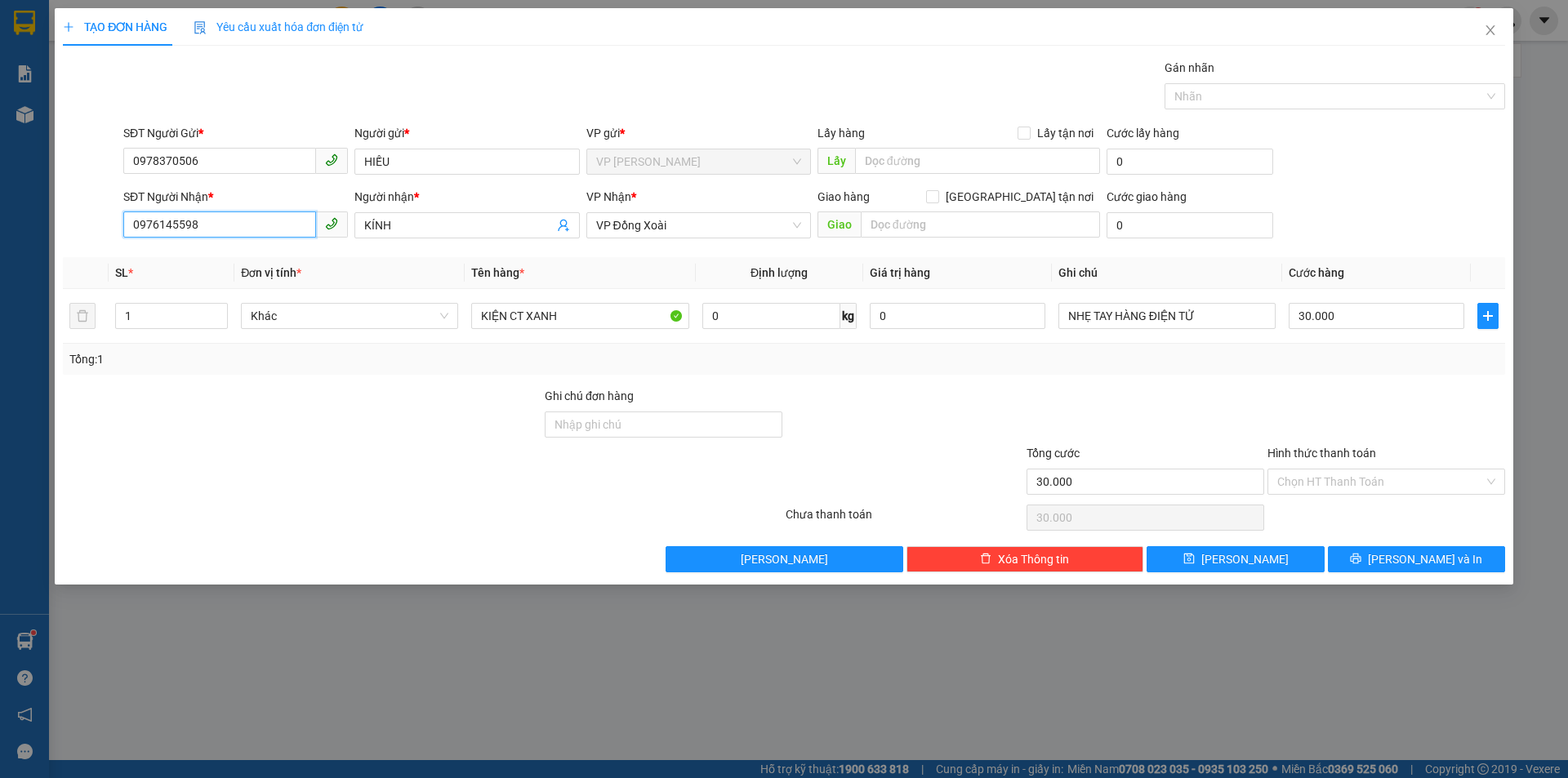 click on "0976145598" at bounding box center [220, 225] 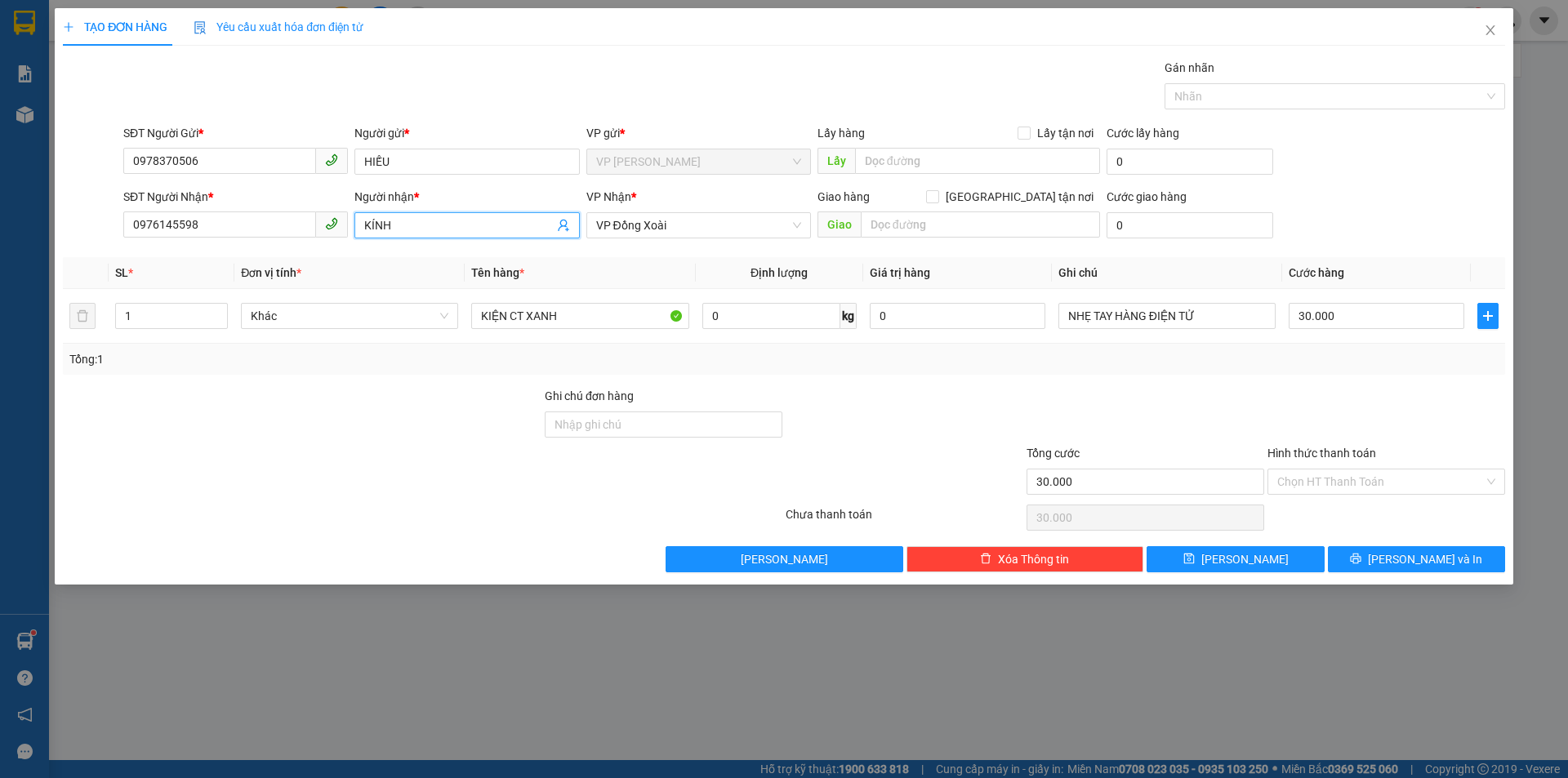 click on "KÍNH" at bounding box center (458, 225) 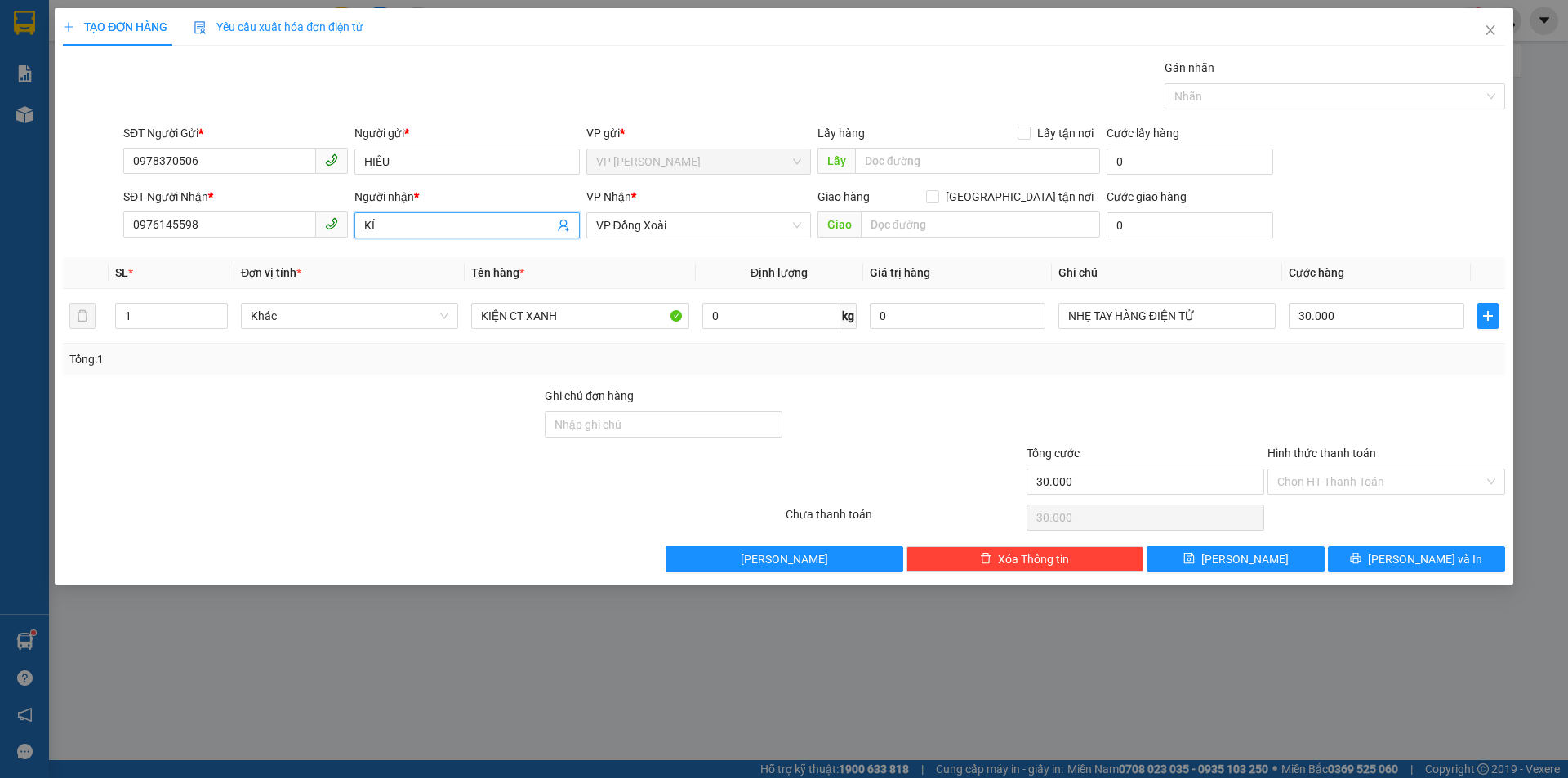 type on "K" 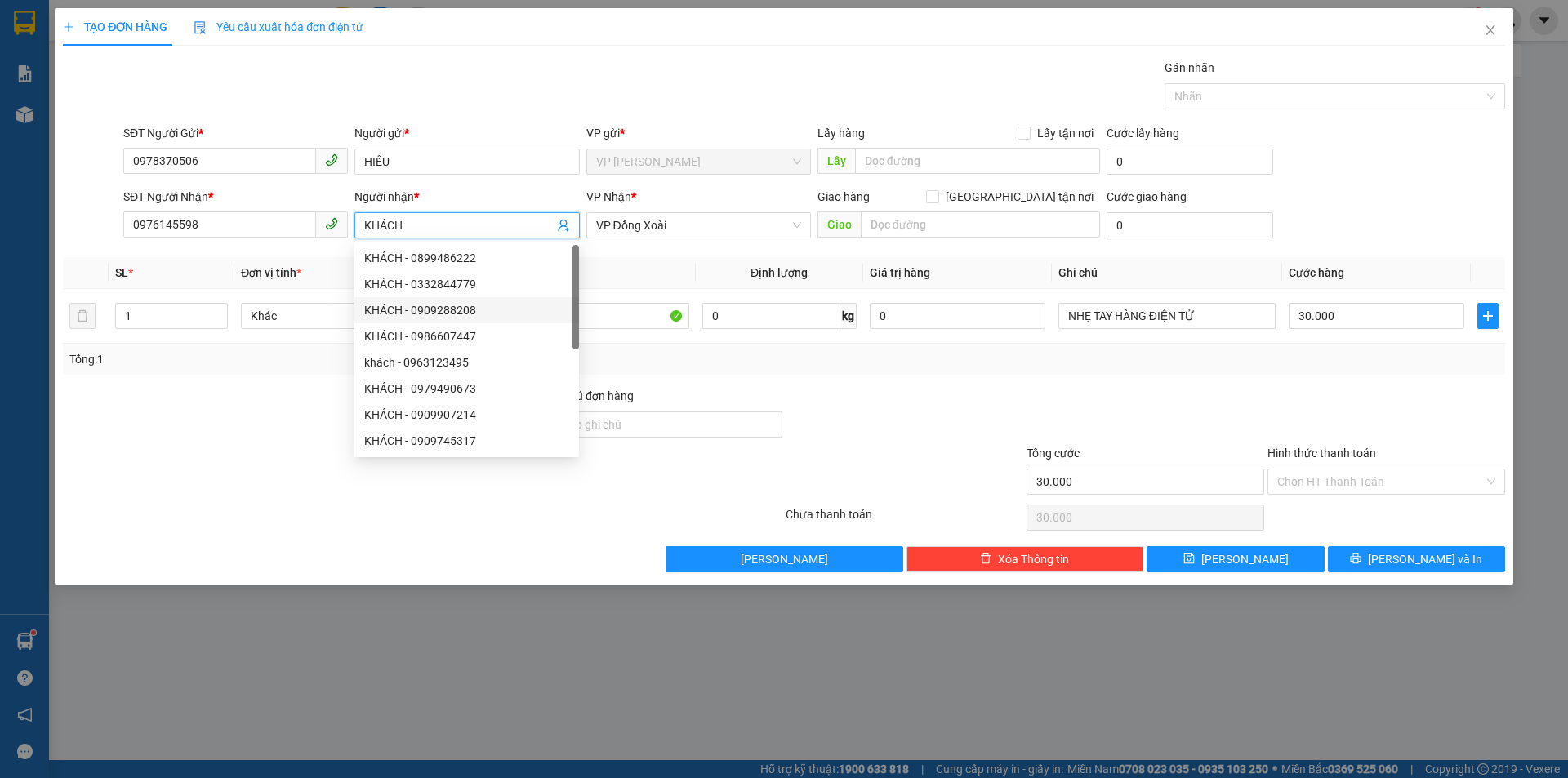 type on "KHÁCH" 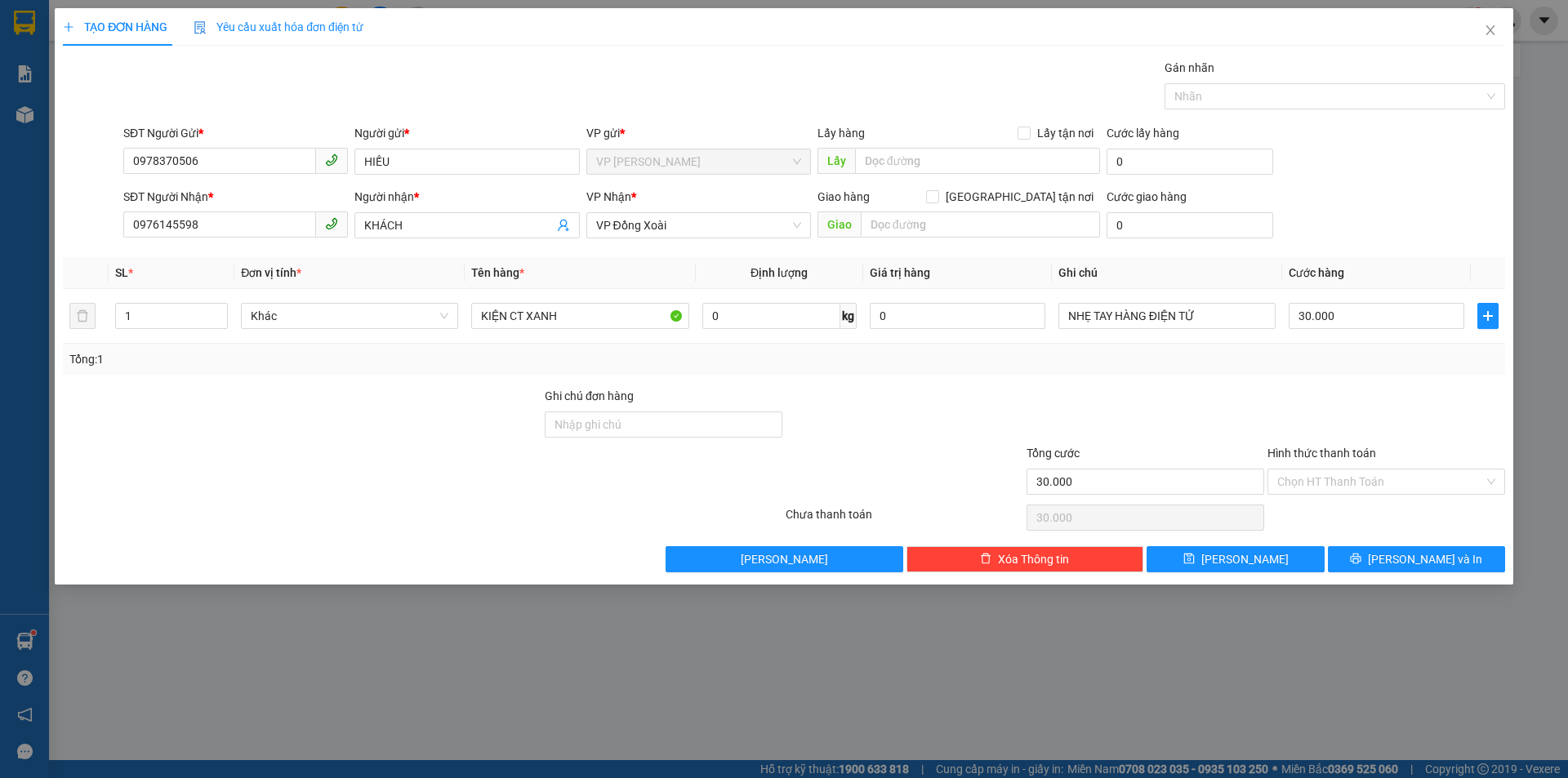 click on "SL  *" at bounding box center (172, 273) 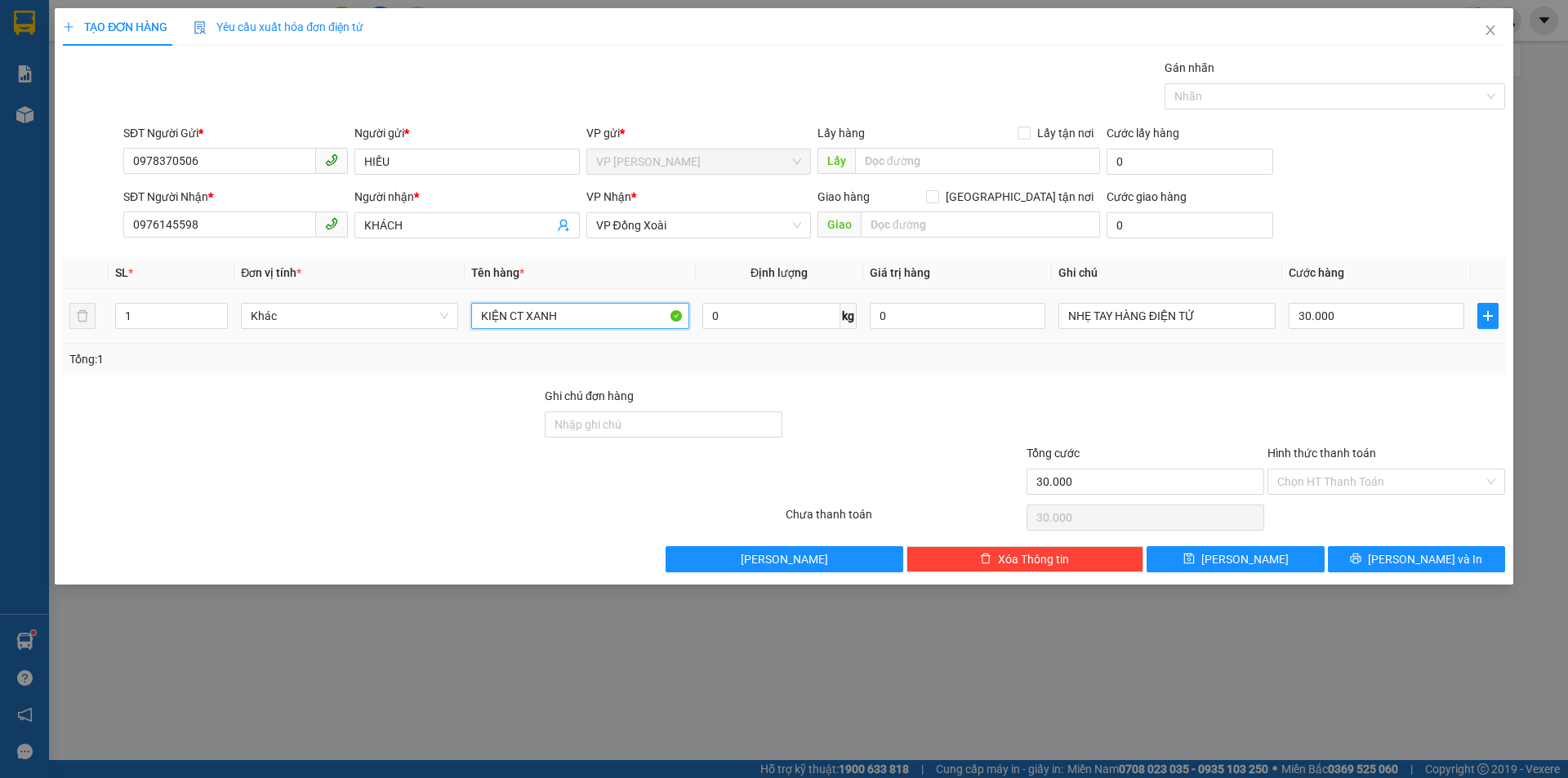 click on "KIỆN CT XANH" at bounding box center [580, 316] 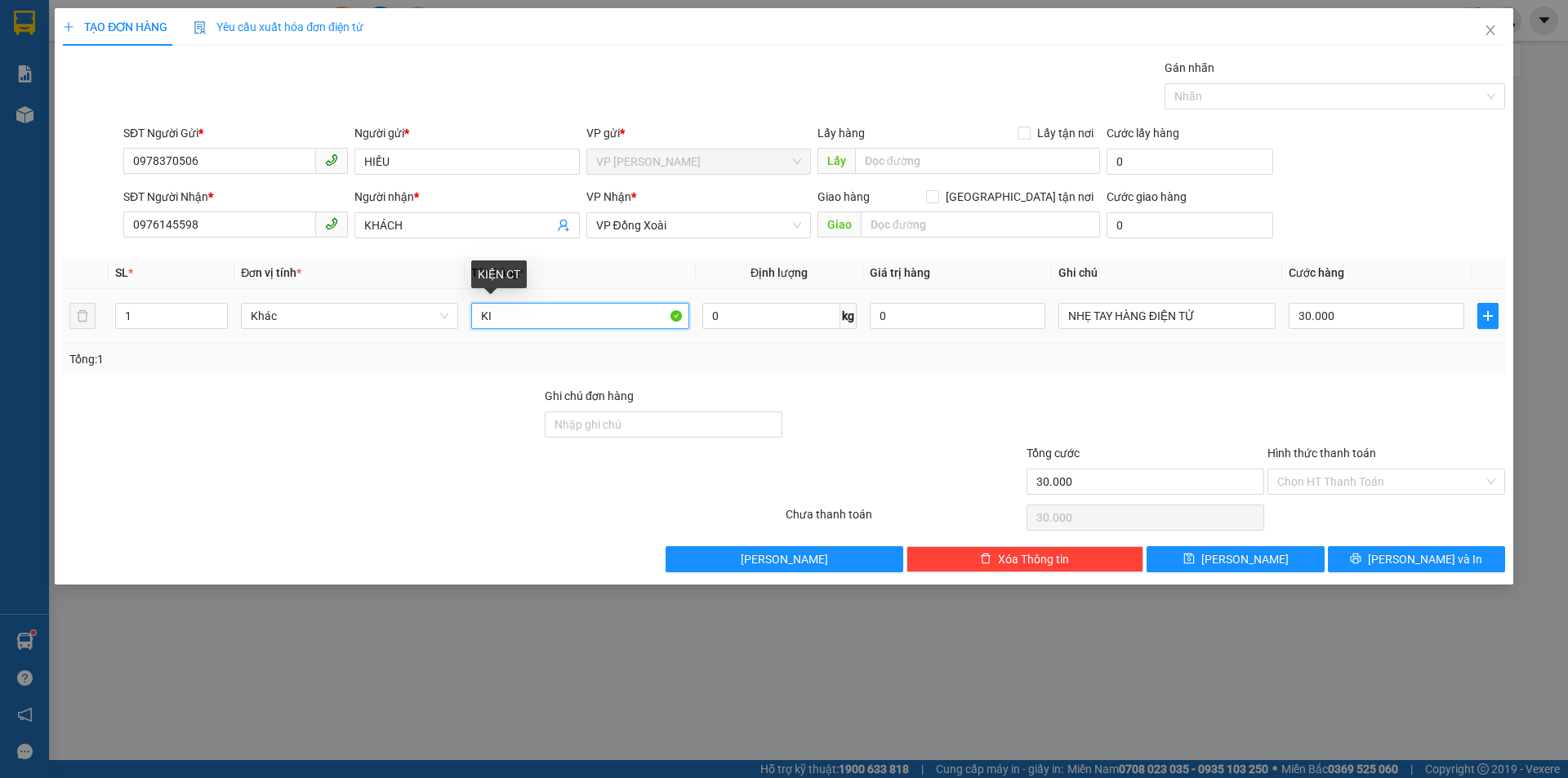 type on "K" 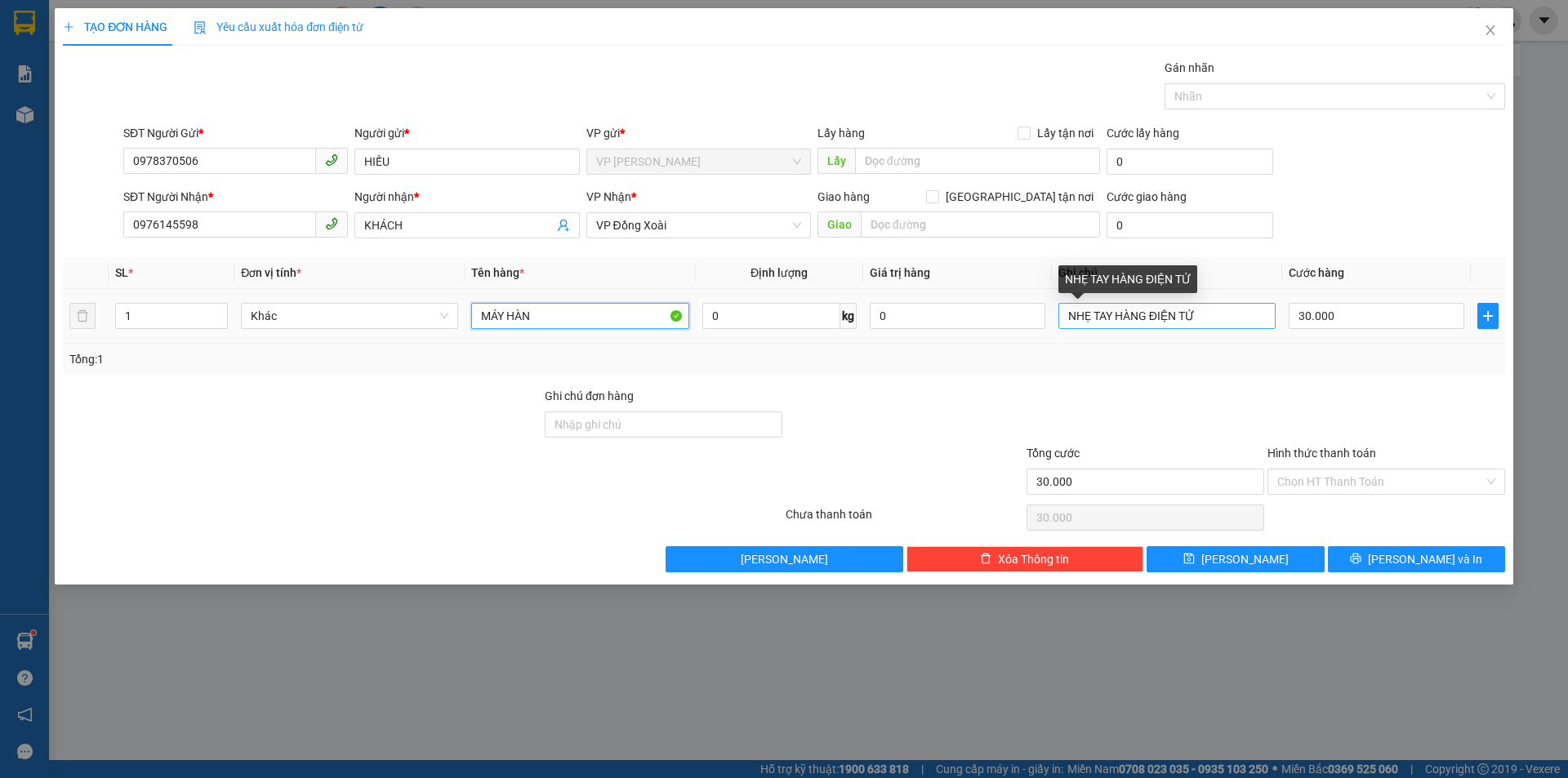 type on "MÁY HÀN" 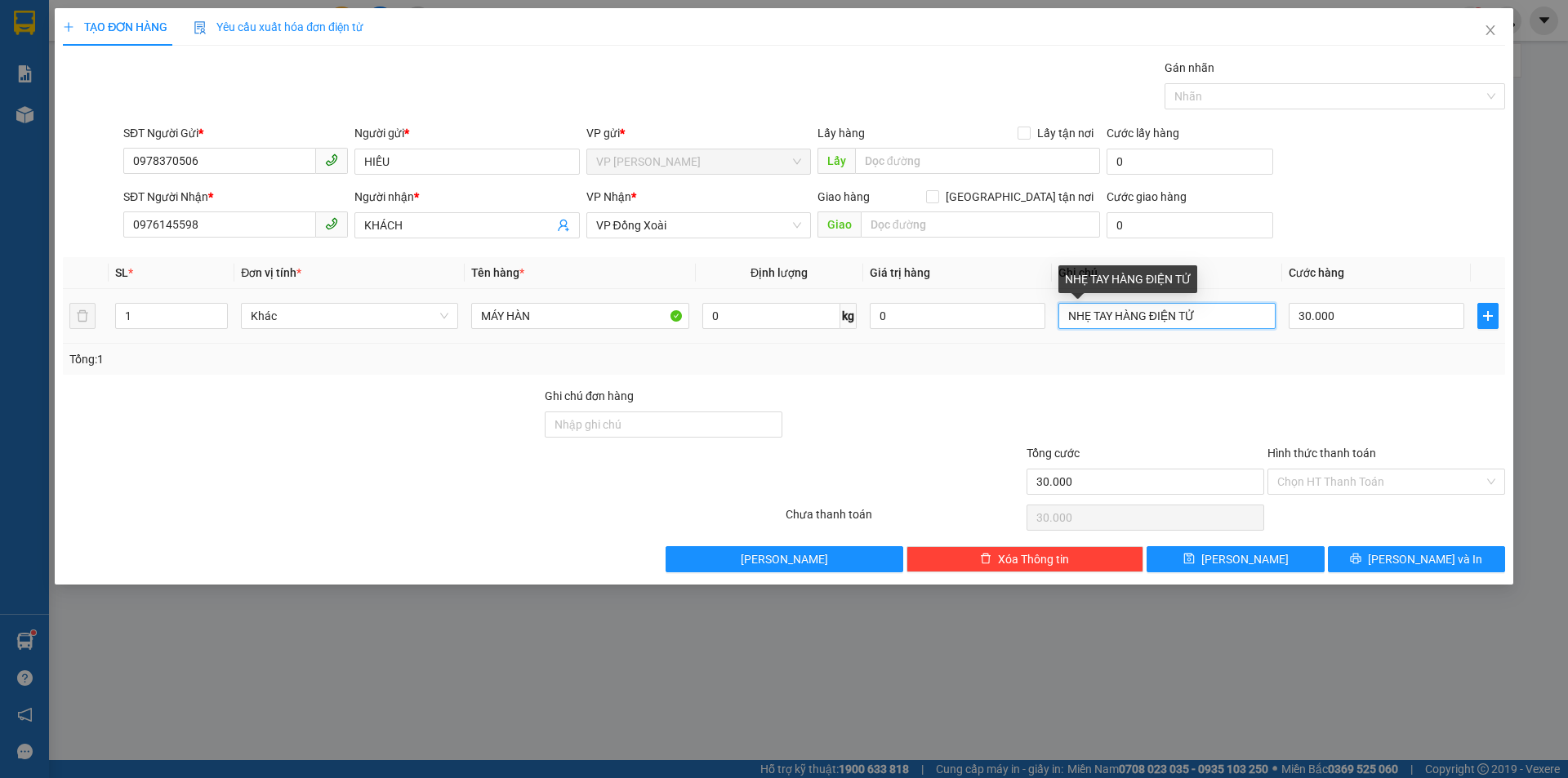 click on "NHẸ TAY HÀNG ĐIỆN TỬ" at bounding box center [1167, 316] 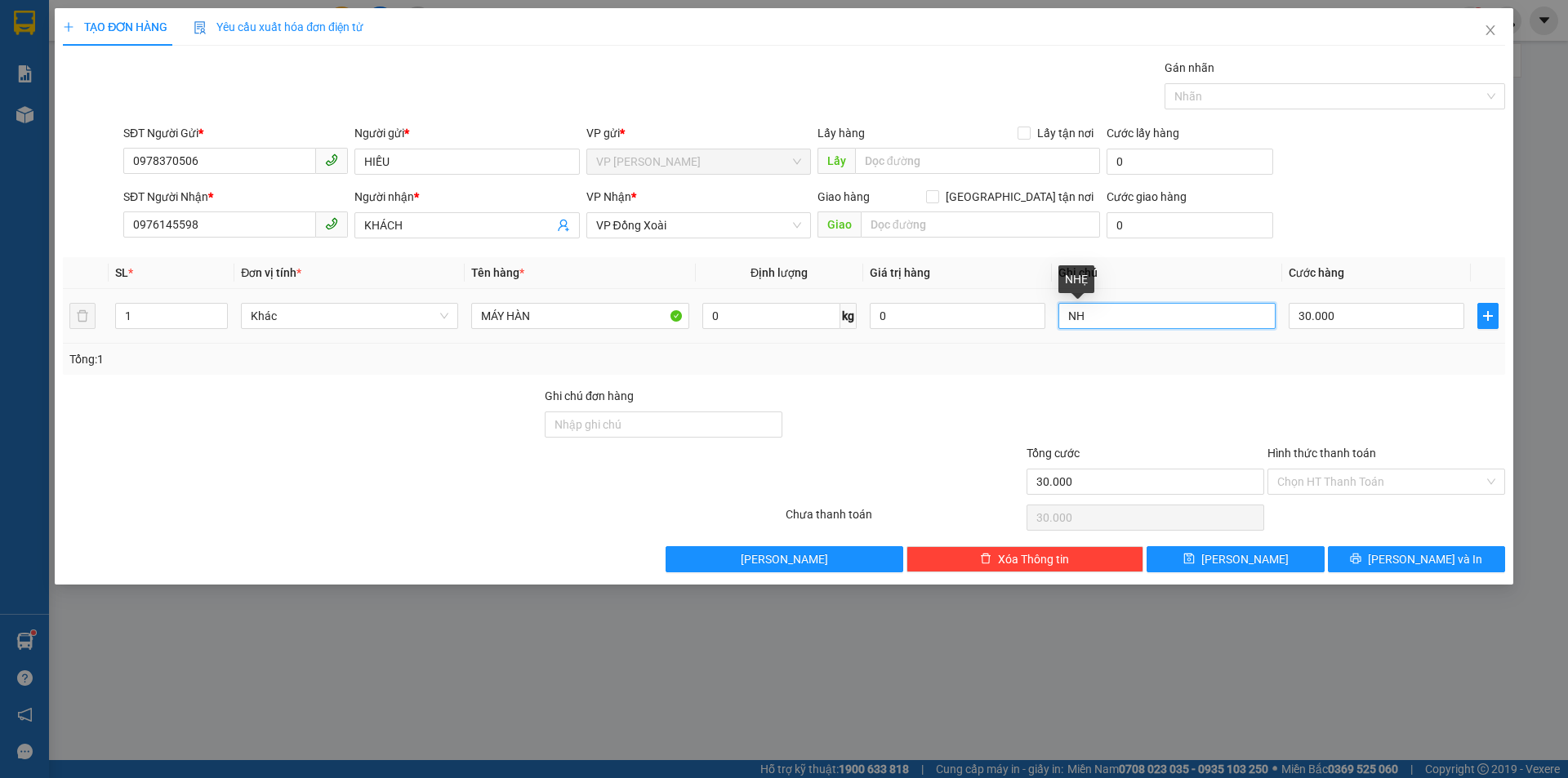 type on "N" 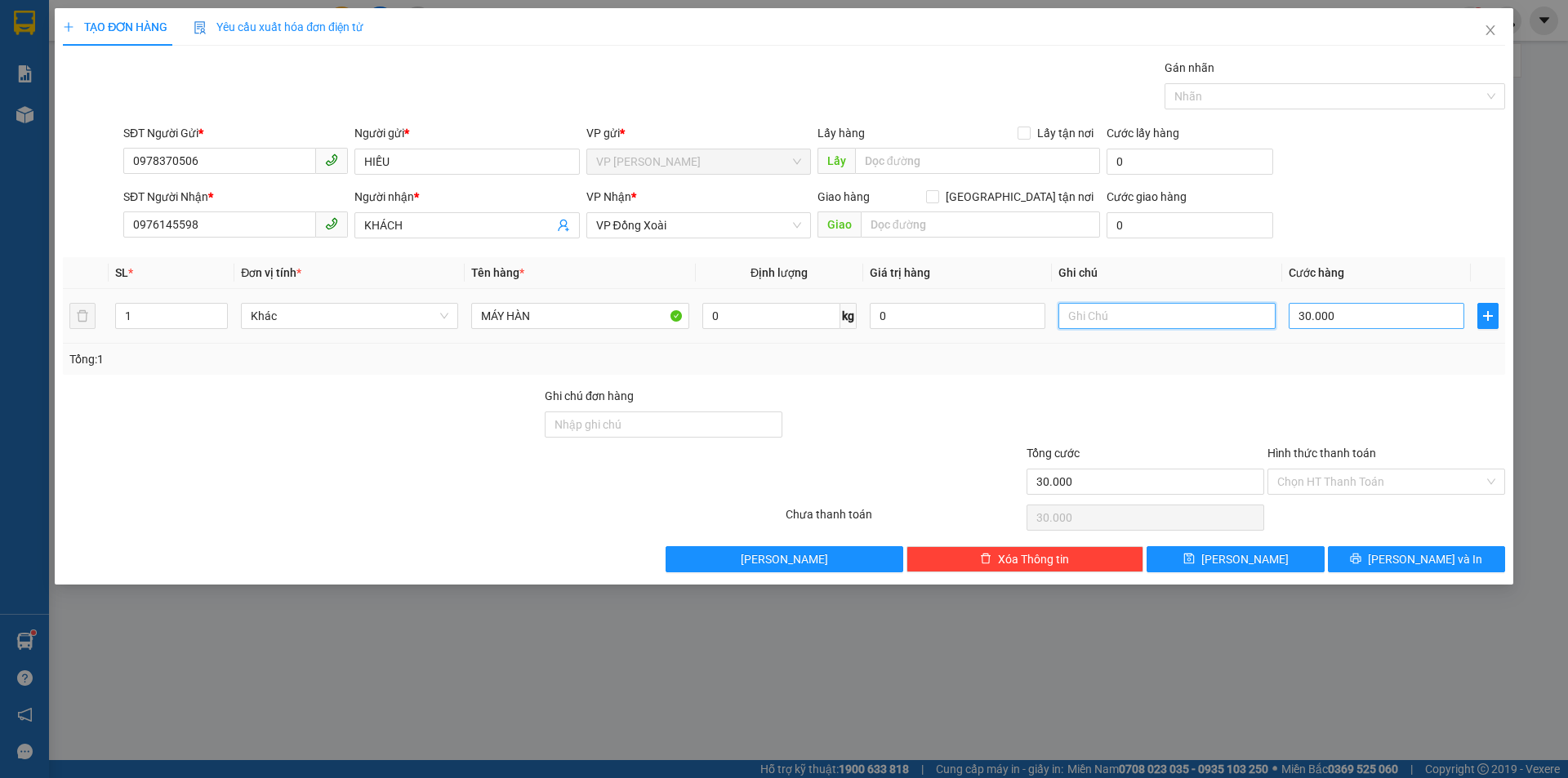 type 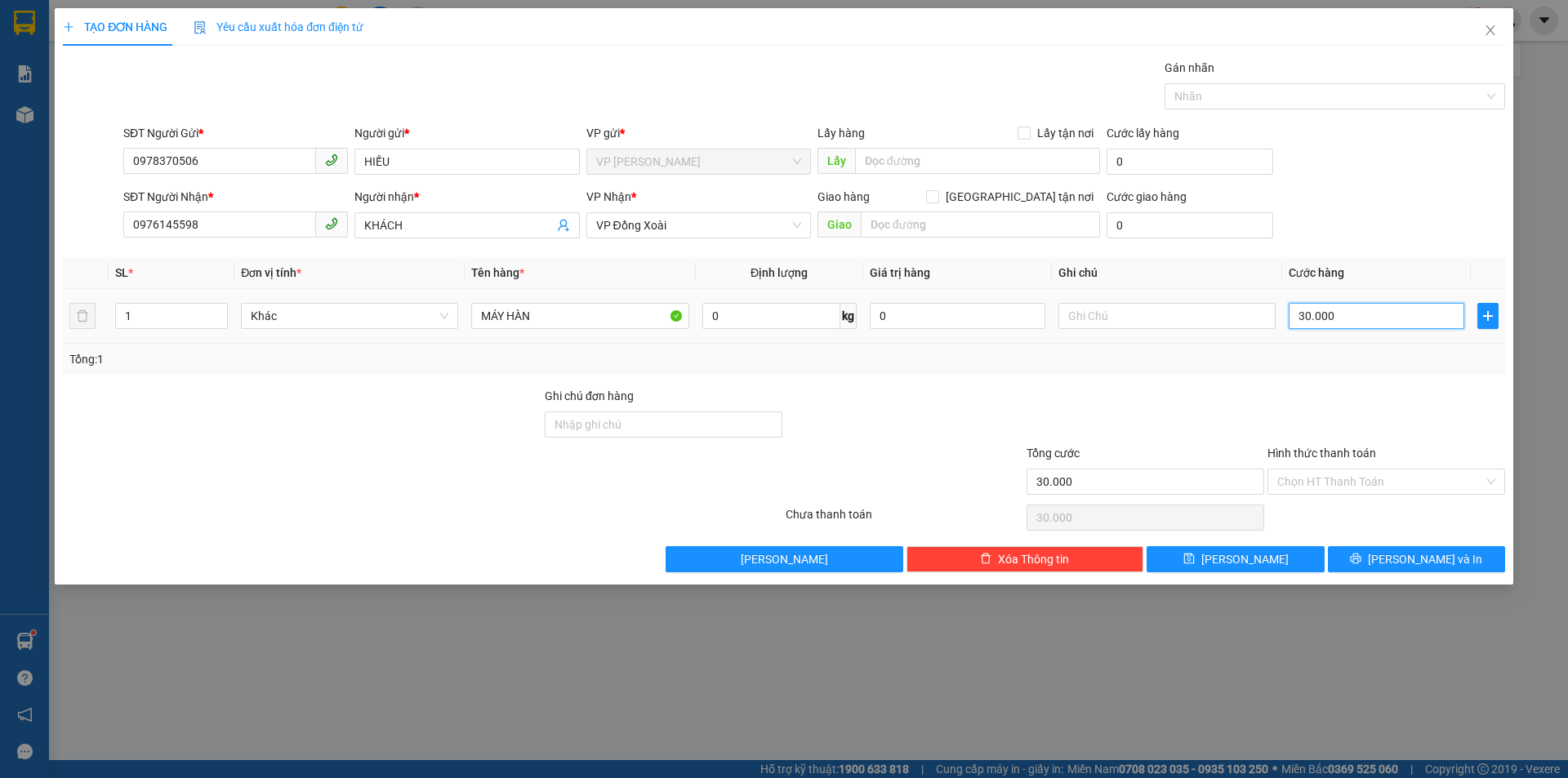 click on "30.000" at bounding box center [1376, 316] 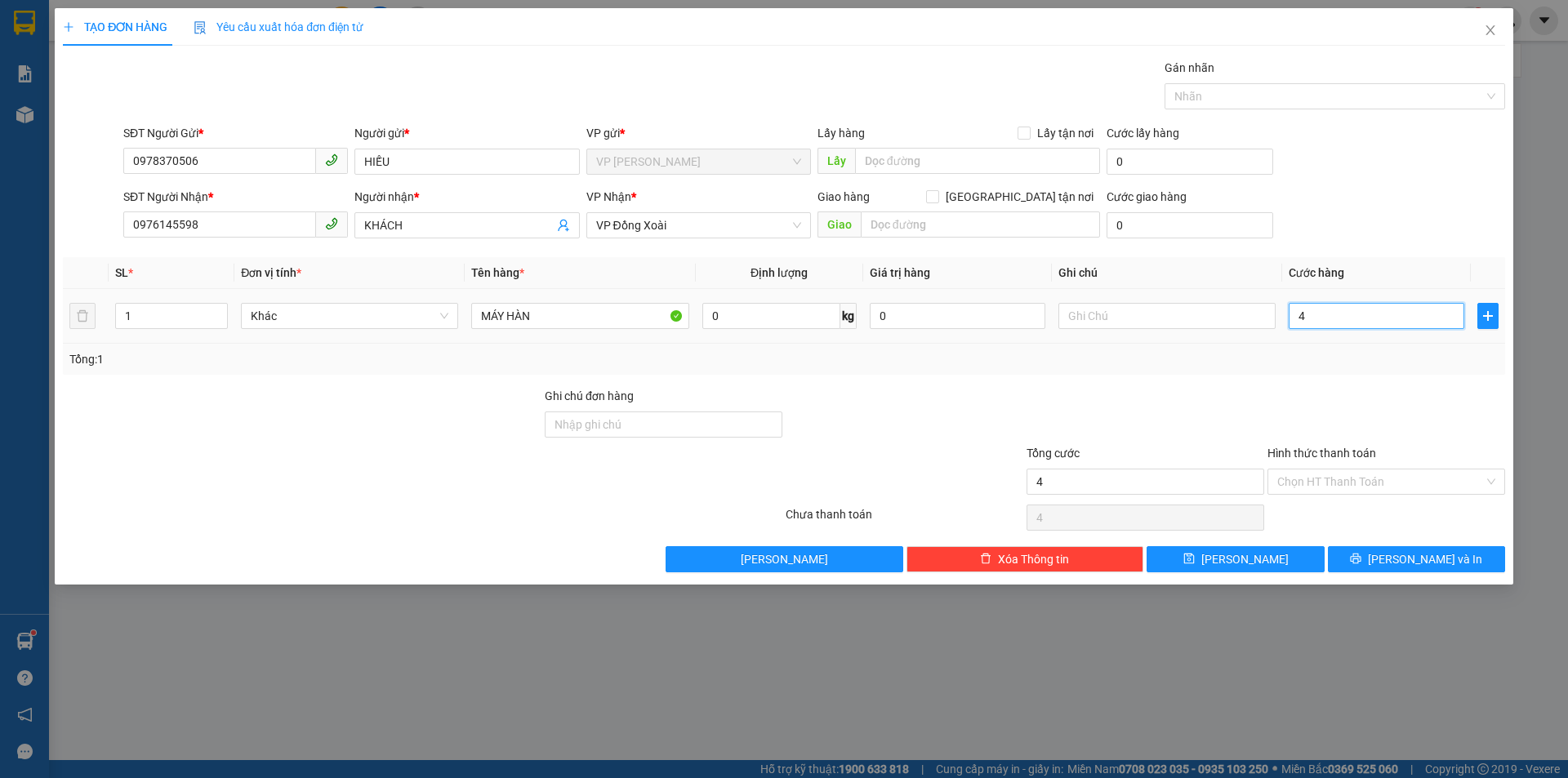 type on "40" 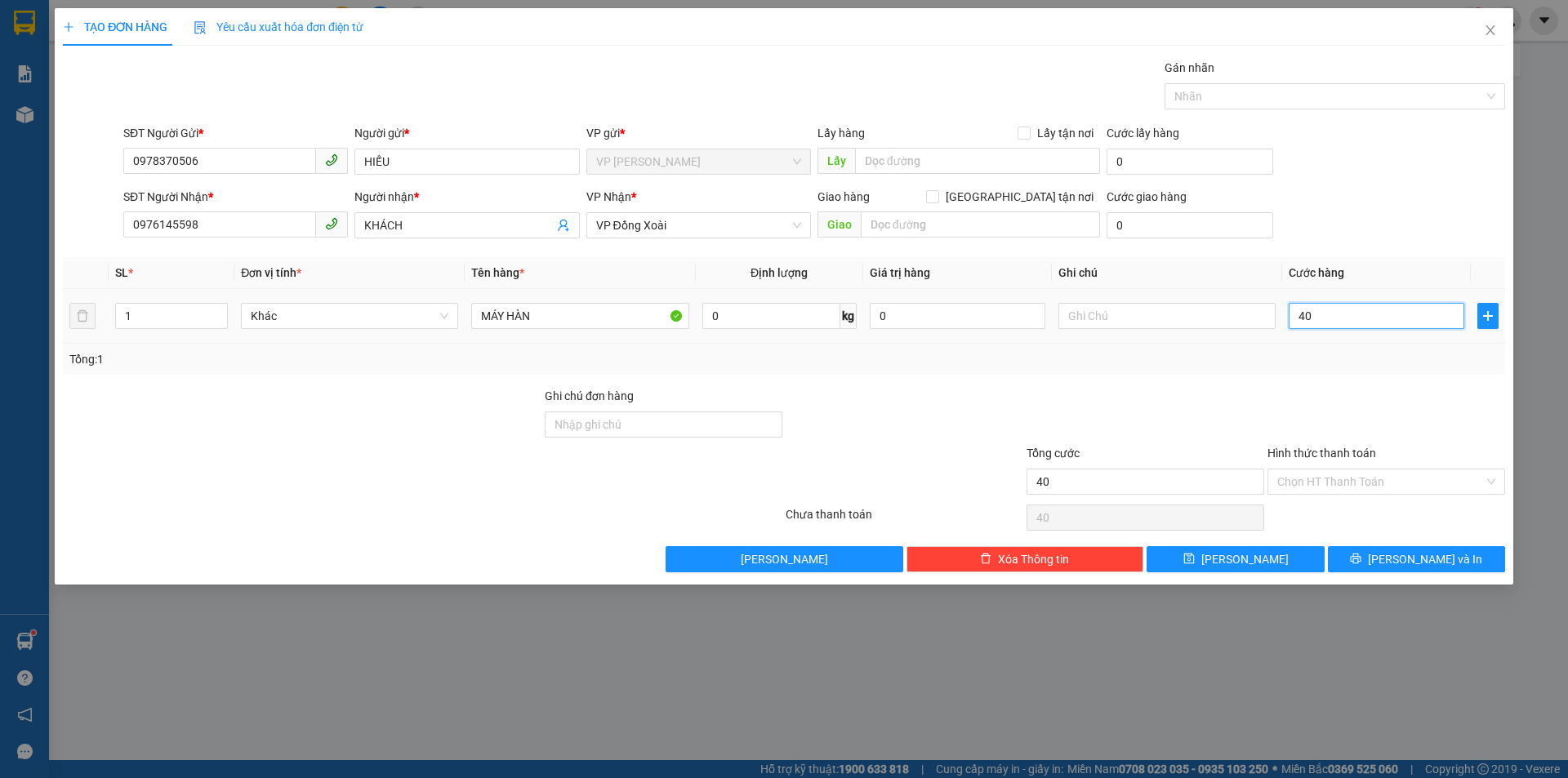 type on "400" 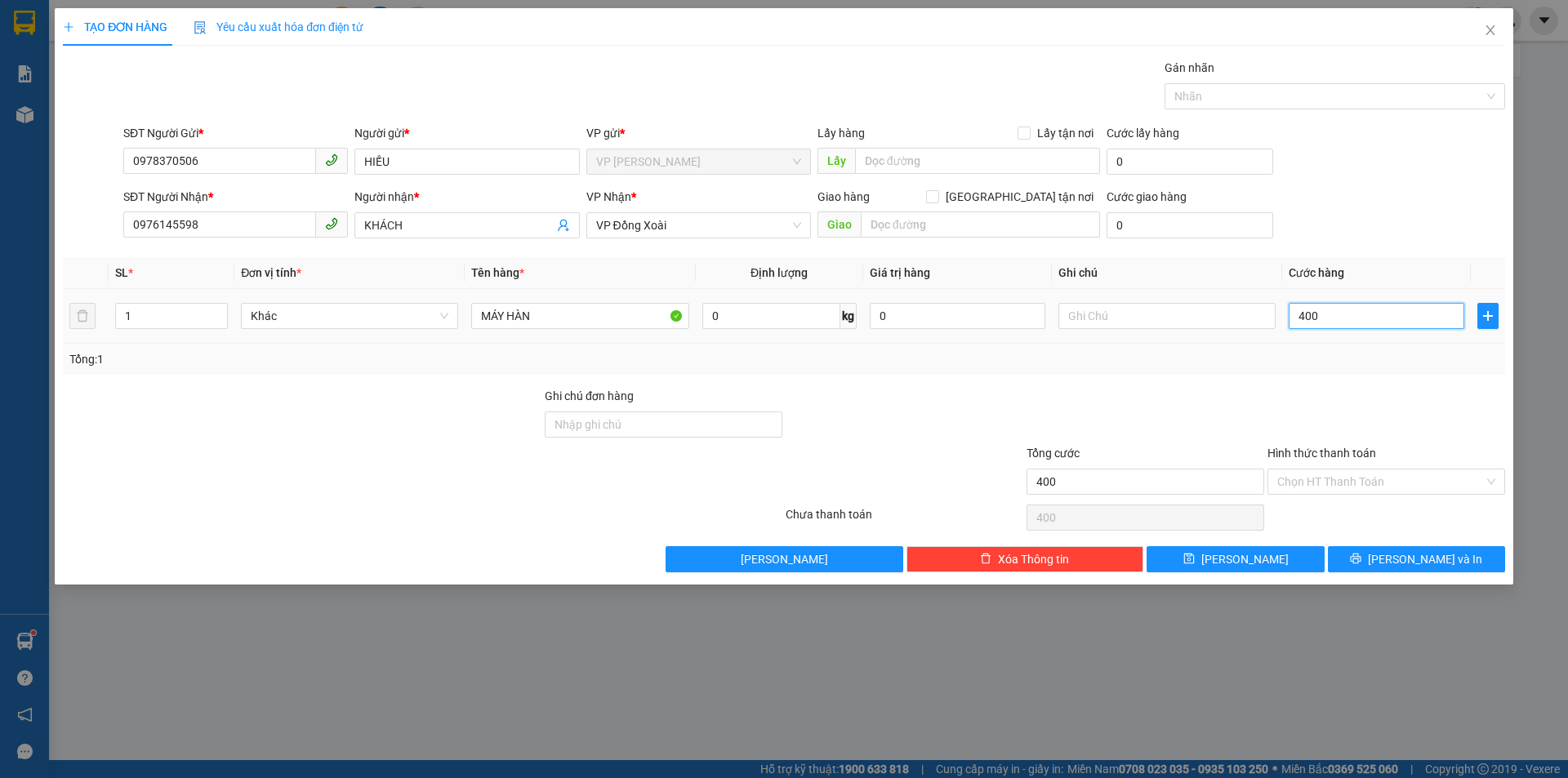 type on "4.000" 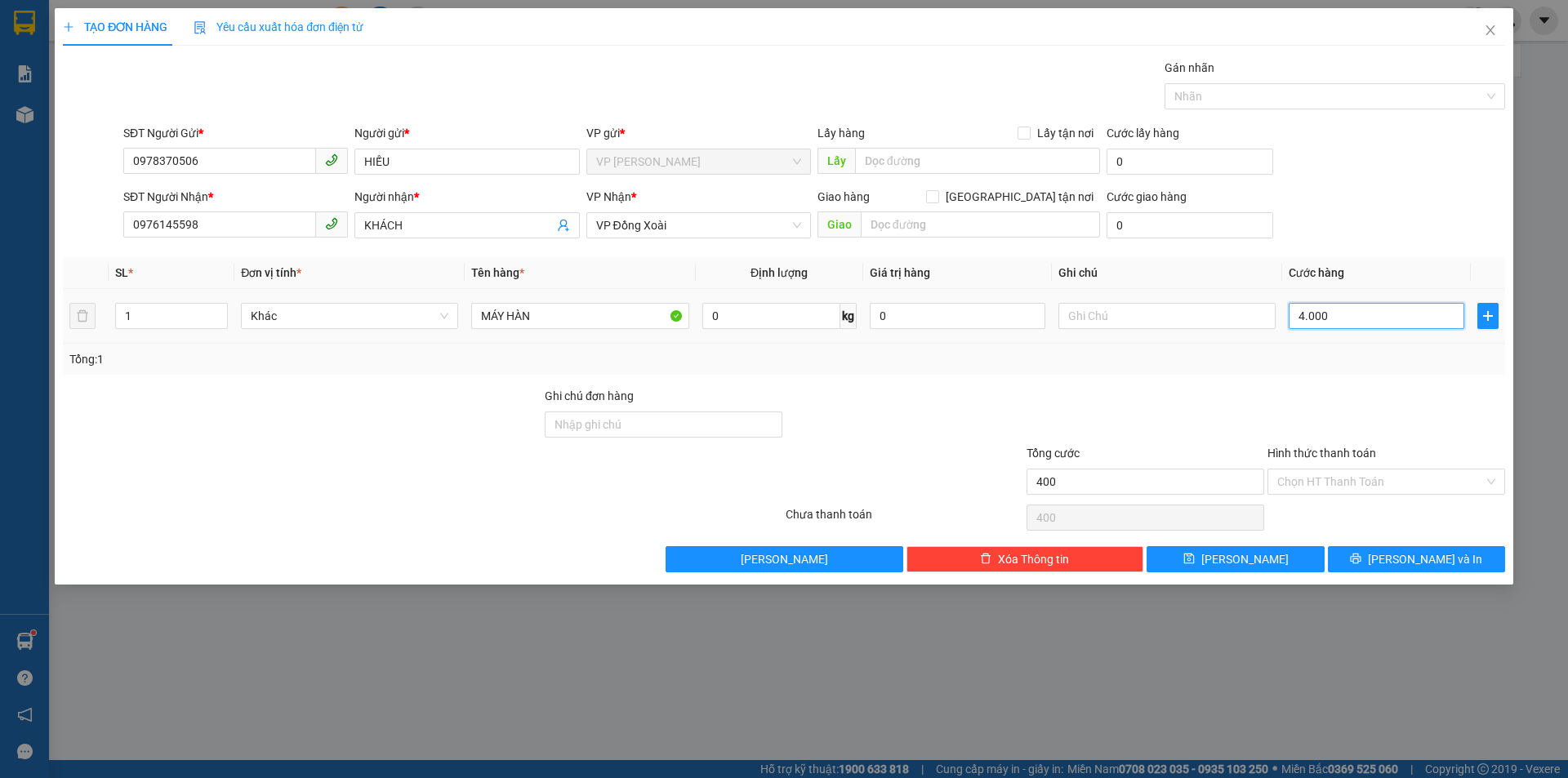 type on "4.000" 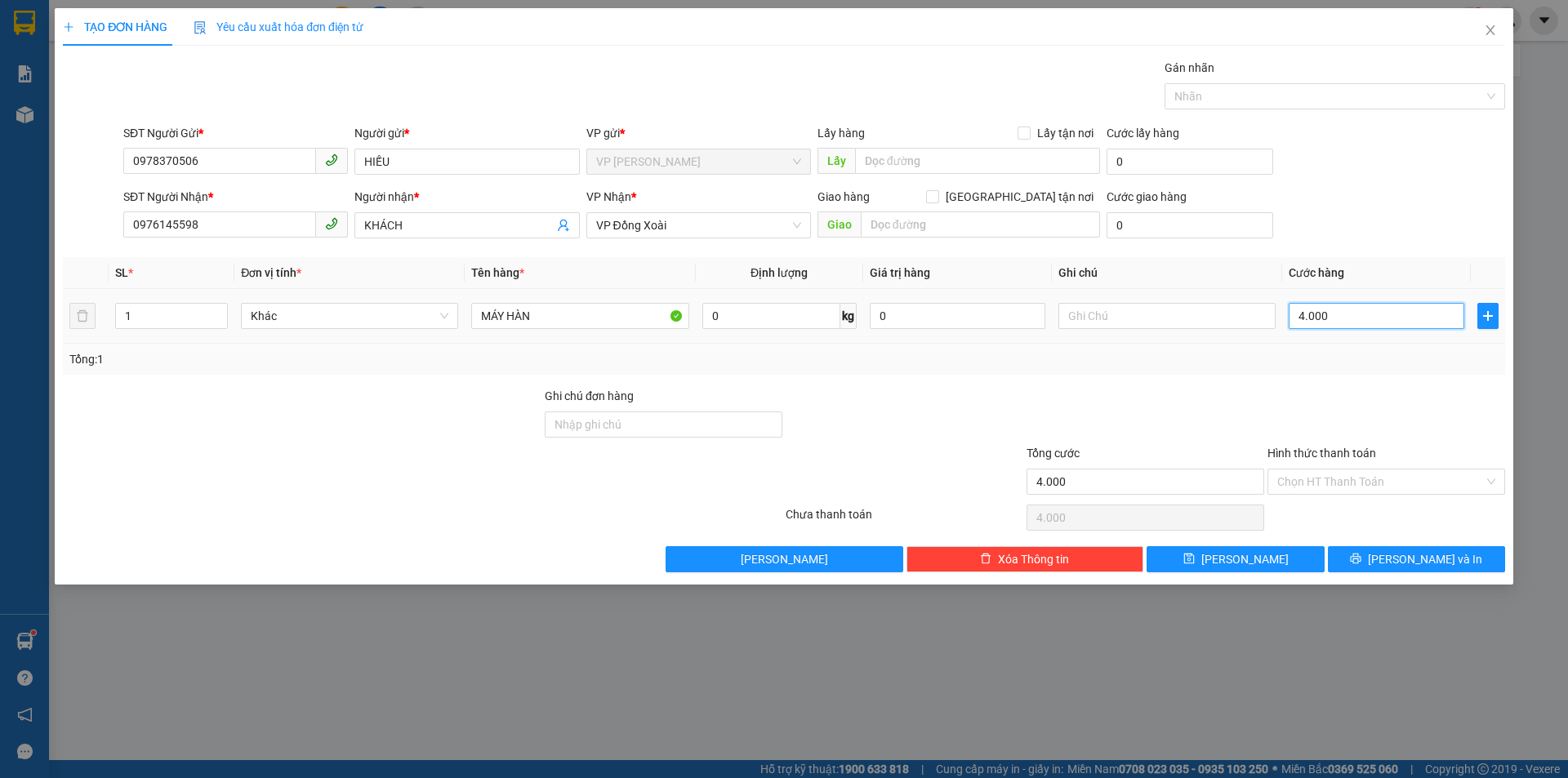 type on "40.000" 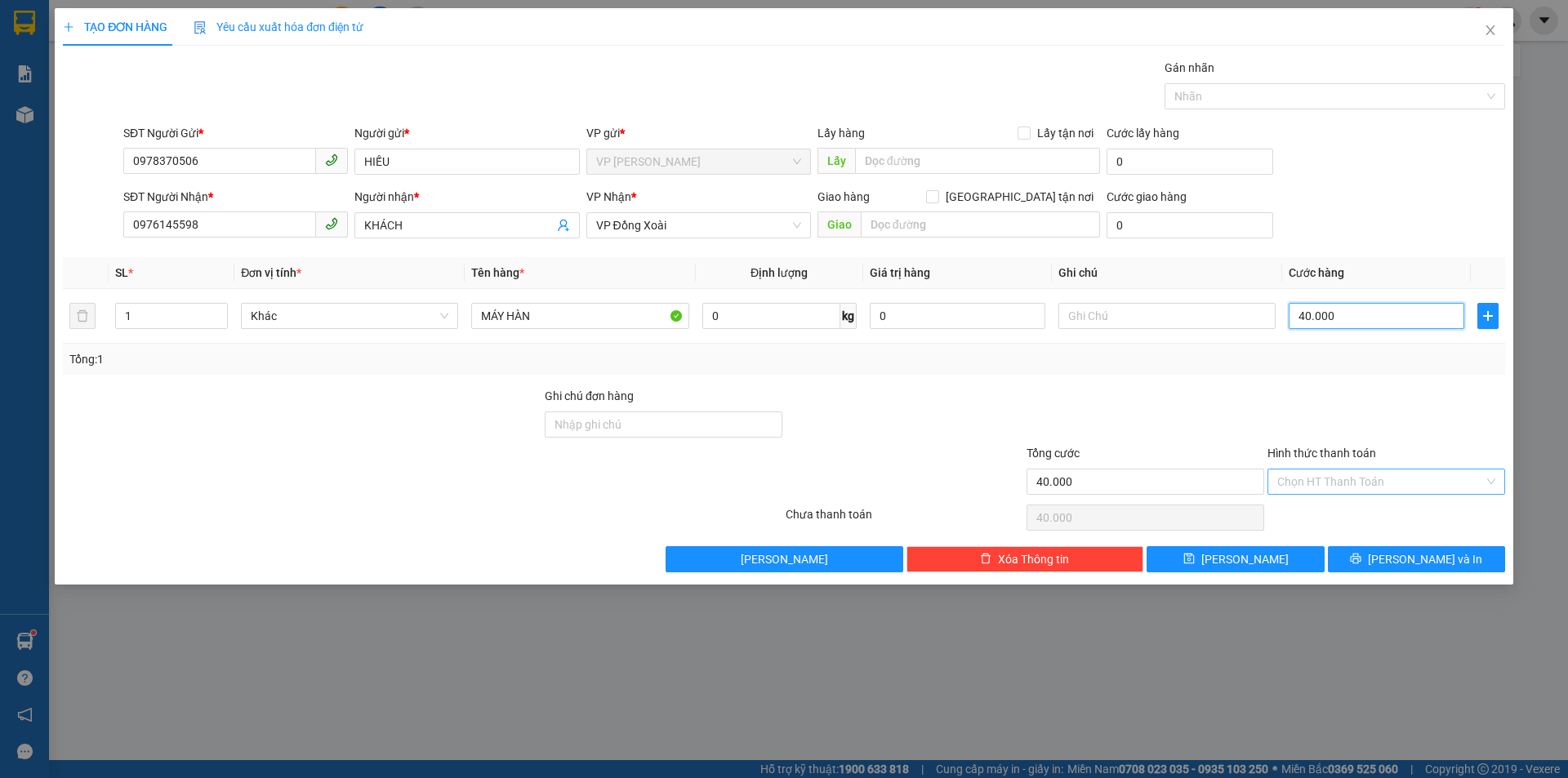 type on "40.000" 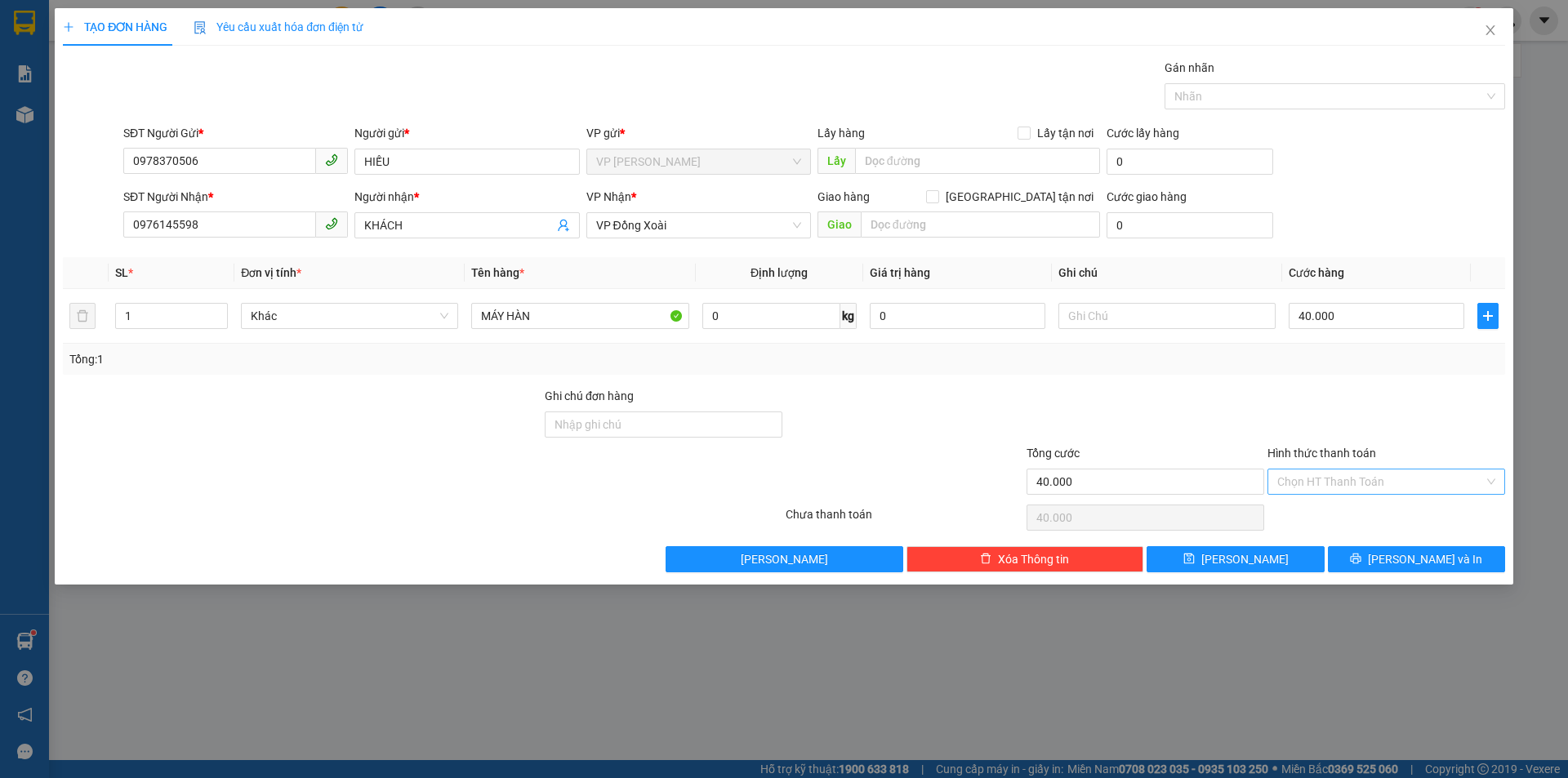 click on "Hình thức thanh toán" at bounding box center (1380, 482) 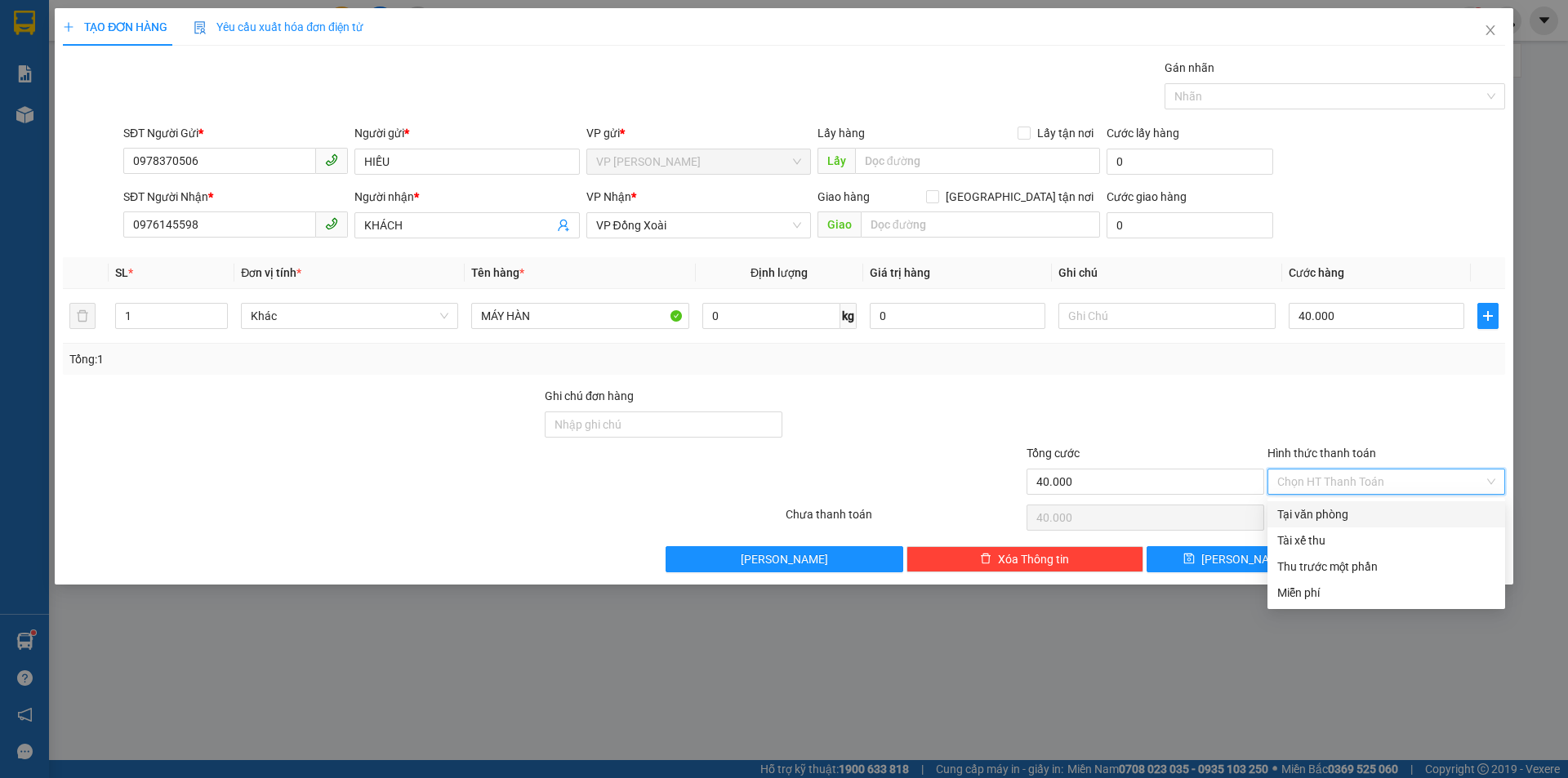 click on "Tại văn phòng" at bounding box center [1386, 514] 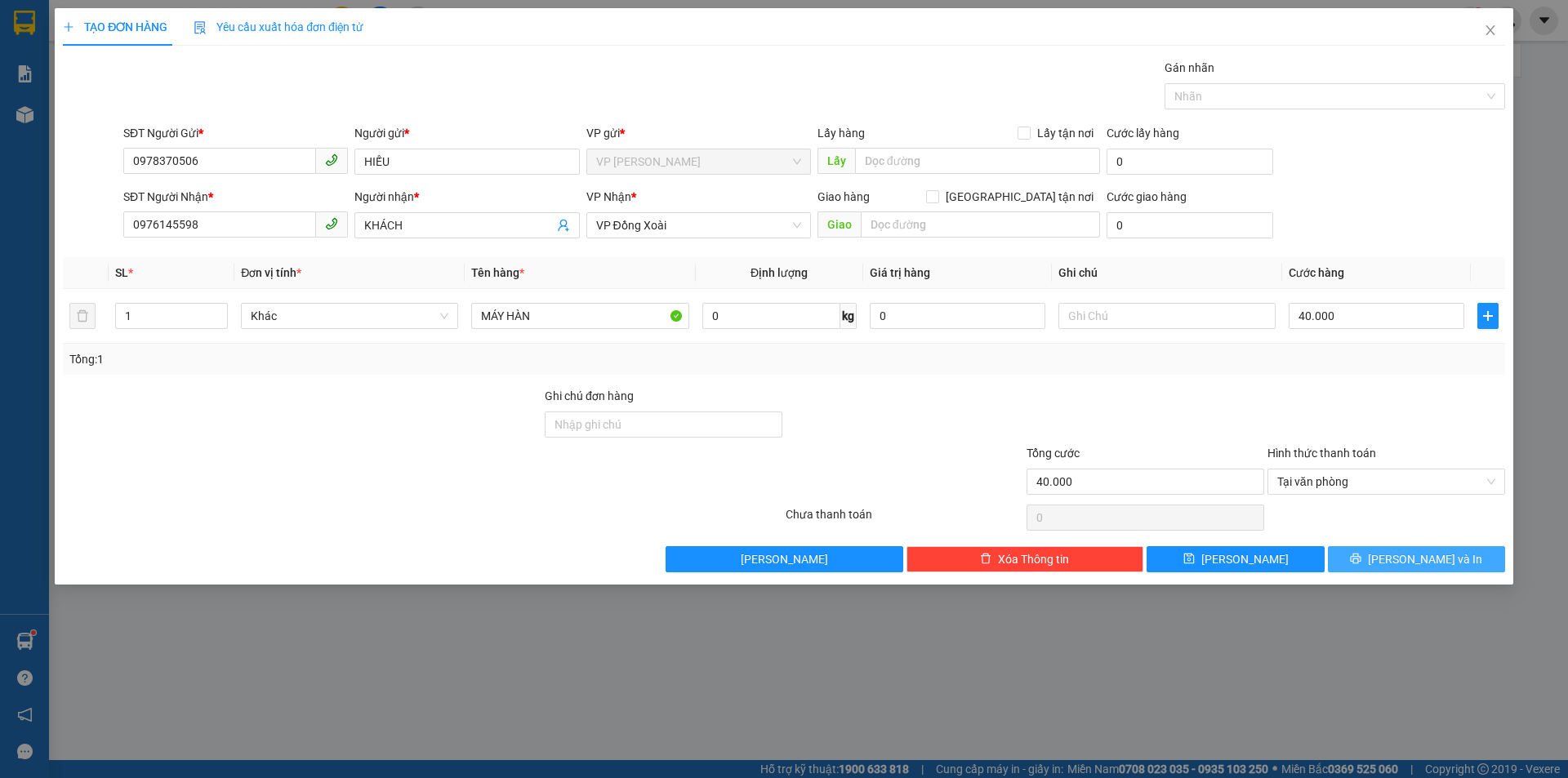 click on "[PERSON_NAME] và In" at bounding box center [1416, 559] 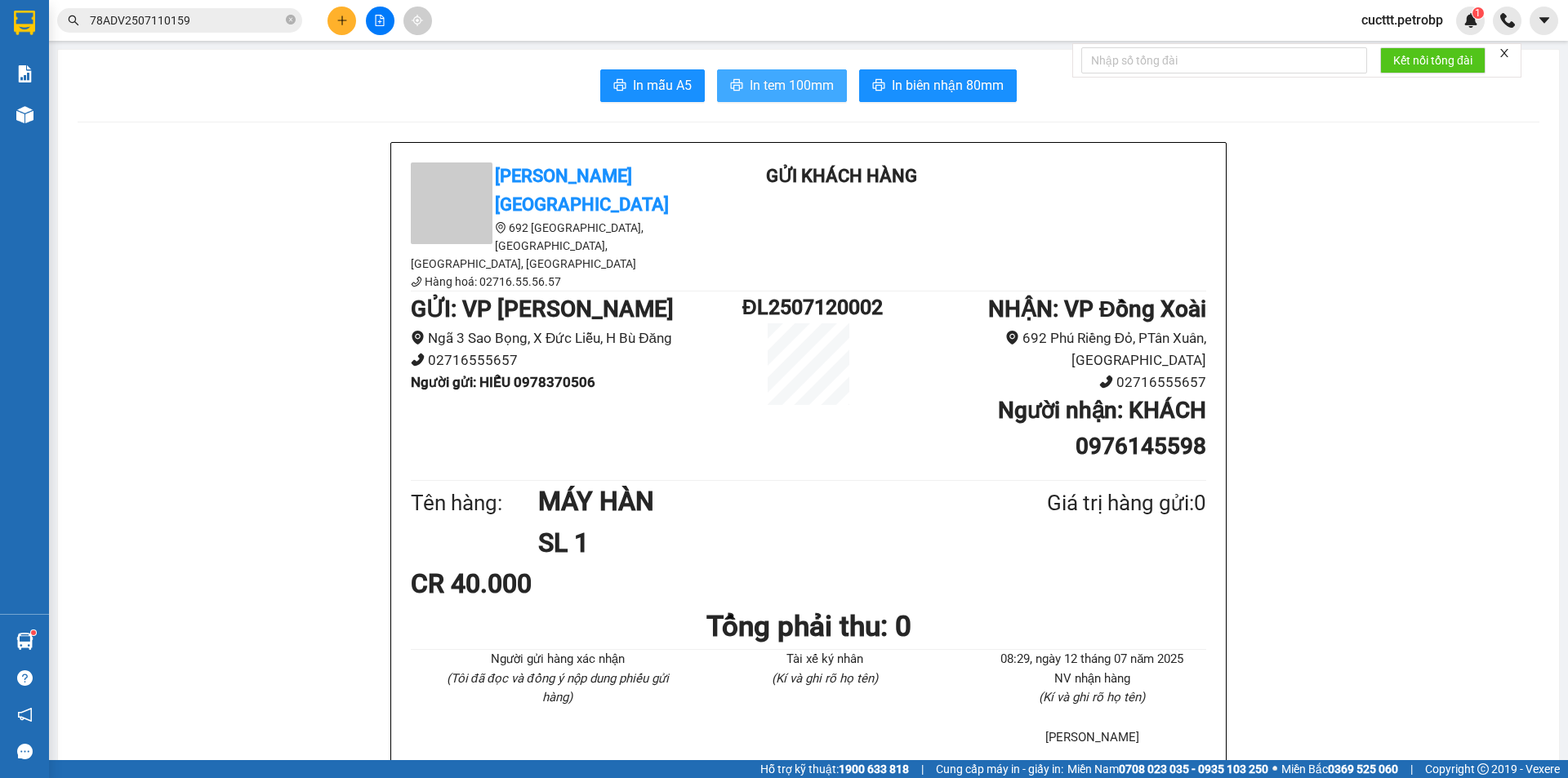 click on "In tem 100mm" at bounding box center (791, 85) 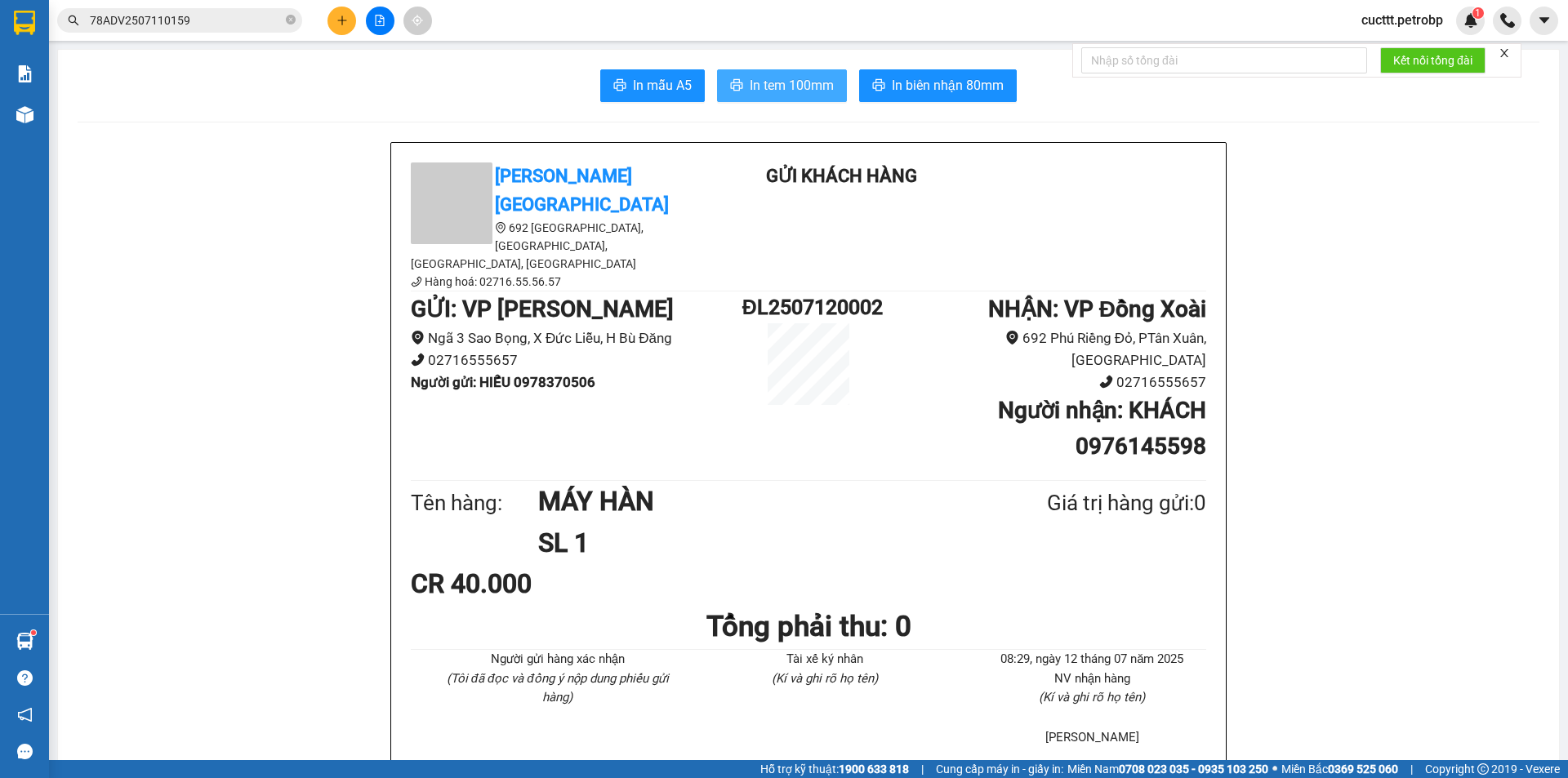 scroll, scrollTop: 0, scrollLeft: 0, axis: both 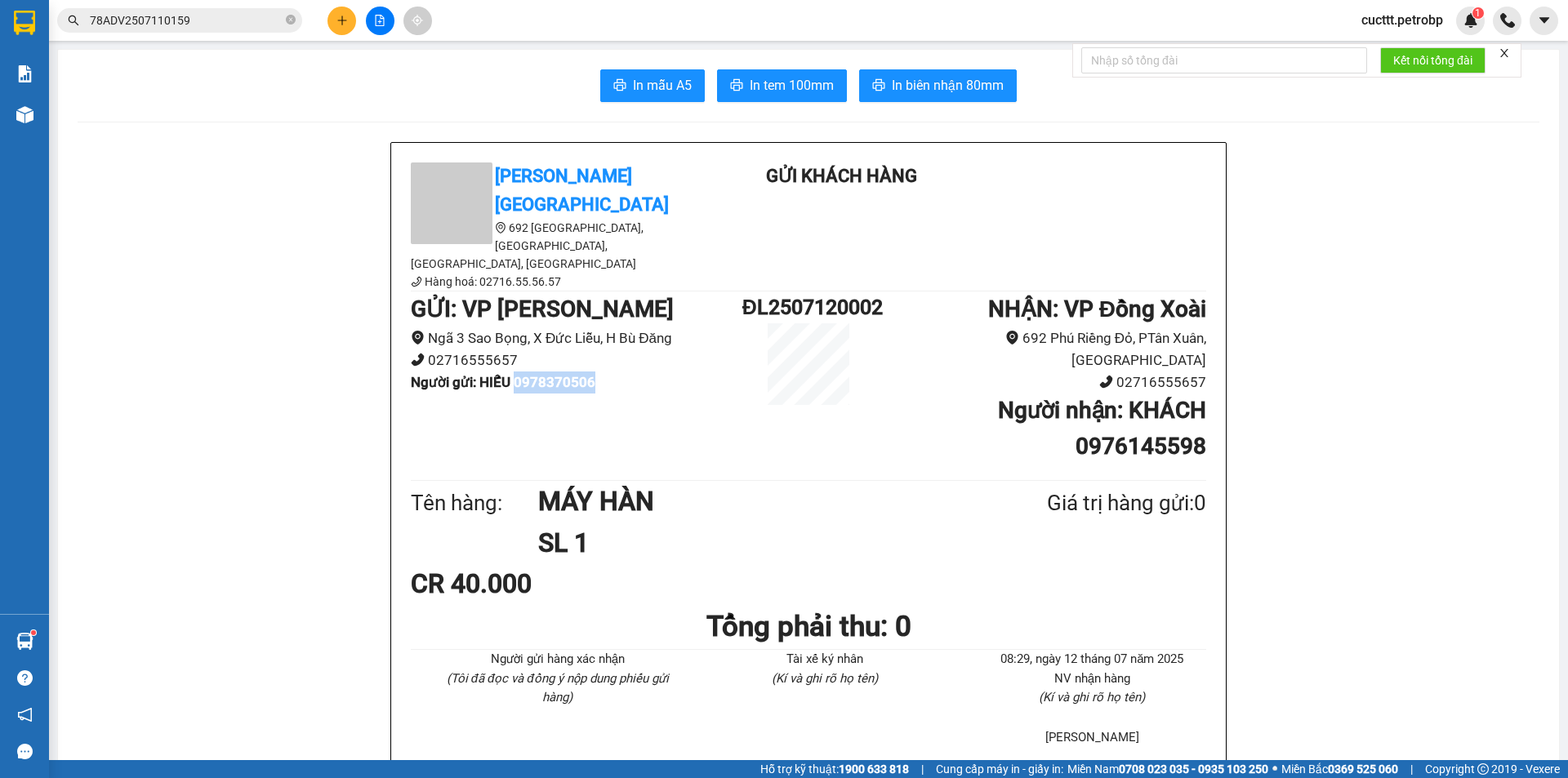 drag, startPoint x: 518, startPoint y: 332, endPoint x: 647, endPoint y: 340, distance: 129.24782 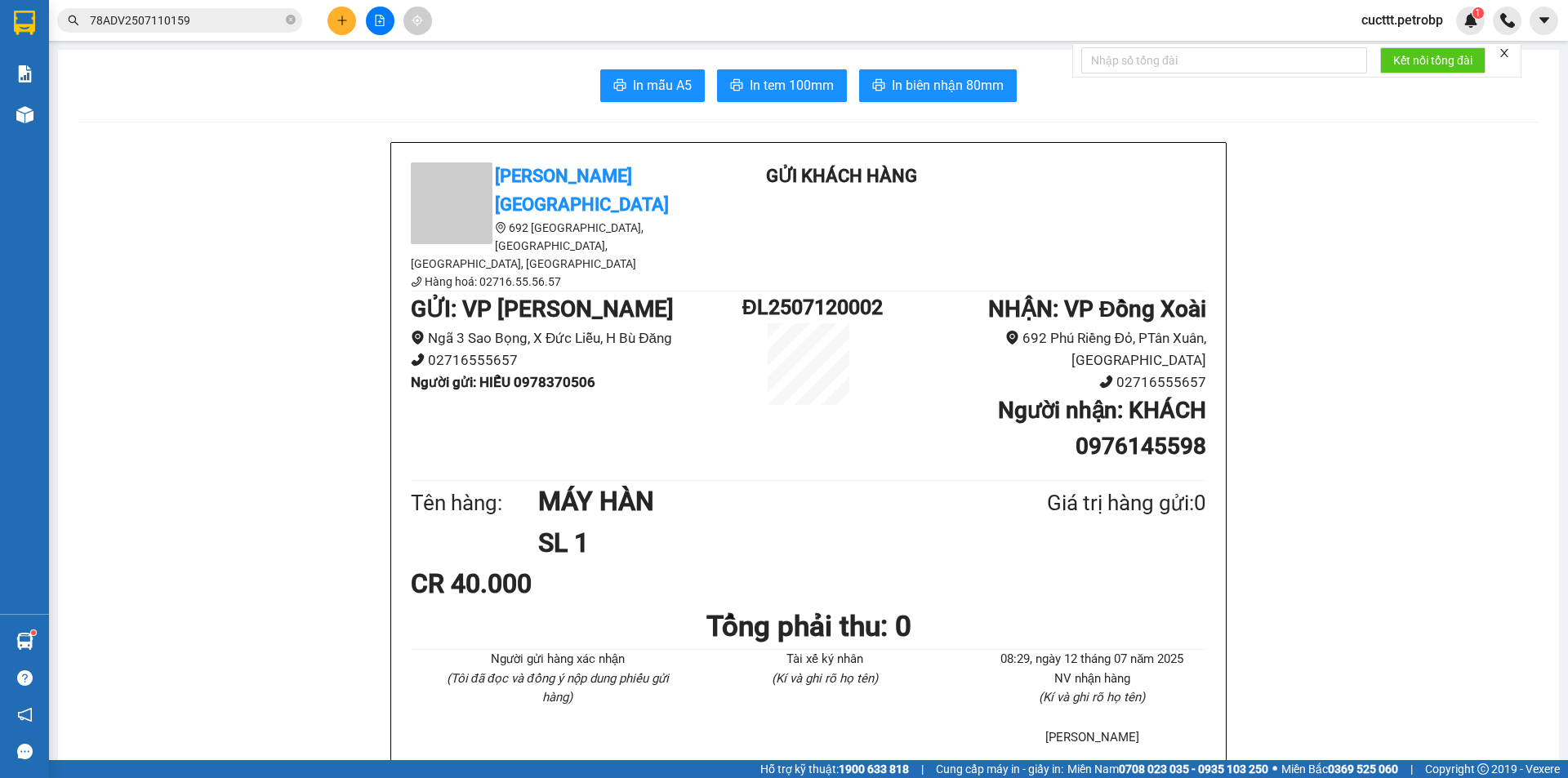 click on "[GEOGRAPHIC_DATA]   [GEOGRAPHIC_DATA], [GEOGRAPHIC_DATA], [GEOGRAPHIC_DATA], [GEOGRAPHIC_DATA]: 02716.55.56.57 Gửi khách hàng GỬI :   VP Đức Liễu   Ngã 3 Sao Bọng, X Đức Liễu, H Bù Đăng   02716555657 Người gửi :   HIẾU 0978370506 ĐL2507120002 NHẬN :   VP Đồng Xoài   692 [GEOGRAPHIC_DATA], [GEOGRAPHIC_DATA], [GEOGRAPHIC_DATA]   02716555657 Người nhận :   KHÁCH 0976145598 Tên hàng: MÁY HÀN SL 1 Giá trị hàng gửi:  0 CR   40.000 Tổng phải thu:   0 Người gửi hàng xác nhận (Tôi đã đọc và đồng ý nộp dung phiếu gửi hàng) Tài xế ký nhân (Kí và ghi rõ họ tên) 08:29[DATE] NV nhận hàng (Kí và ghi rõ họ tên) [PERSON_NAME] định nhận/gửi hàng : _ Công ty không nhận vận chuyển các loại hàng hóa, nguyên vật liệu, tài liệu, ấn phẩm ... bị cấm bởi luật pháp Việt Nam, vàng bạc, đá quý, tiền, vé số, động vật các loại." at bounding box center [808, 1337] 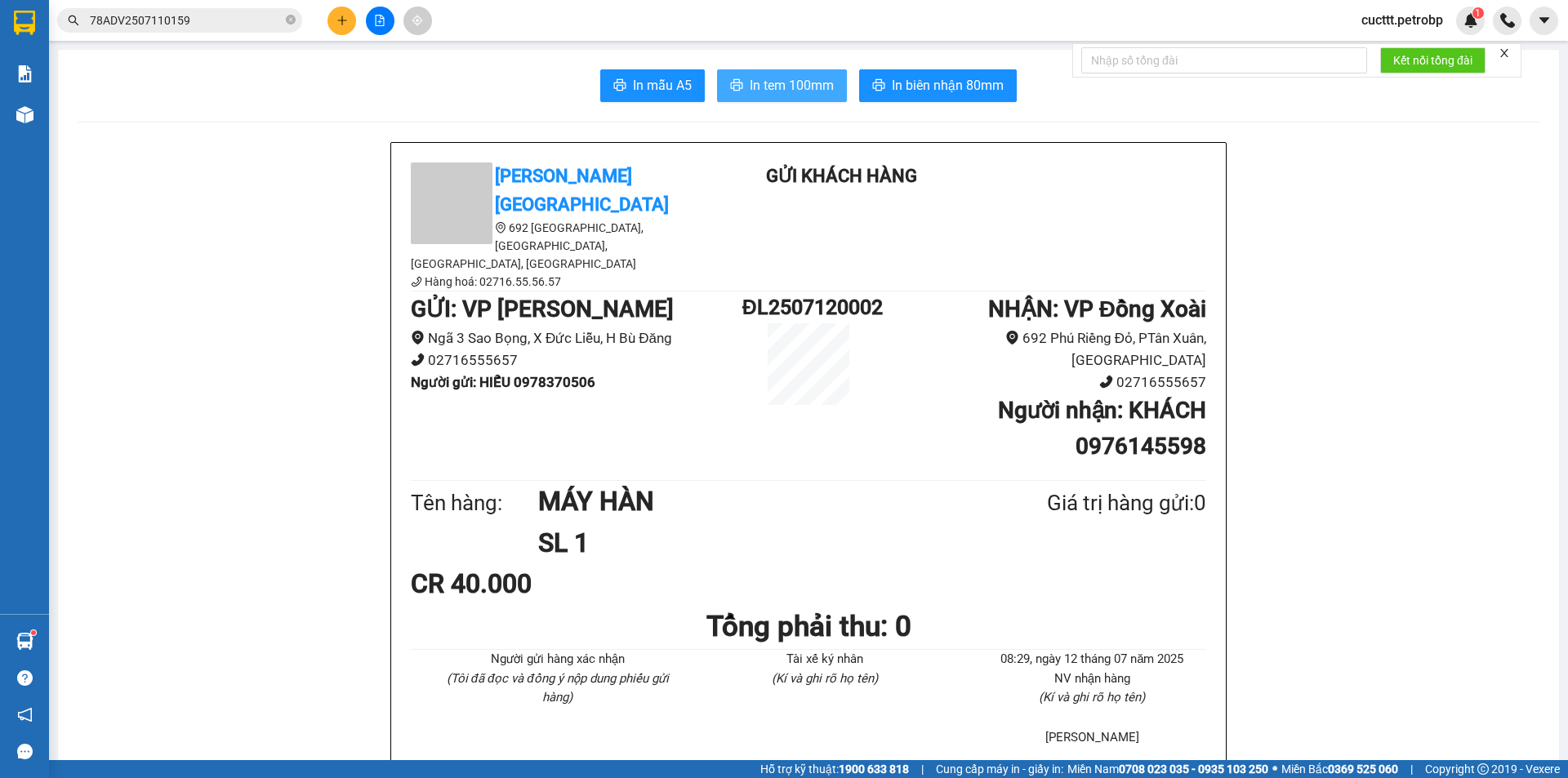 click on "In tem 100mm" at bounding box center (791, 85) 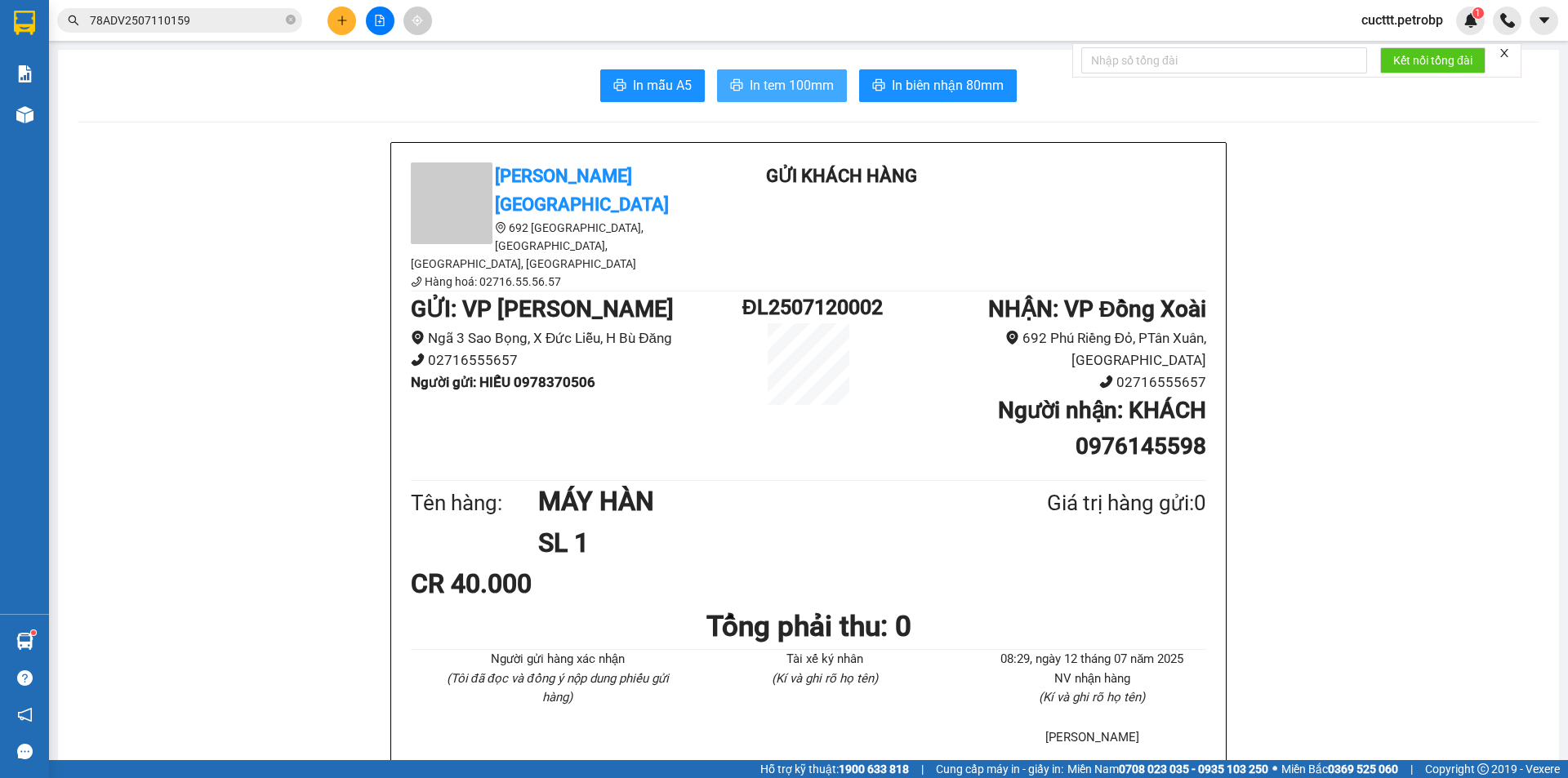 scroll, scrollTop: 0, scrollLeft: 0, axis: both 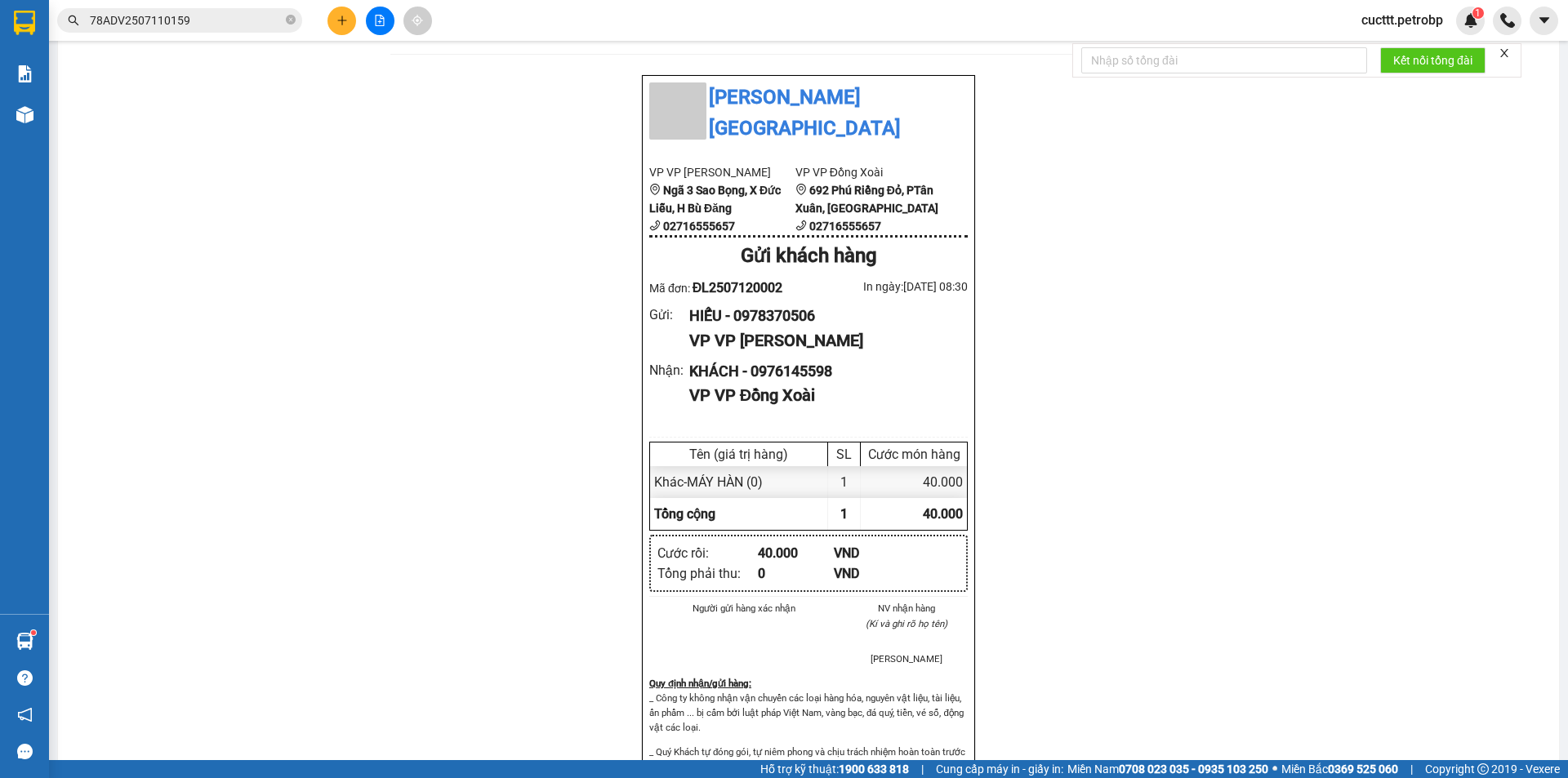 click on "[GEOGRAPHIC_DATA]   [GEOGRAPHIC_DATA], [GEOGRAPHIC_DATA], [GEOGRAPHIC_DATA], [GEOGRAPHIC_DATA]: 02716.55.56.57 Gửi khách hàng GỬI :   VP Đức Liễu   Ngã 3 Sao Bọng, X Đức Liễu, H Bù Đăng   02716555657 Người gửi :   HIẾU 0978370506 ĐL2507120002 NHẬN :   VP Đồng Xoài   692 [GEOGRAPHIC_DATA], [GEOGRAPHIC_DATA], [GEOGRAPHIC_DATA]   02716555657 Người nhận :   KHÁCH 0976145598 Tên hàng: MÁY HÀN SL 1 Giá trị hàng gửi:  0 CR   40.000 Tổng phải thu:   0 Người gửi hàng xác nhận (Tôi đã đọc và đồng ý nộp dung phiếu gửi hàng) Tài xế ký nhân (Kí và ghi rõ họ tên) 08:29[DATE] NV nhận hàng (Kí và ghi rõ họ tên) [PERSON_NAME] định nhận/gửi hàng : _ Công ty không nhận vận chuyển các loại hàng hóa, nguyên vật liệu, tài liệu, ấn phẩm ... bị cấm bởi luật pháp Việt Nam, vàng bạc, đá quý, tiền, vé số, động vật các loại." at bounding box center [808, 358] 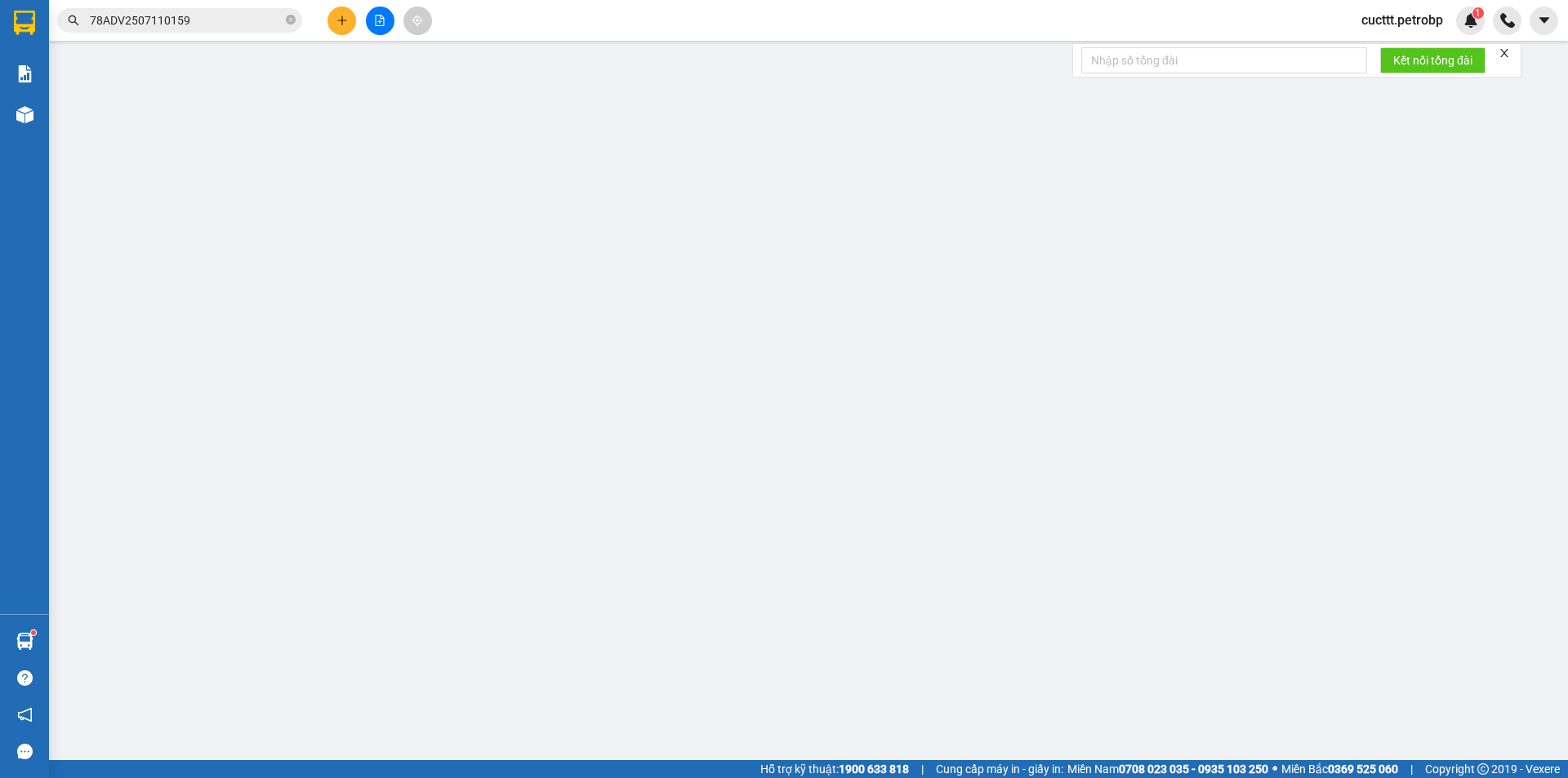 scroll, scrollTop: 0, scrollLeft: 0, axis: both 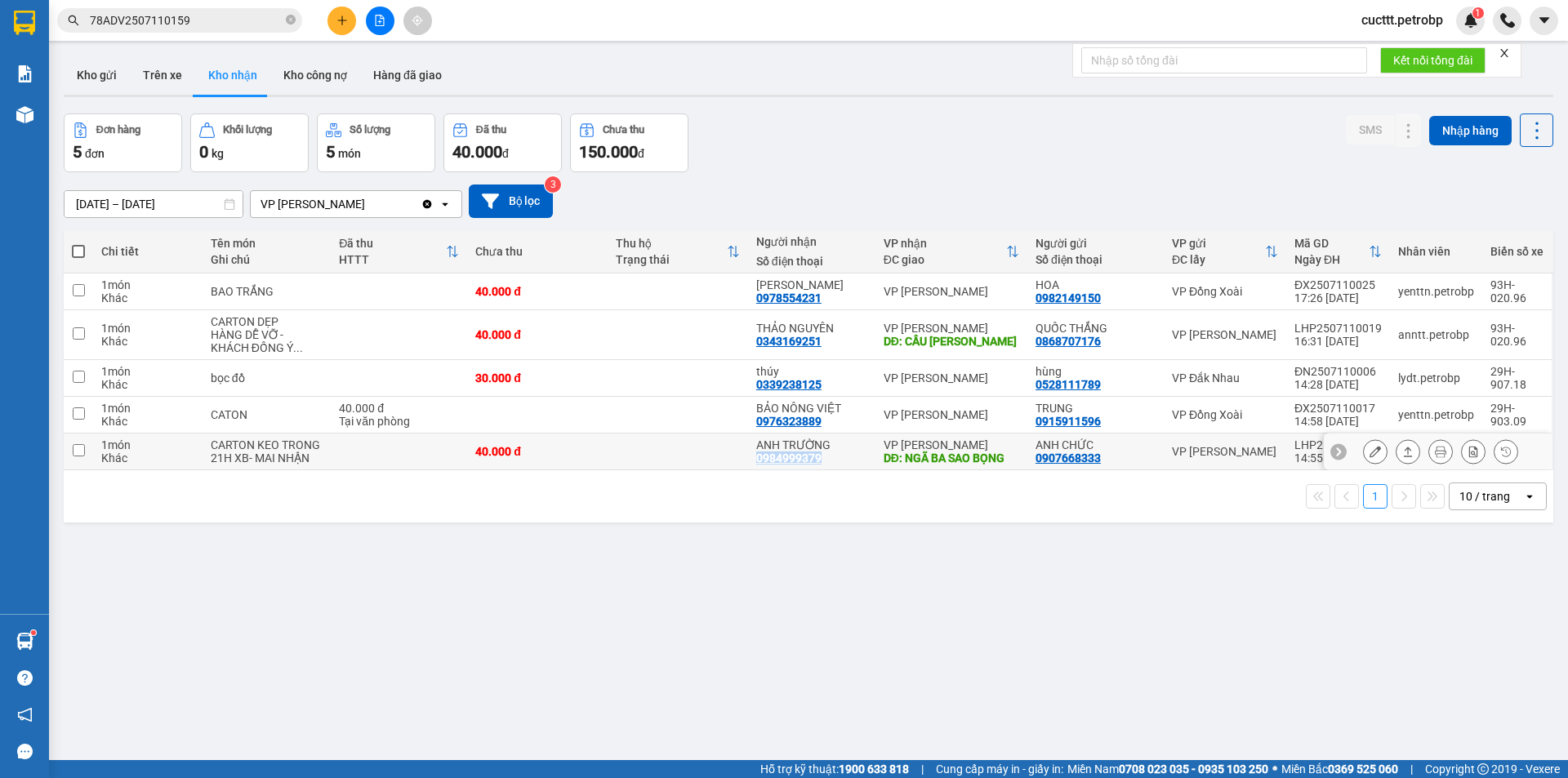 drag, startPoint x: 757, startPoint y: 459, endPoint x: 820, endPoint y: 458, distance: 63.00794 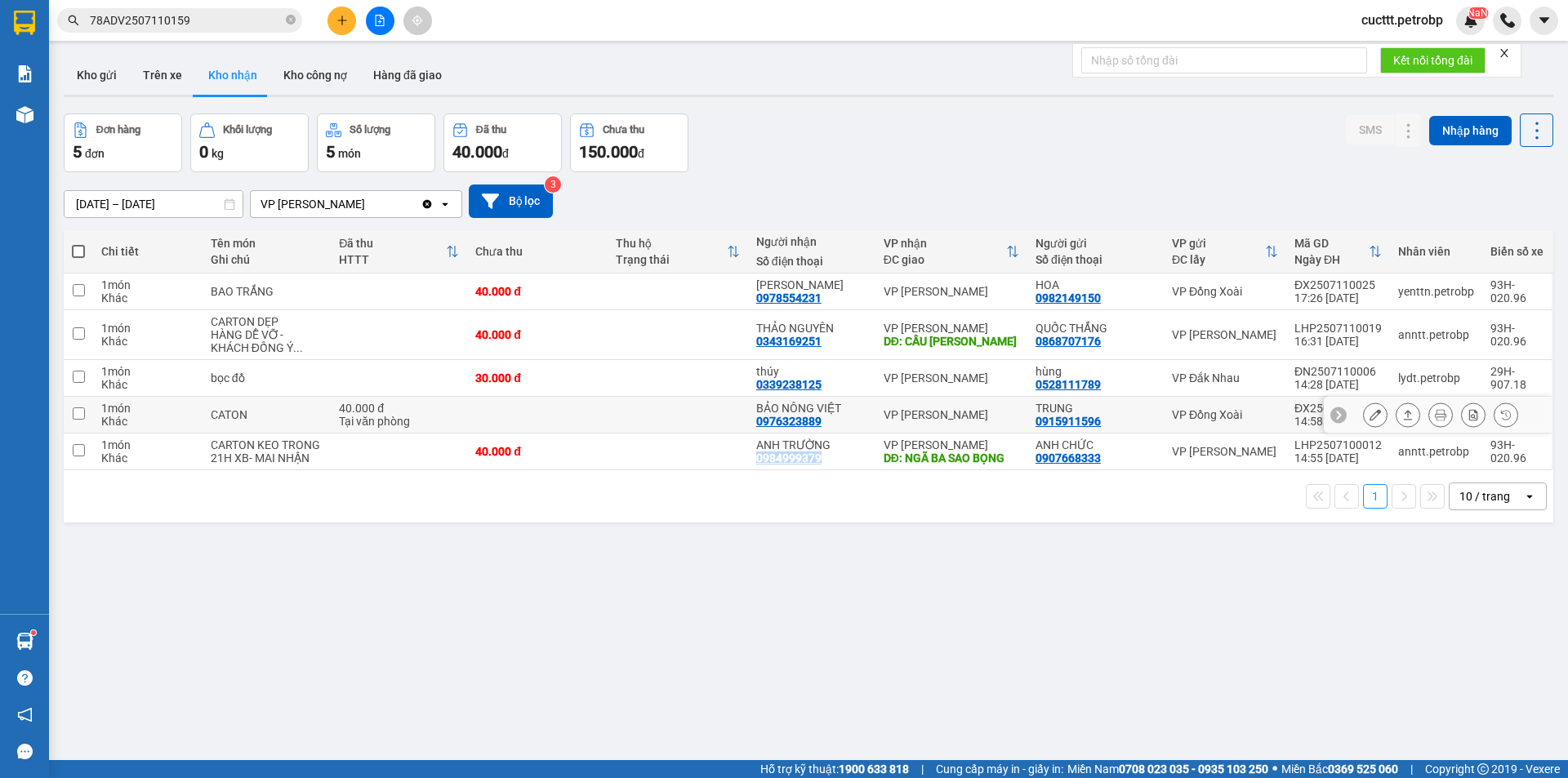 copy on "0984999379" 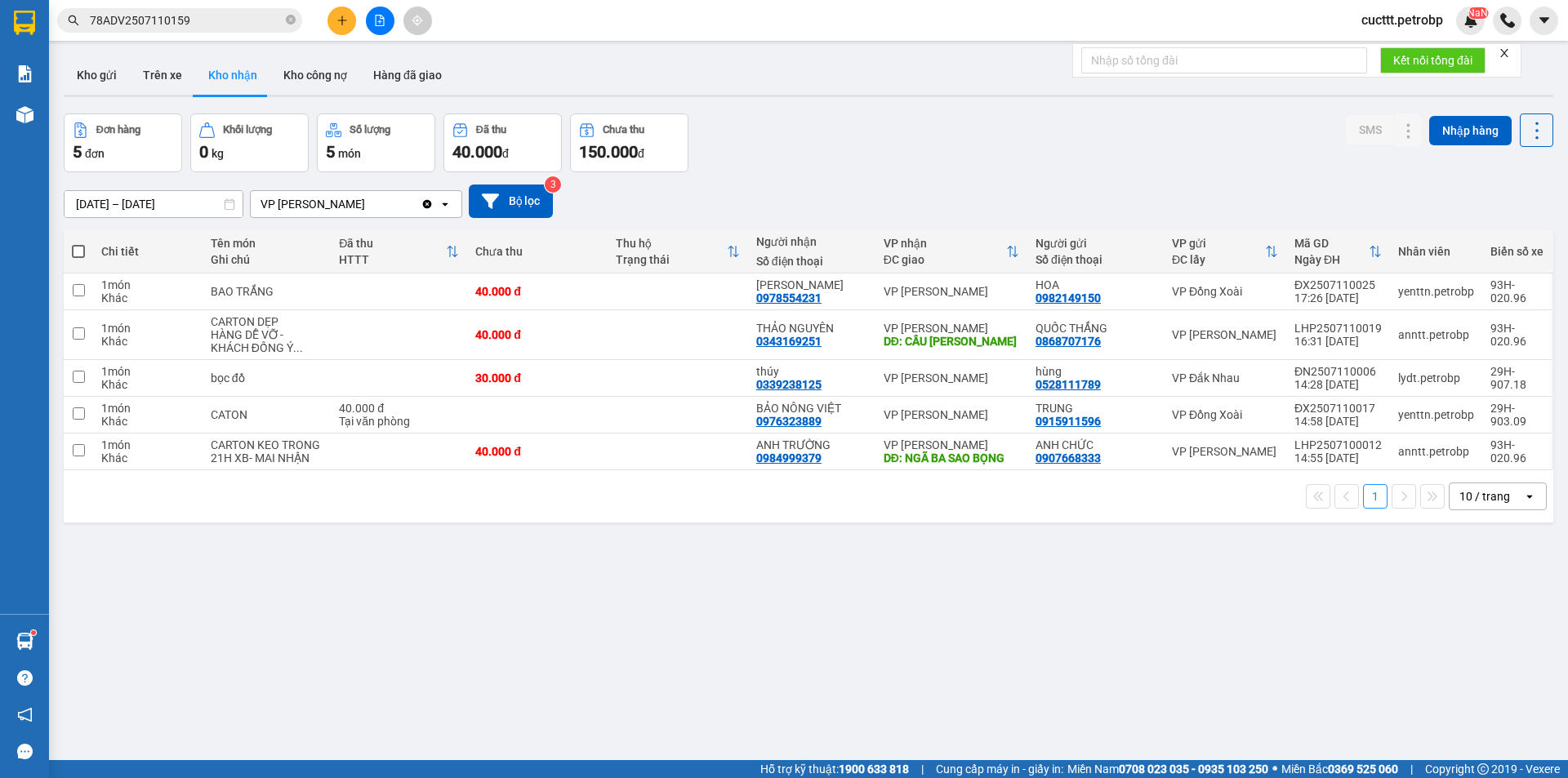 click on "ver  1.8.137 Kho gửi Trên xe Kho nhận Kho công nợ Hàng đã giao Đơn hàng 5 đơn Khối lượng 0 kg Số lượng 5 món Đã thu 40.000  đ Chưa thu 150.000  đ SMS Nhập hàng [DATE] – [DATE] Press the down arrow key to interact with the calendar and select a date. Press the escape button to close the calendar. Selected date range is from [DATE] to [DATE]. VP Đức Liễu Clear value open Bộ lọc 3 Chi tiết Tên món Ghi chú Đã thu HTTT Chưa thu Thu hộ Trạng thái Người nhận Số điện thoại VP nhận ĐC giao Người gửi Số điện thoại VP gửi ĐC lấy Mã GD Ngày ĐH Nhân viên Biển số xe 1  món Khác BAO TRẮNG 40.000 đ HÀ NGUYỄN 0978554231 VP Đức Liễu HOA 0982149150 VP Đồng Xoài ĐX2507110025 17:26 [DATE] yenttn.petrobp 93H-020.96 1  món Khác CARTON DẸP  HÀNG DỄ VỠ - KHÁCH ĐỒNG Ý ... 40.000 đ THẢO NGUYÊN 0343169251 VP Đức Liễu DĐ: CẦU [GEOGRAPHIC_DATA] 0868707176 VP [GEOGRAPHIC_DATA]" at bounding box center (808, 438) 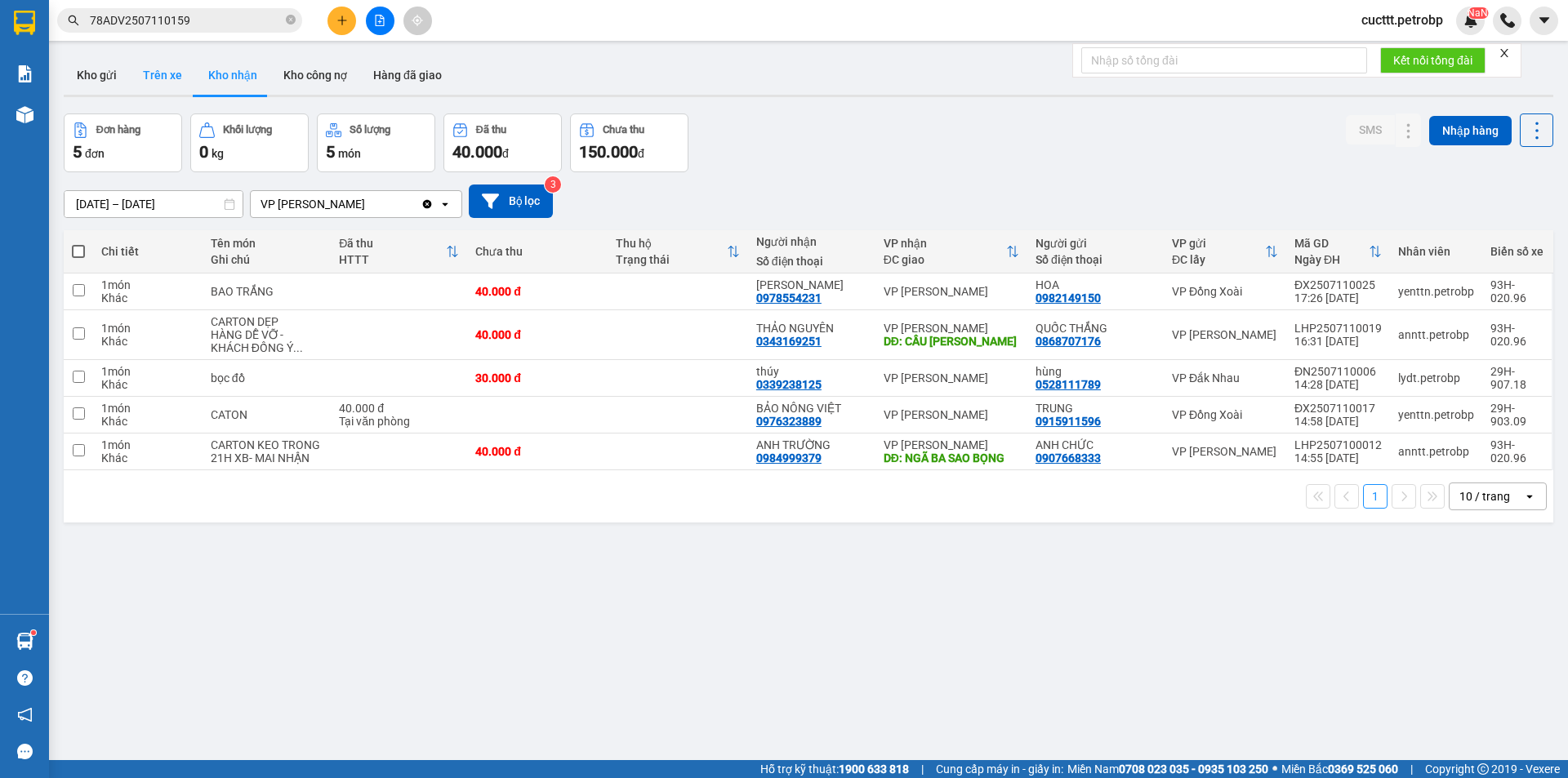 click on "Trên xe" at bounding box center [163, 75] 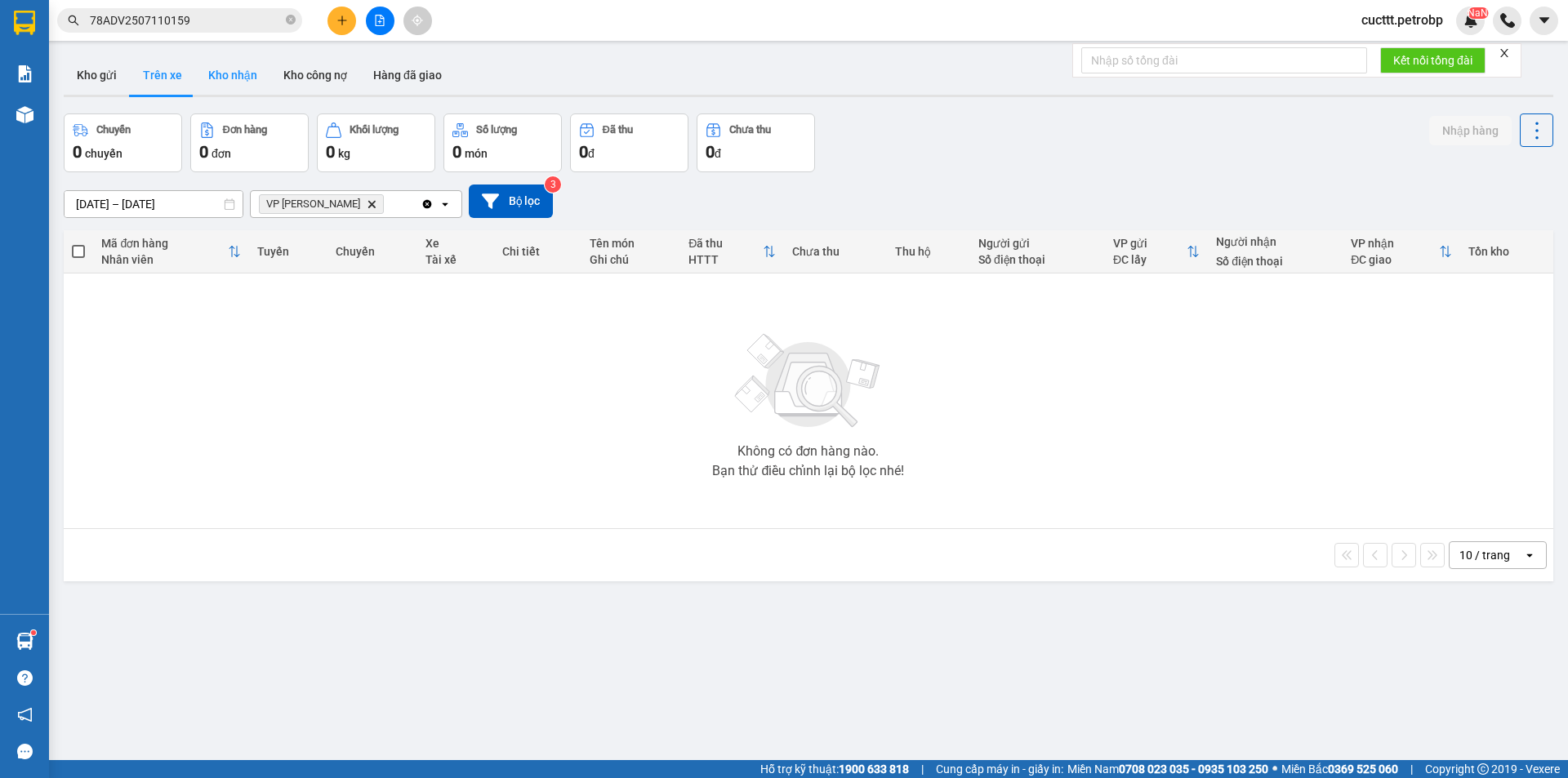 click on "Kho nhận" at bounding box center [233, 75] 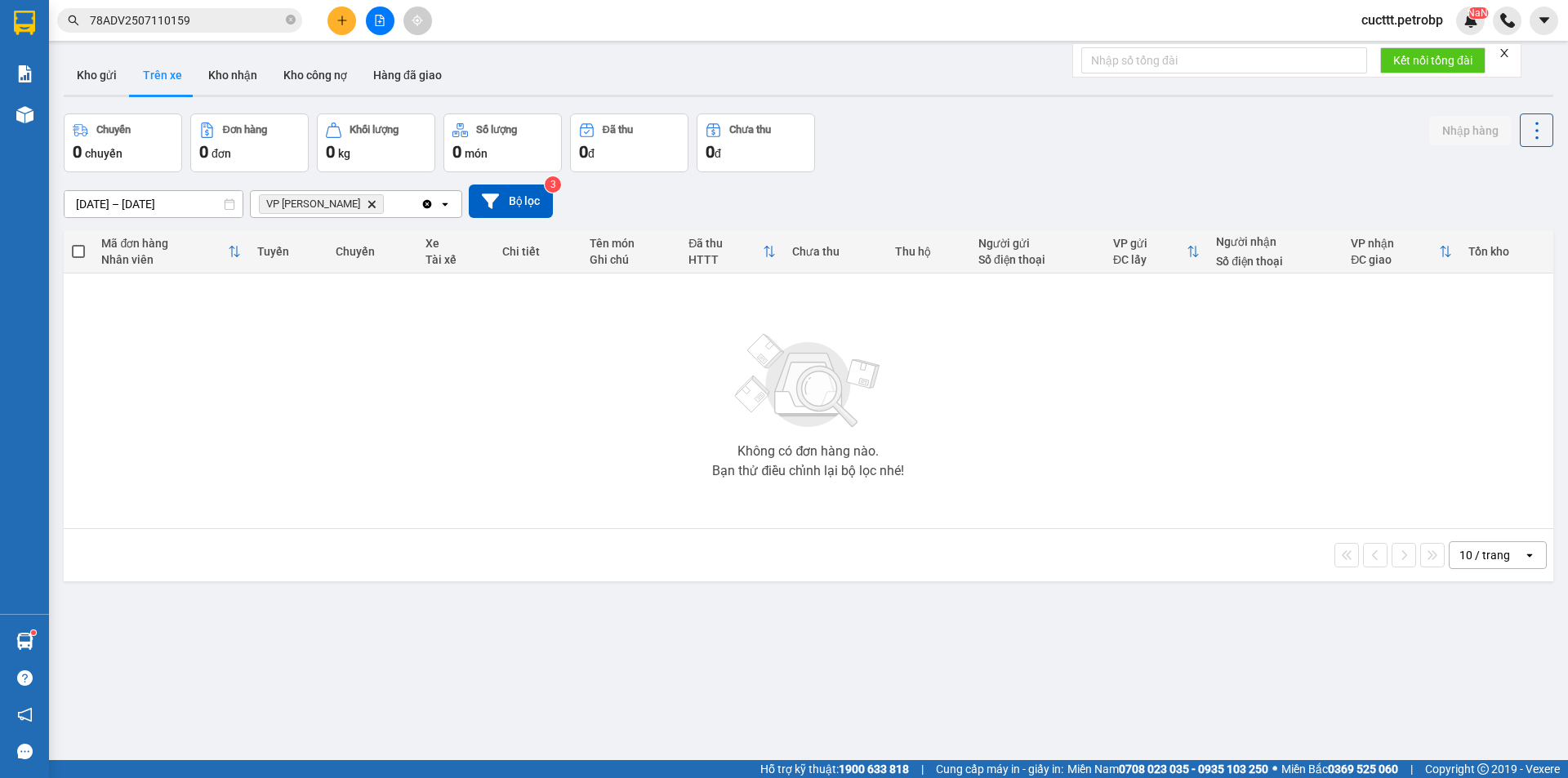 type on "[DATE] – [DATE]" 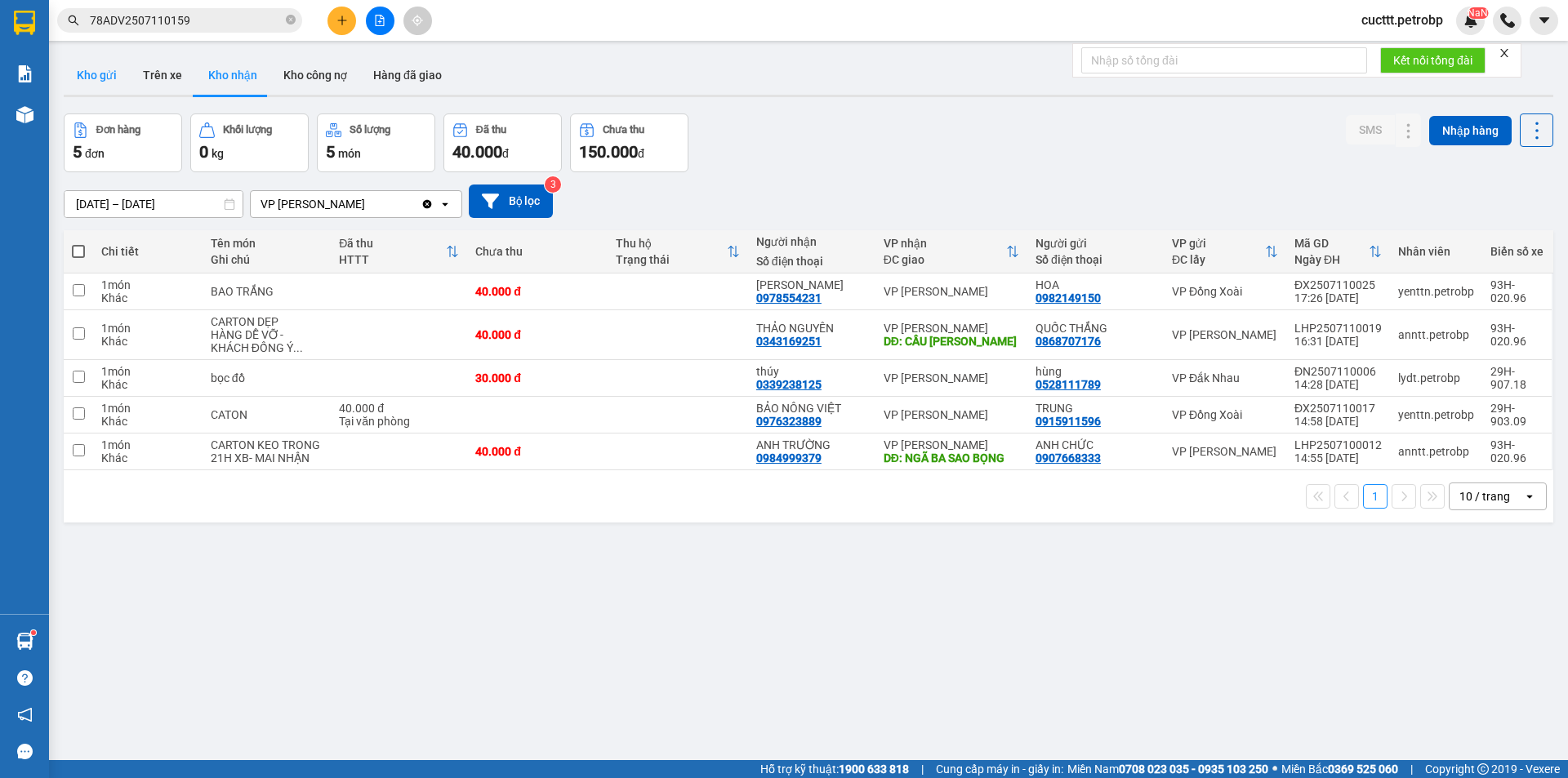 click on "Kho gửi" at bounding box center [96, 75] 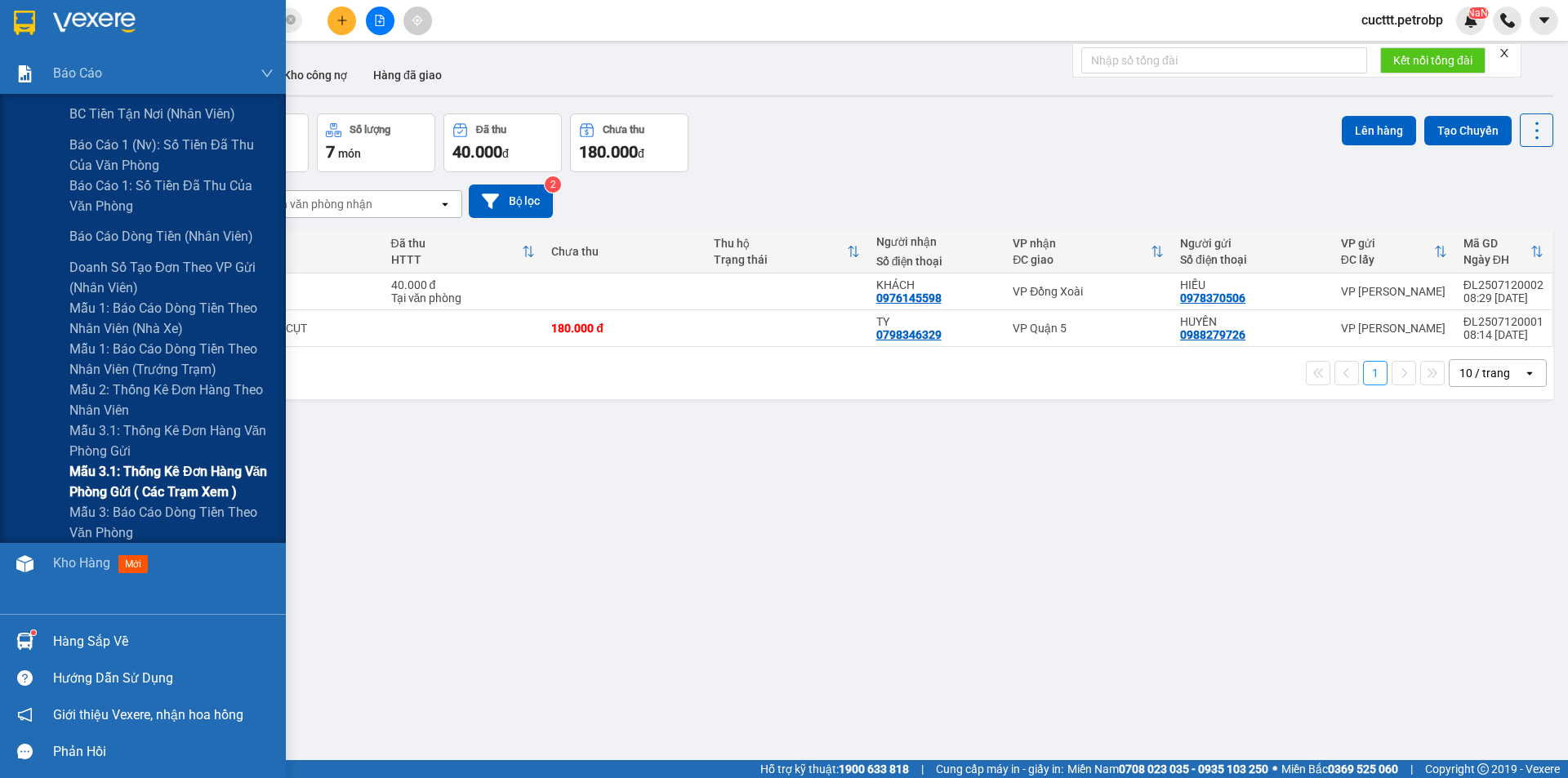 click on "Mẫu 3.1: Thống kê đơn hàng văn phòng gửi ( các trạm xem )" at bounding box center [172, 482] 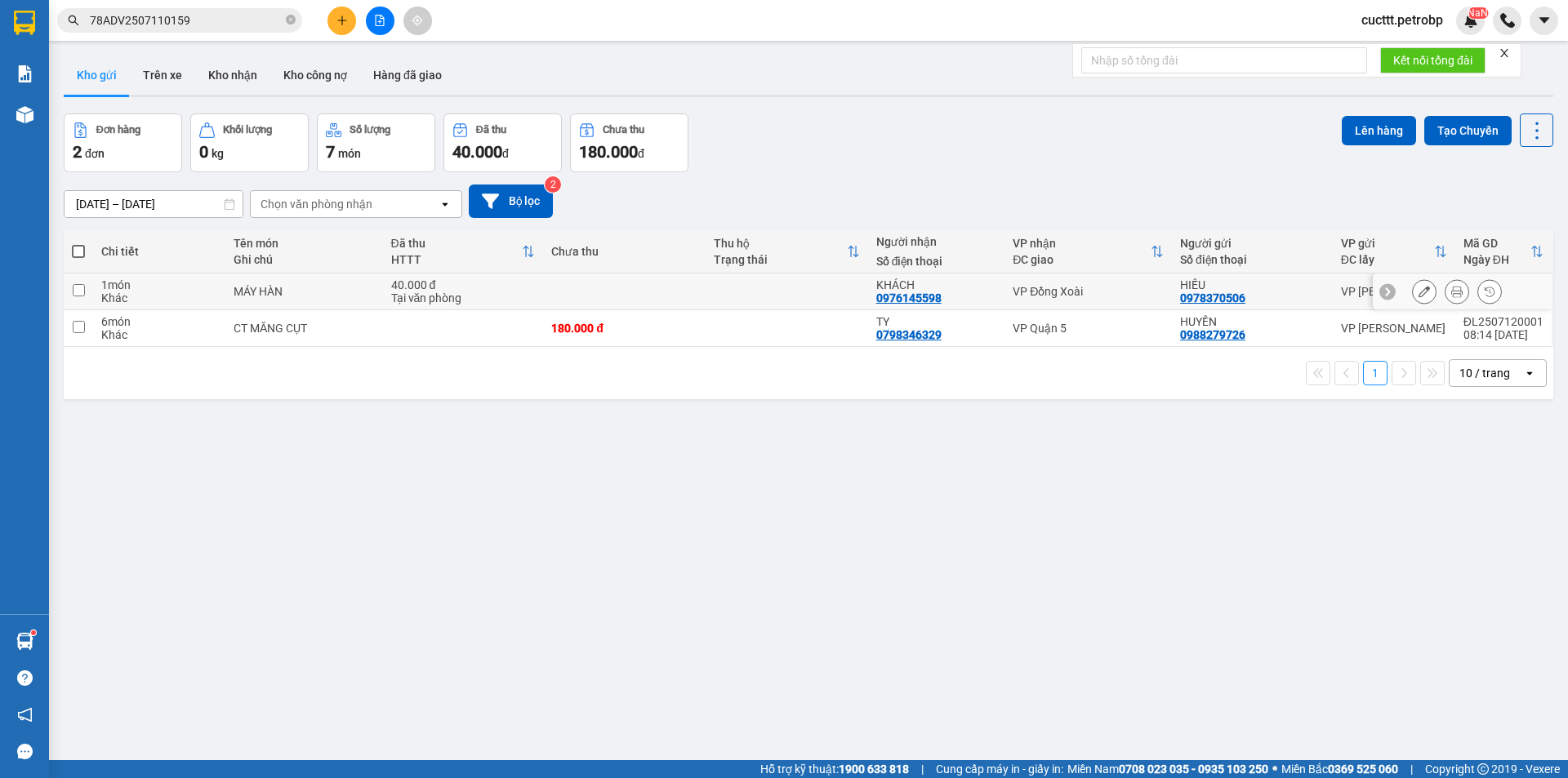 click at bounding box center [624, 291] 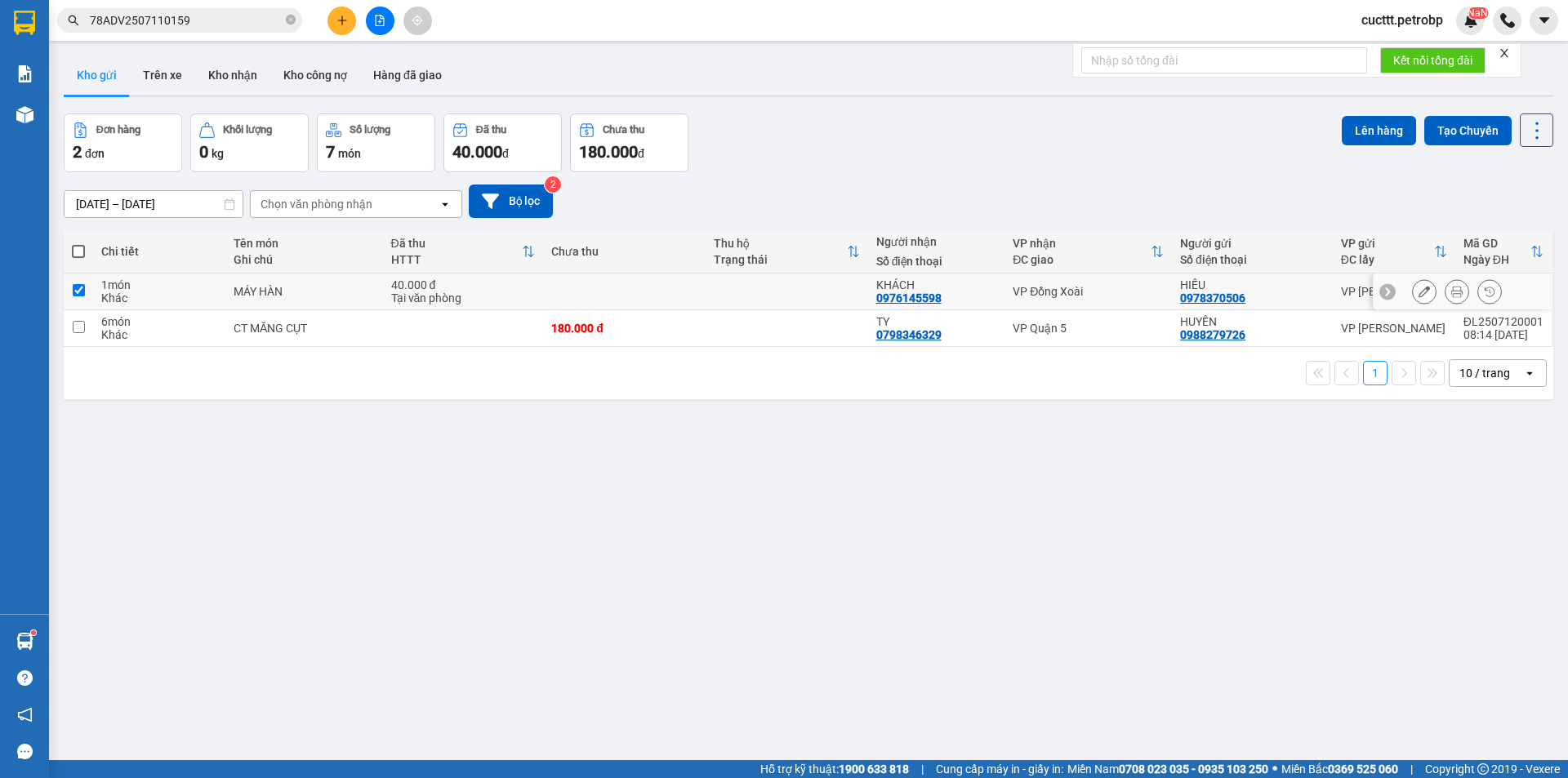checkbox on "true" 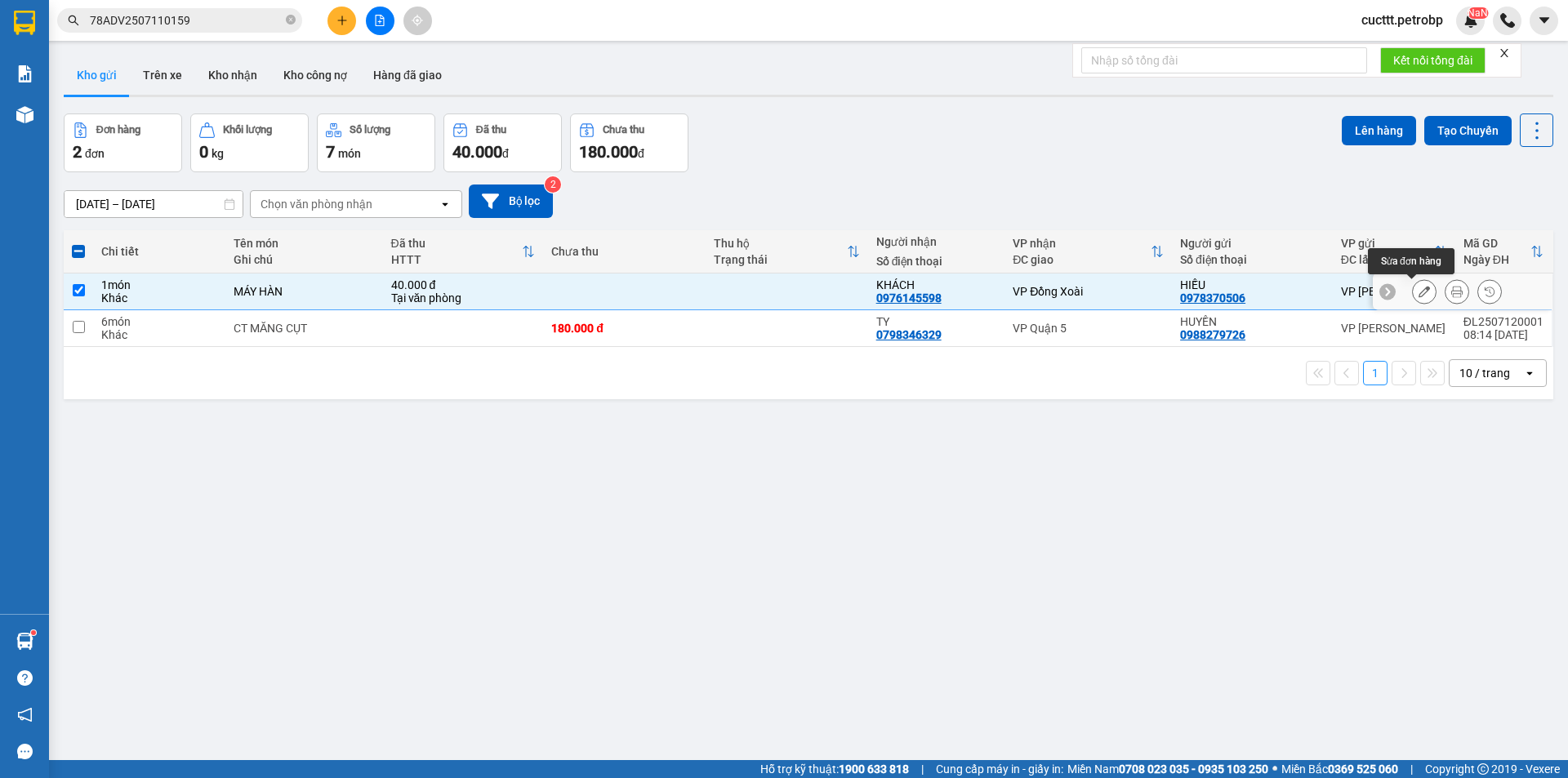 click 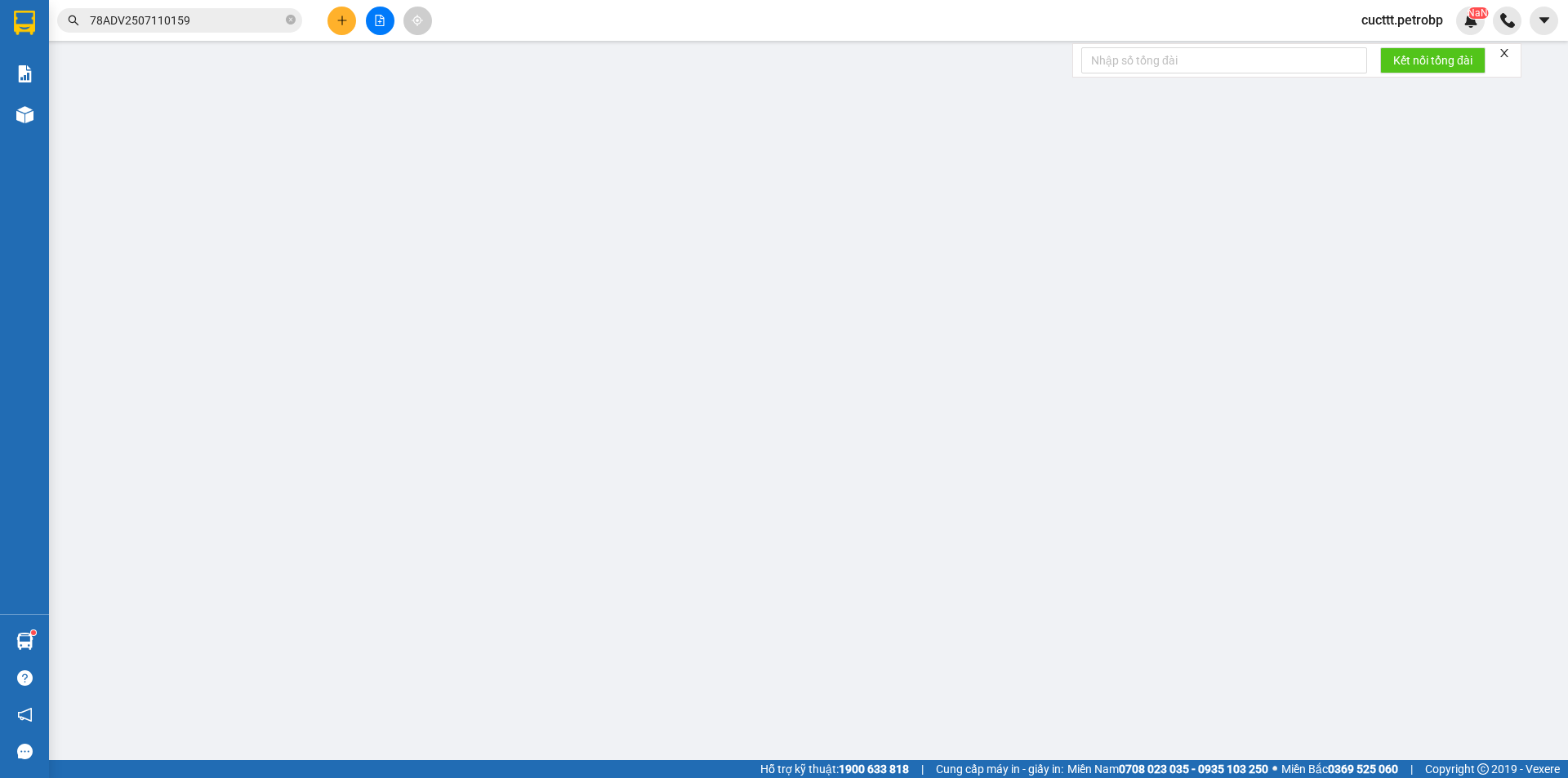 type on "0978370506" 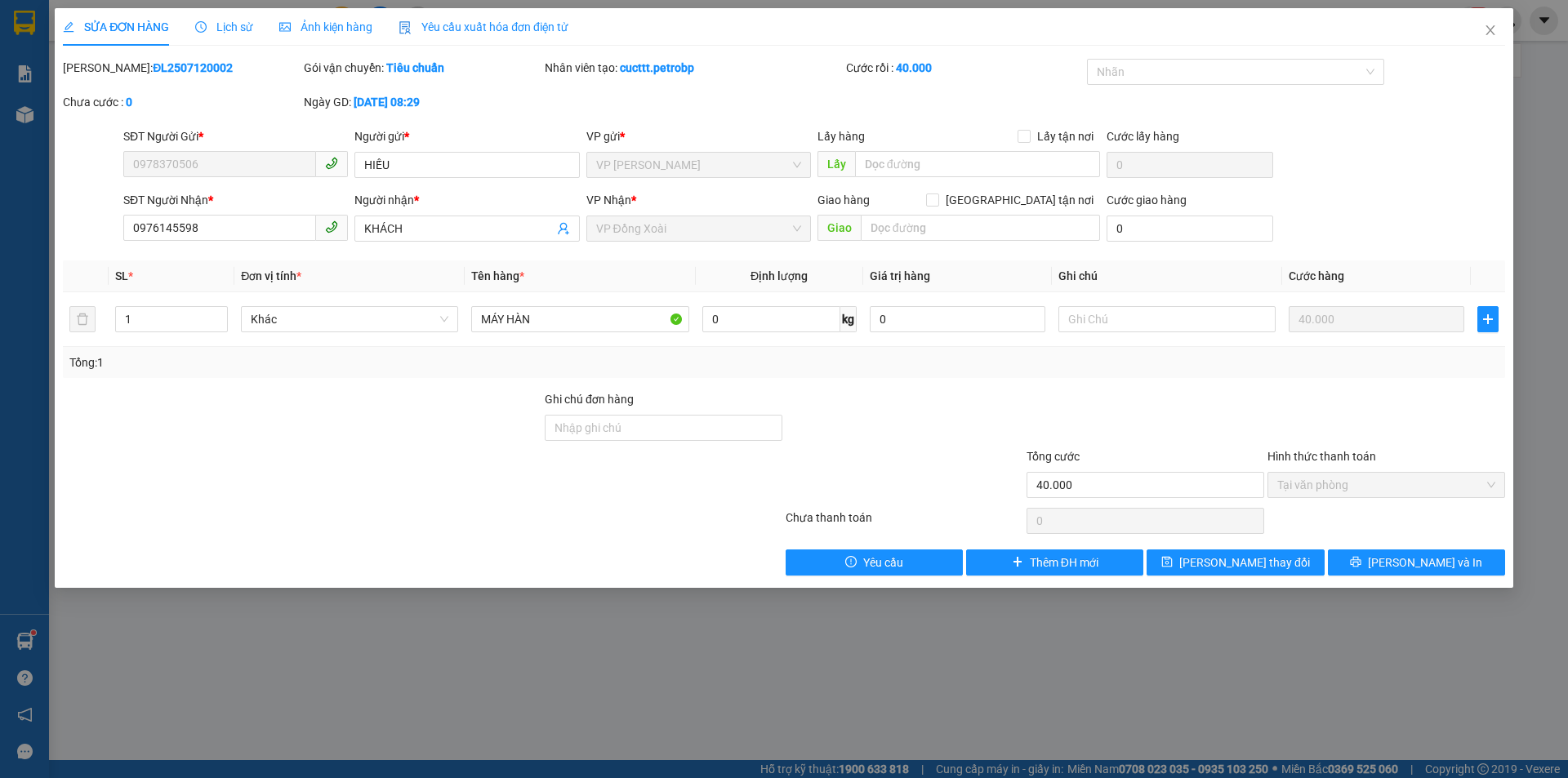 drag, startPoint x: 105, startPoint y: 64, endPoint x: 198, endPoint y: 71, distance: 93.26307 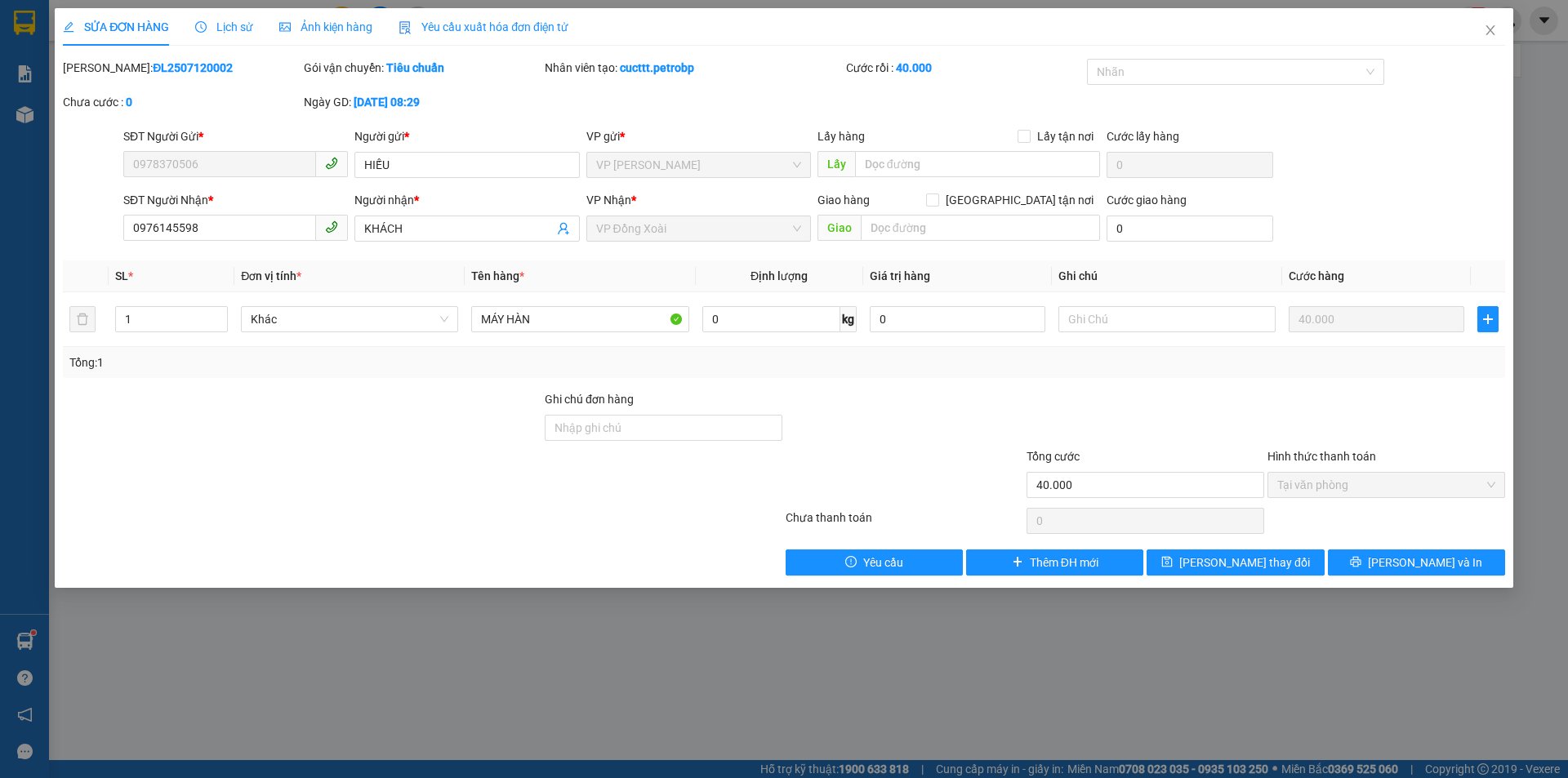 copy on "ĐL2507120002" 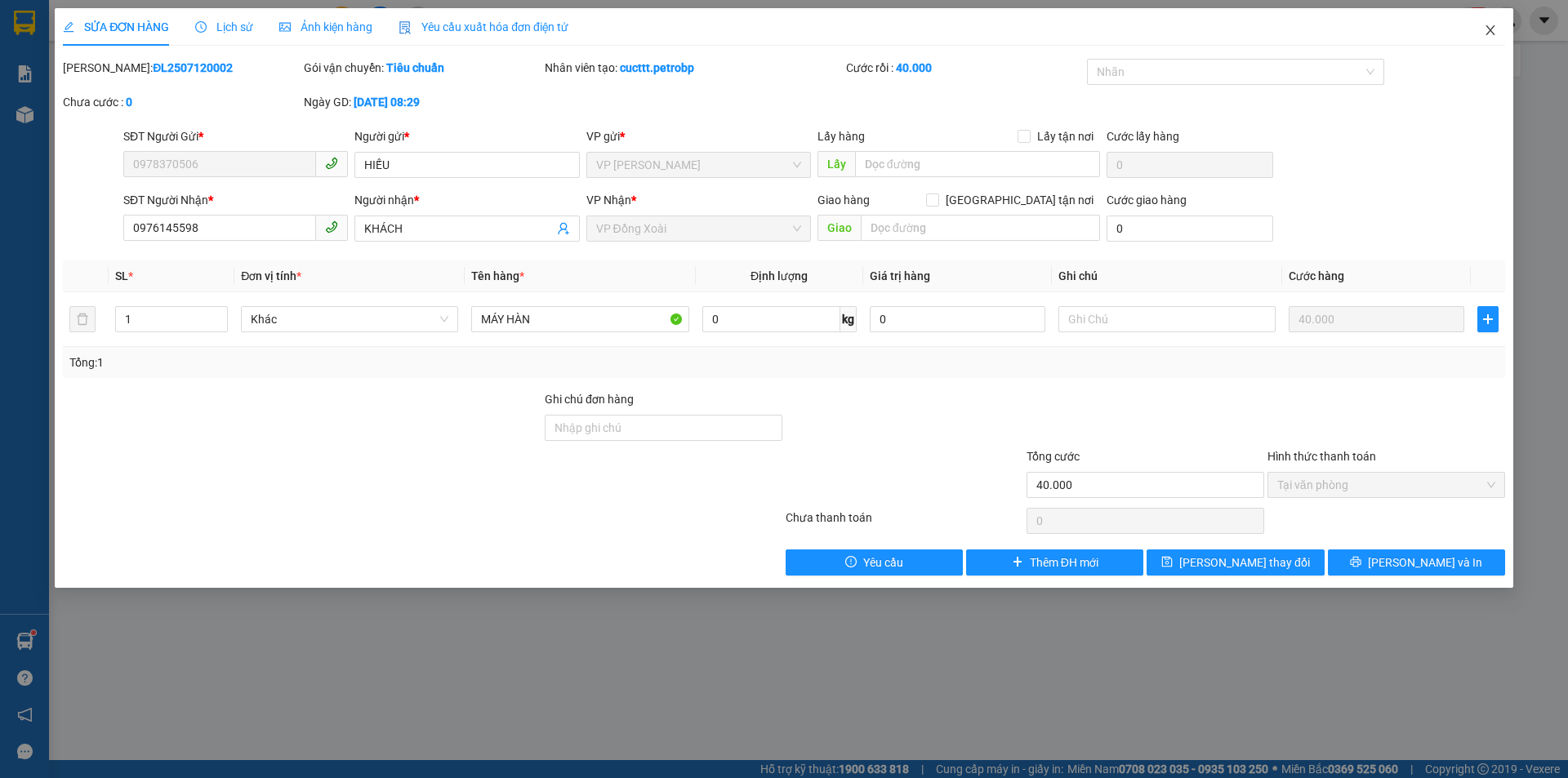 click 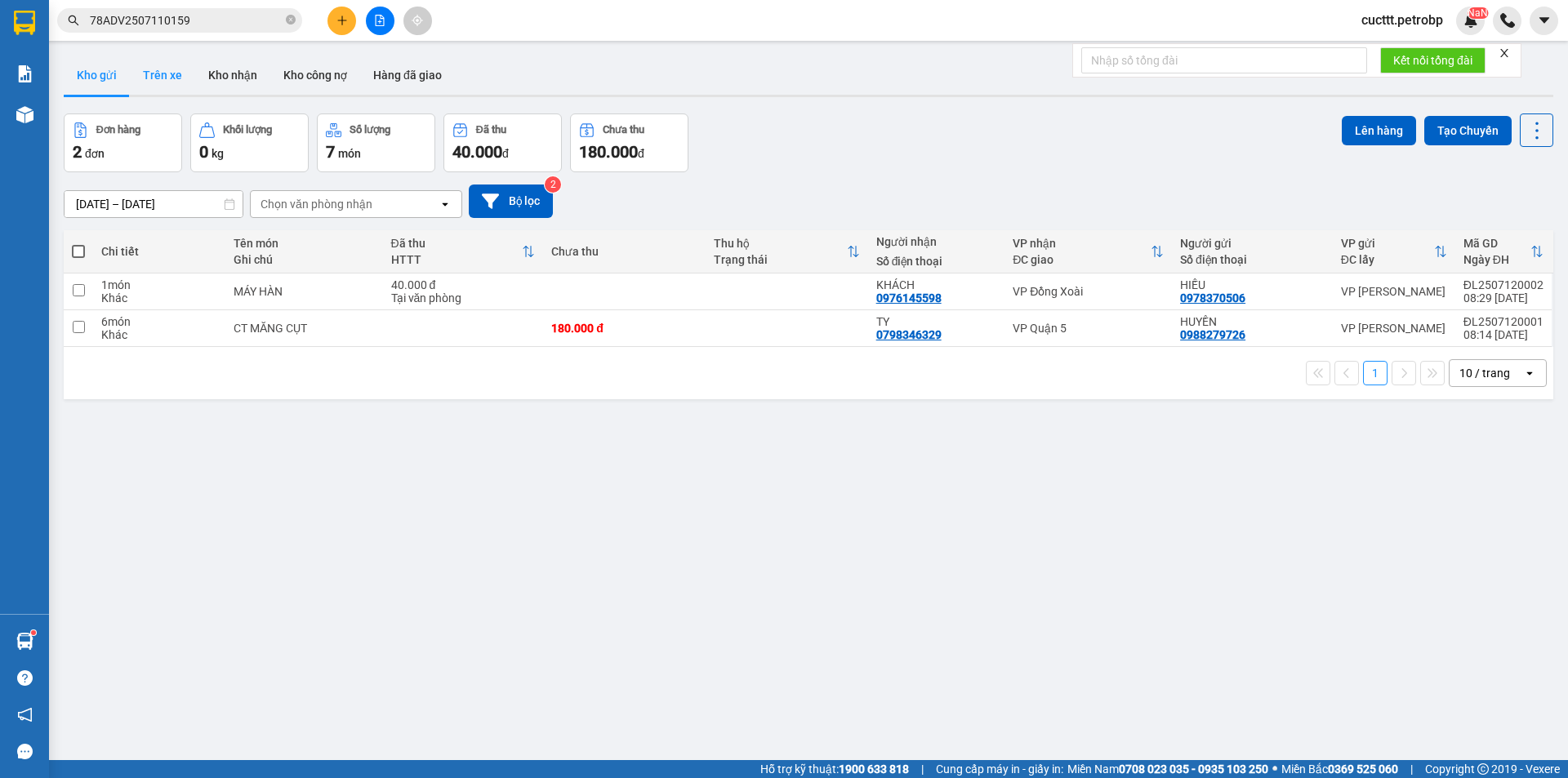 click on "Trên xe" at bounding box center (163, 75) 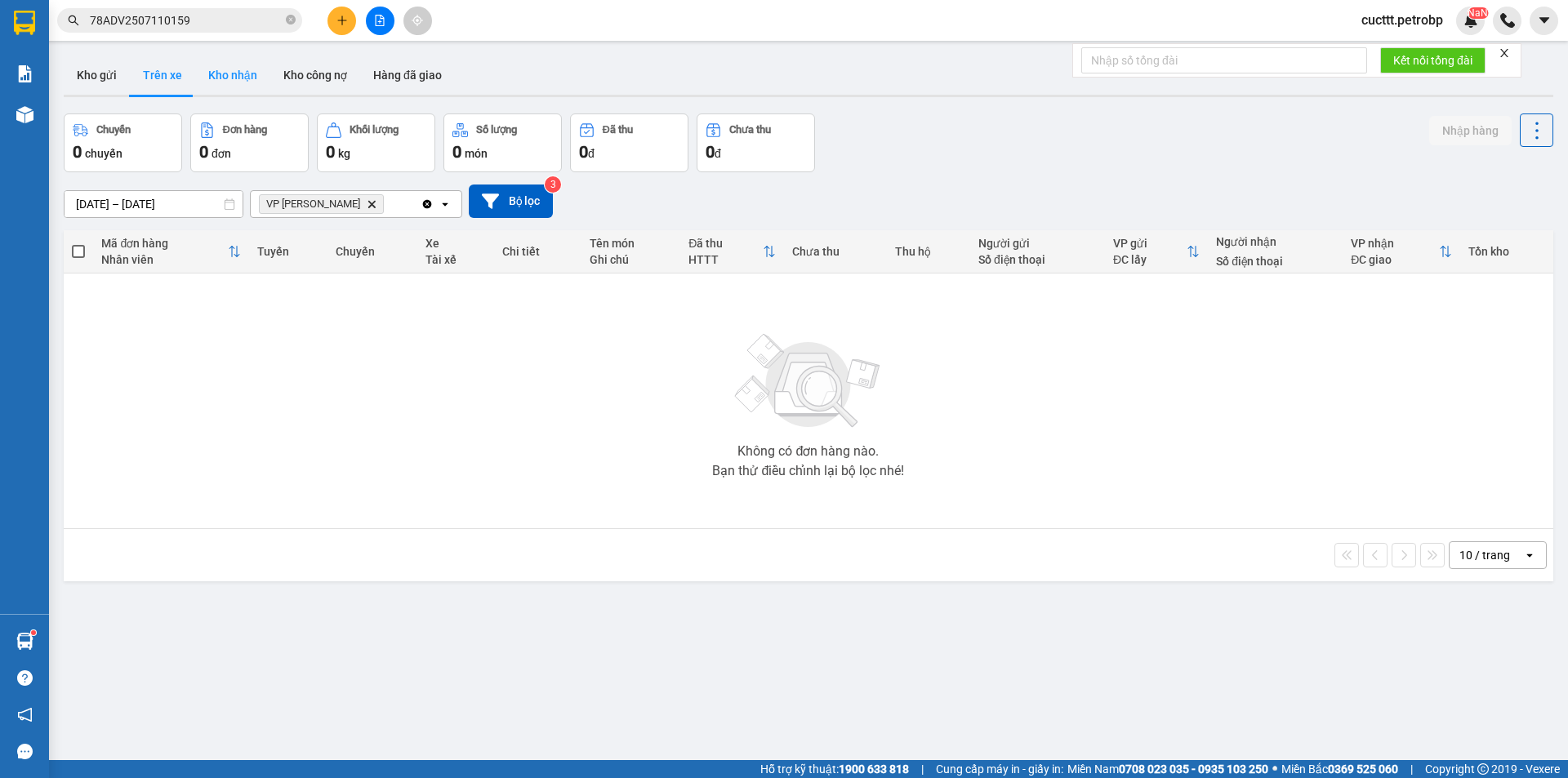 click on "Kho nhận" at bounding box center (233, 75) 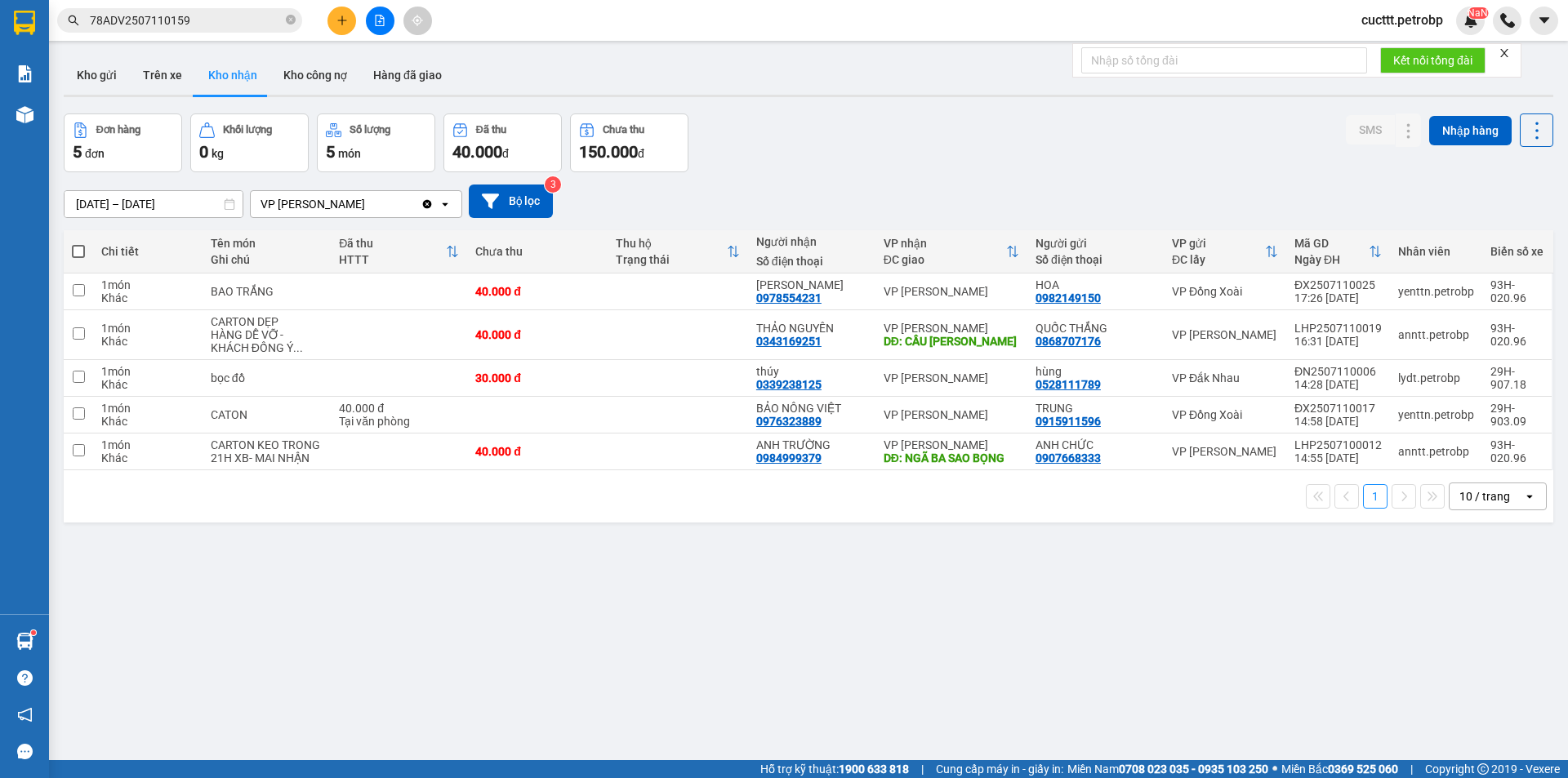 click on "Đơn hàng 5 đơn Khối lượng 0 kg Số lượng 5 món Đã thu 40.000  đ Chưa thu 150.000  đ SMS Nhập hàng" at bounding box center [808, 143] 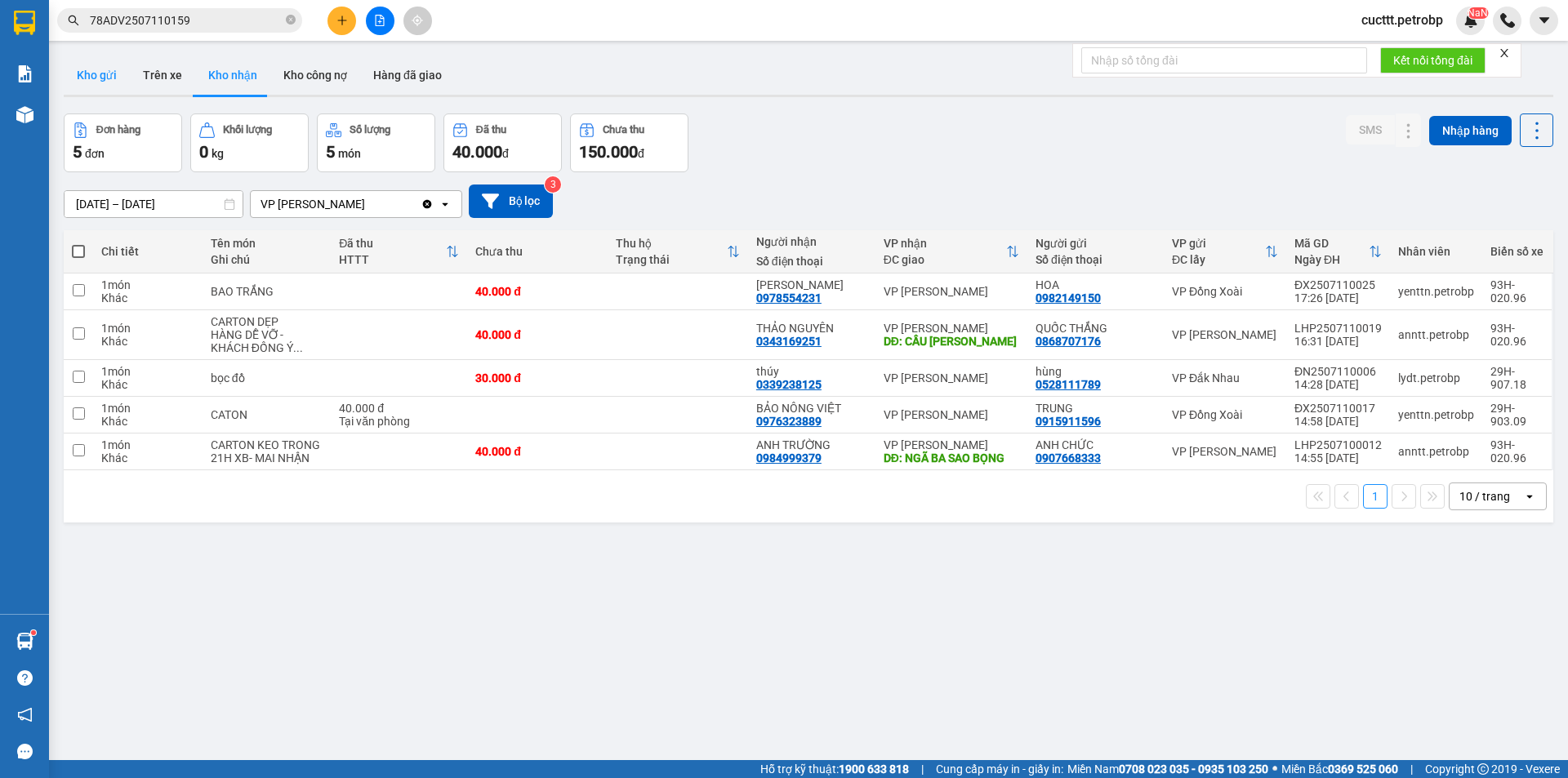 click on "Kho gửi" at bounding box center [96, 75] 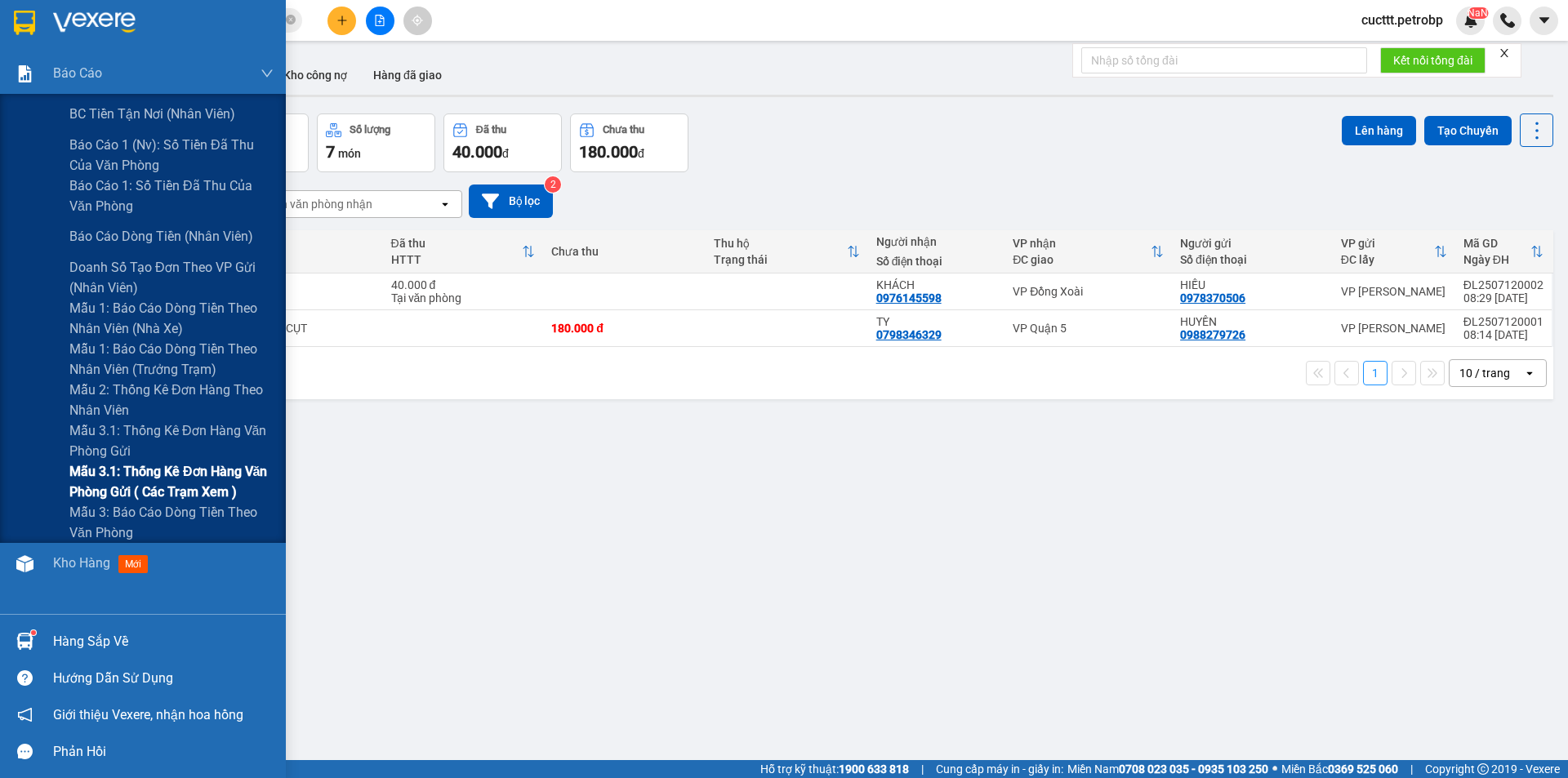 click on "Mẫu 3.1: Thống kê đơn hàng văn phòng gửi ( các trạm xem )" at bounding box center [172, 482] 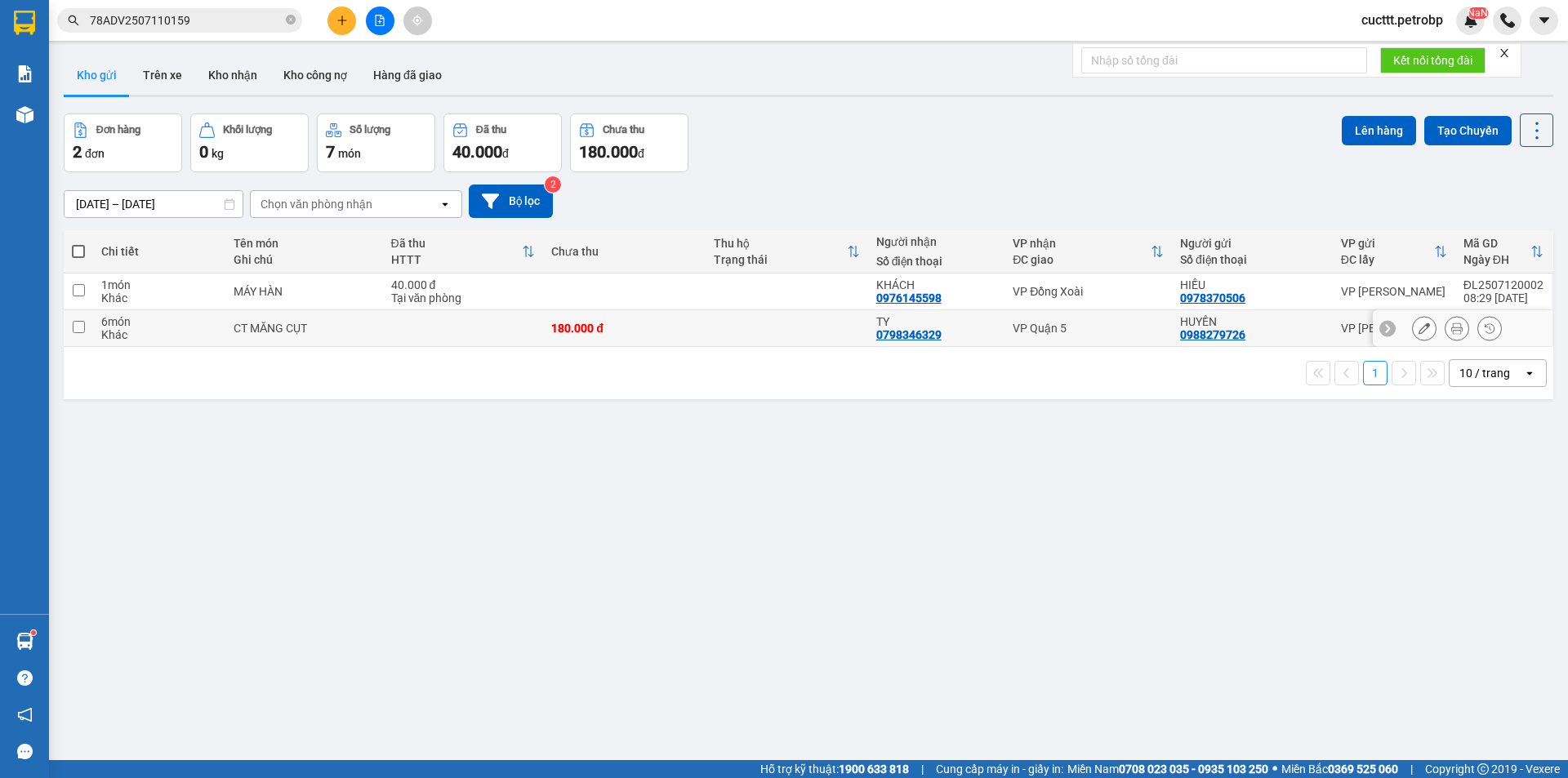 click on "TY" at bounding box center [937, 322] 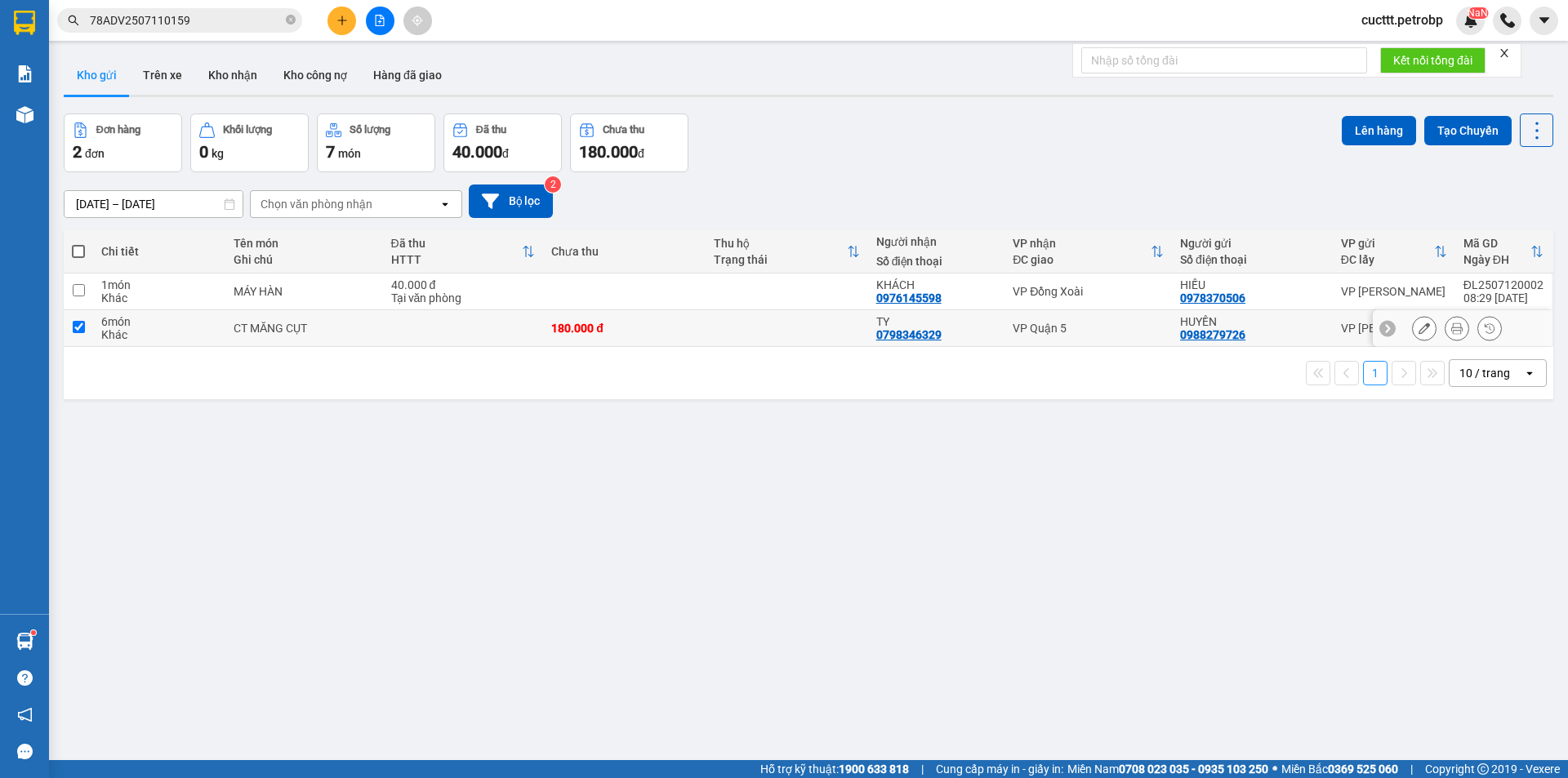 checkbox on "true" 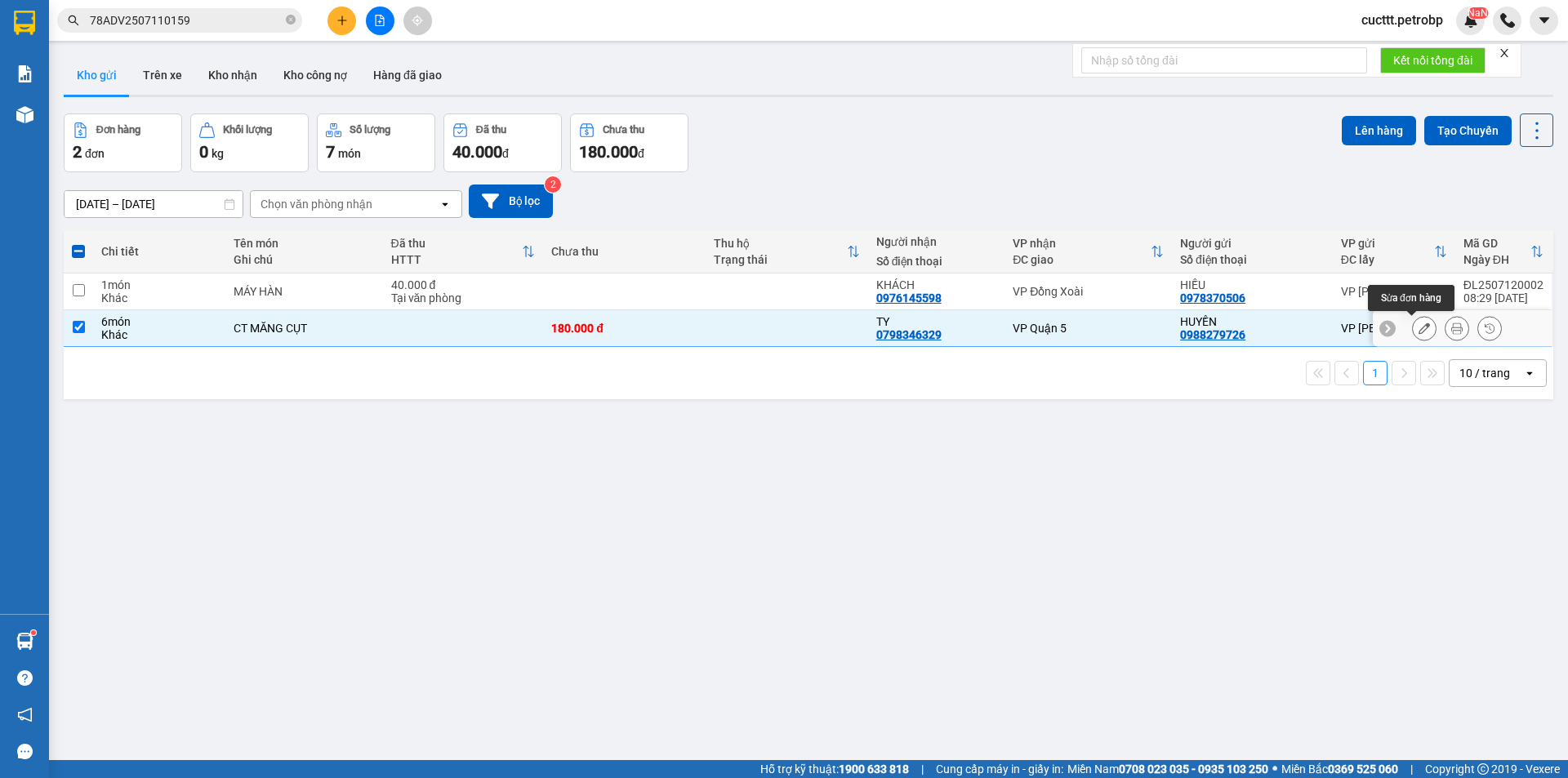 click 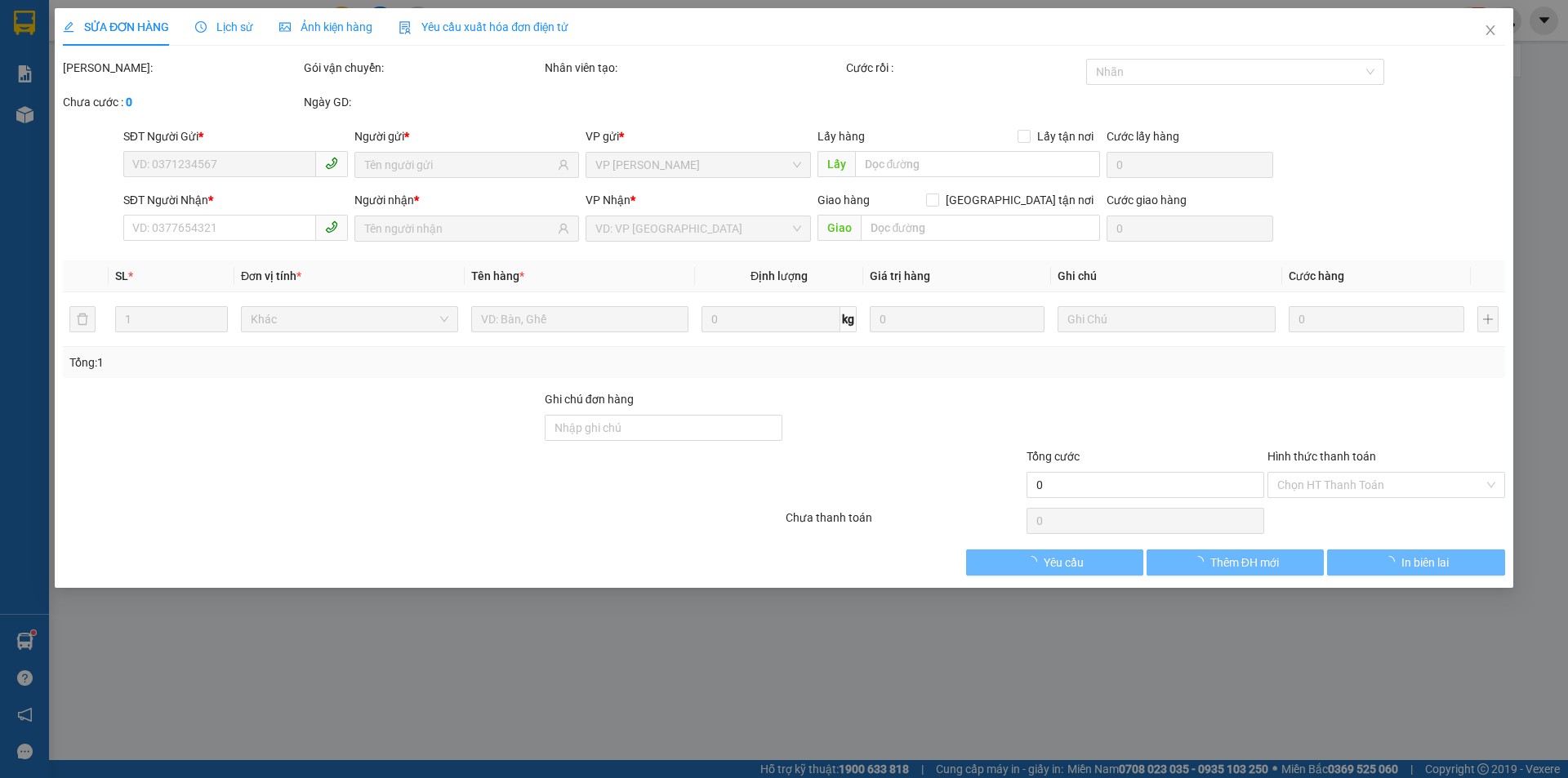 type on "0988279726" 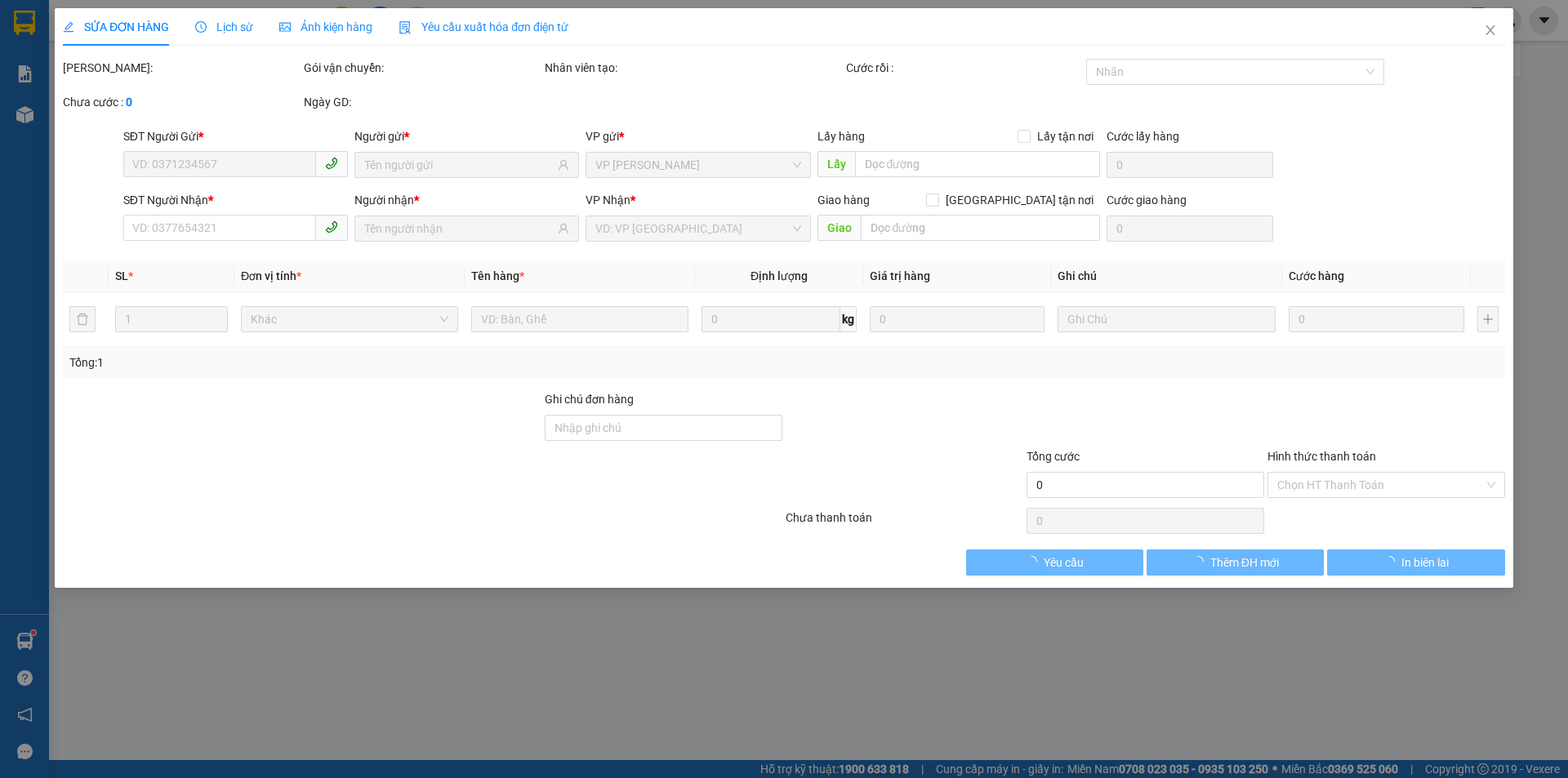type on "0798346329" 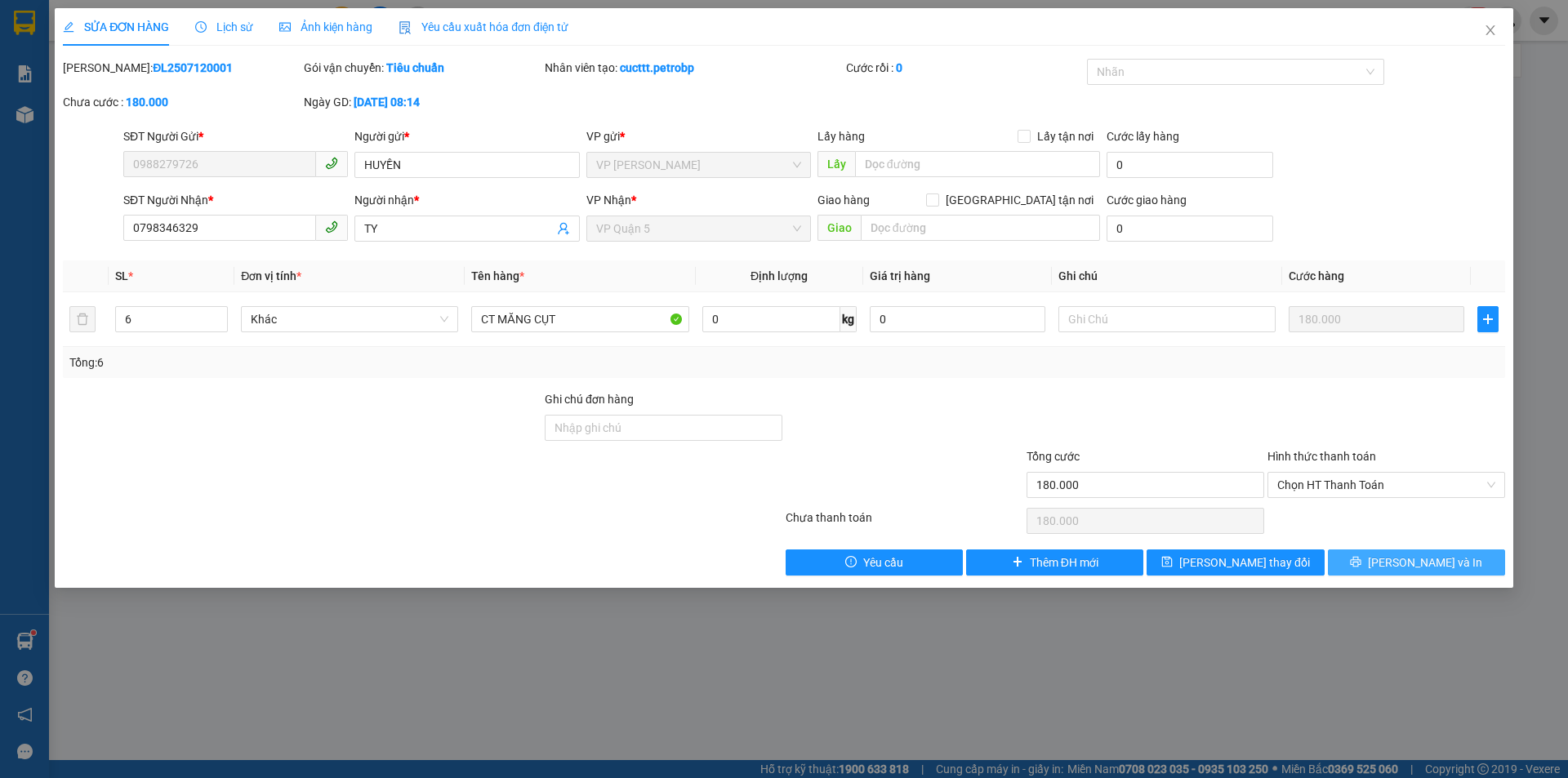 click on "[PERSON_NAME] và In" at bounding box center [1416, 562] 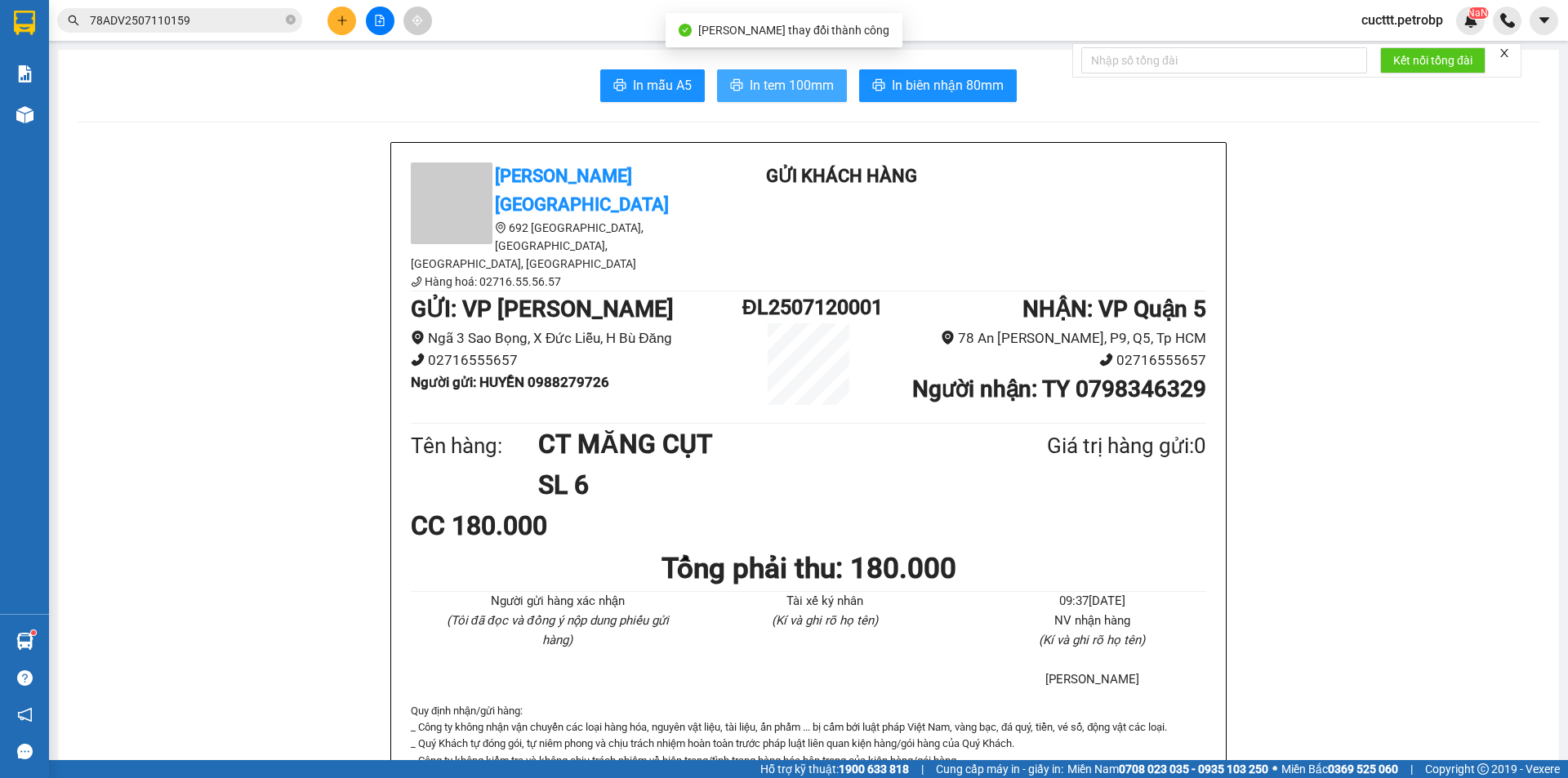 click on "In tem 100mm" at bounding box center (791, 85) 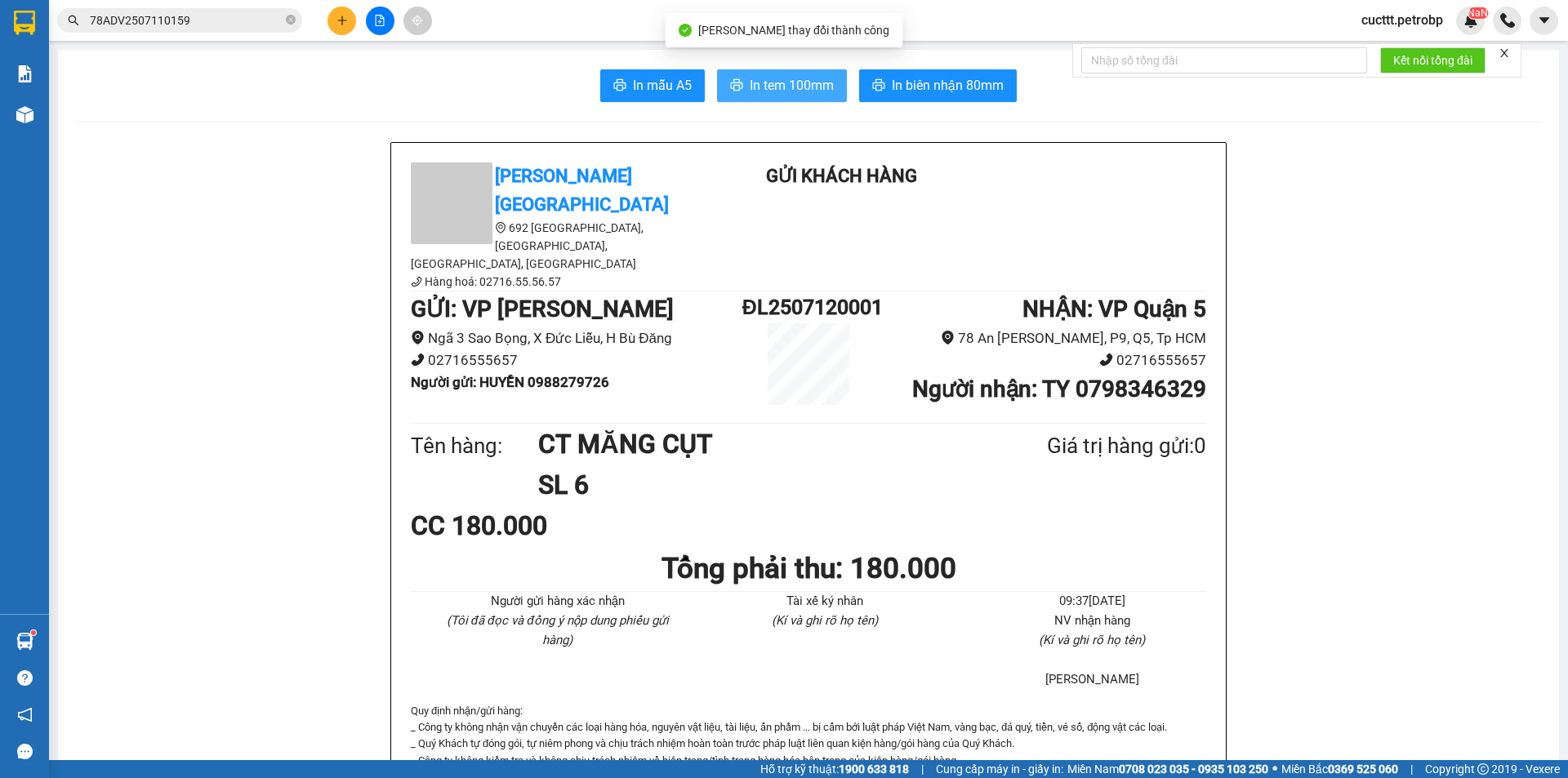 scroll, scrollTop: 0, scrollLeft: 0, axis: both 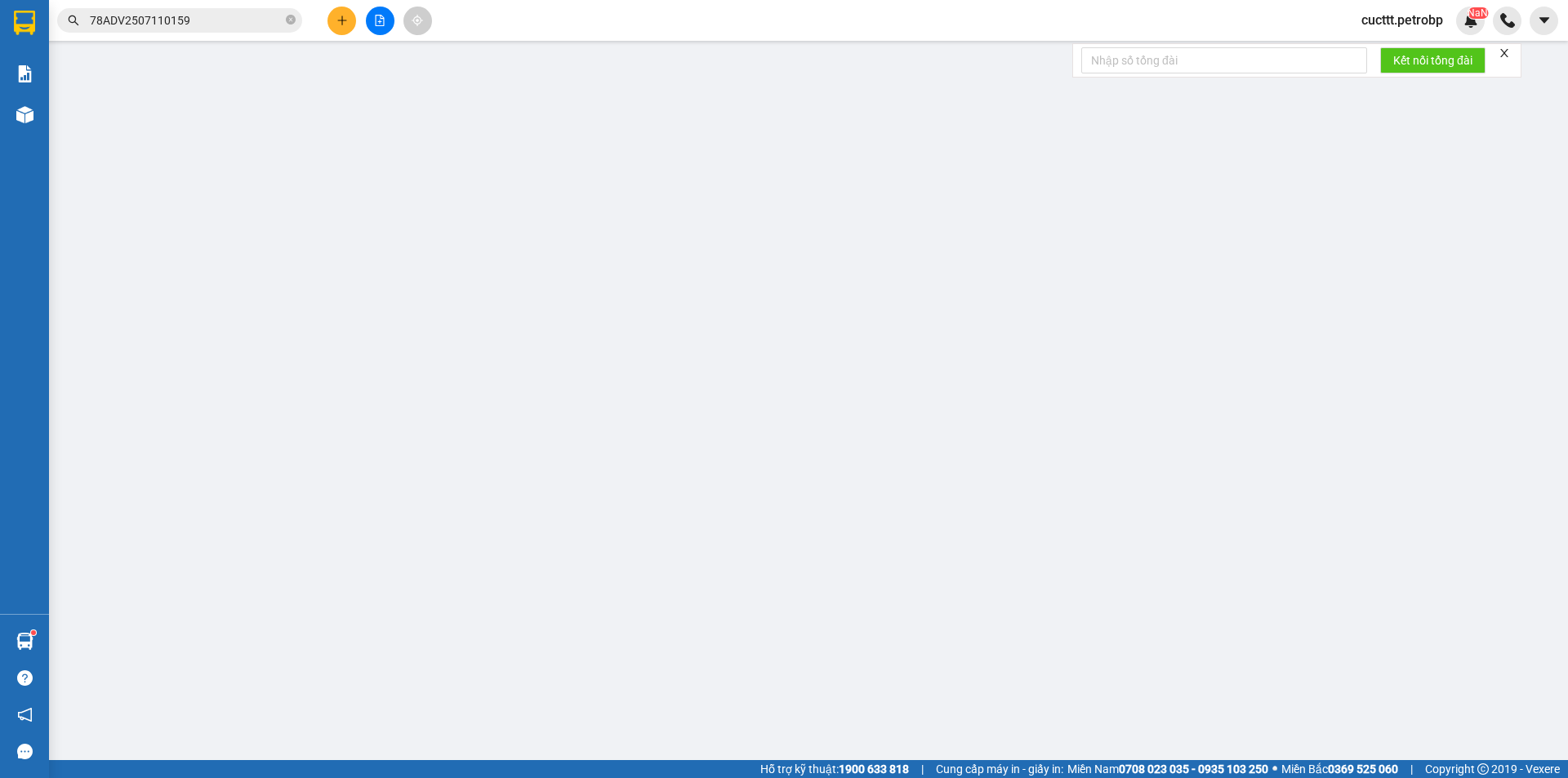 type on "0988279726" 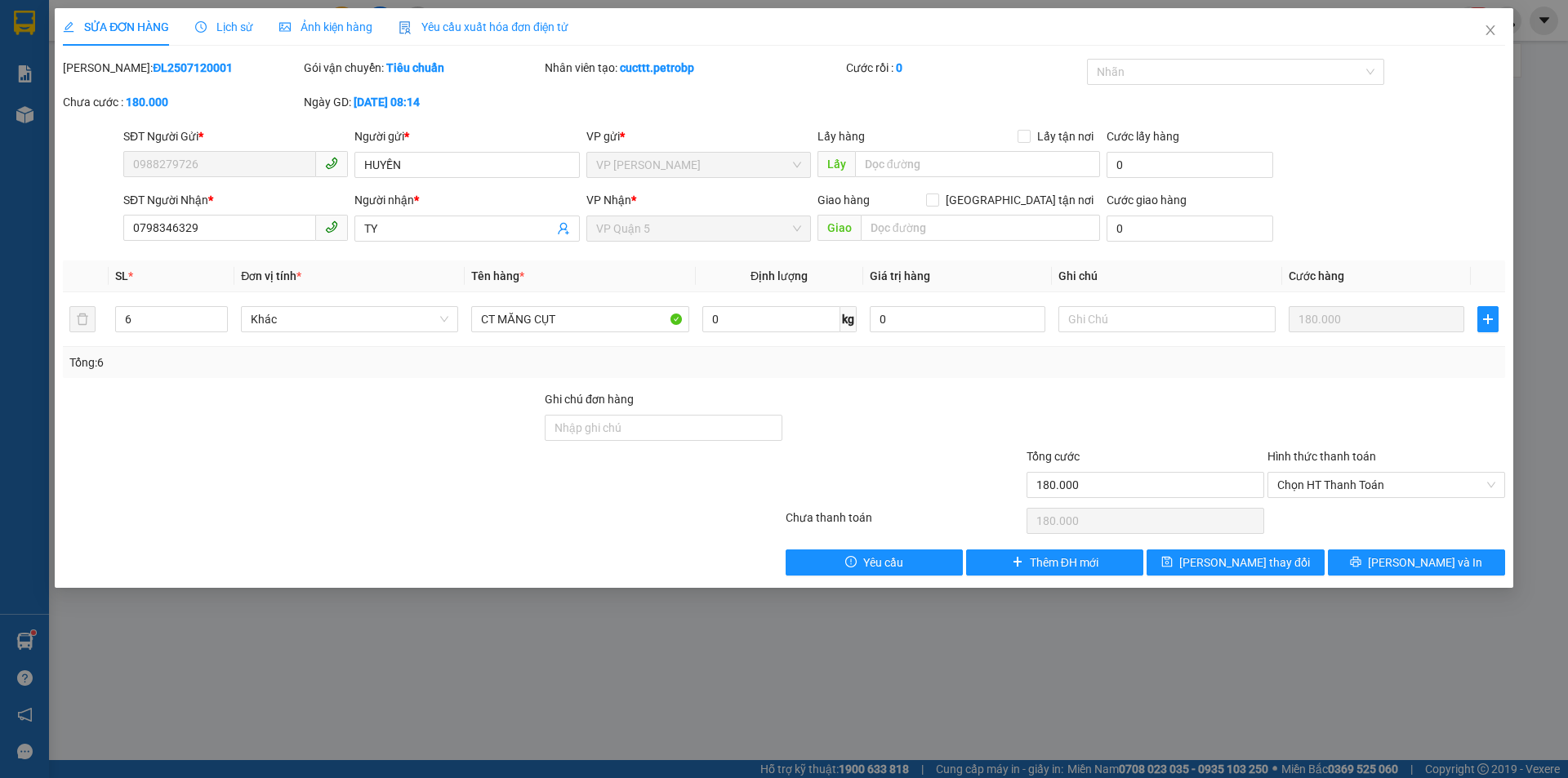 drag, startPoint x: 1318, startPoint y: 182, endPoint x: 1393, endPoint y: 99, distance: 111.86599 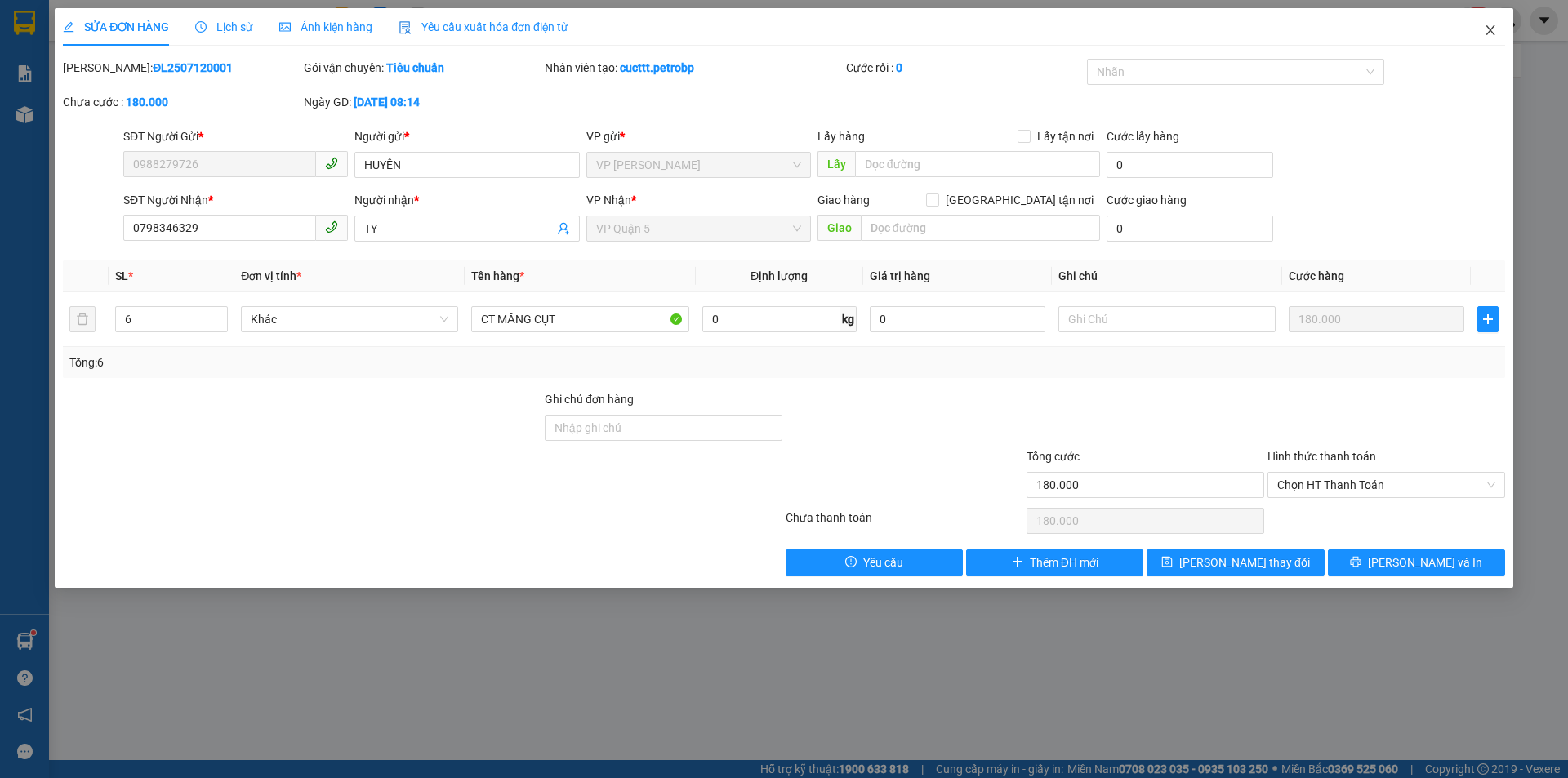 click 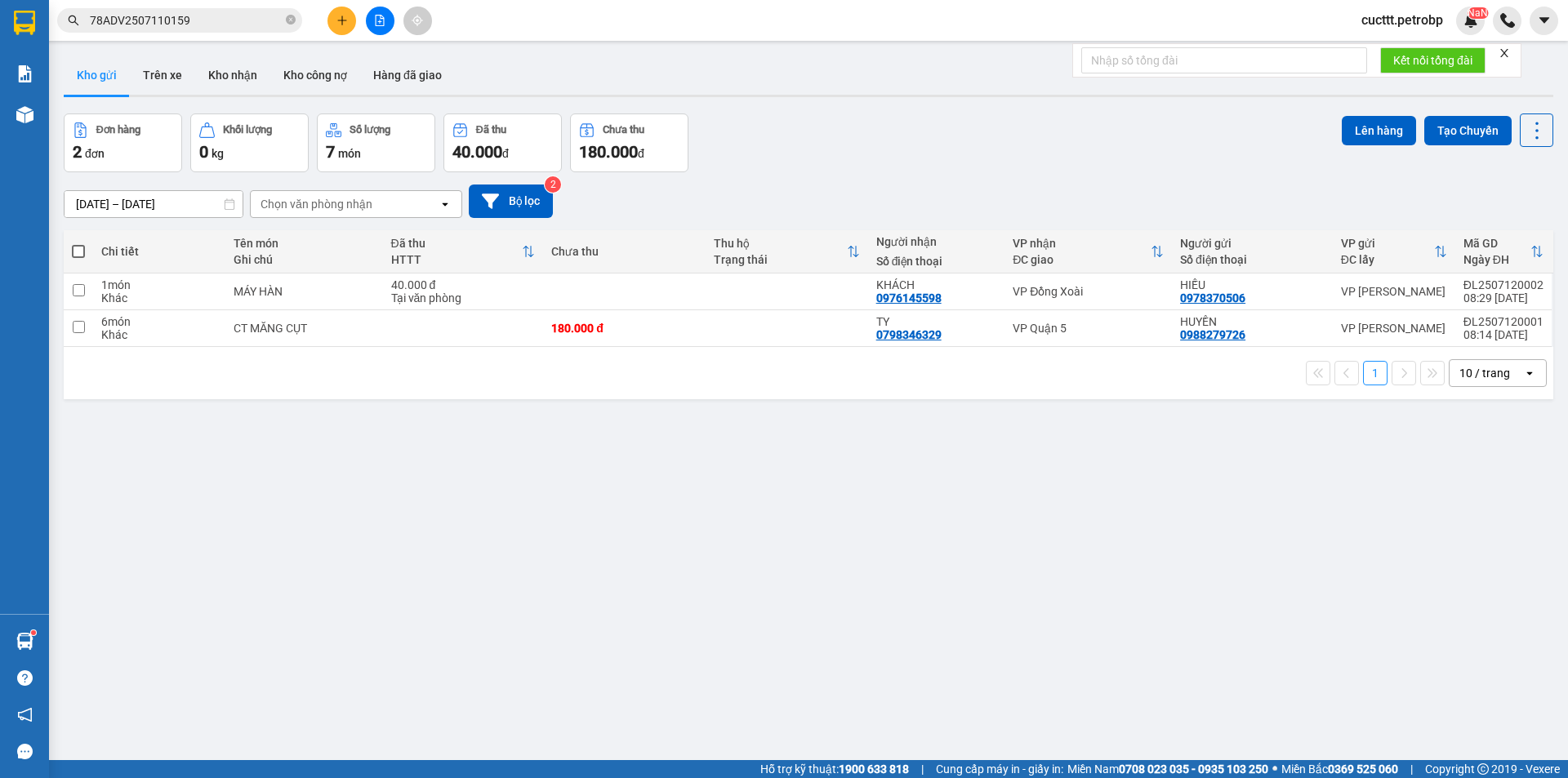 click on "78ADV2507110159" at bounding box center (186, 20) 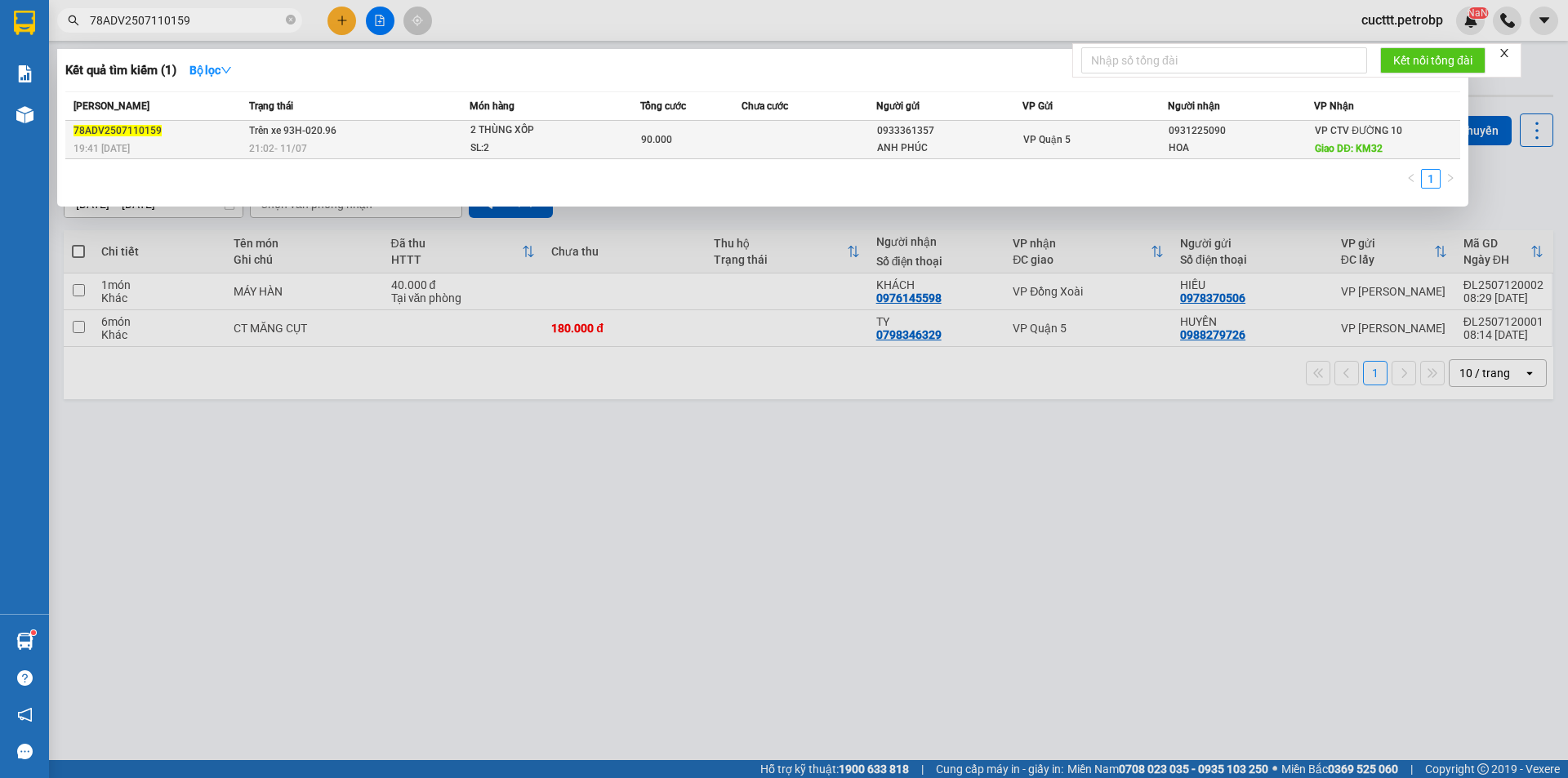 click on "90.000" at bounding box center (691, 140) 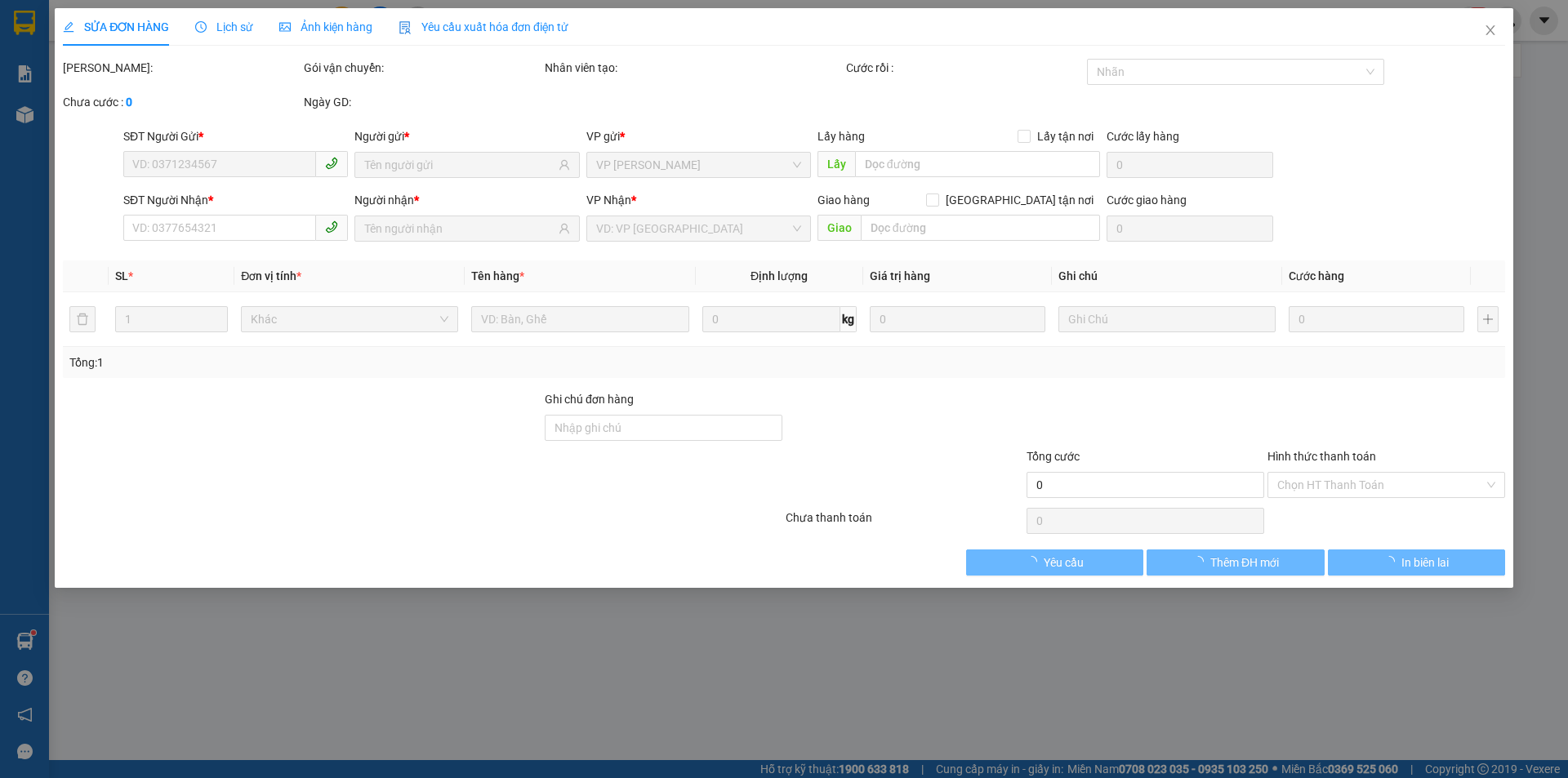 type on "0933361357" 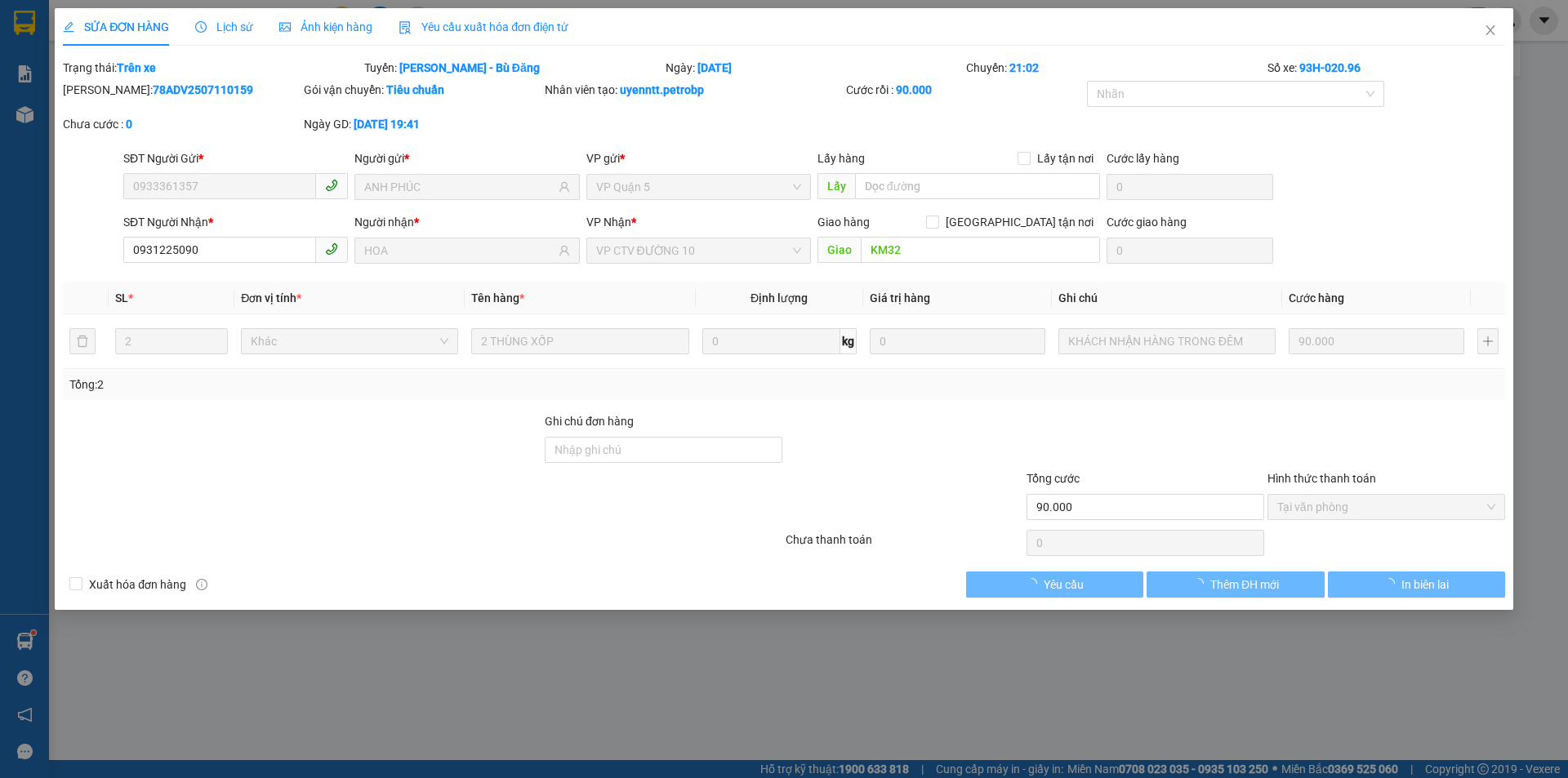 click on "Lịch sử" at bounding box center (224, 27) 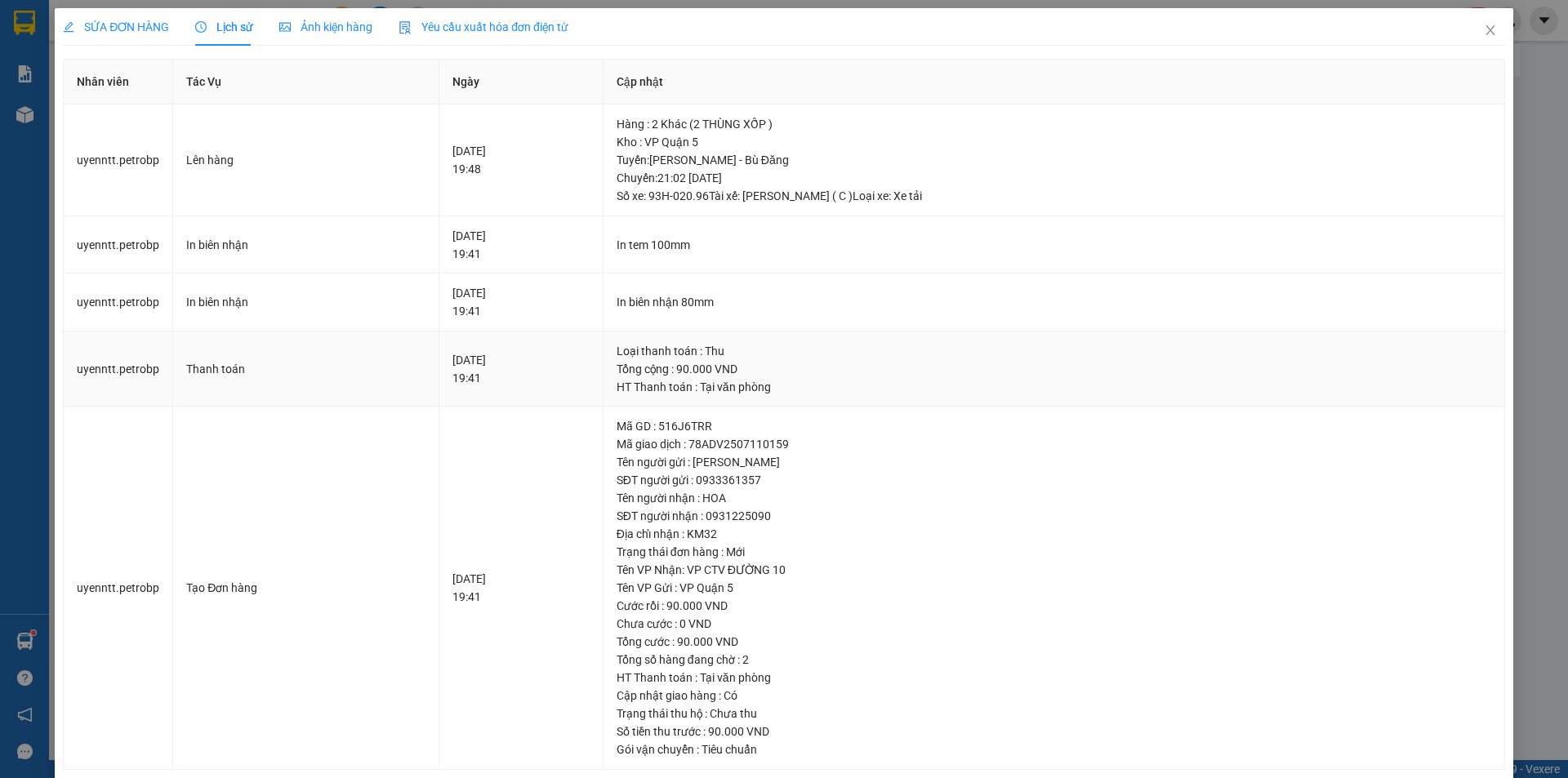 scroll, scrollTop: 24, scrollLeft: 0, axis: vertical 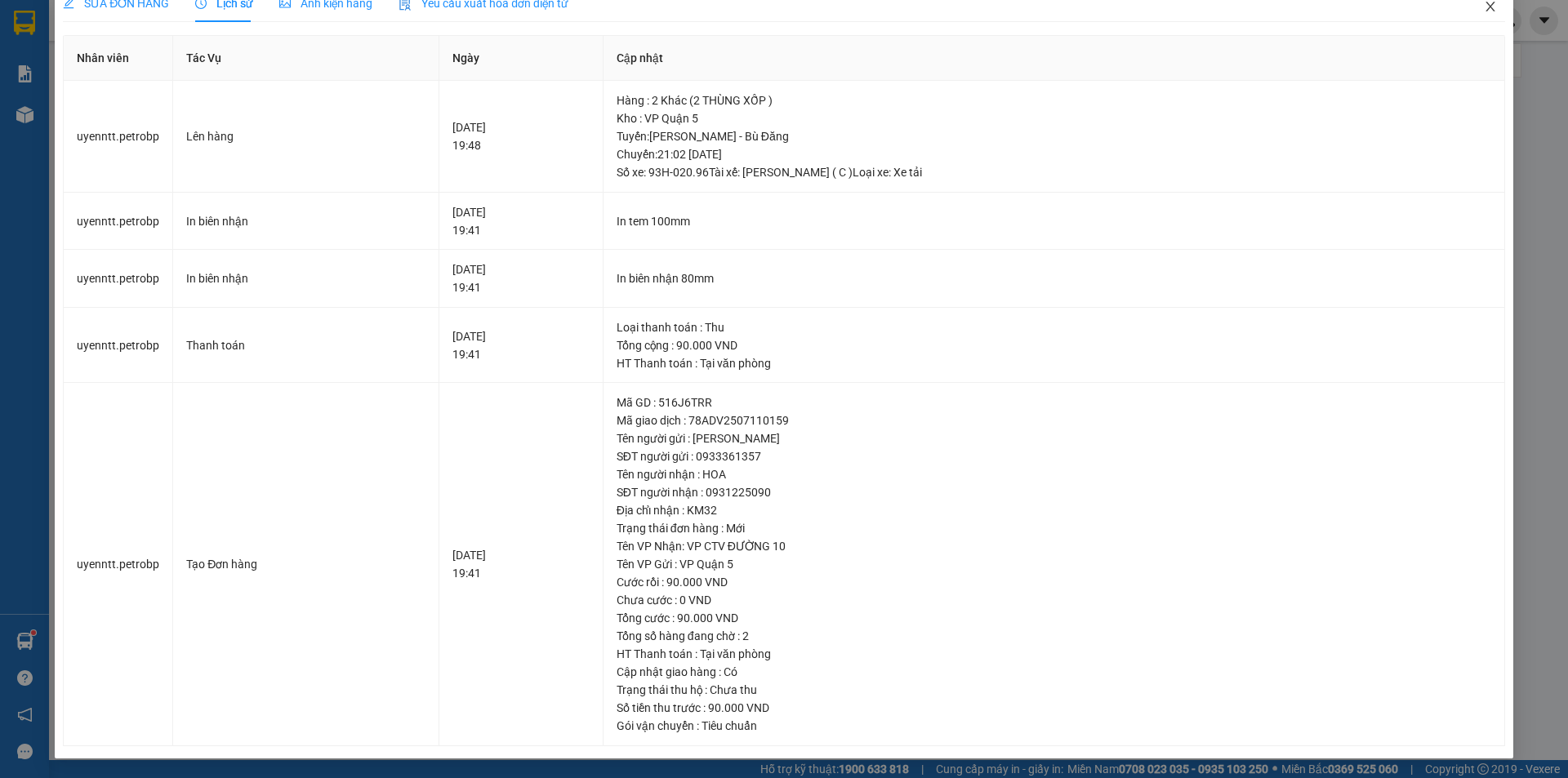 click at bounding box center (1490, 7) 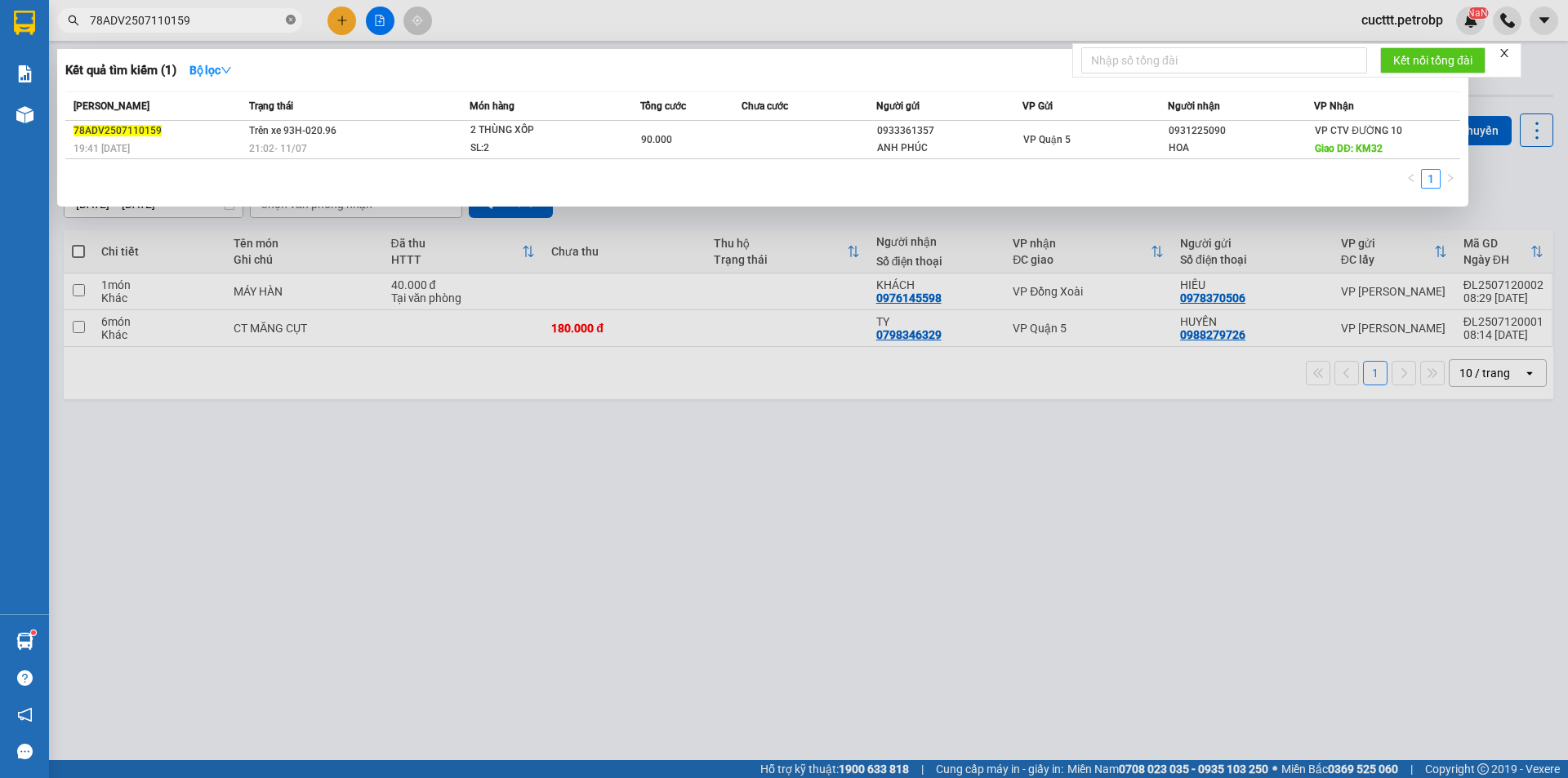 click 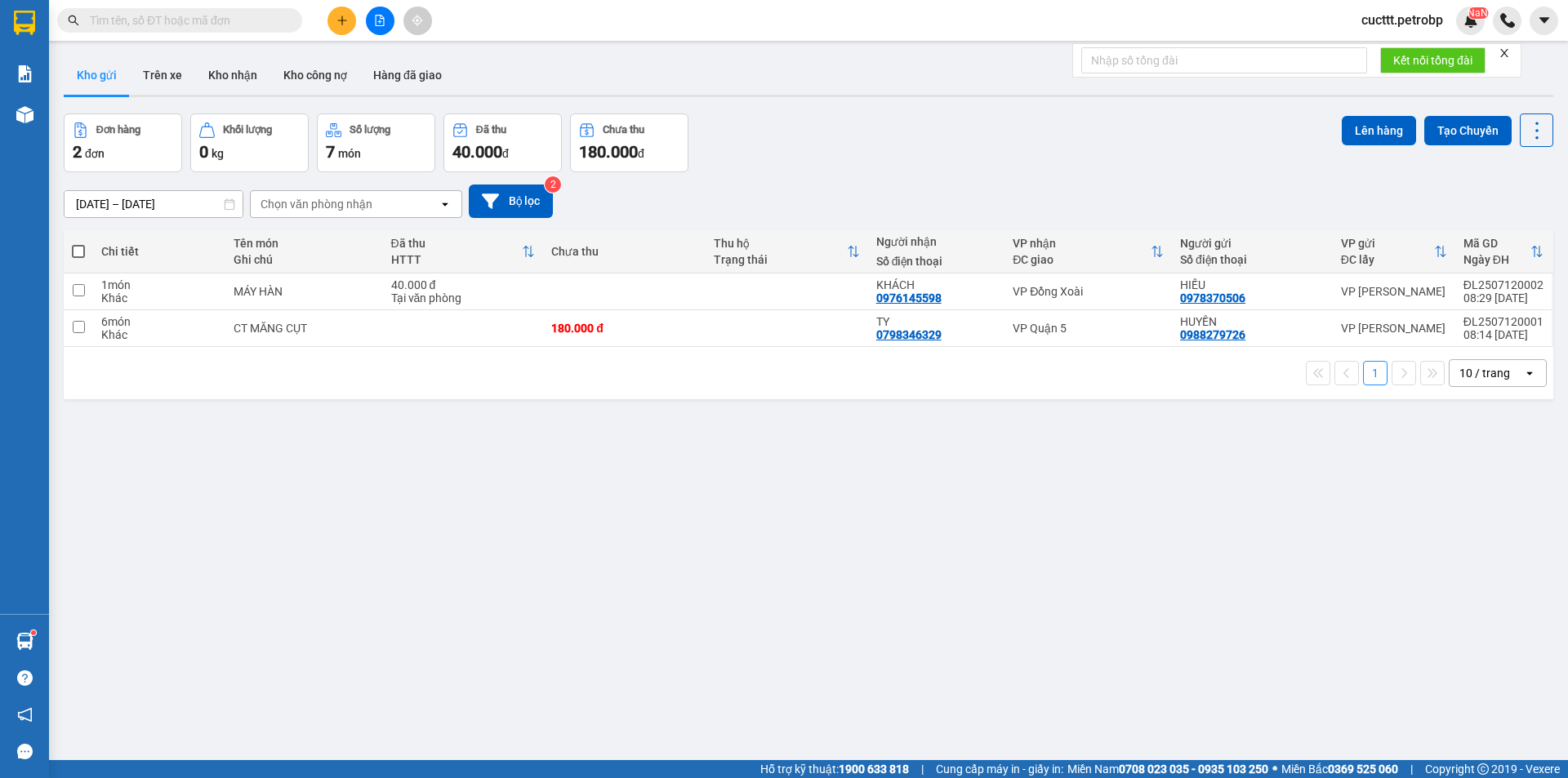click at bounding box center (186, 20) 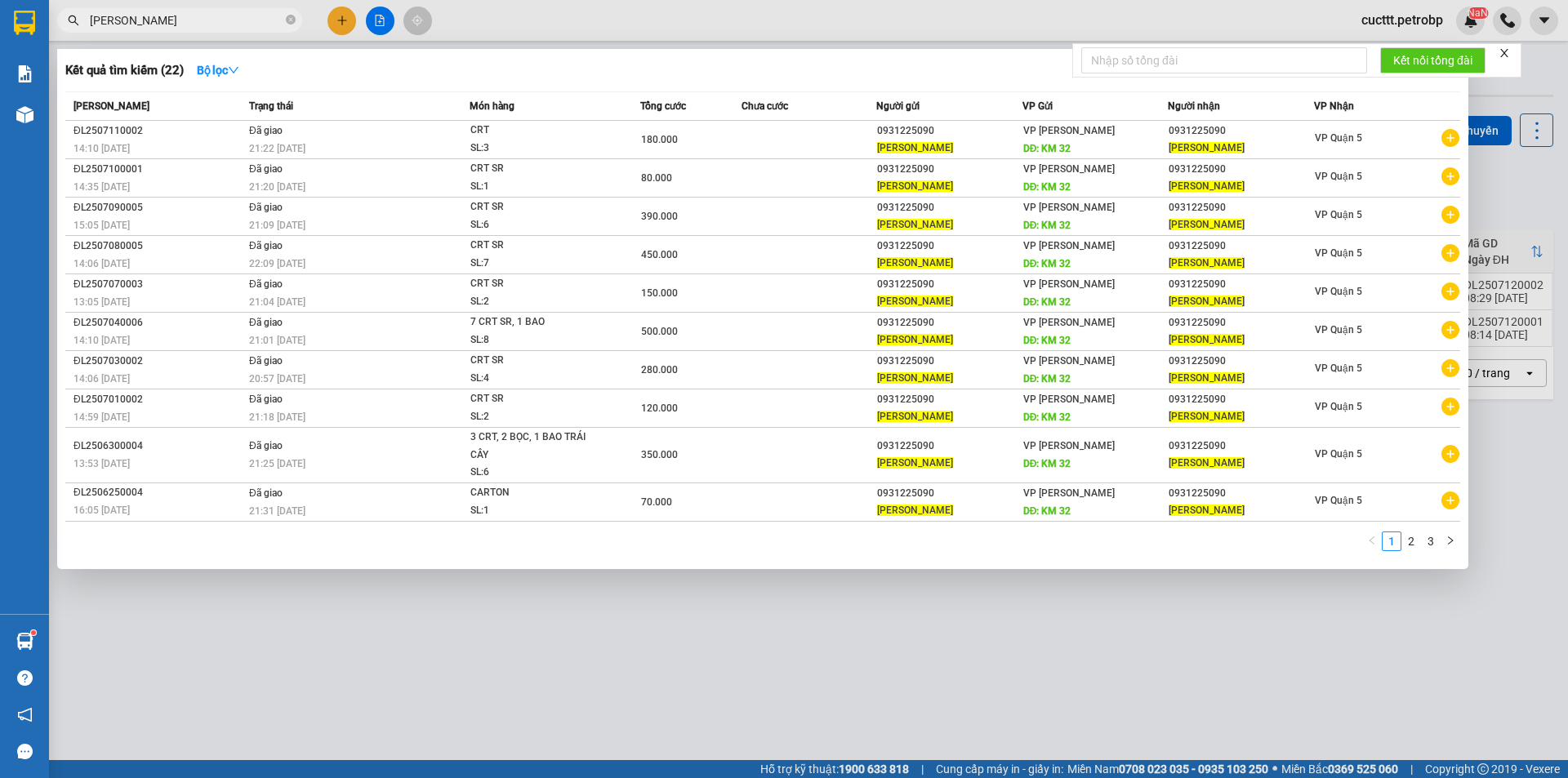 type on "[PERSON_NAME]" 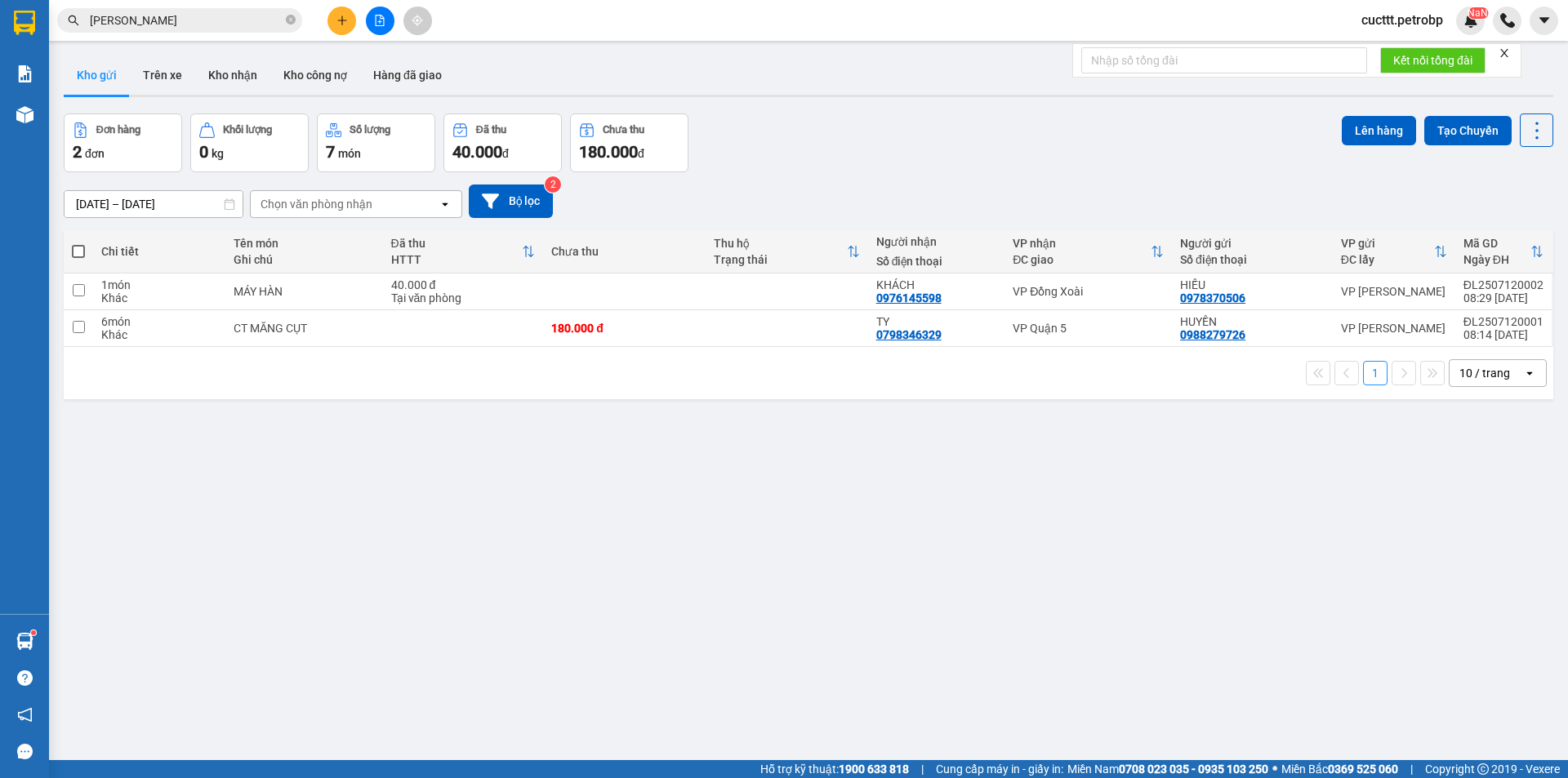 click on "Đơn hàng 2 đơn Khối lượng 0 kg Số lượng 7 món Đã thu 40.000  đ Chưa thu 180.000  đ Lên hàng Tạo Chuyến" at bounding box center [808, 143] 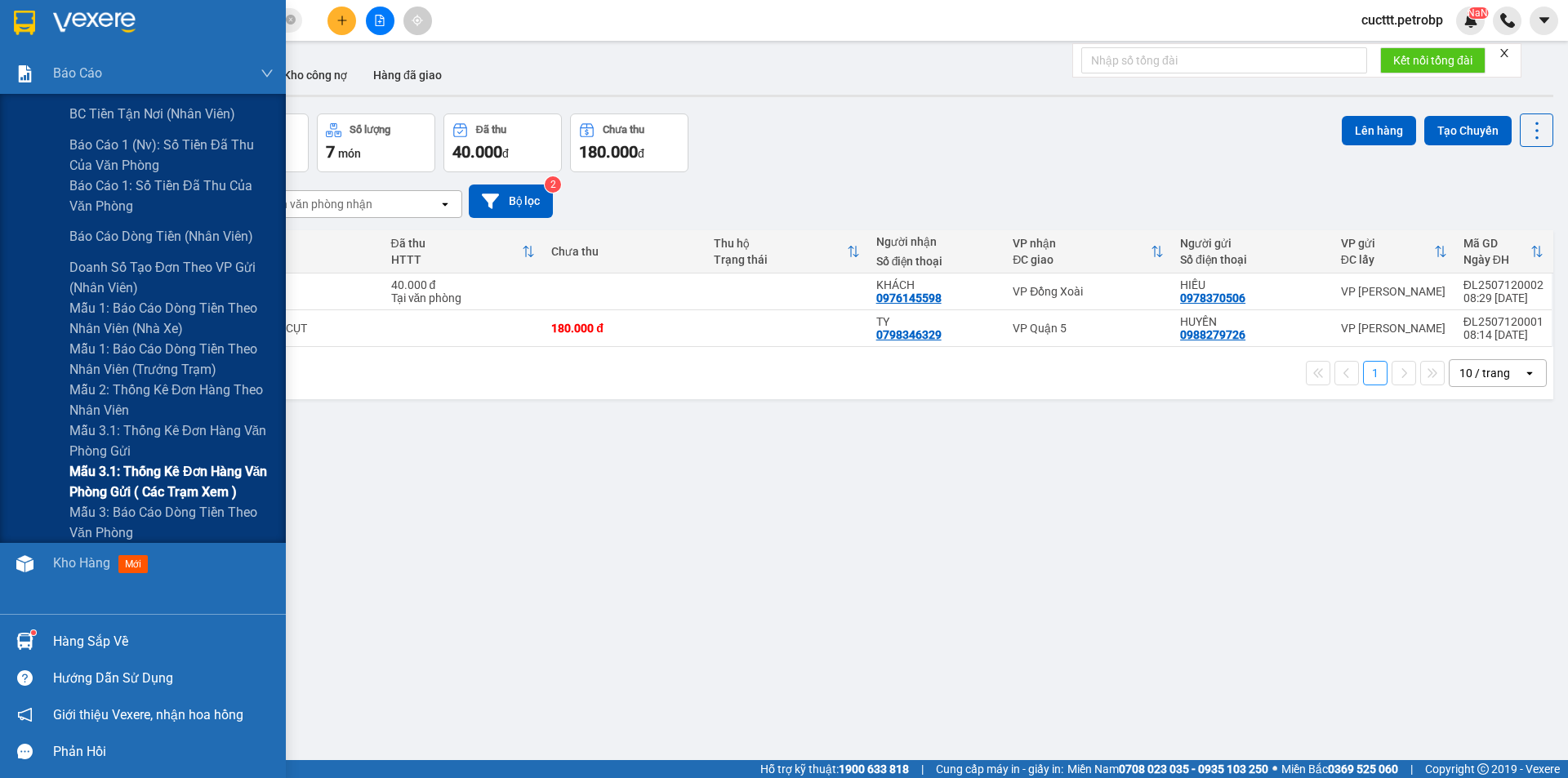 click on "Mẫu 3.1: Thống kê đơn hàng văn phòng gửi ( các trạm xem )" at bounding box center (172, 482) 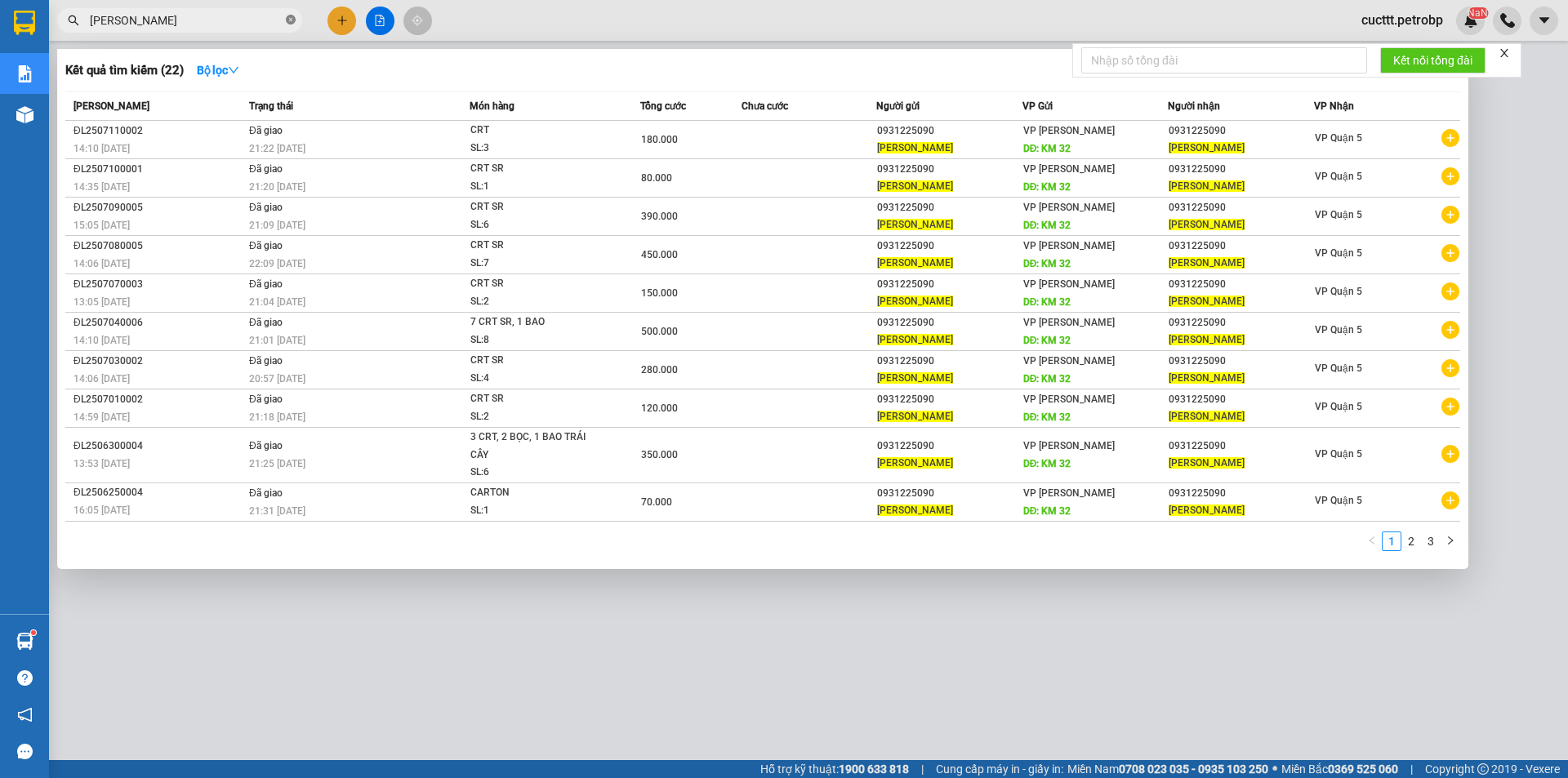 click 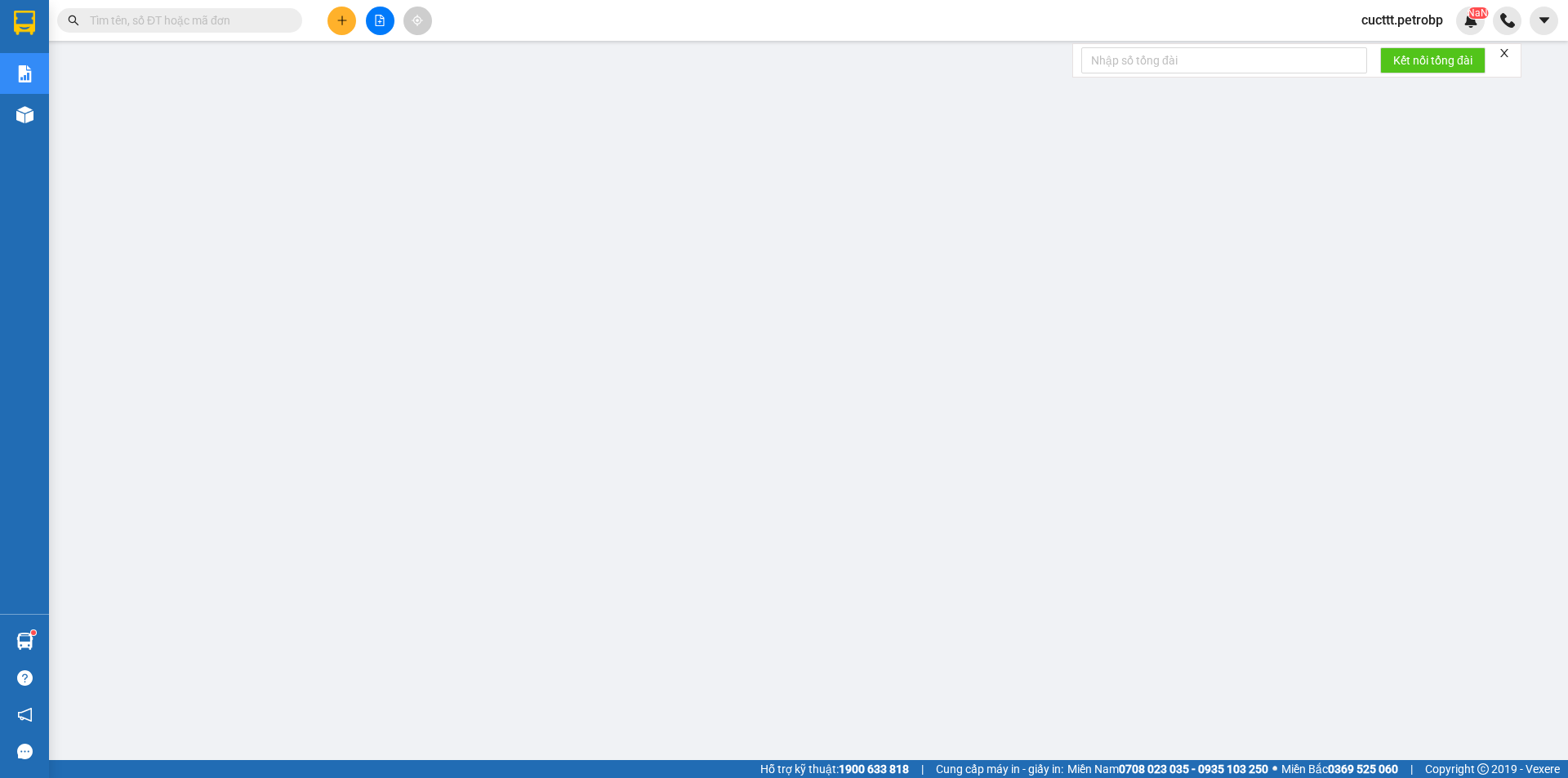 click at bounding box center [186, 20] 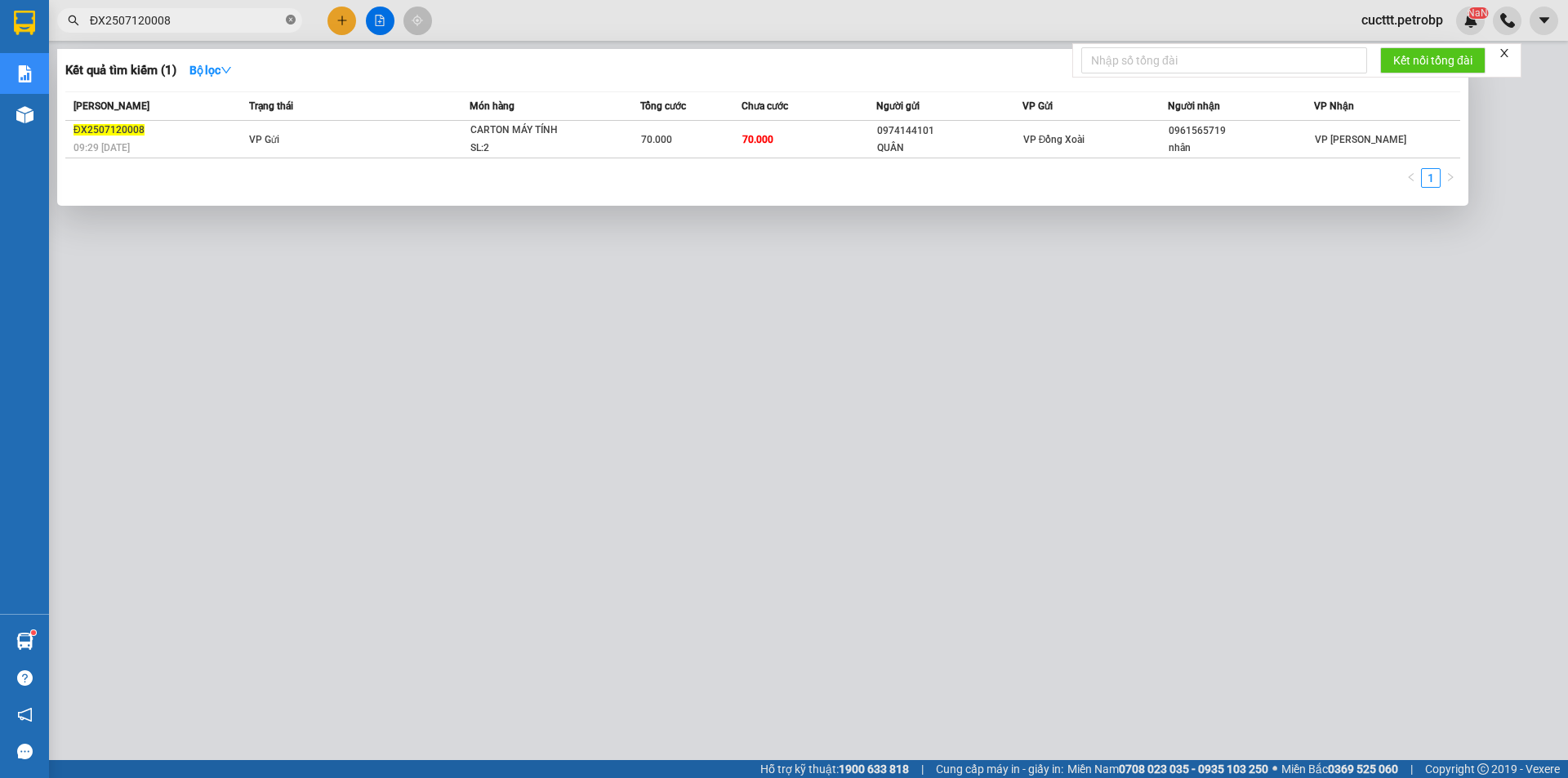 click 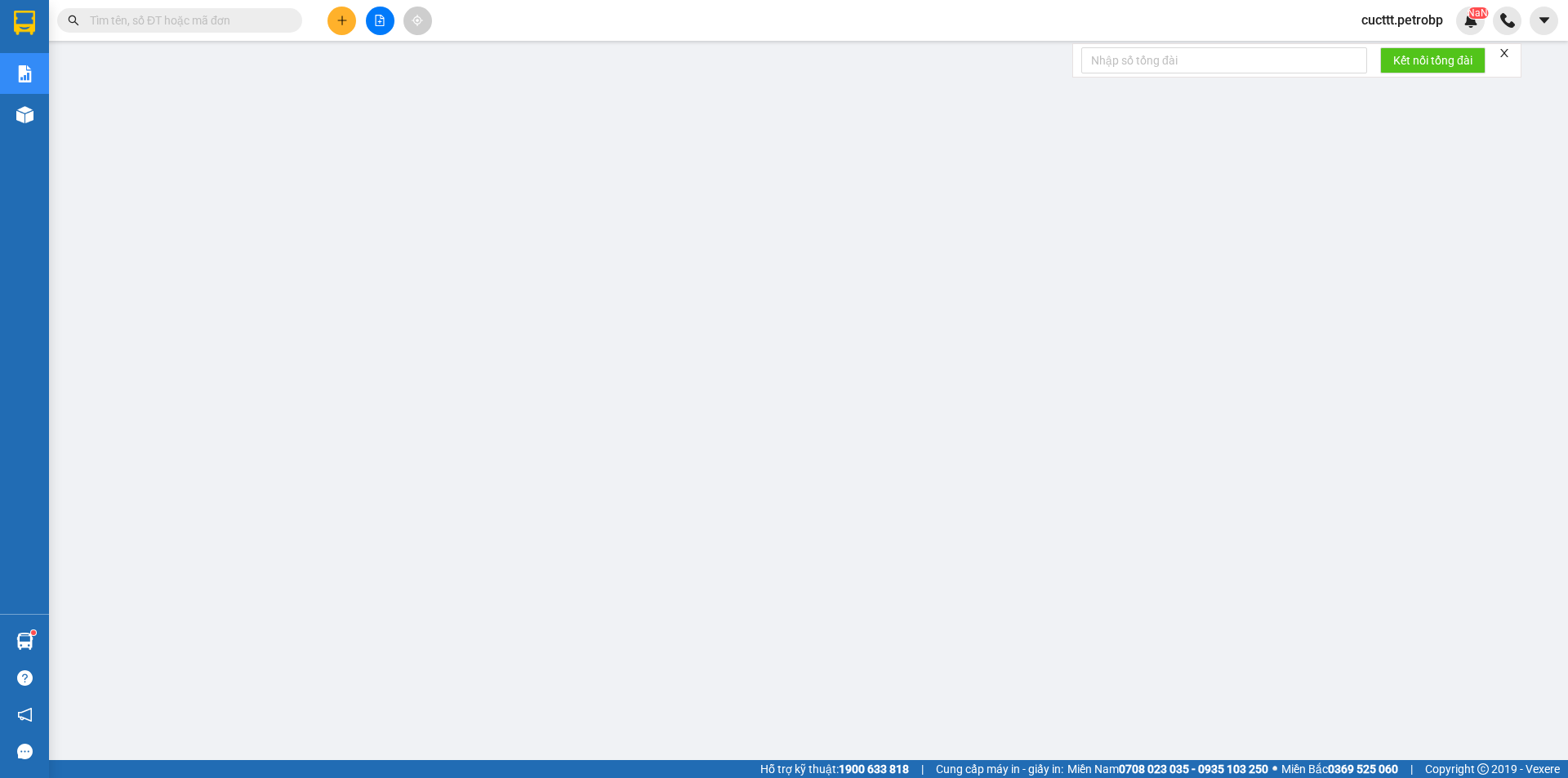 click at bounding box center [186, 20] 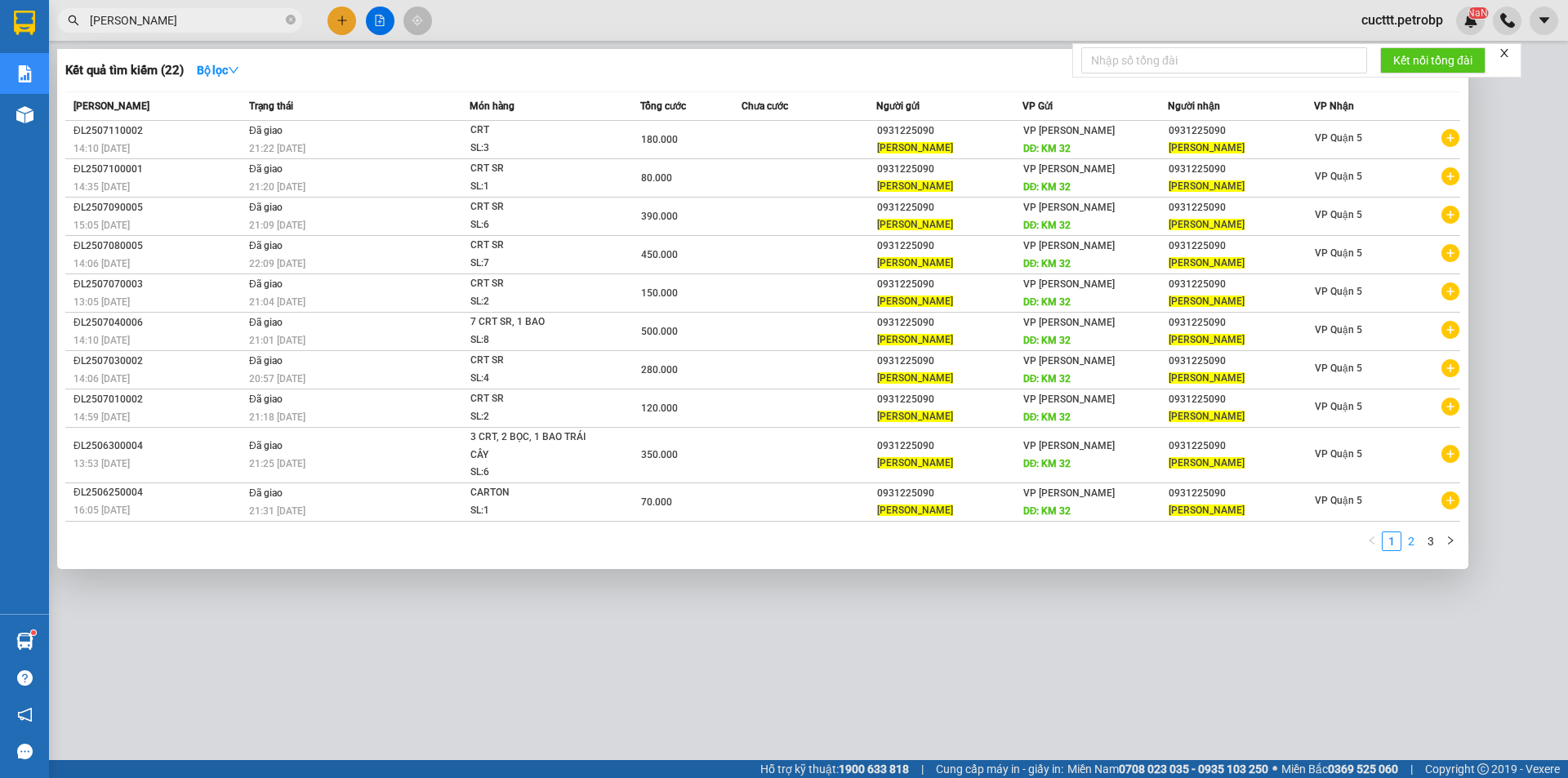 type on "[PERSON_NAME]" 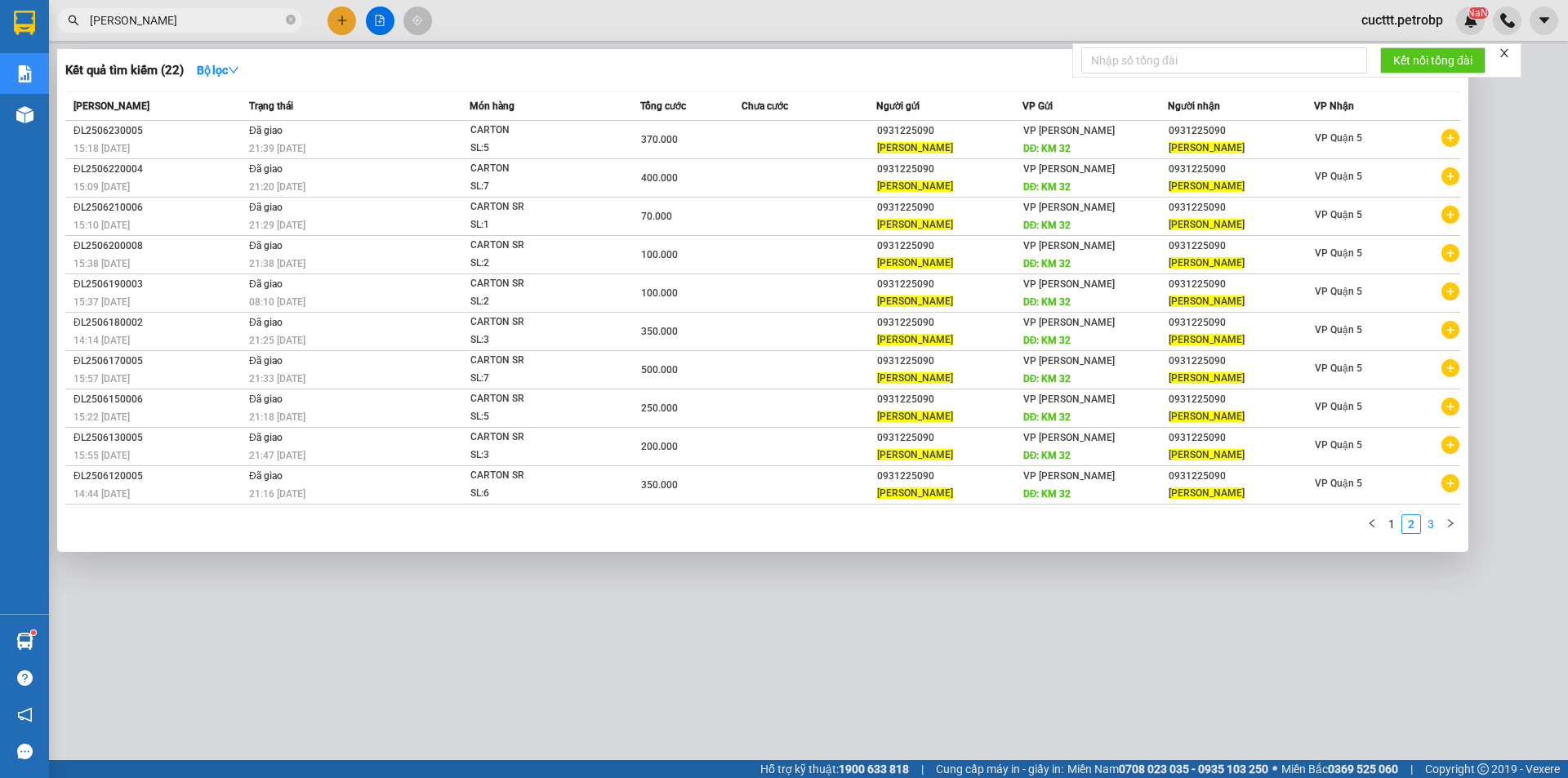 click on "3" at bounding box center (1431, 524) 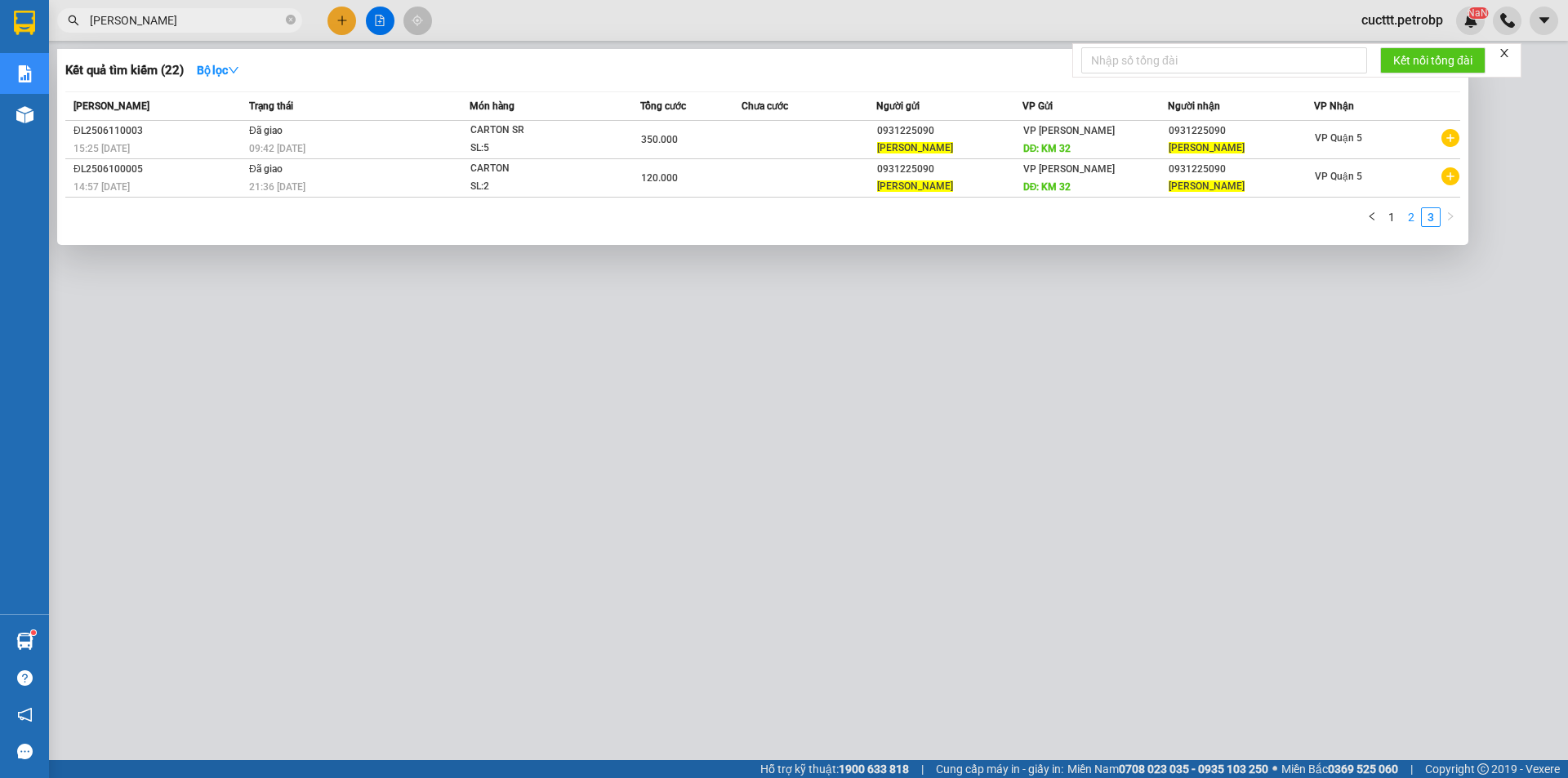 click on "2" at bounding box center (1411, 217) 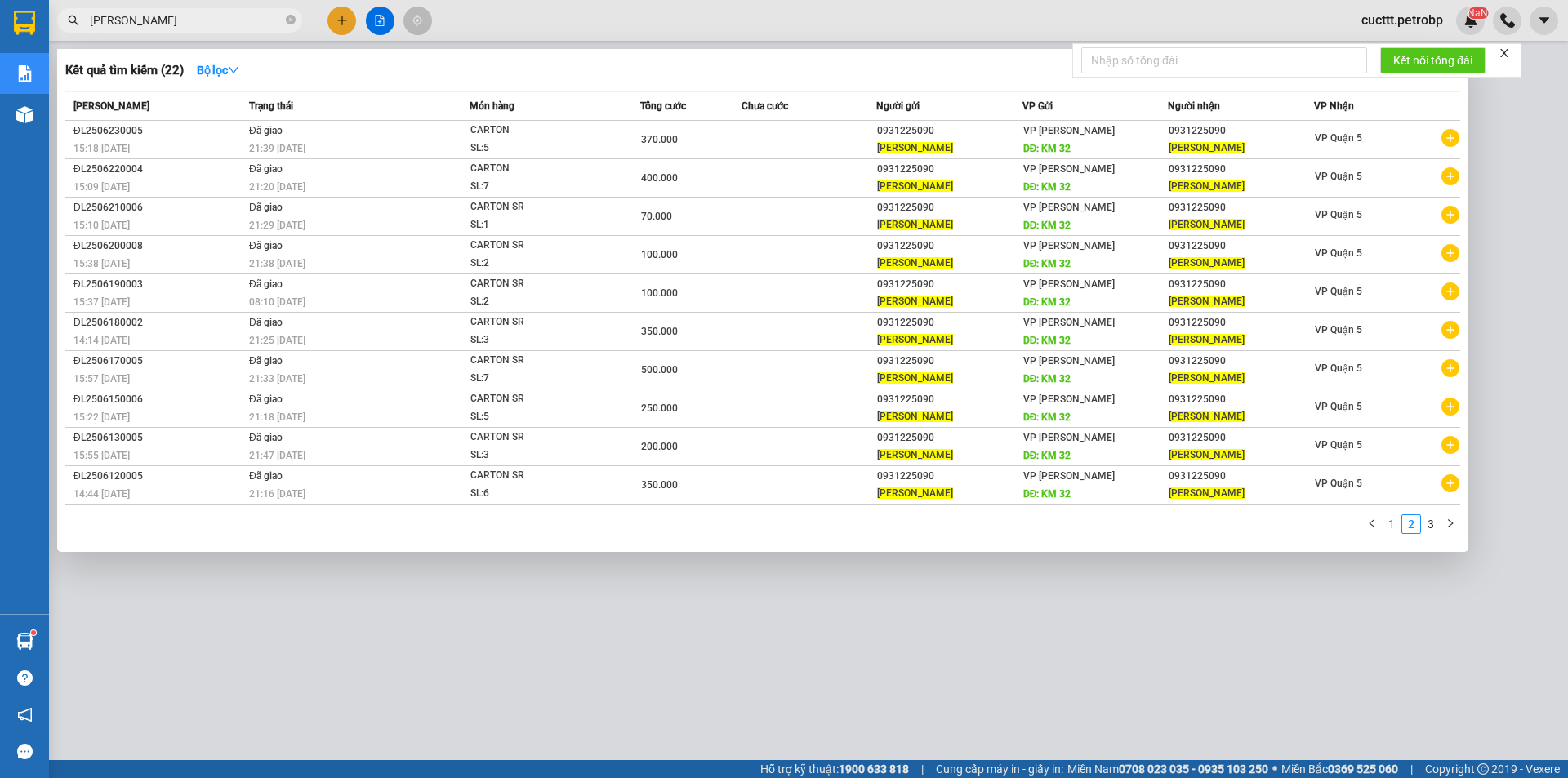 click on "1" at bounding box center (1392, 524) 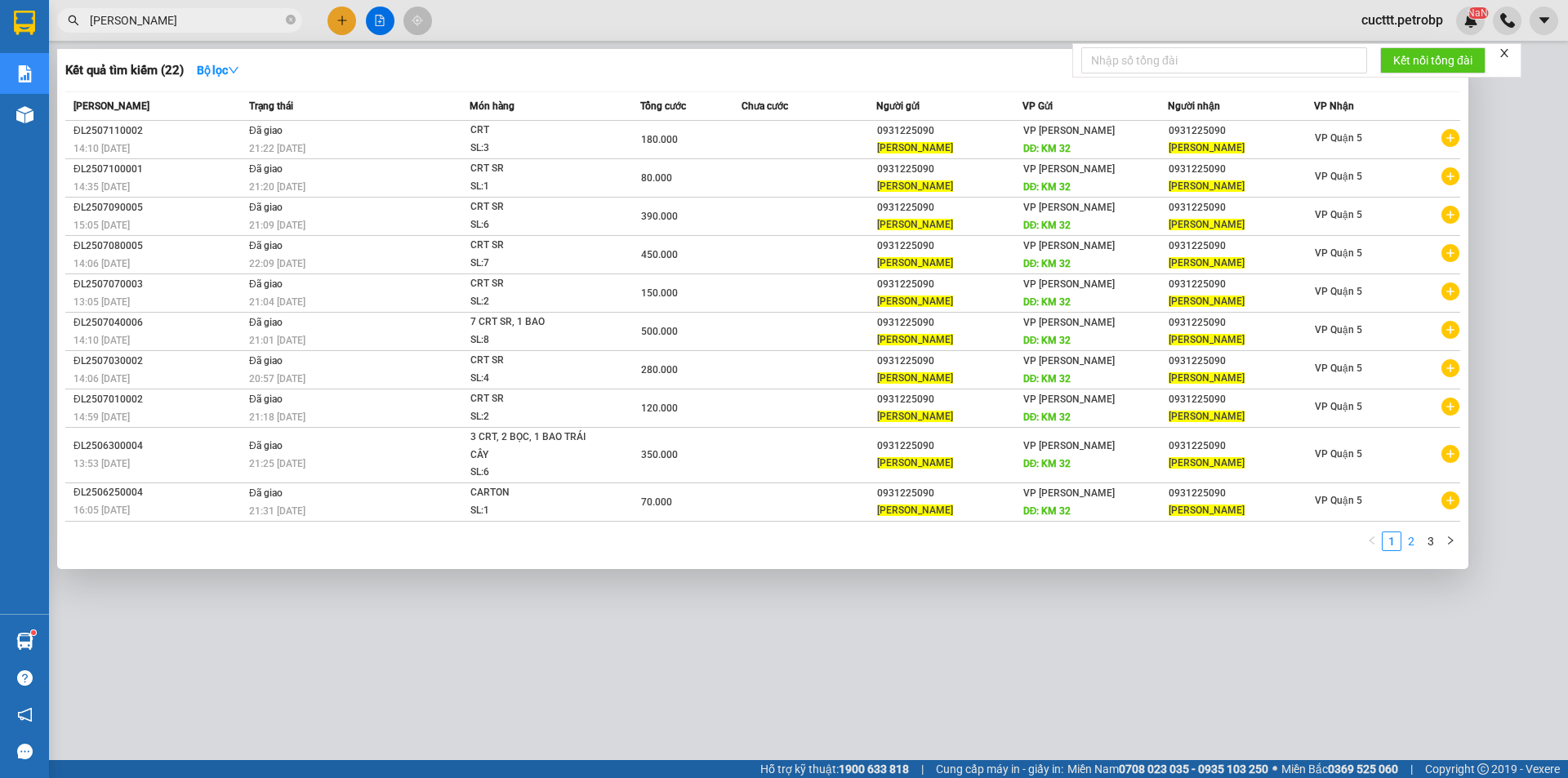 click on "2" at bounding box center (1411, 541) 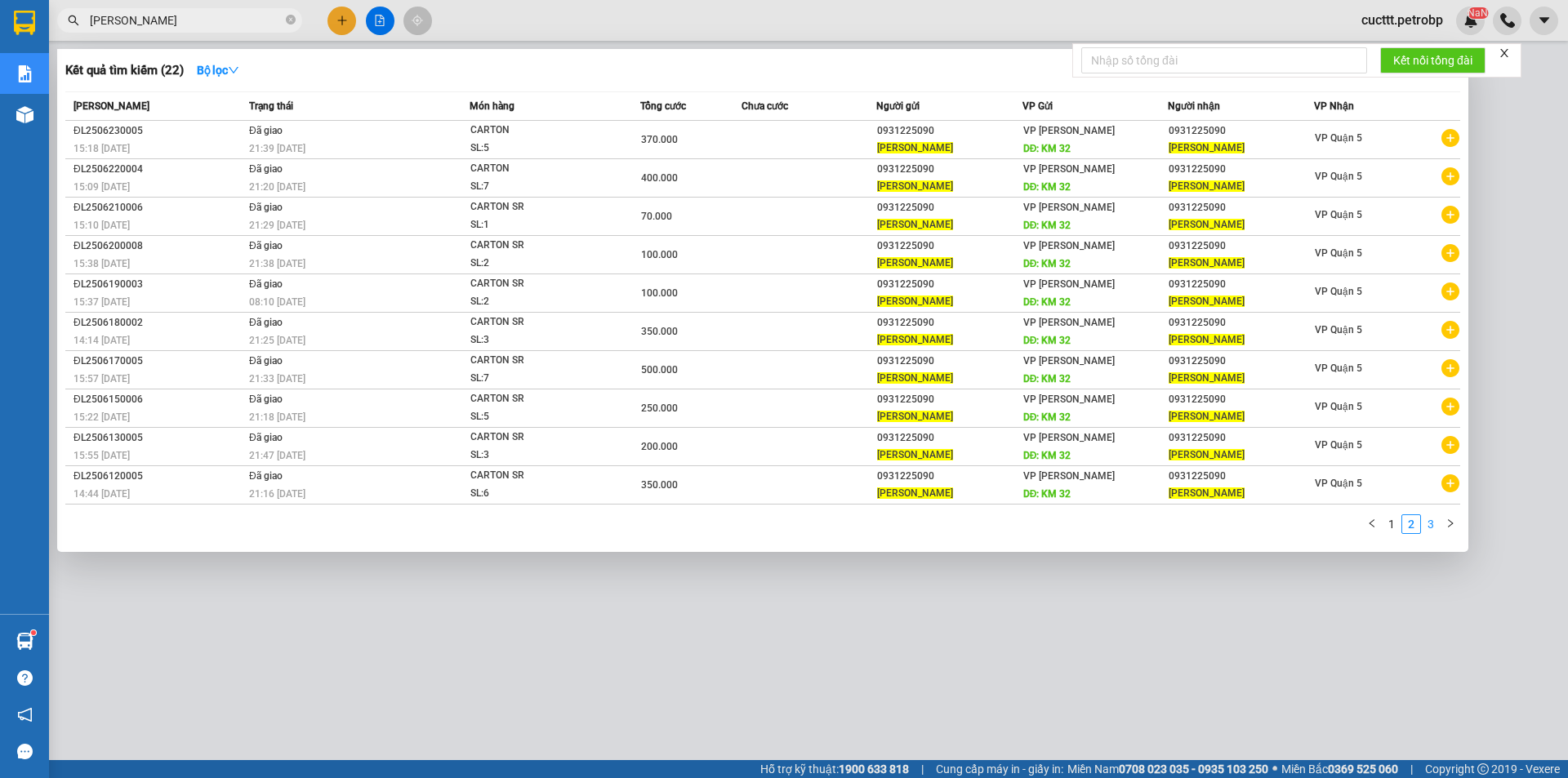click on "3" at bounding box center [1431, 524] 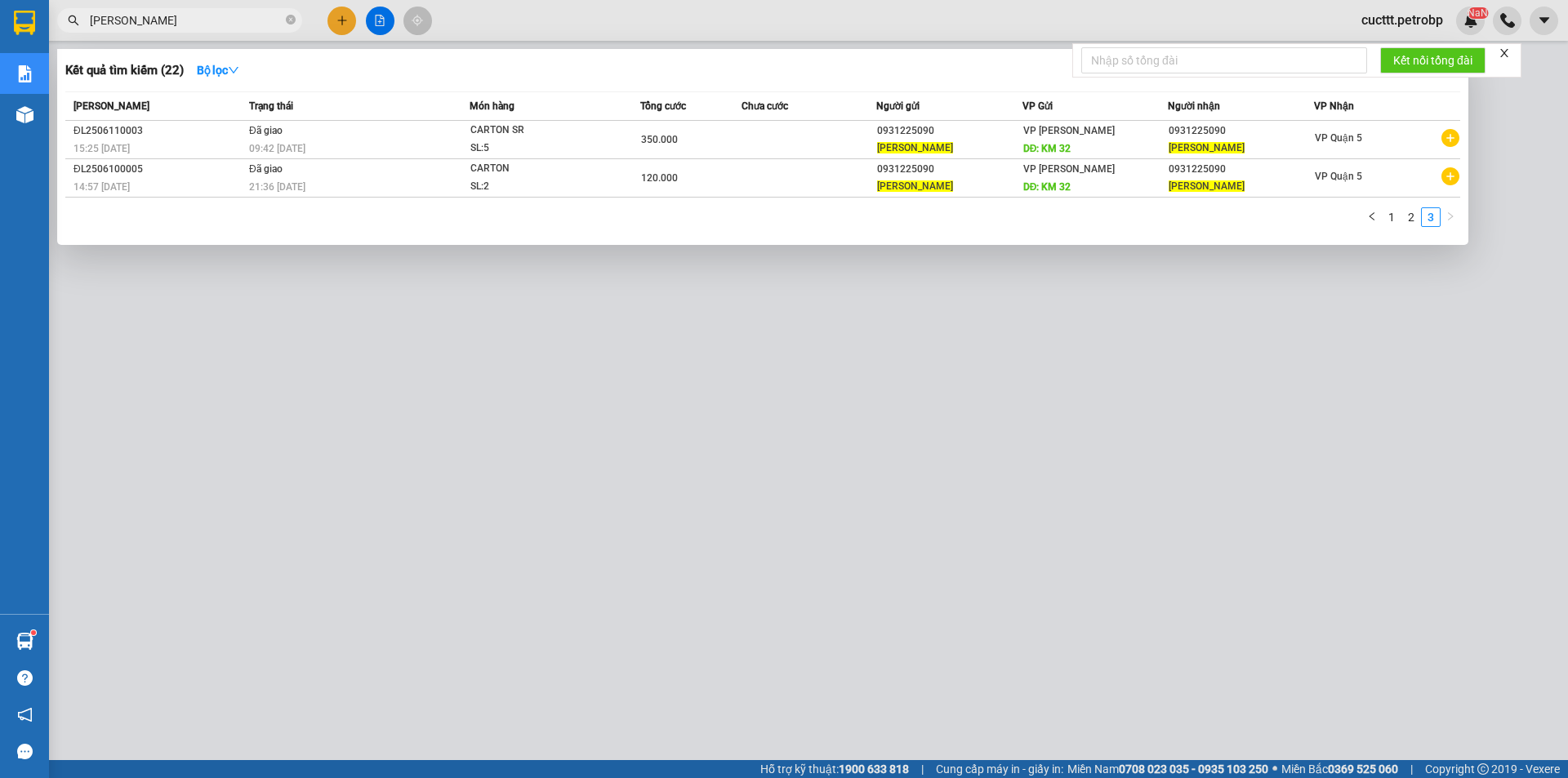 click at bounding box center [784, 389] 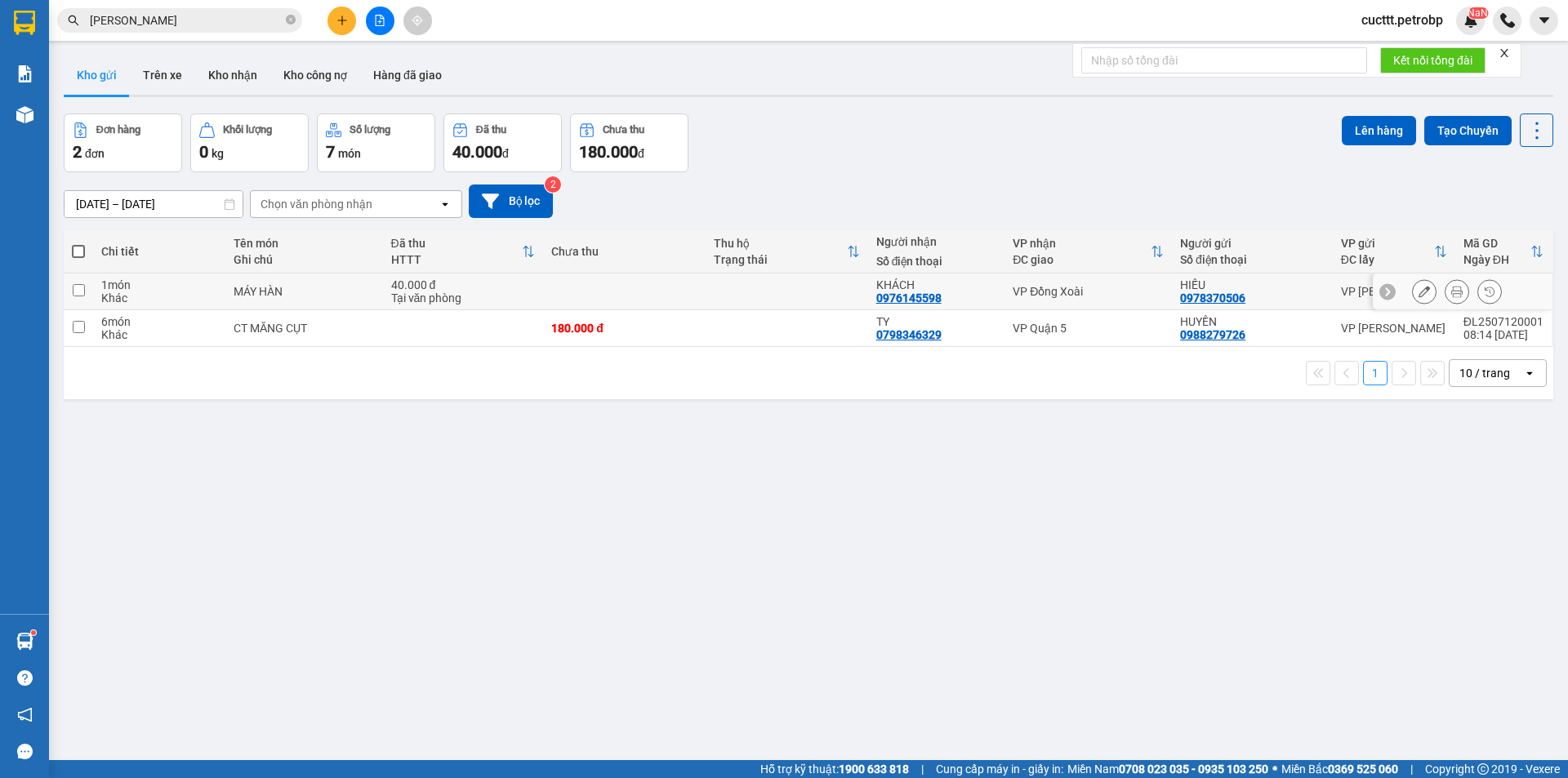 click at bounding box center [624, 291] 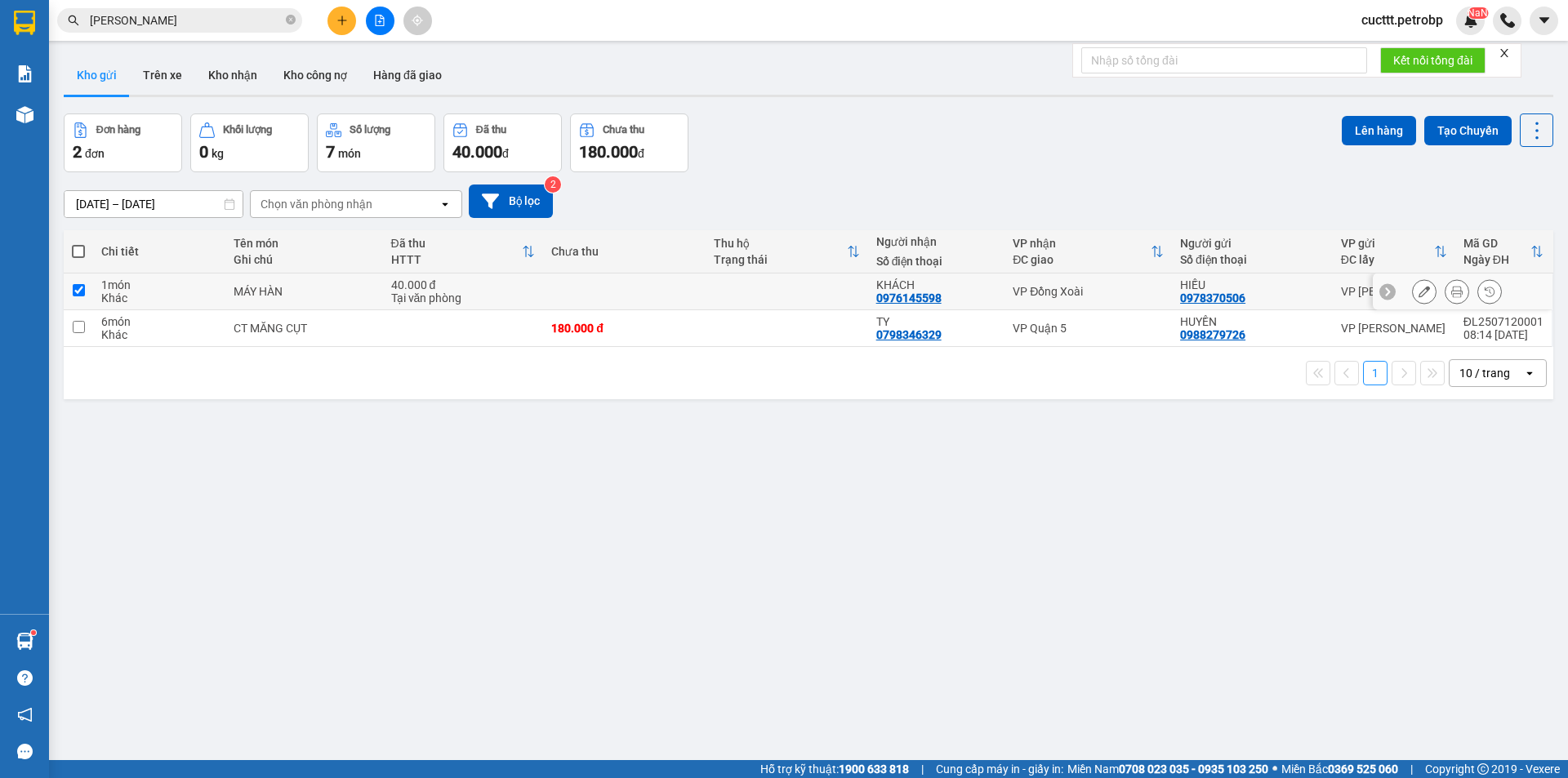 checkbox on "true" 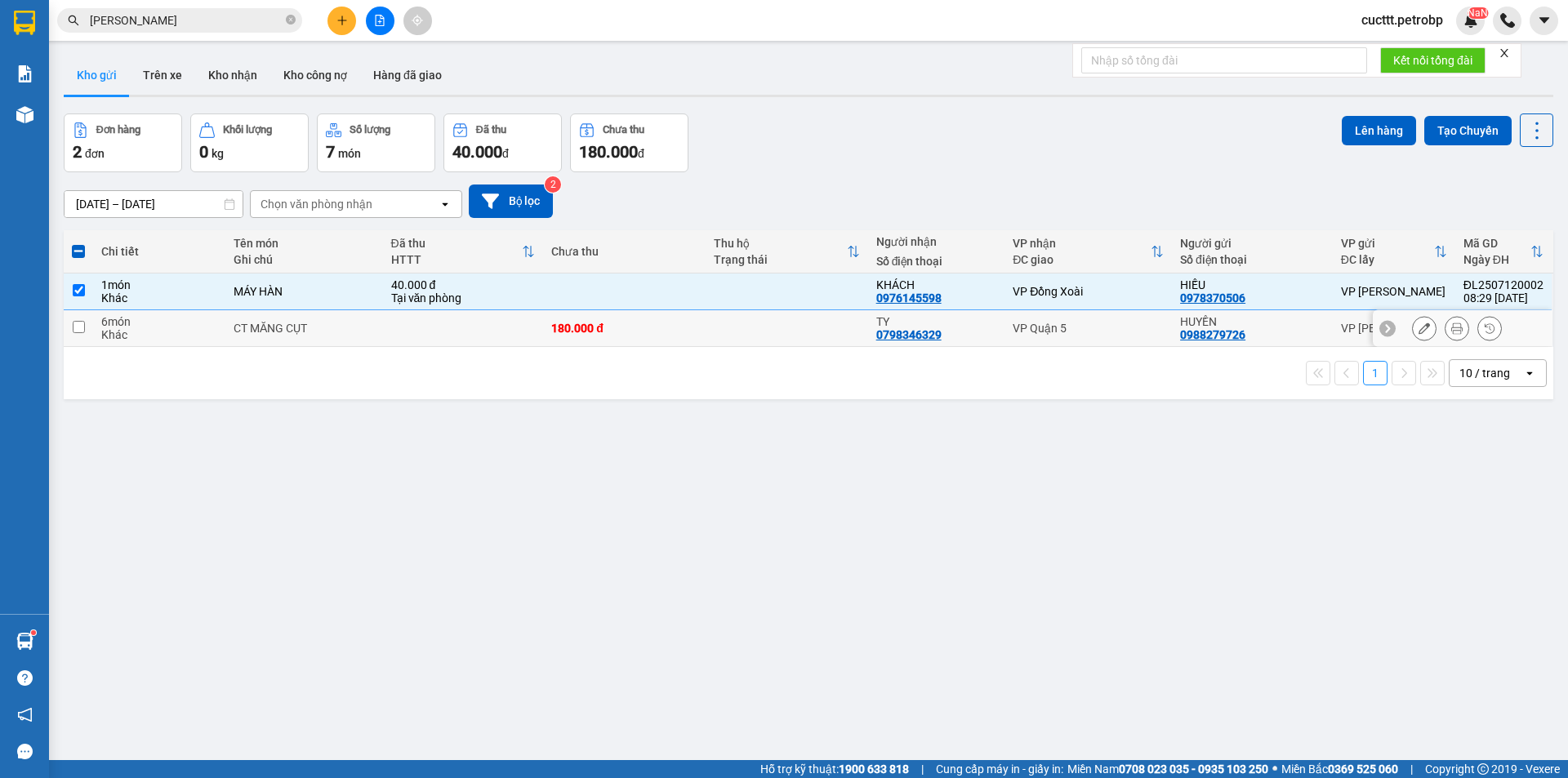 click on "180.000 đ" at bounding box center [624, 328] 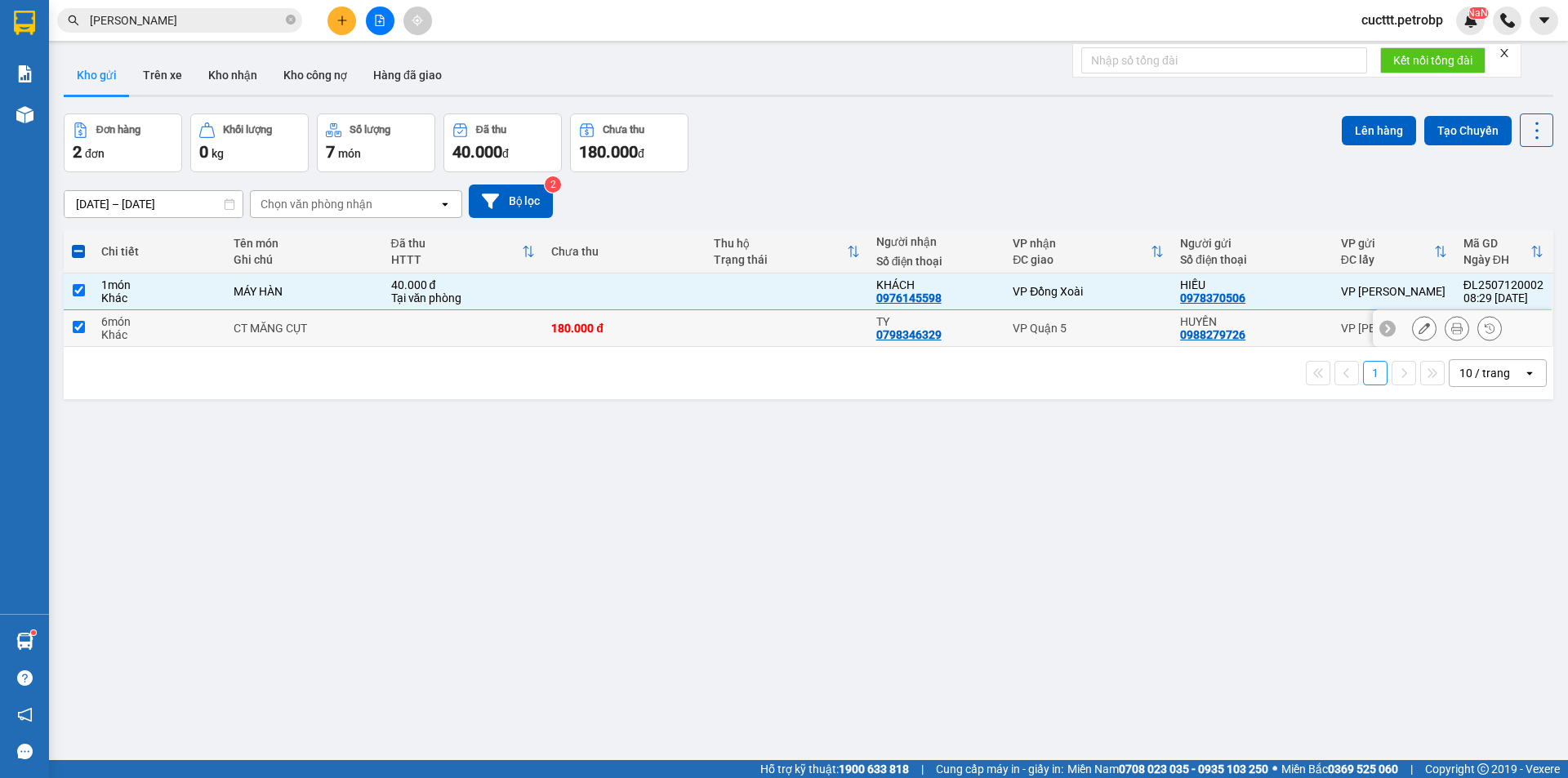 checkbox on "true" 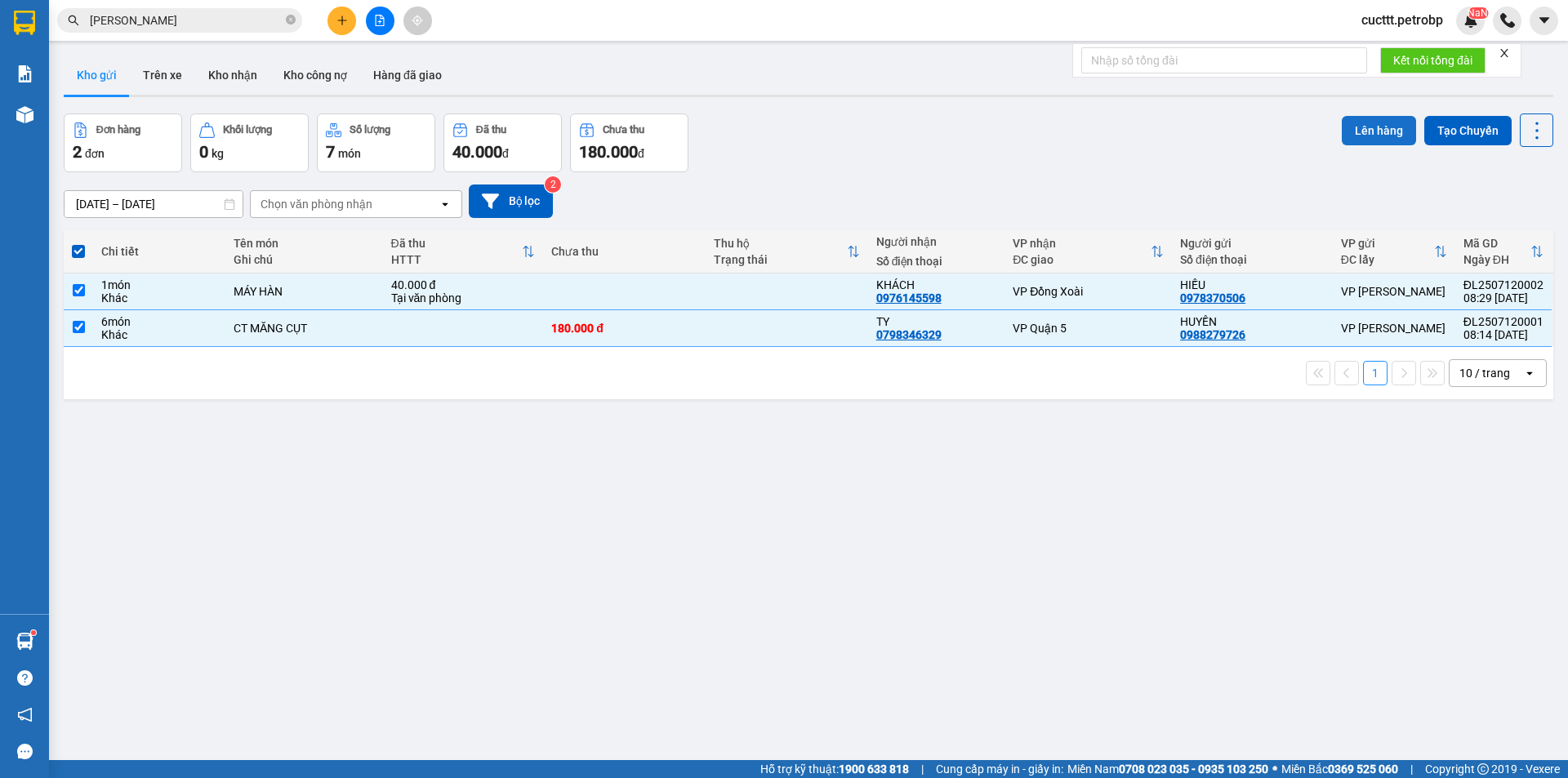 click on "Lên hàng" at bounding box center [1379, 131] 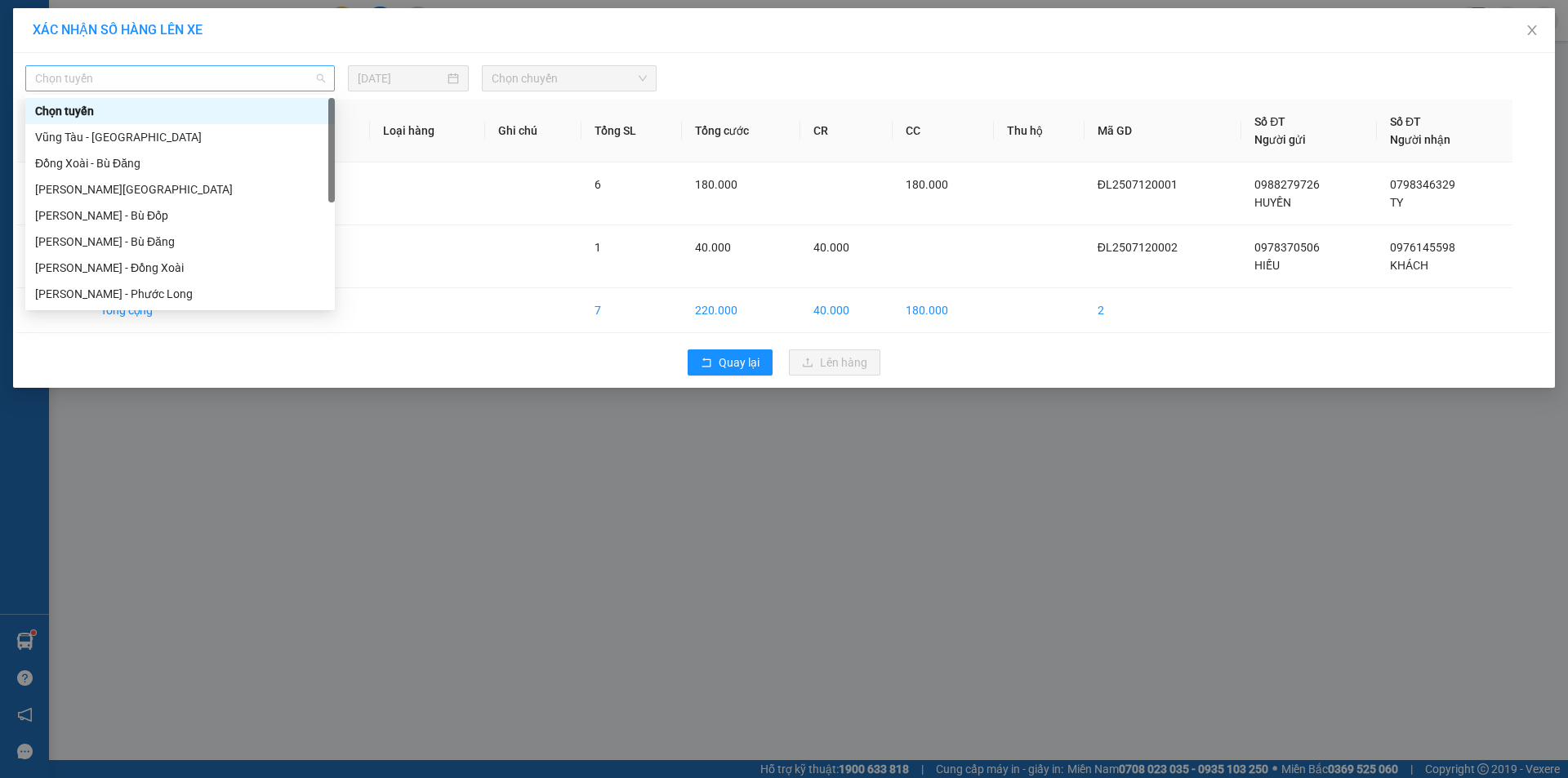 click on "Chọn tuyến" at bounding box center [180, 78] 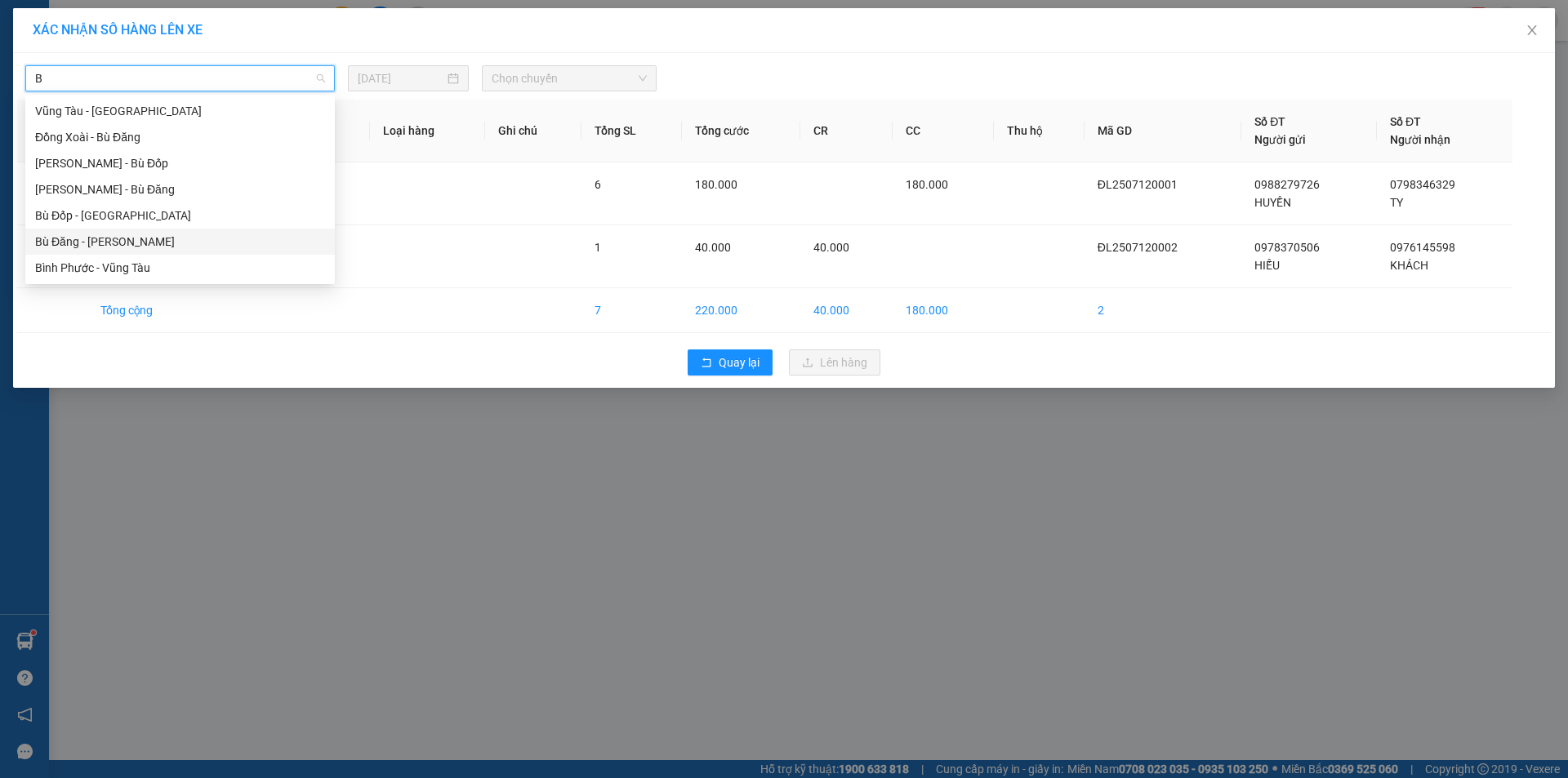 click on "Bù Đăng - [PERSON_NAME]" at bounding box center (180, 242) 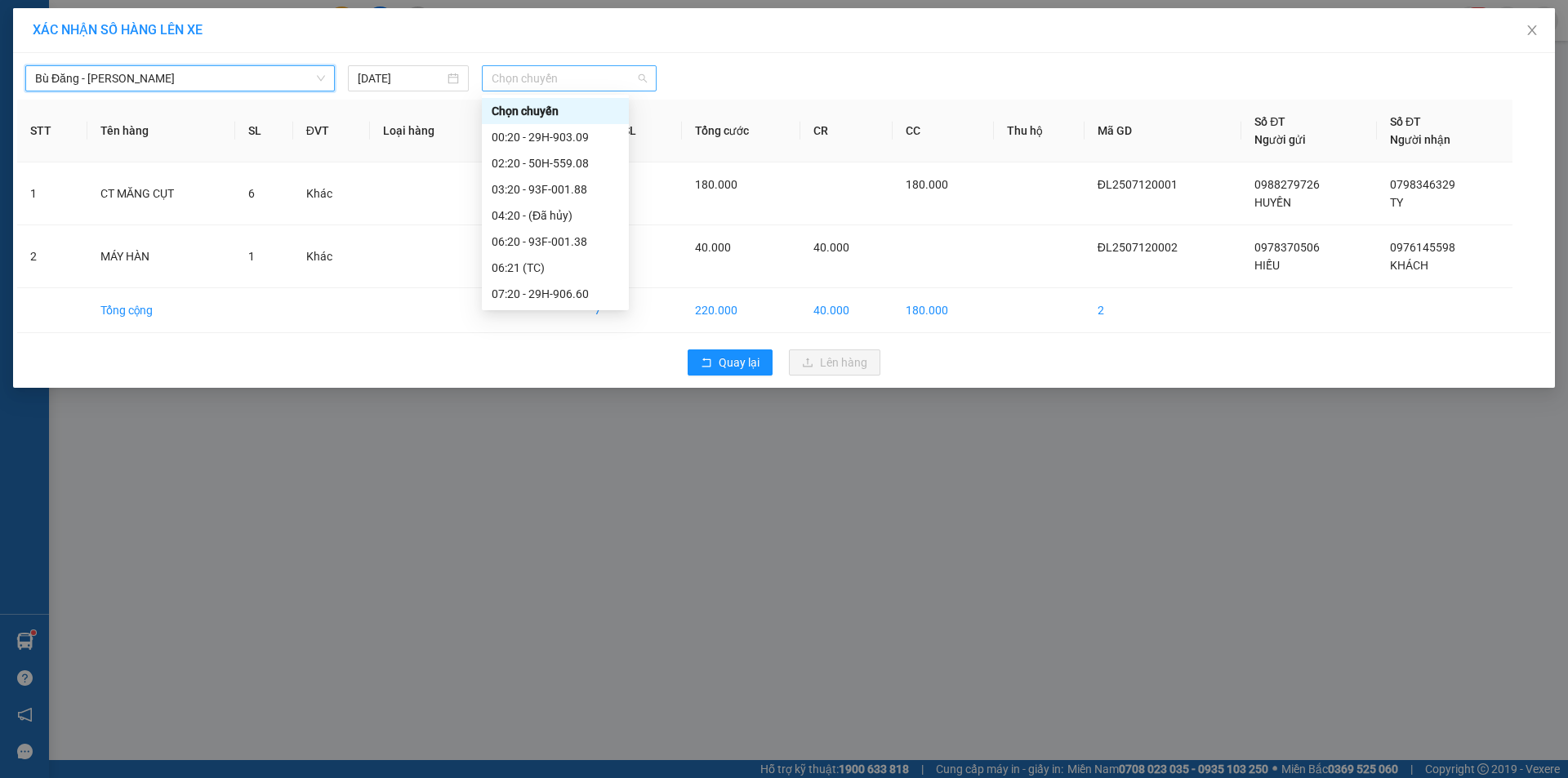 click on "Chọn chuyến" at bounding box center (569, 78) 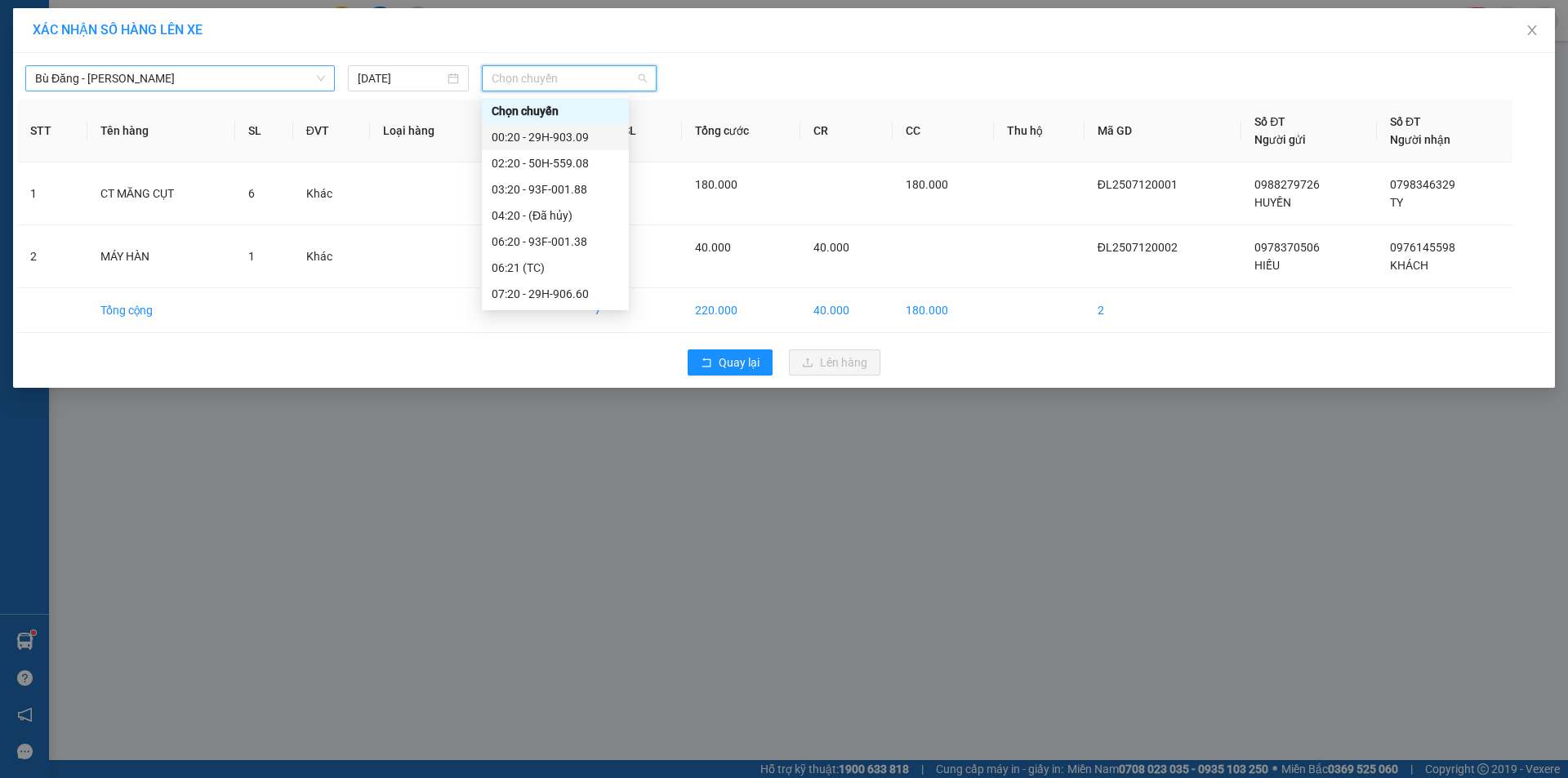scroll, scrollTop: 209, scrollLeft: 0, axis: vertical 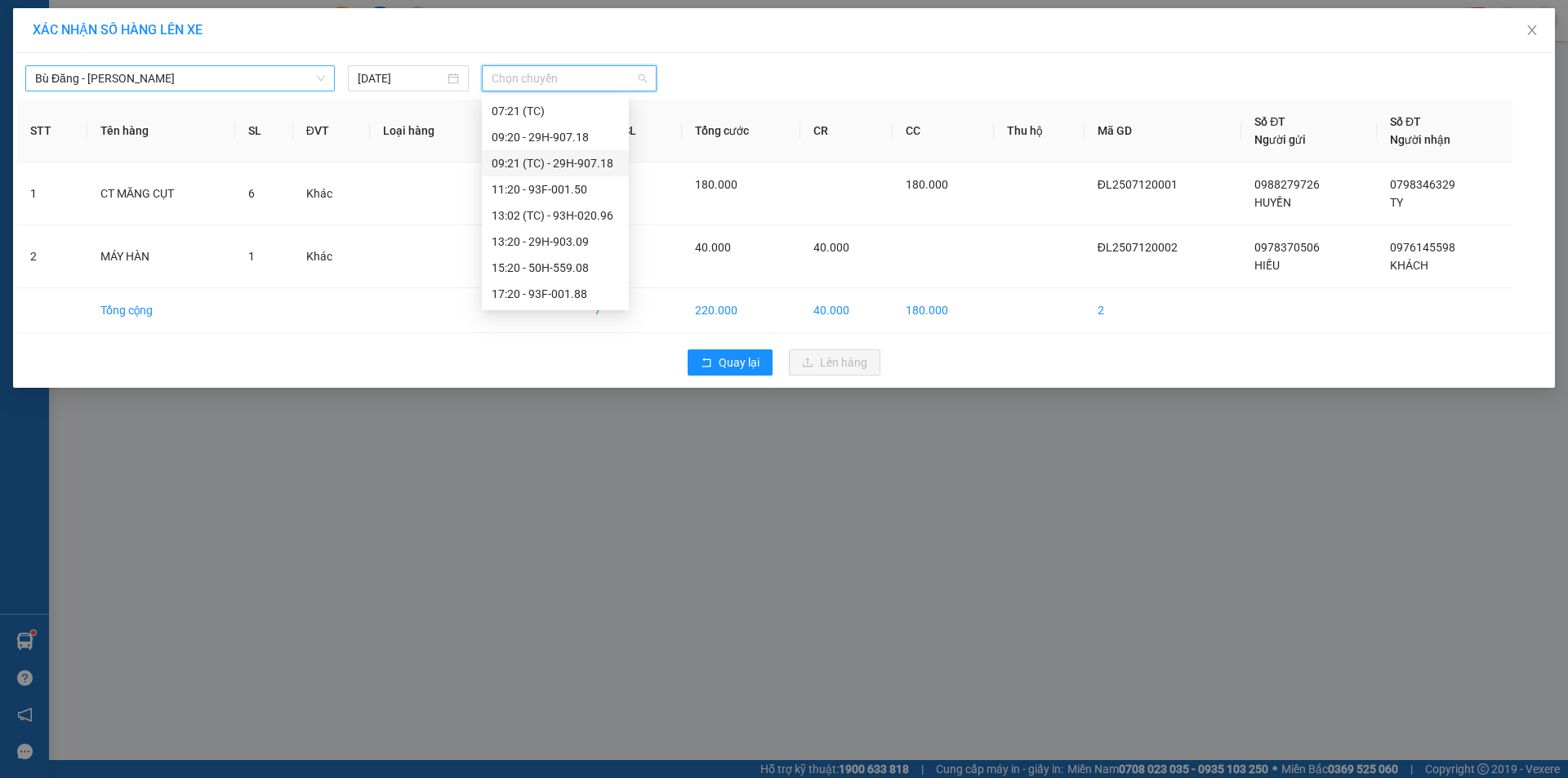 click on "09:21   (TC)   - 29H-907.18" at bounding box center [555, 163] 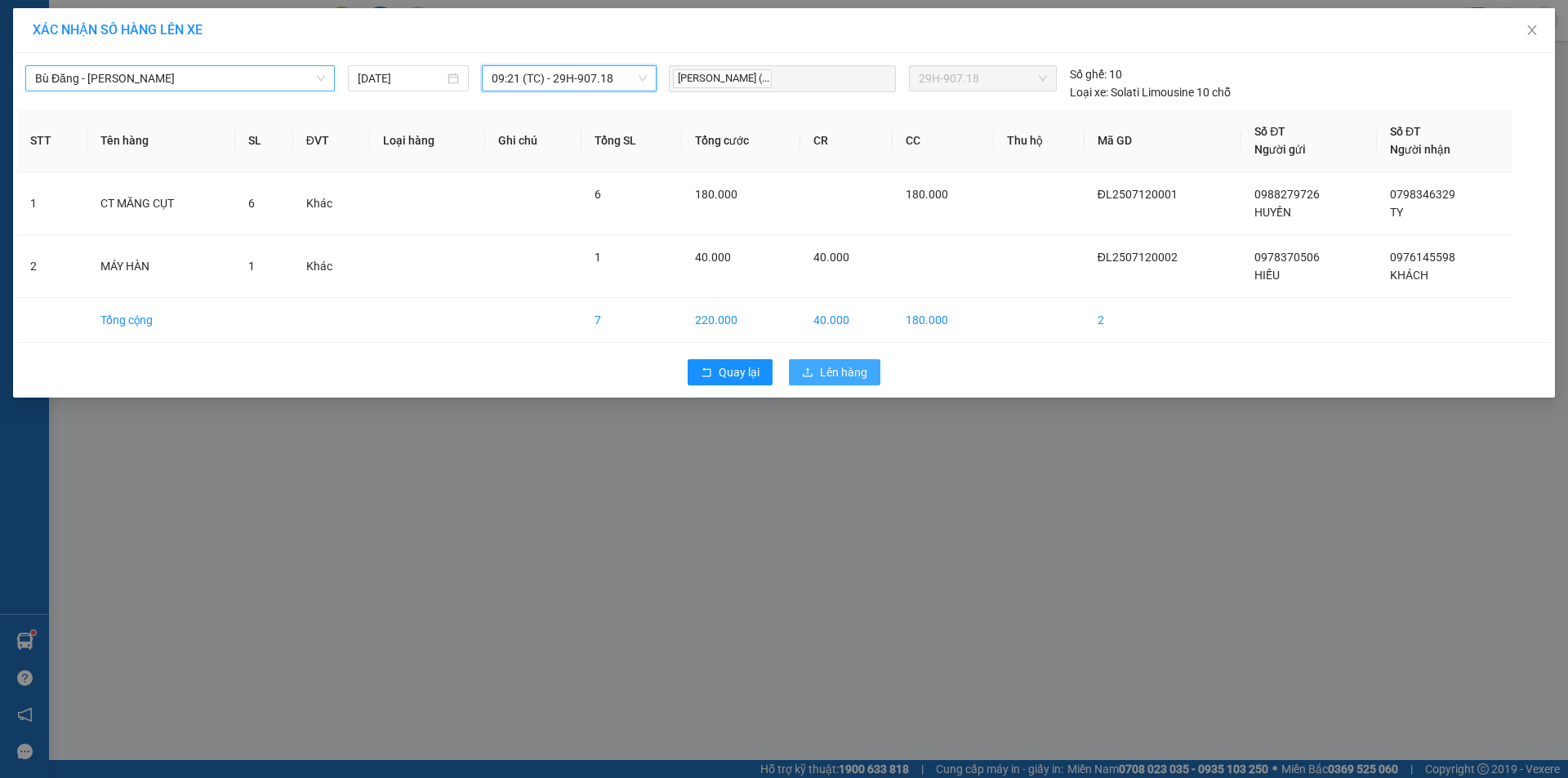 click on "Lên hàng" at bounding box center (844, 372) 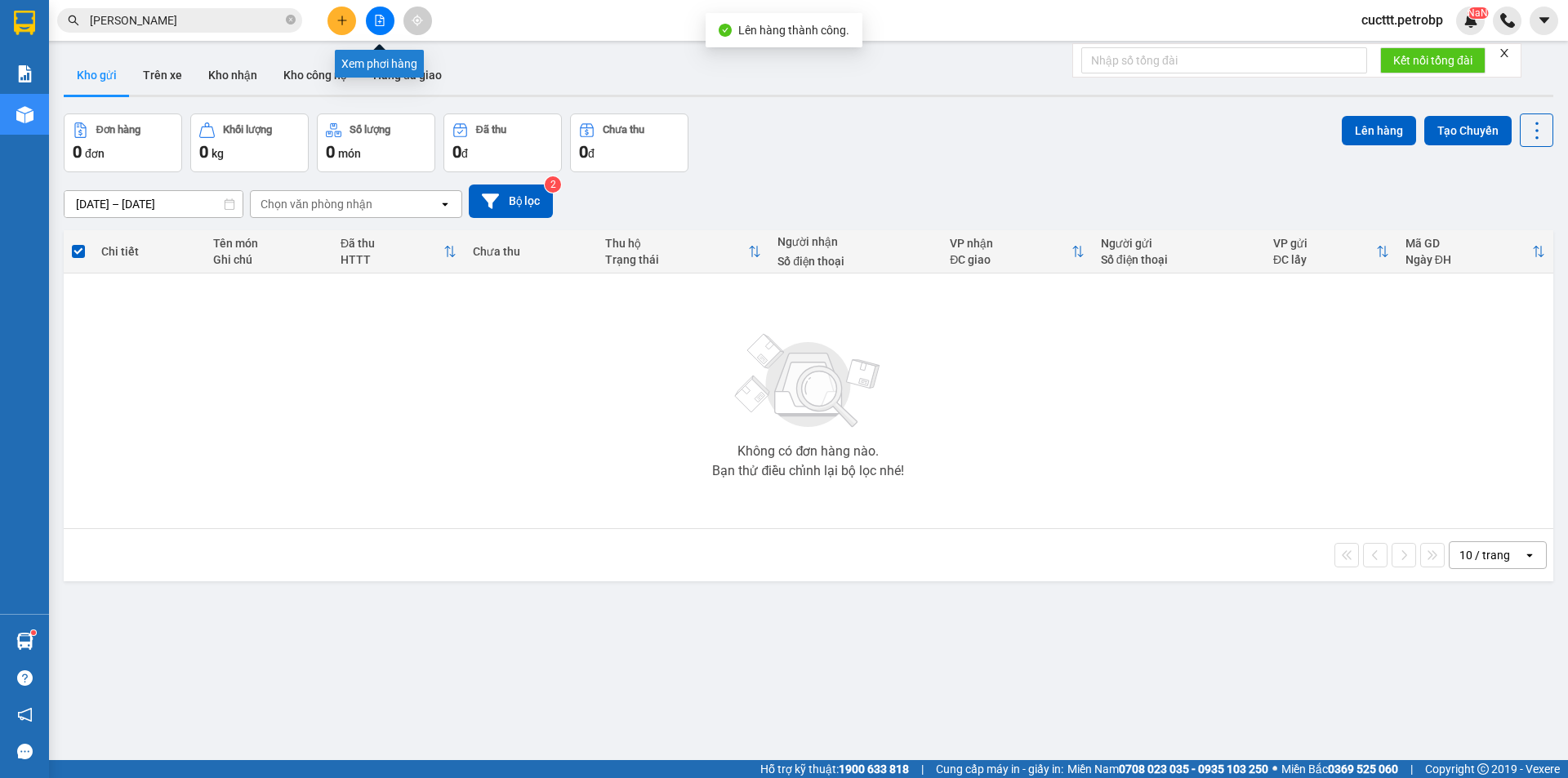 click 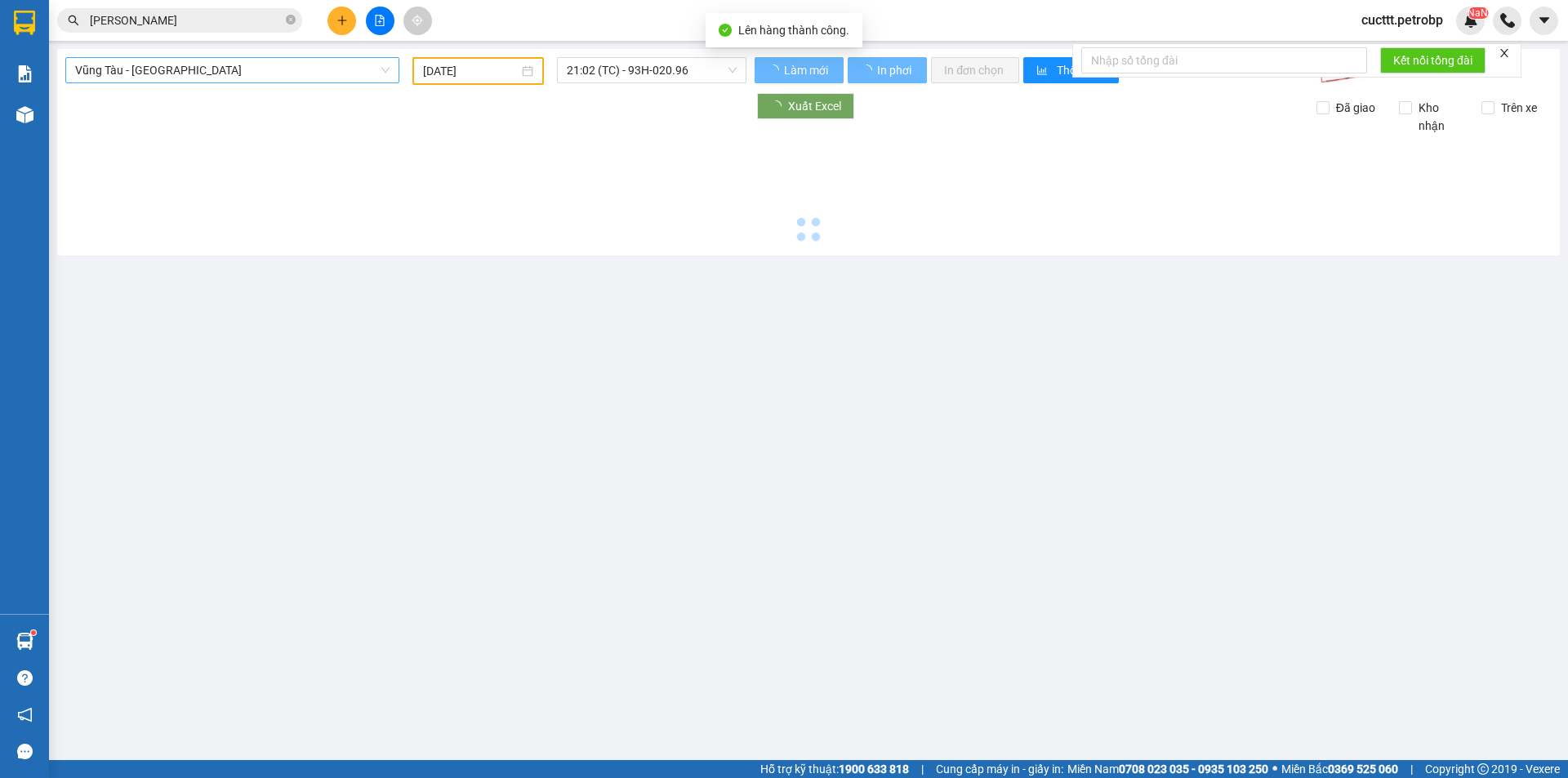 type on "[DATE]" 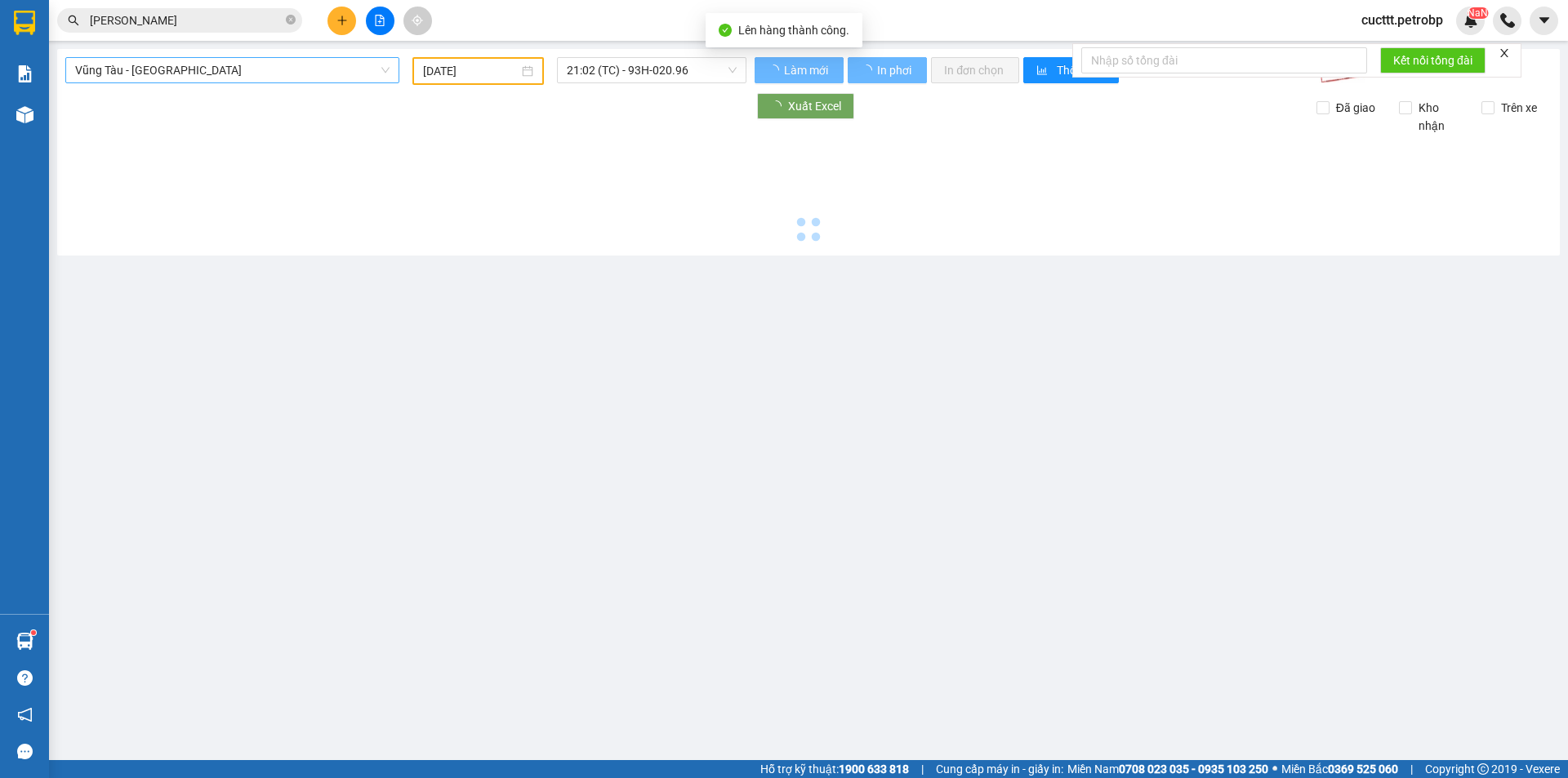 click on "Vũng Tàu - [GEOGRAPHIC_DATA]" at bounding box center [232, 70] 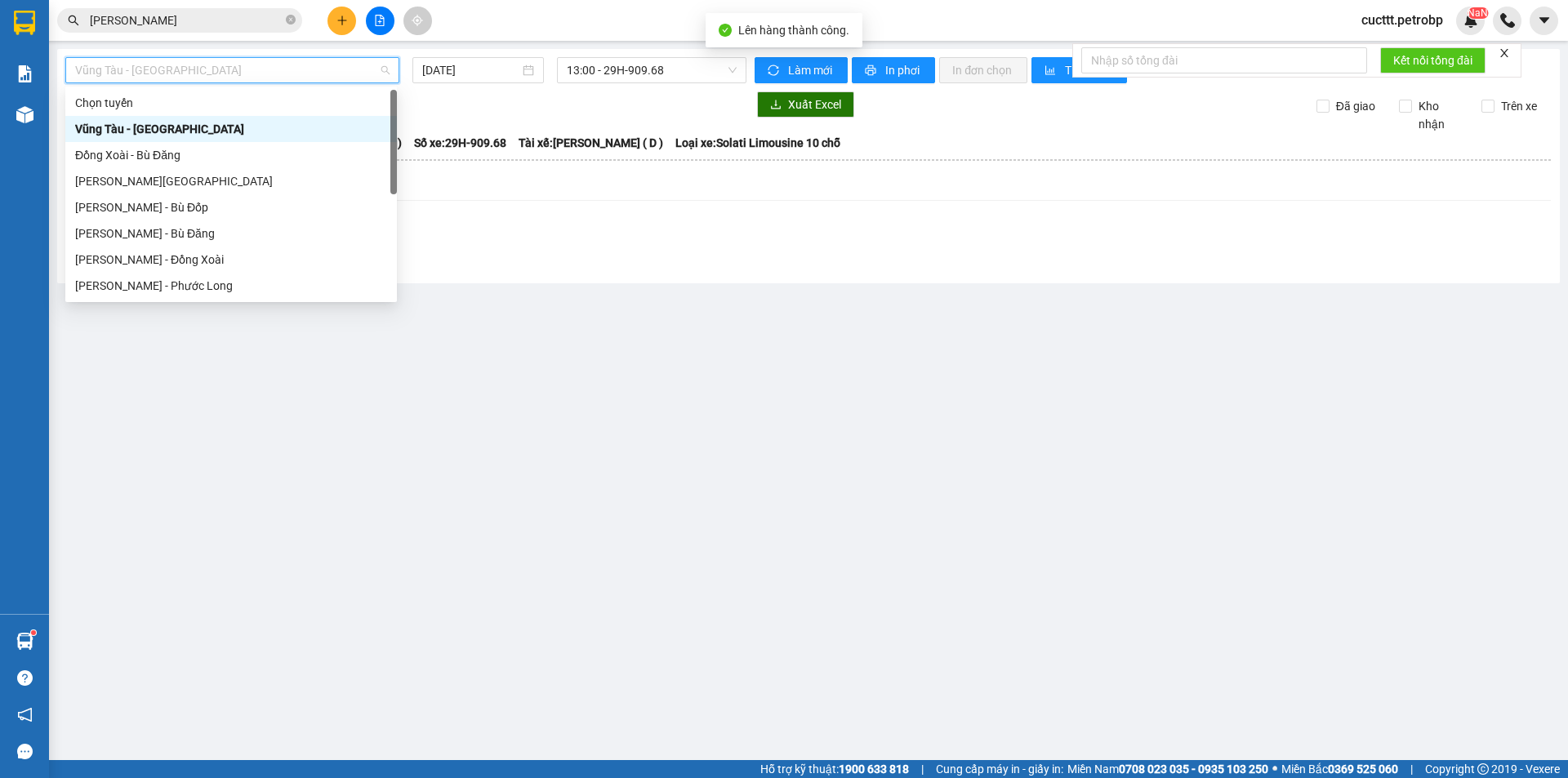 type on "B" 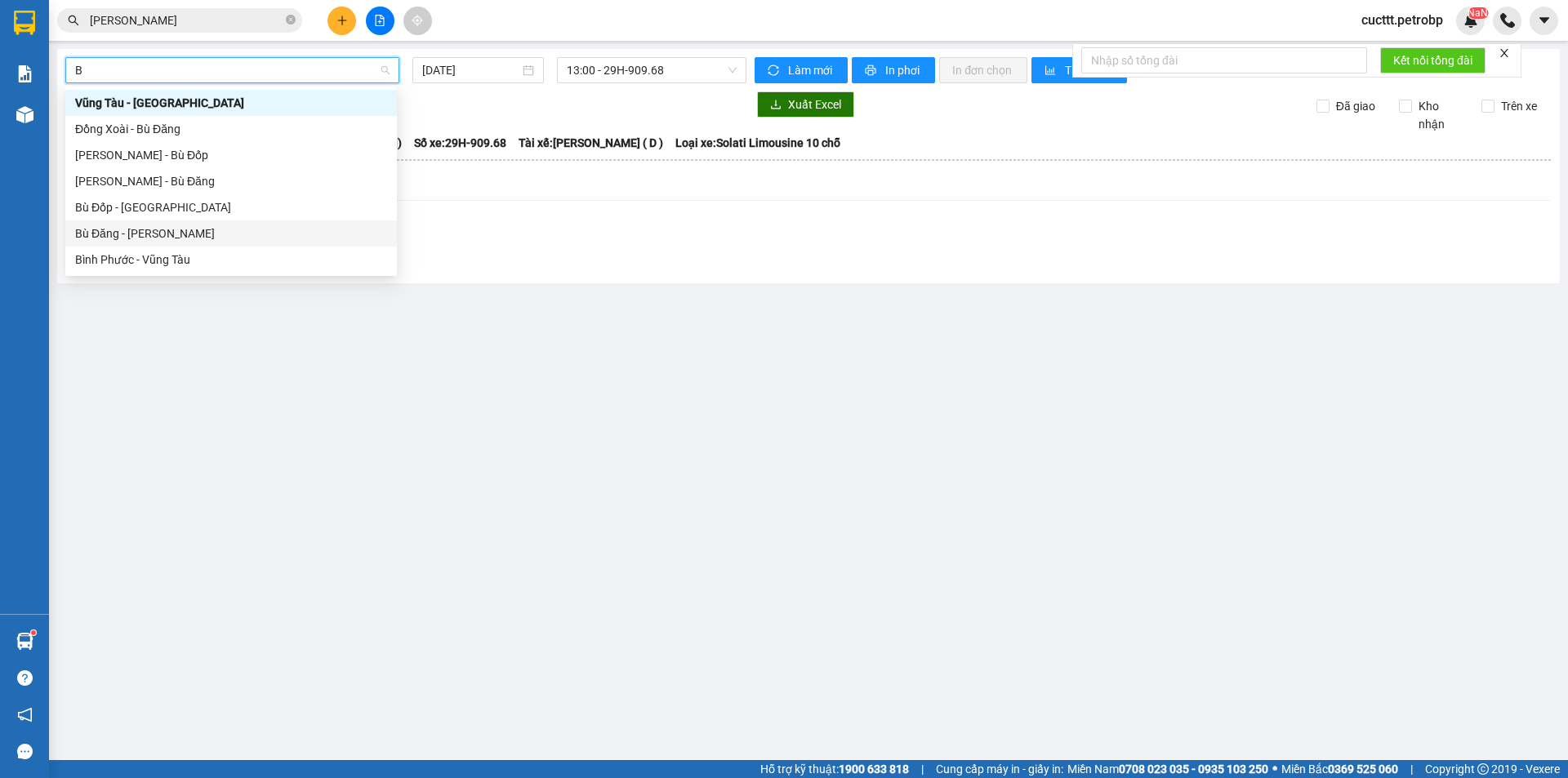 click on "Bù Đăng - [PERSON_NAME]" at bounding box center [231, 233] 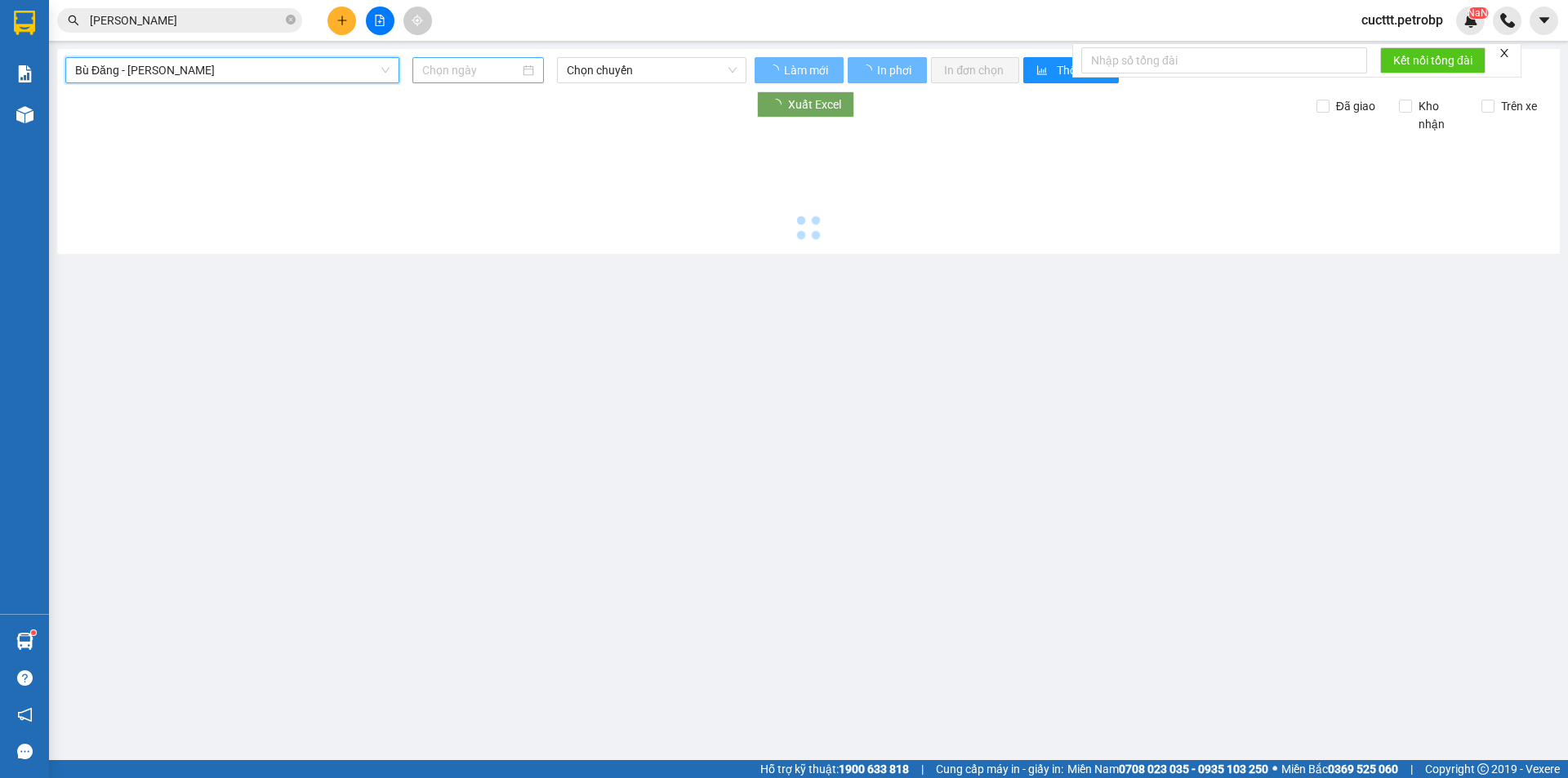 type on "[DATE]" 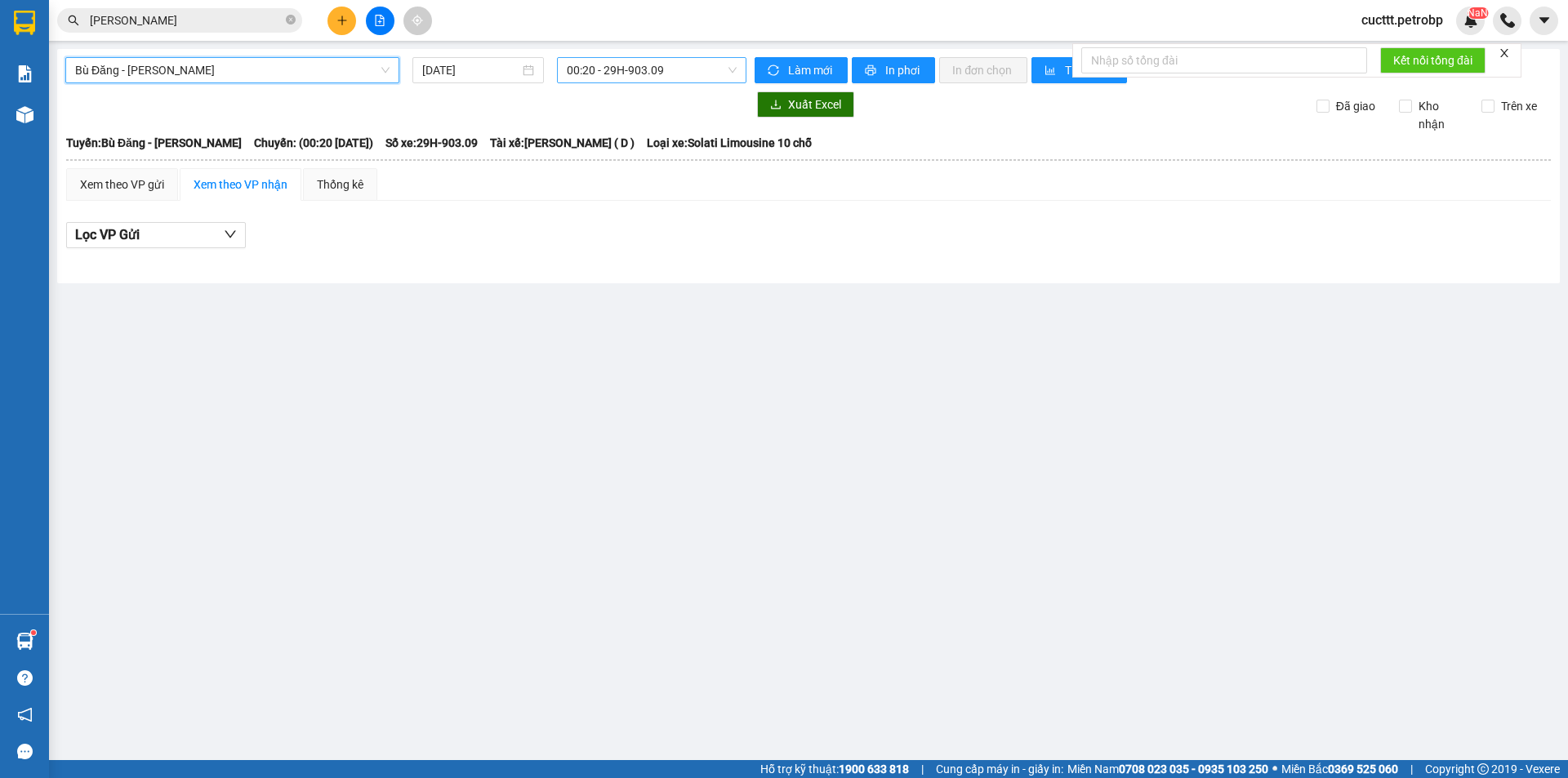 click on "00:20     - 29H-903.09" at bounding box center [652, 70] 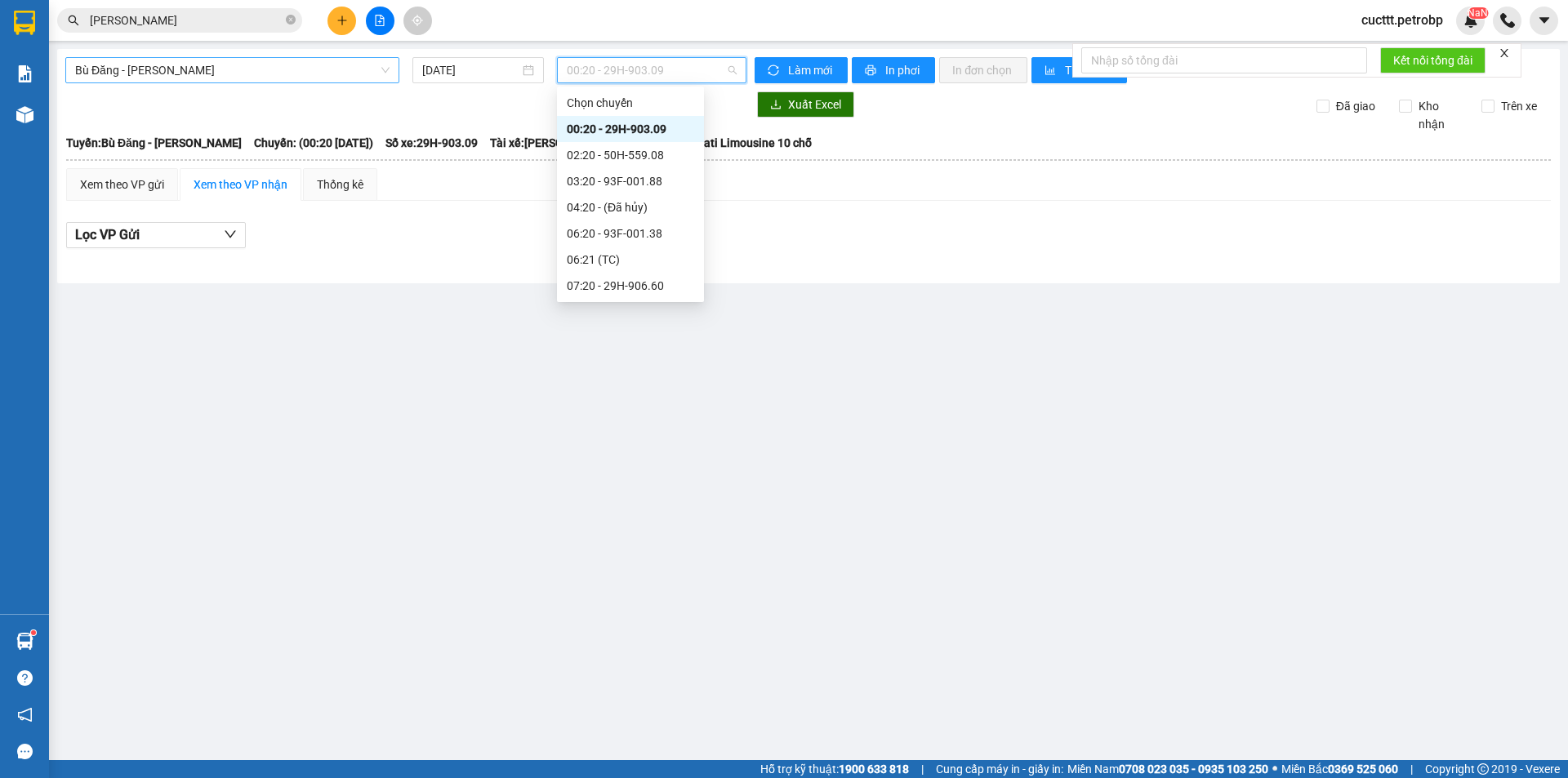 scroll, scrollTop: 209, scrollLeft: 0, axis: vertical 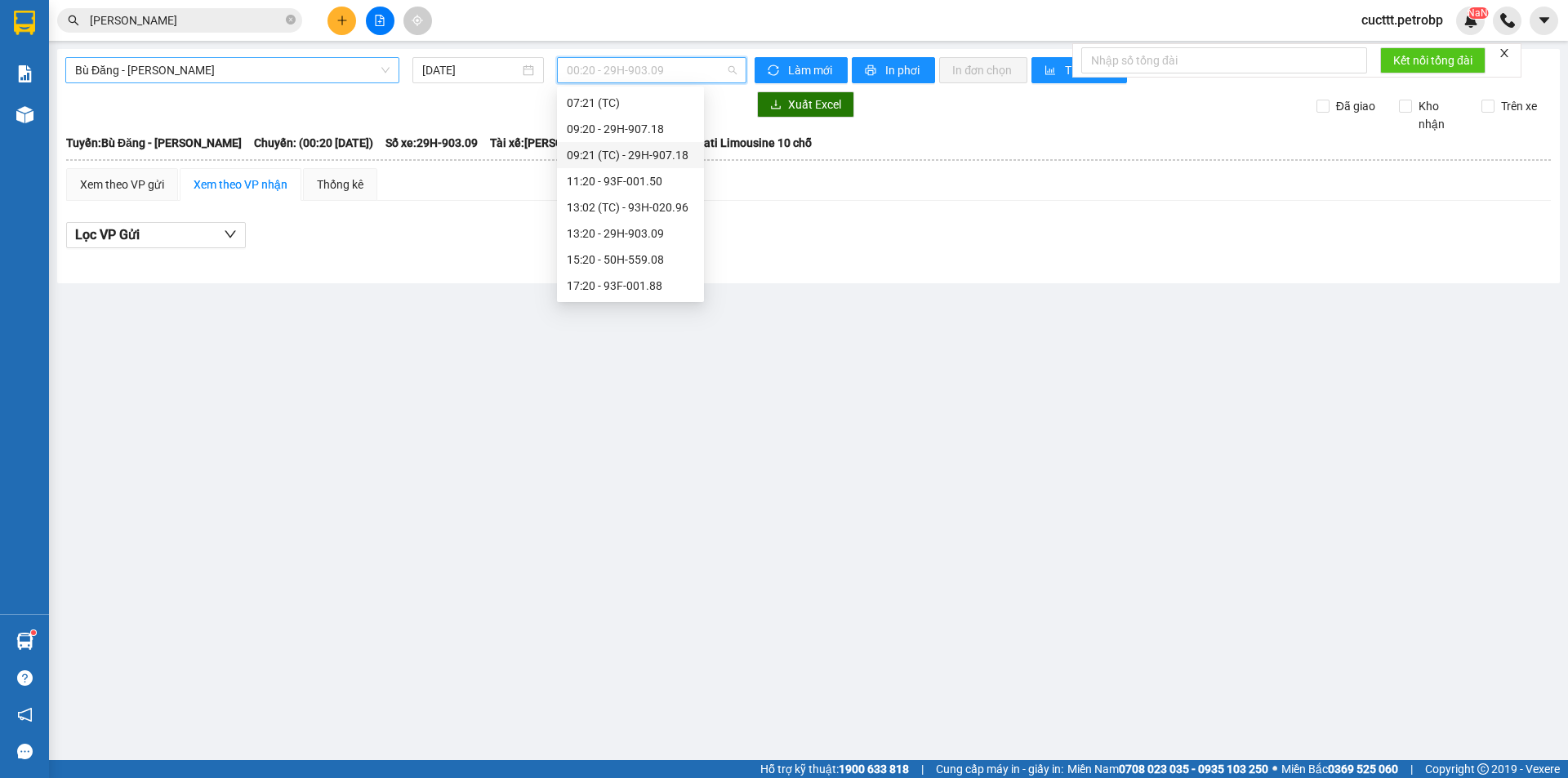 click on "09:21   (TC)   - 29H-907.18" at bounding box center [630, 155] 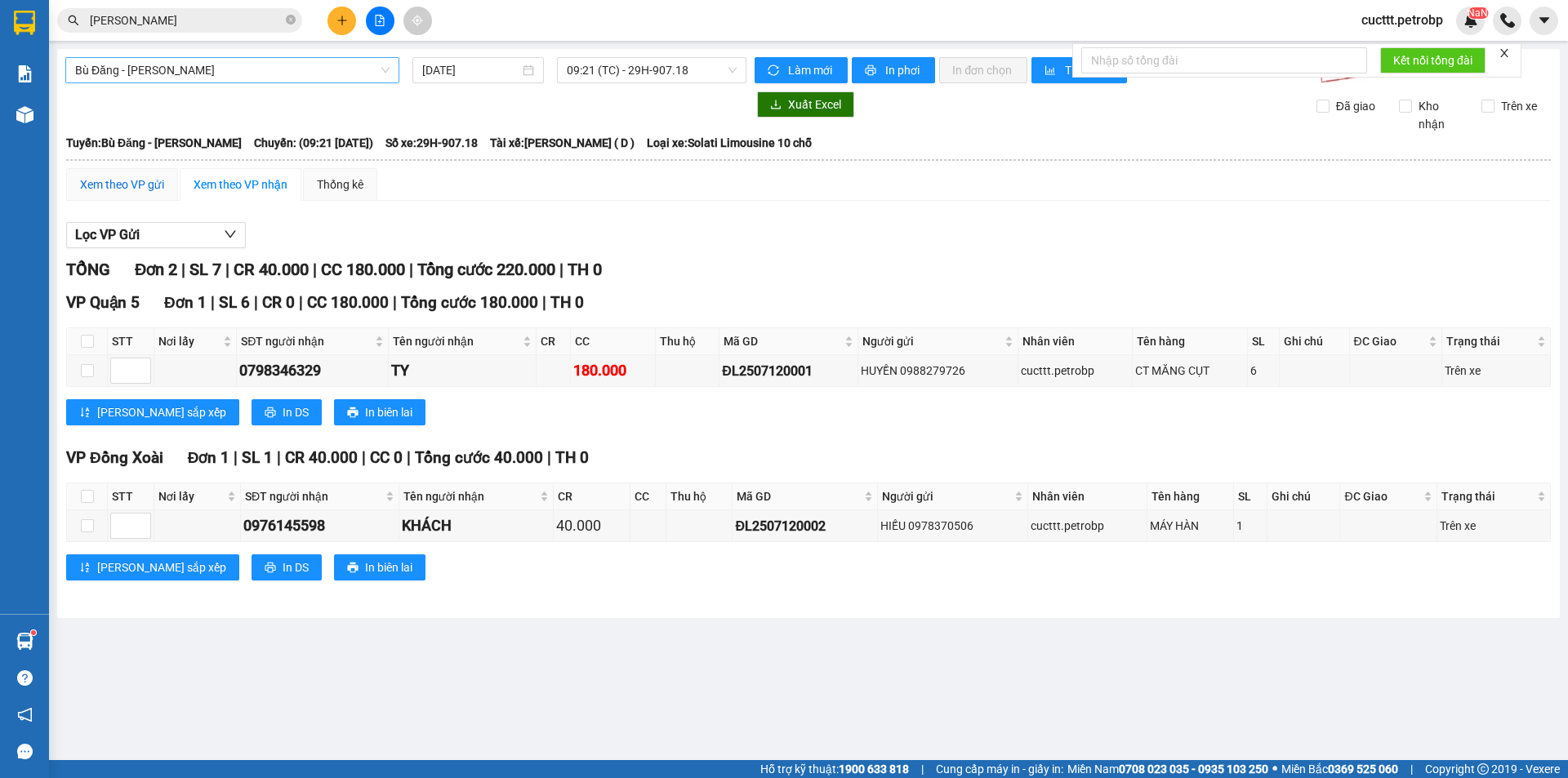 click on "Xem theo VP gửi" at bounding box center [122, 184] 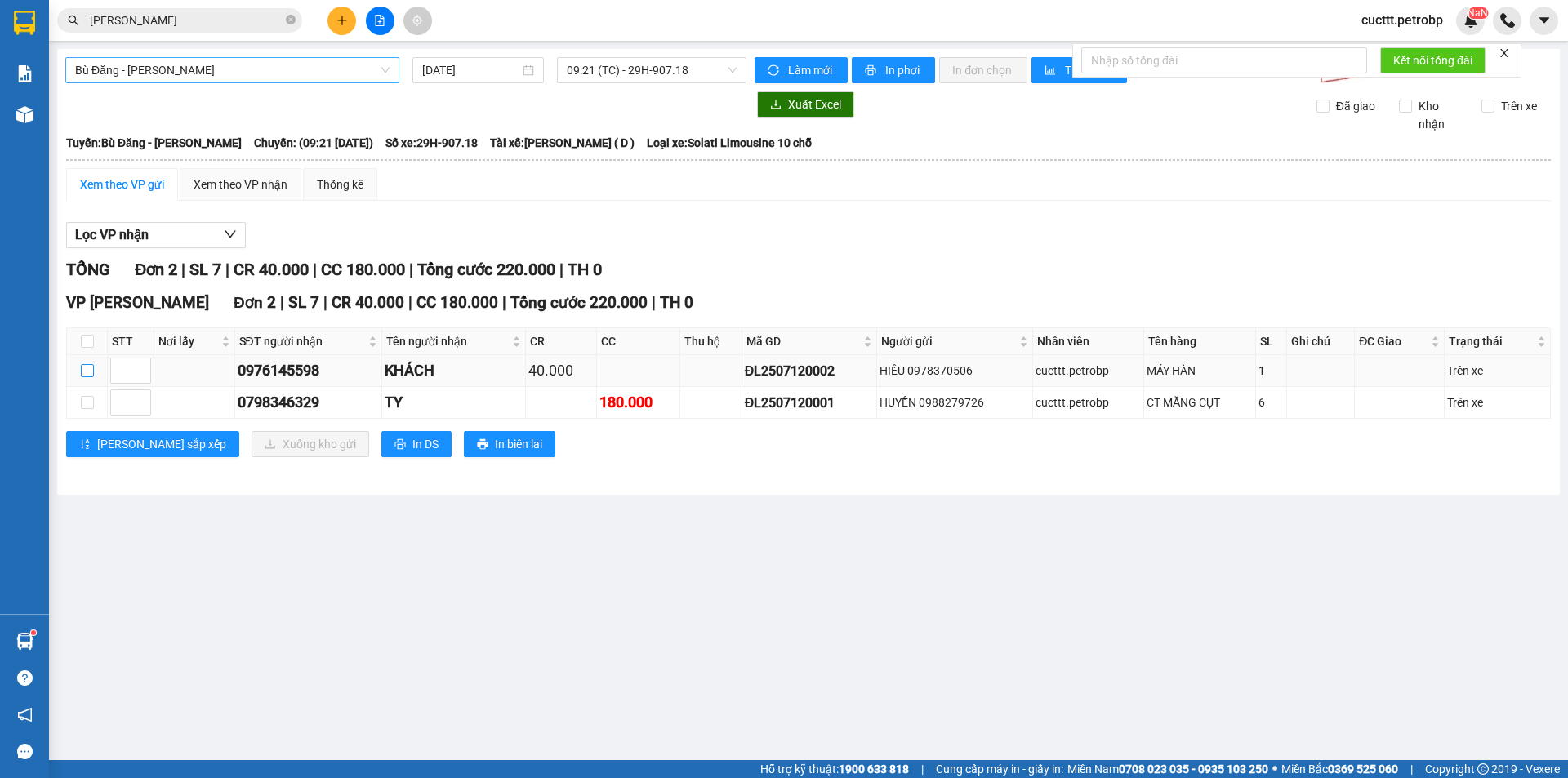 click at bounding box center [87, 371] 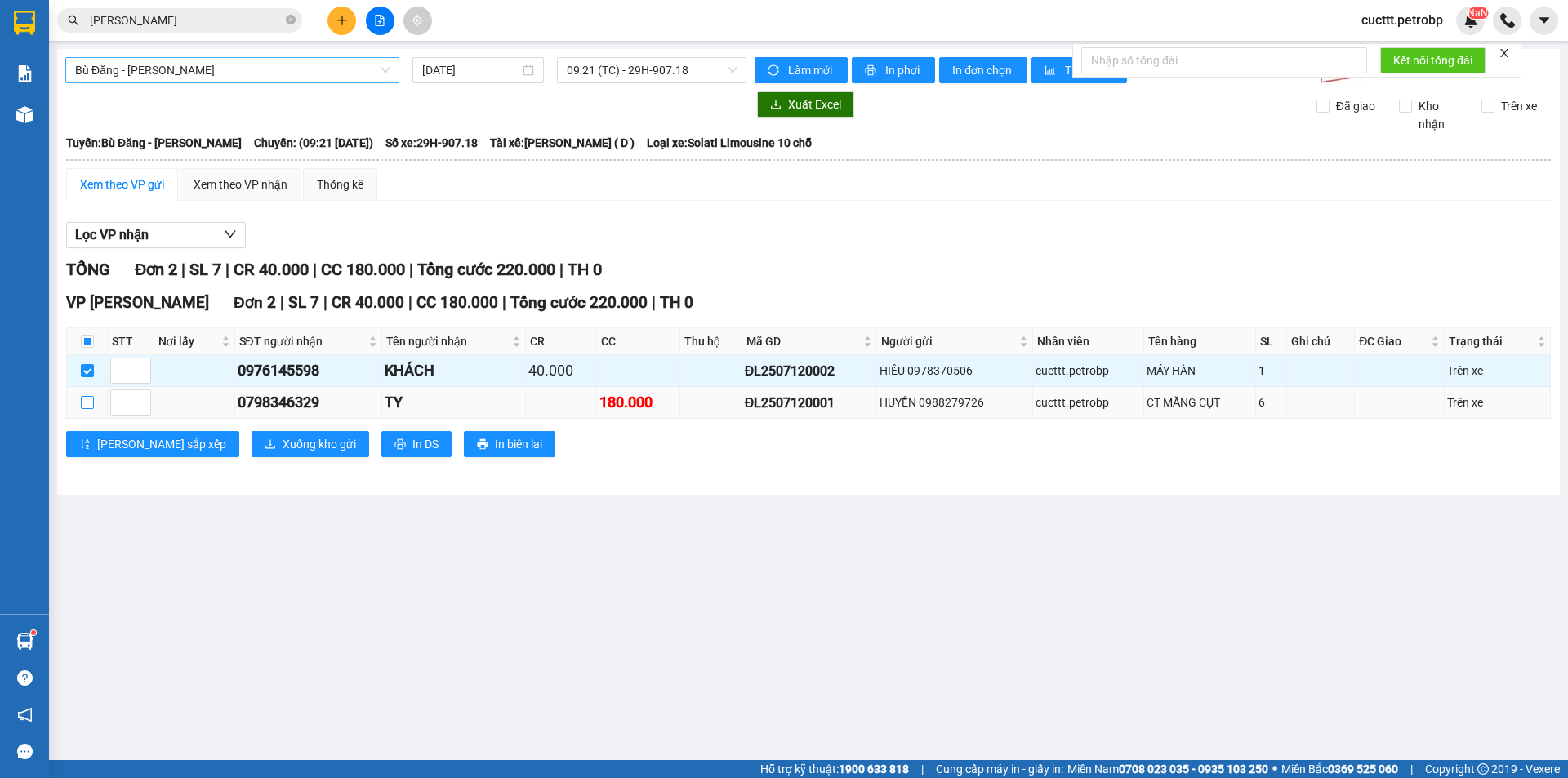 click at bounding box center (87, 402) 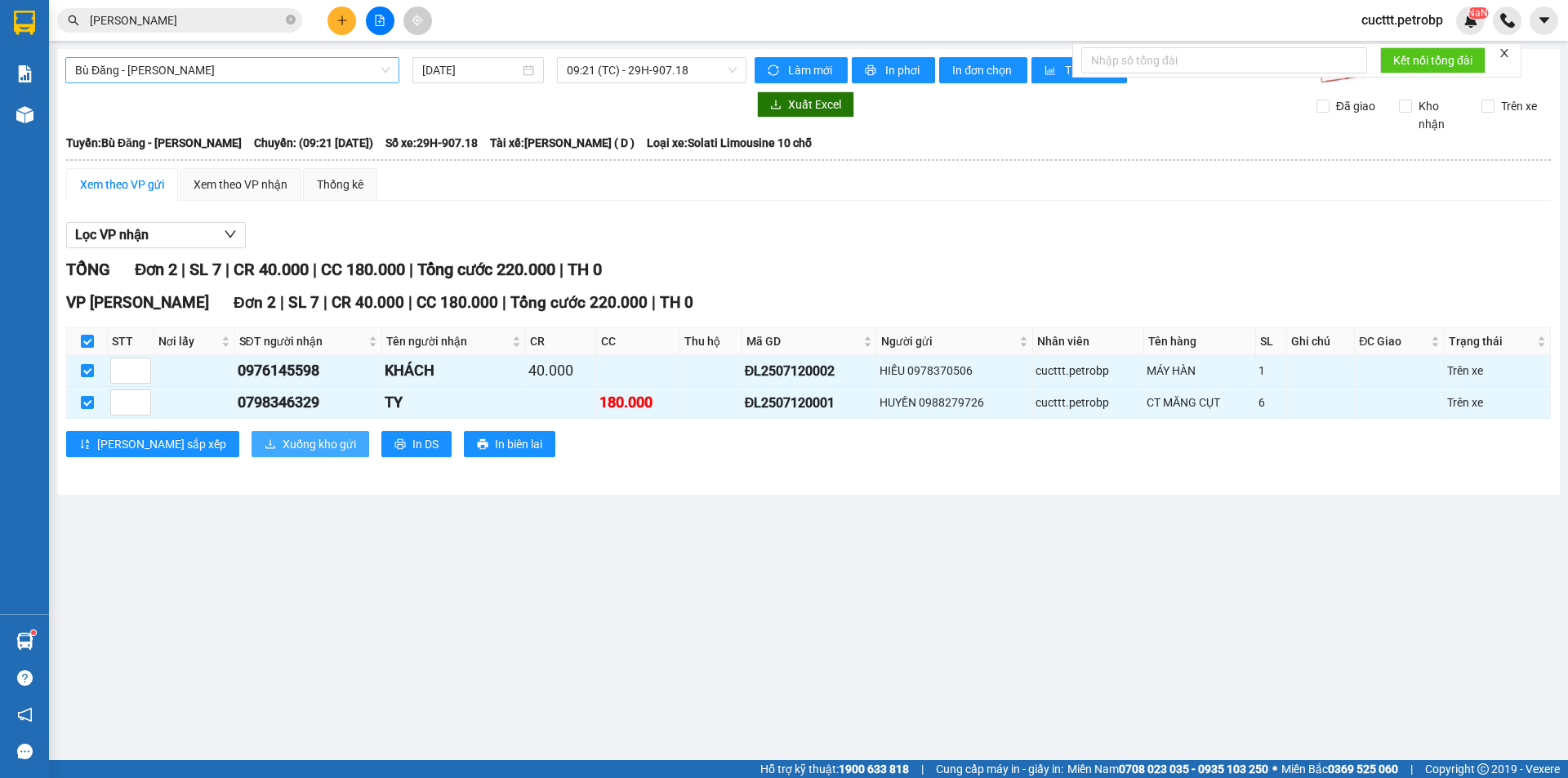 click on "Xuống kho gửi" at bounding box center [319, 444] 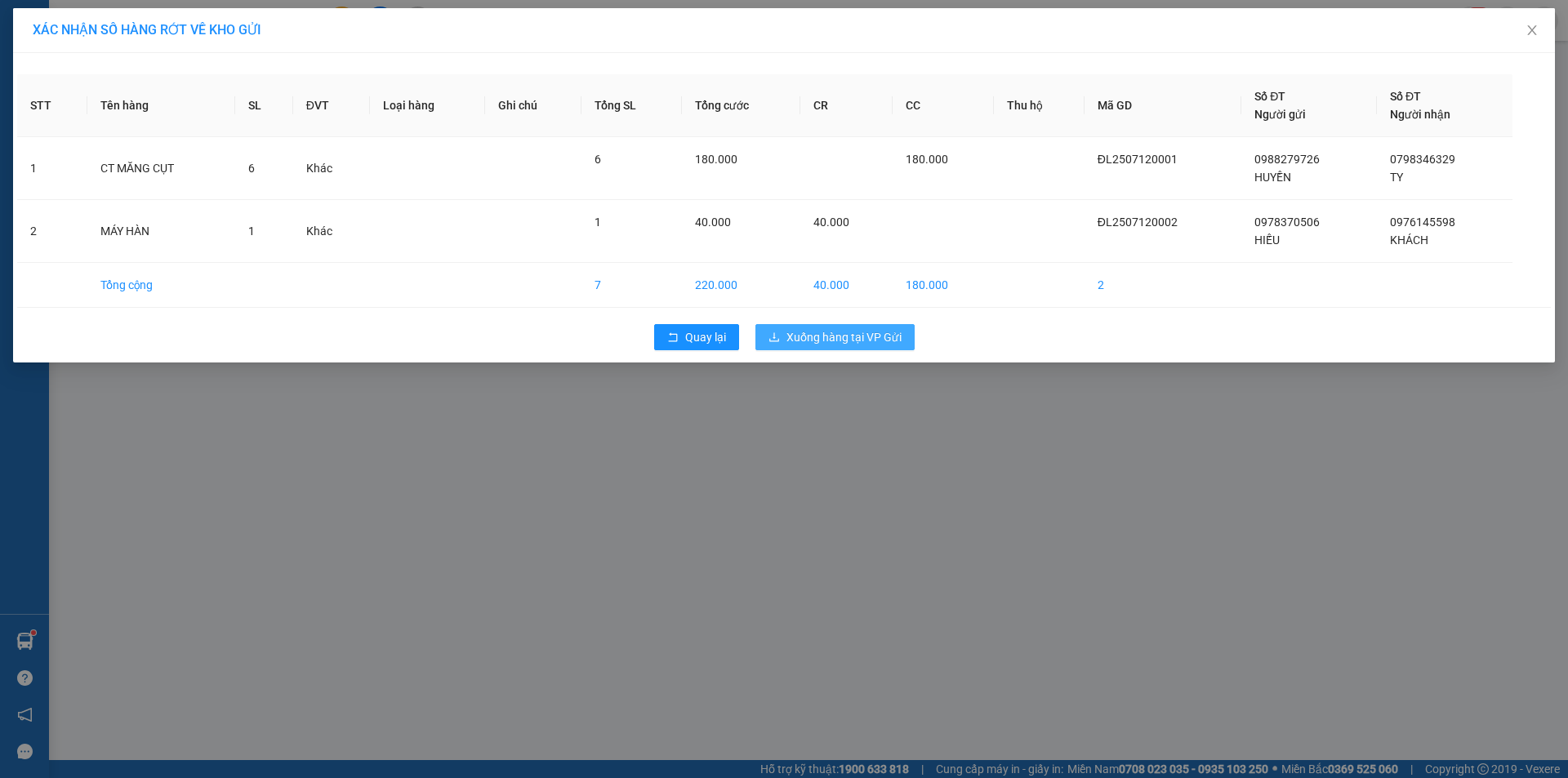 click on "Xuống hàng tại VP Gửi" at bounding box center [844, 337] 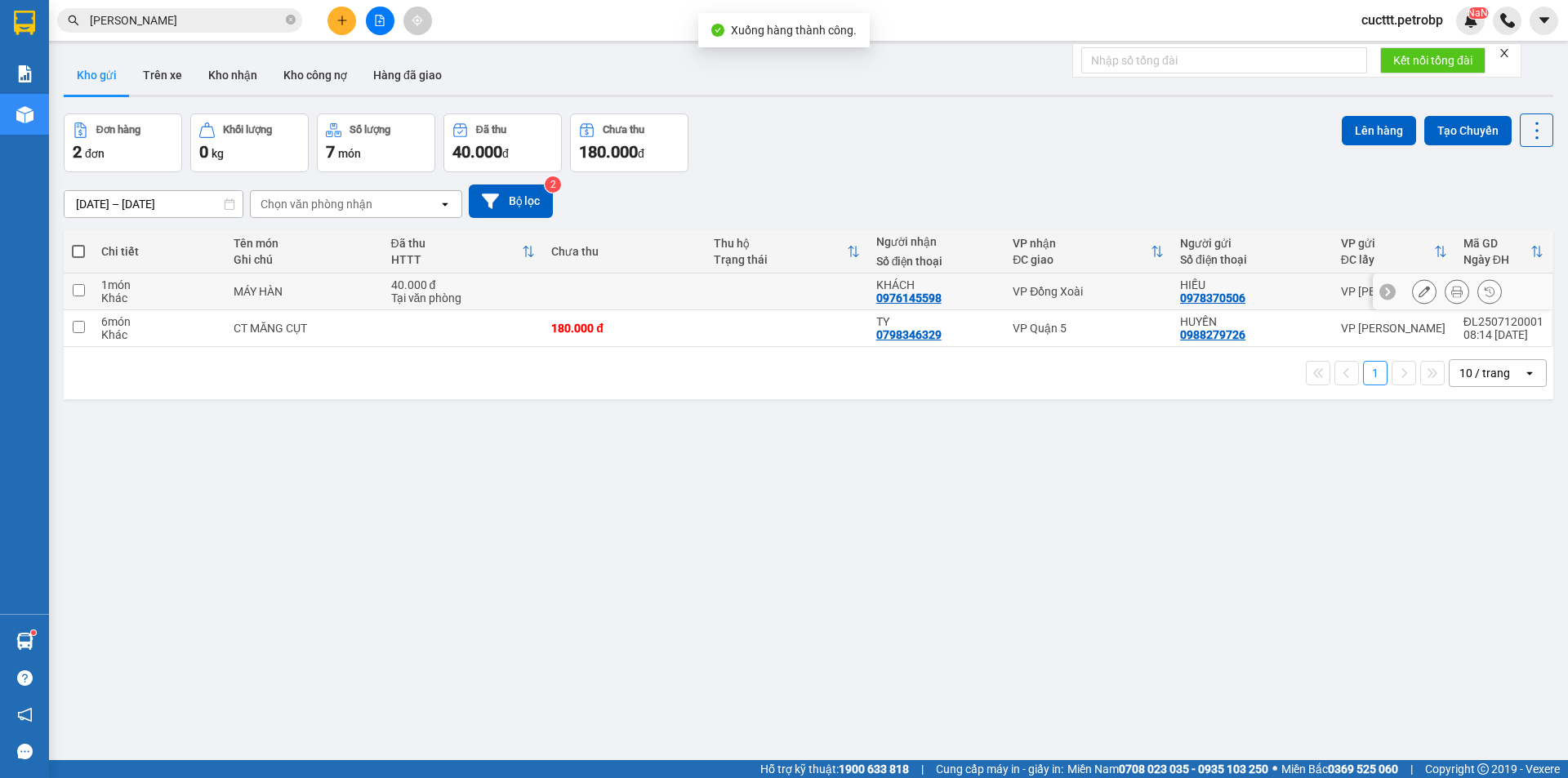 click on "40.000 đ Tại văn phòng" at bounding box center (463, 291) 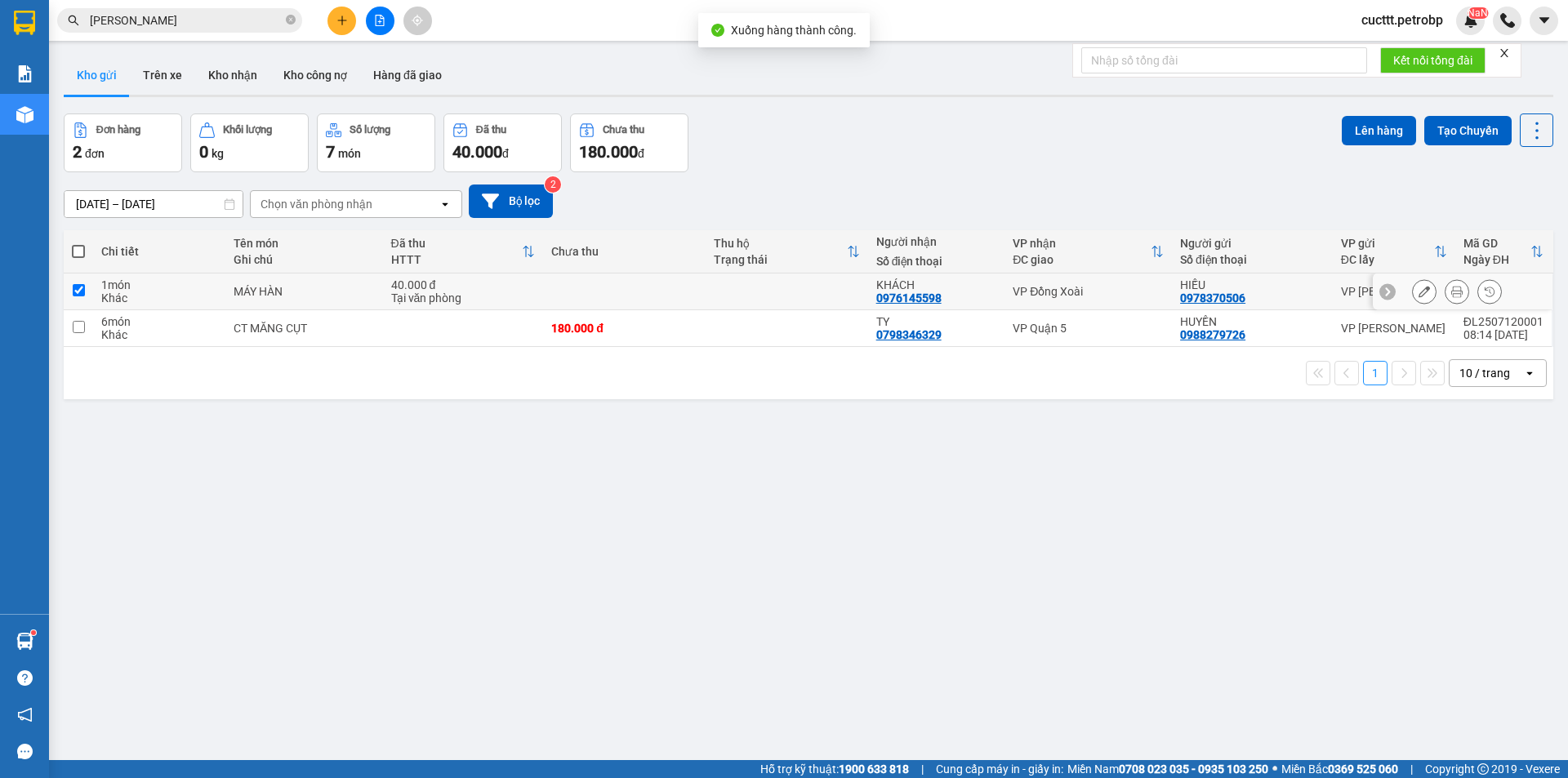 checkbox on "true" 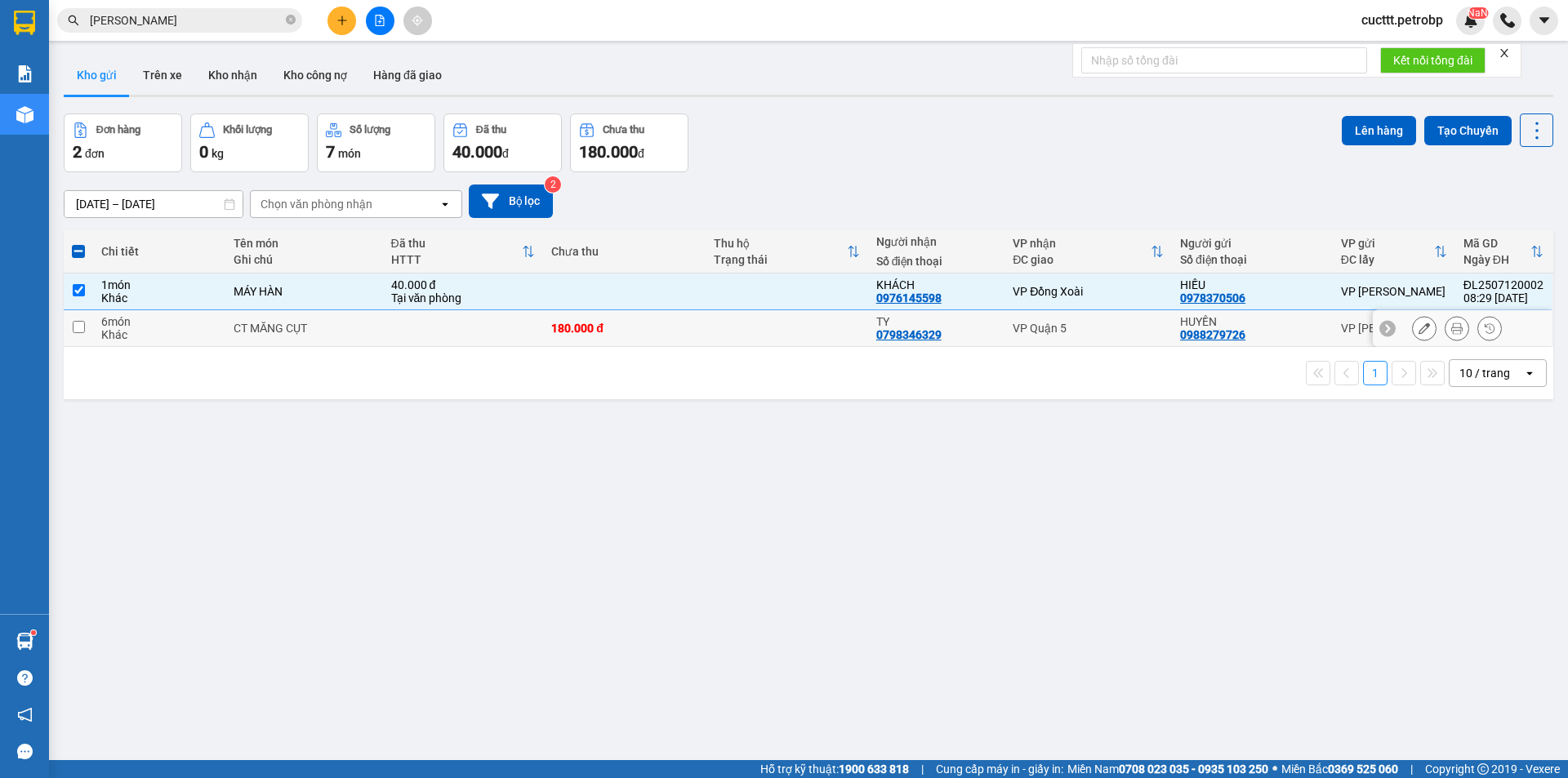 click at bounding box center (463, 328) 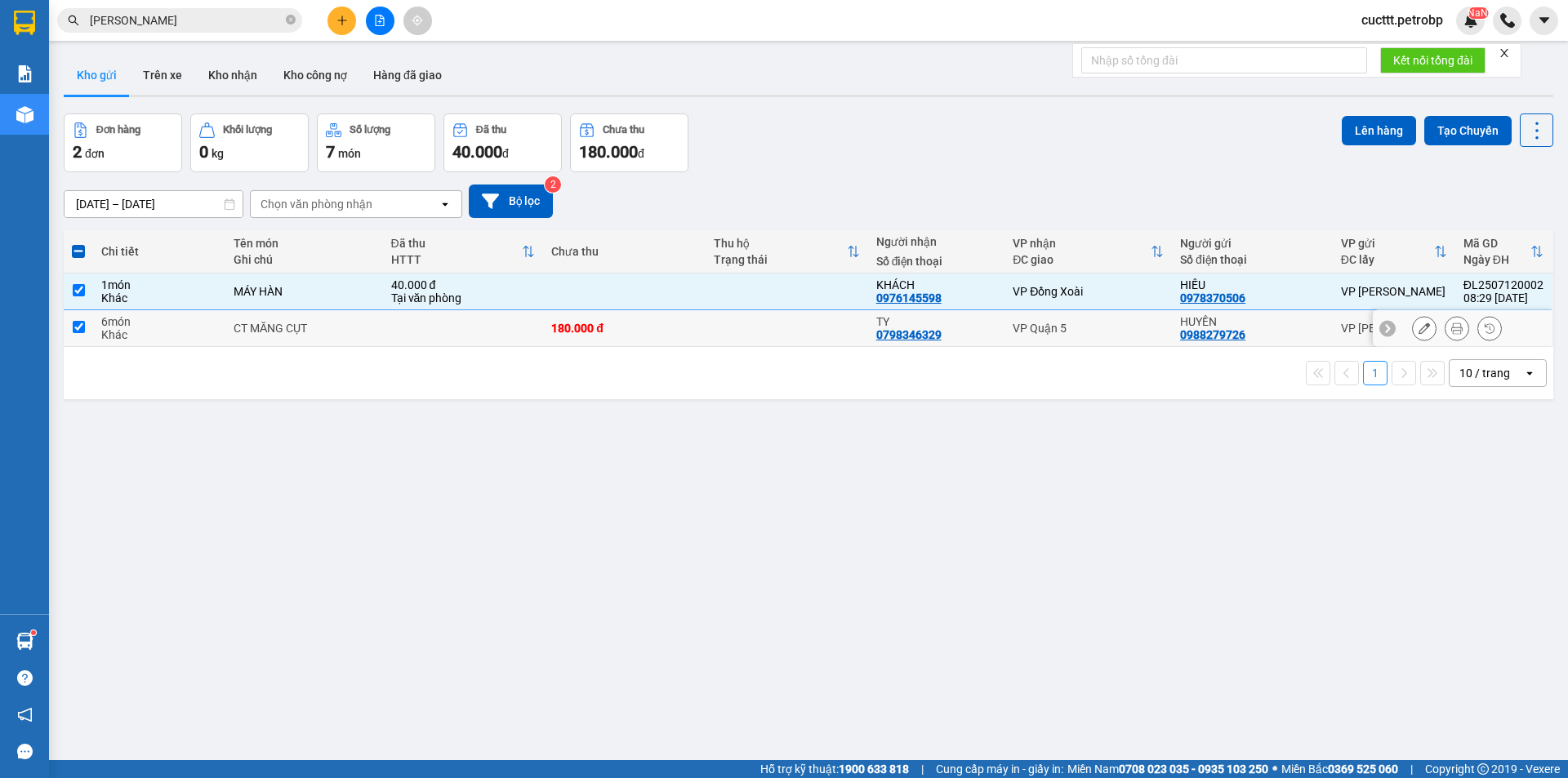checkbox on "true" 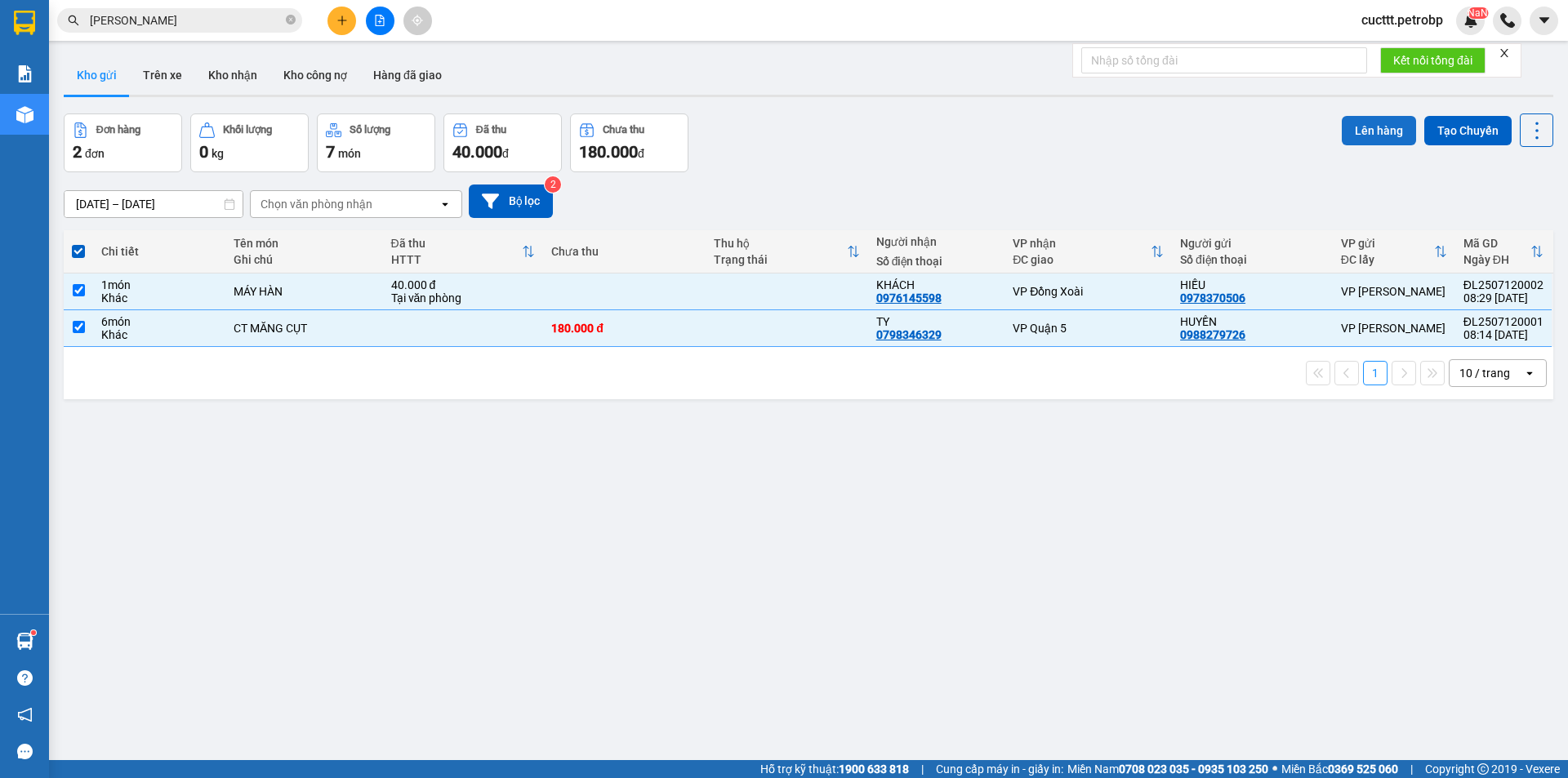 click on "Lên hàng" at bounding box center [1379, 131] 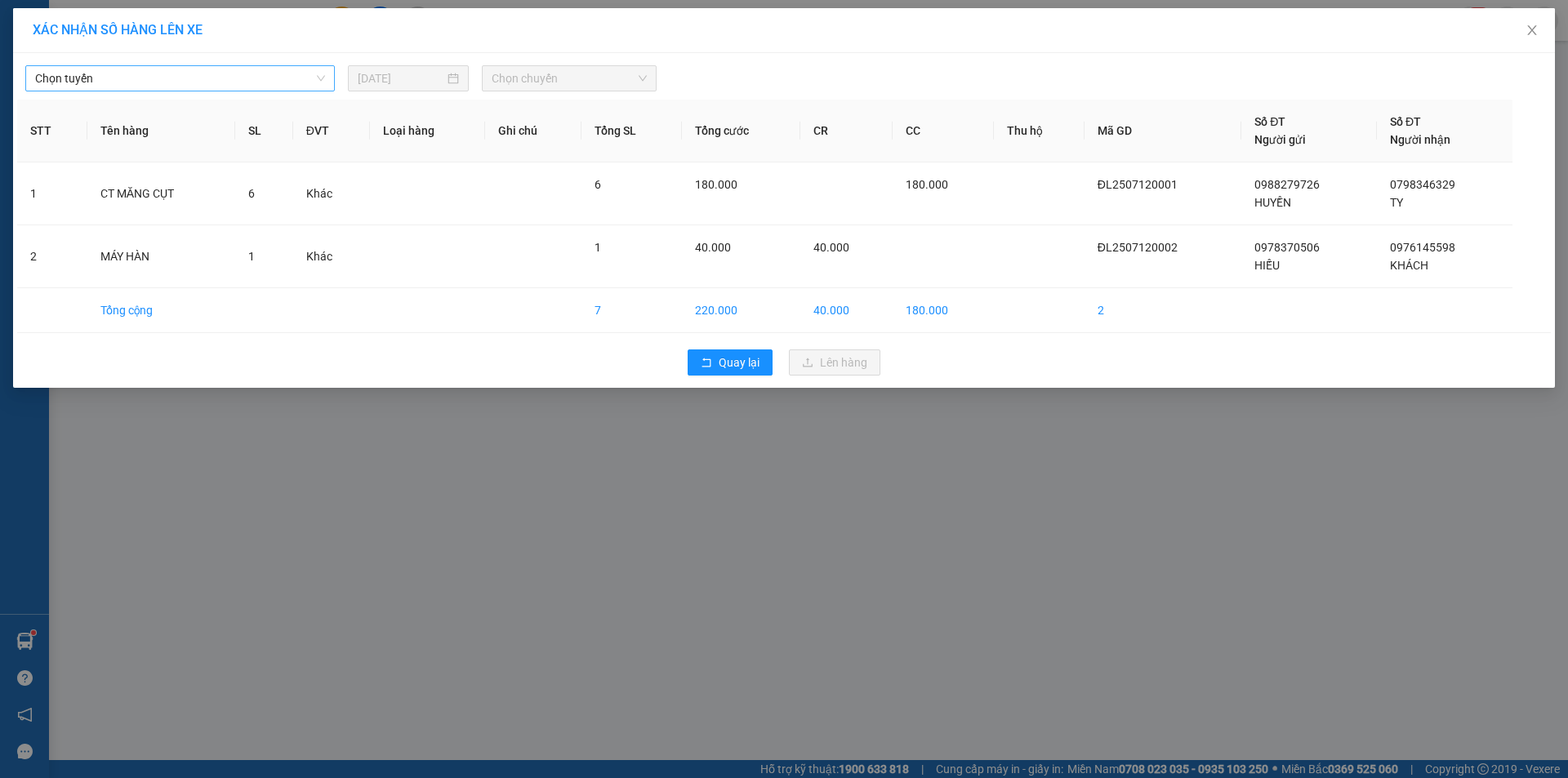 click on "Chọn tuyến" at bounding box center [180, 78] 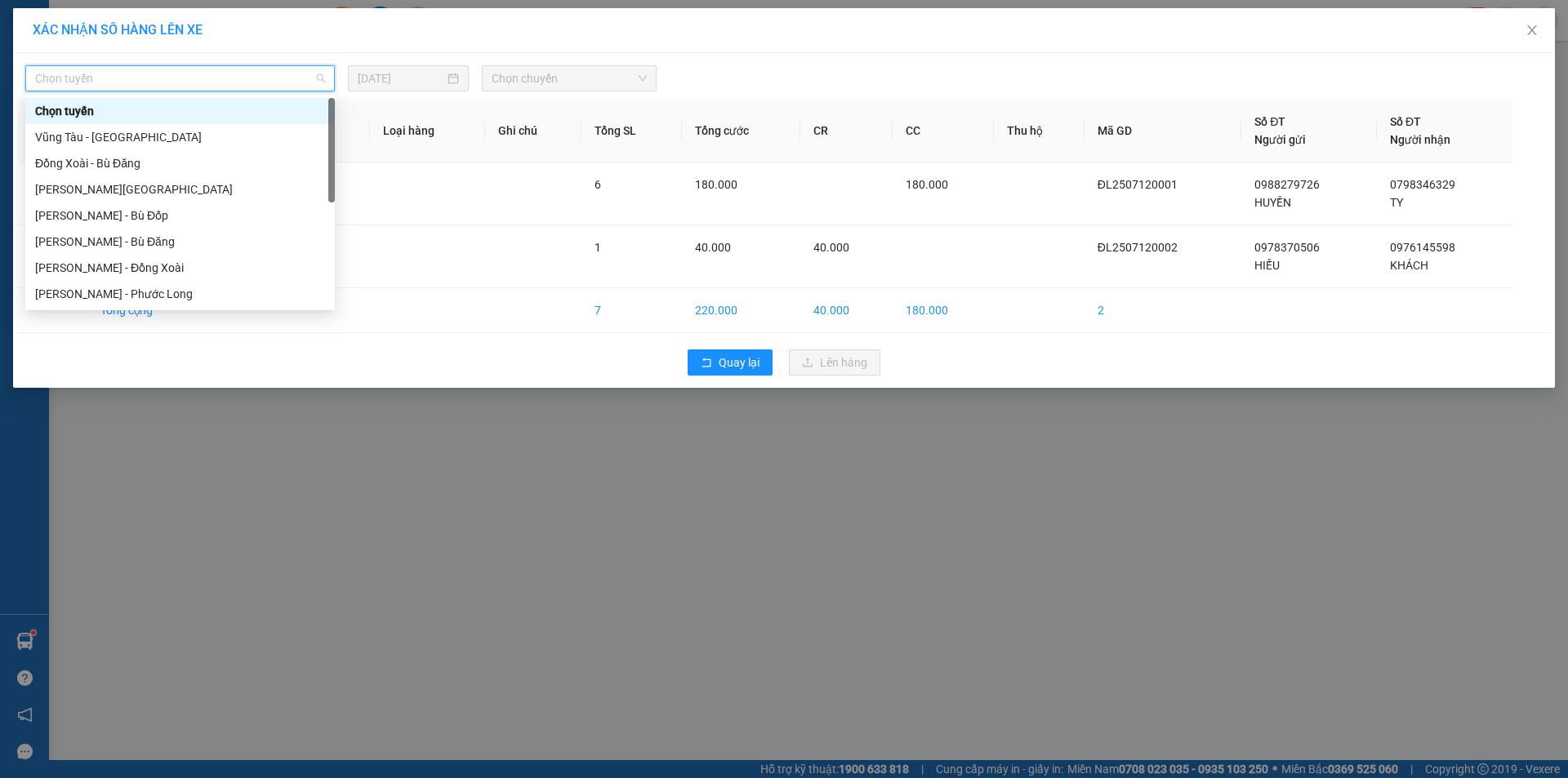 type on "B" 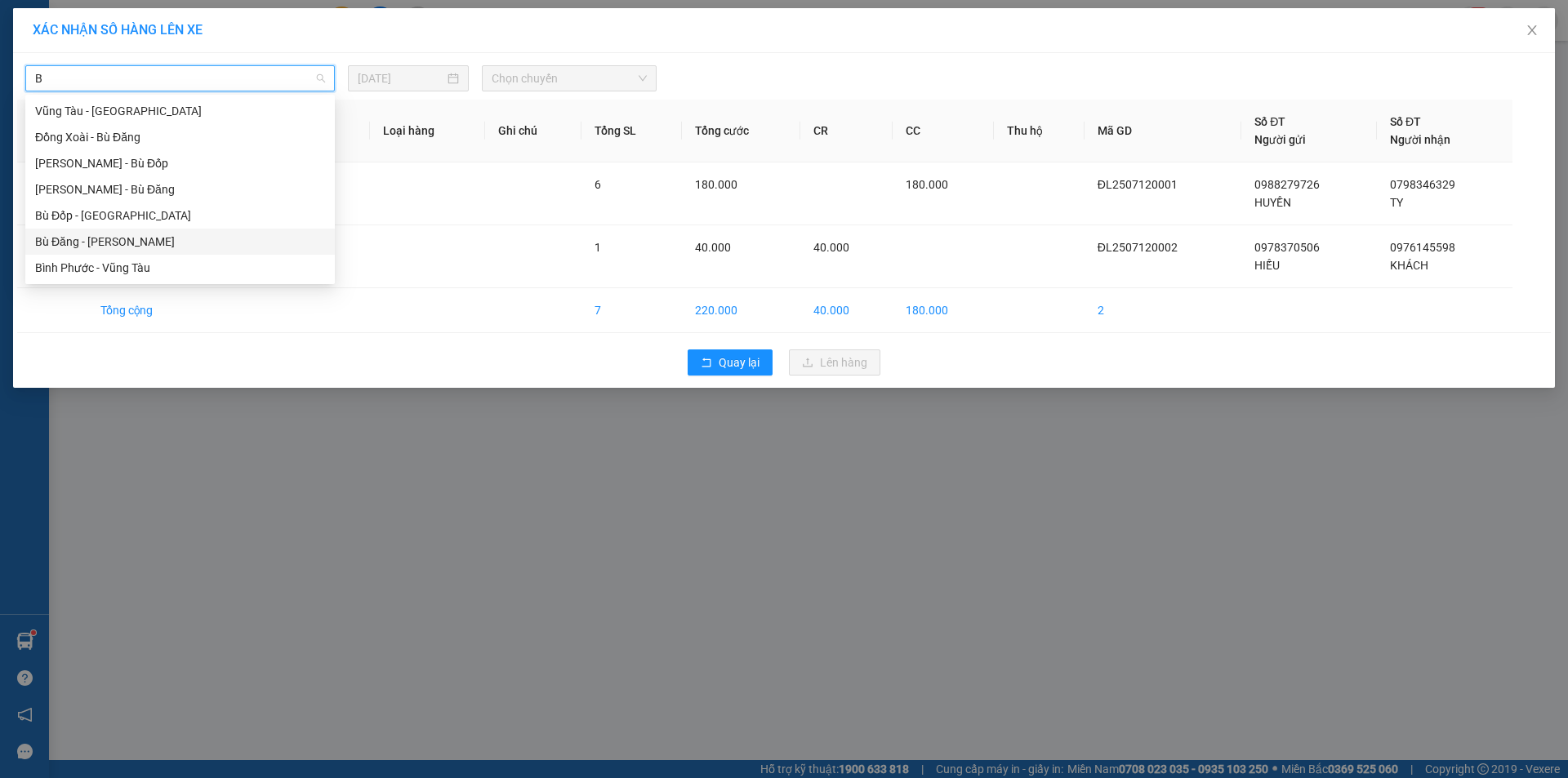 click on "Bù Đăng - [PERSON_NAME]" at bounding box center (180, 242) 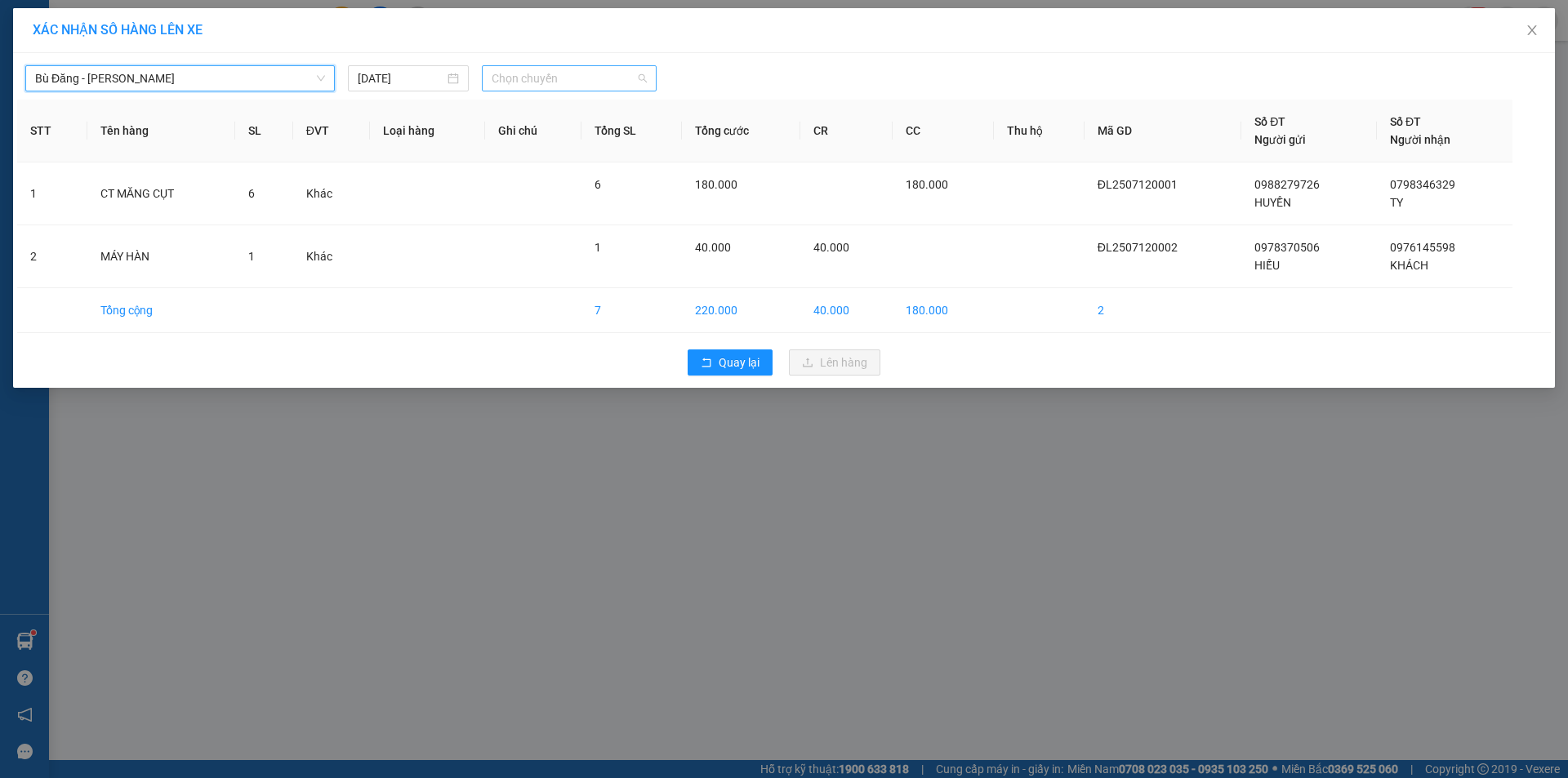click on "Chọn chuyến" at bounding box center (569, 78) 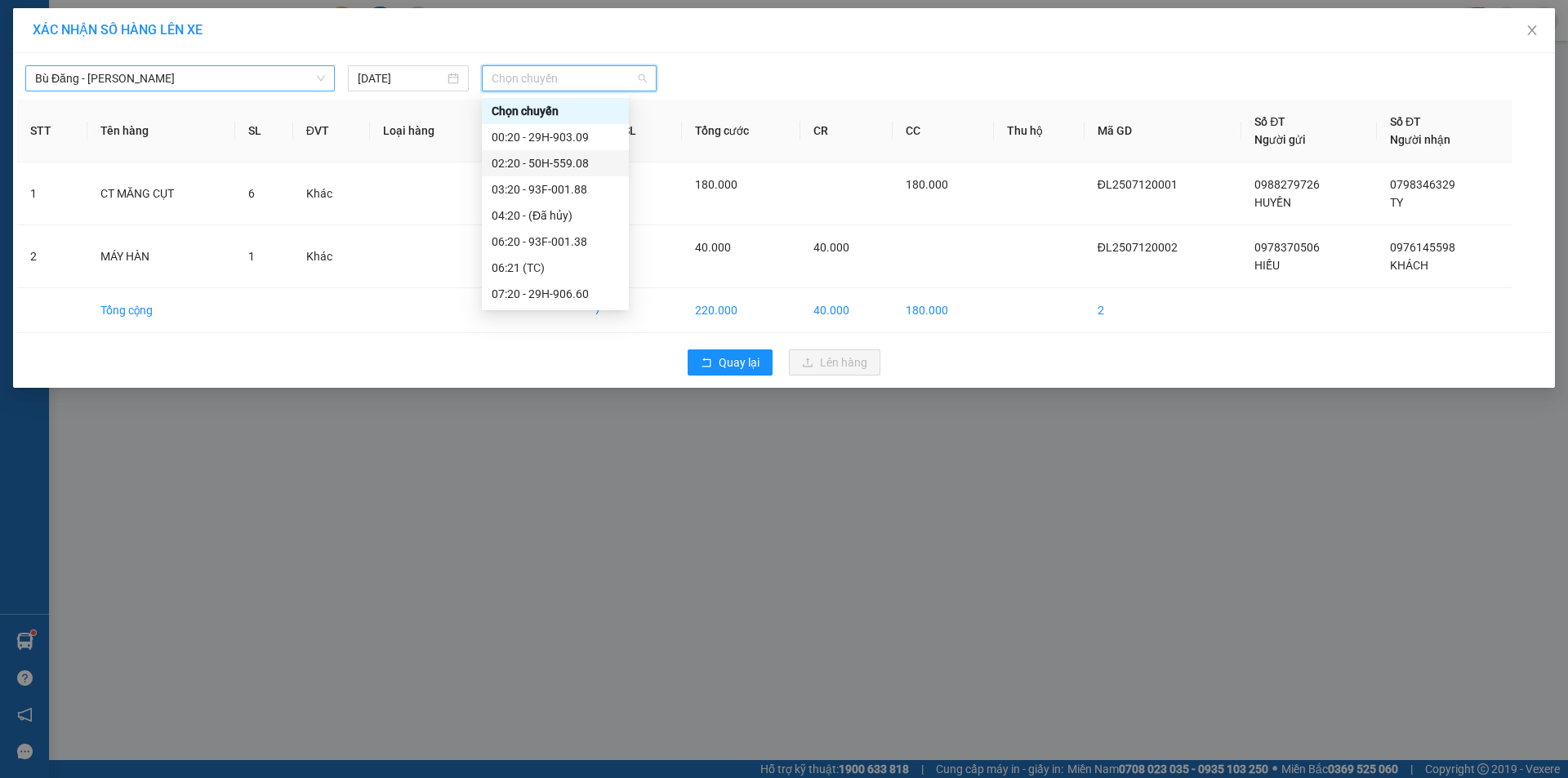 scroll, scrollTop: 82, scrollLeft: 0, axis: vertical 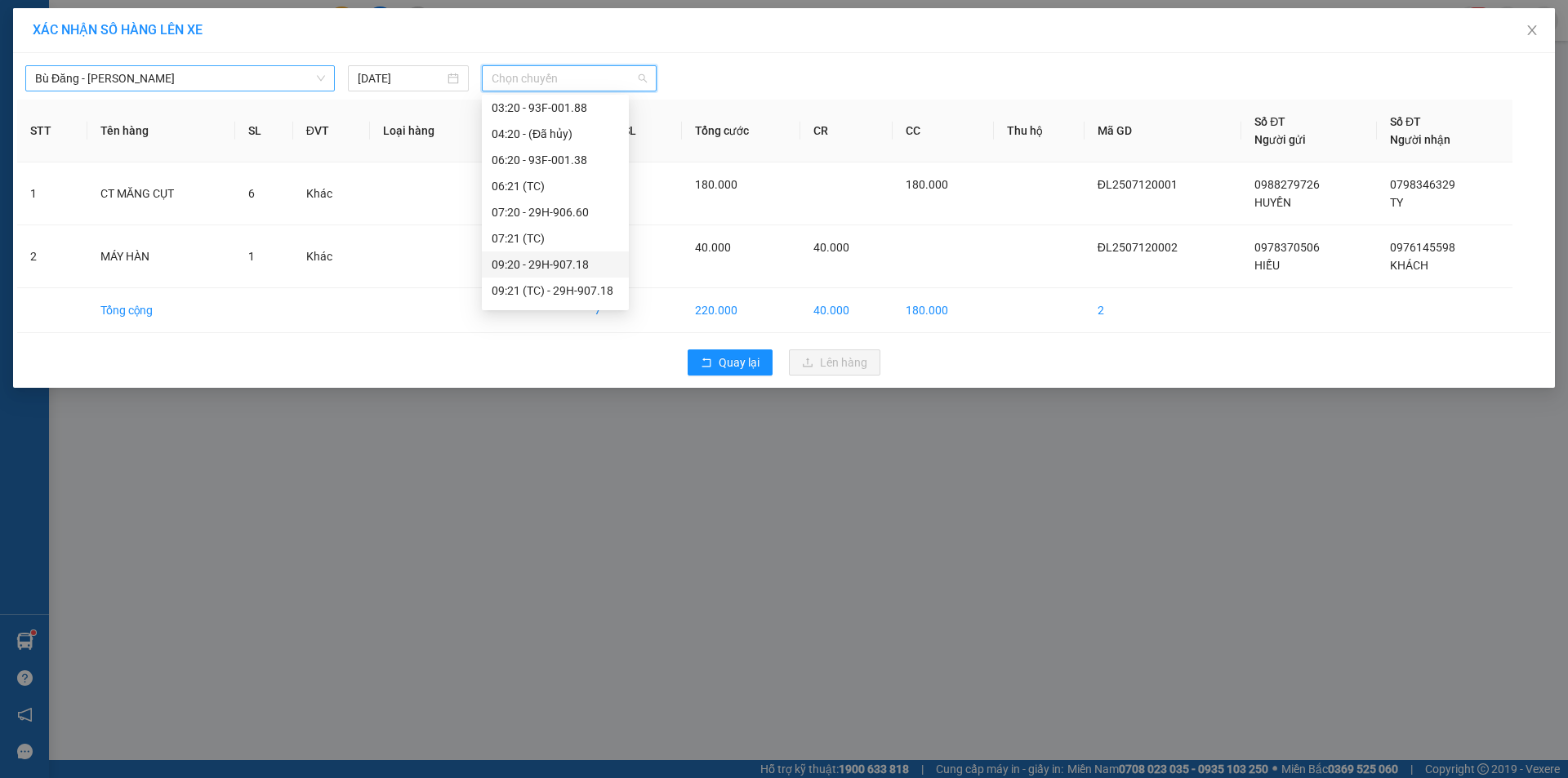 click on "09:20     - 29H-907.18" at bounding box center [555, 265] 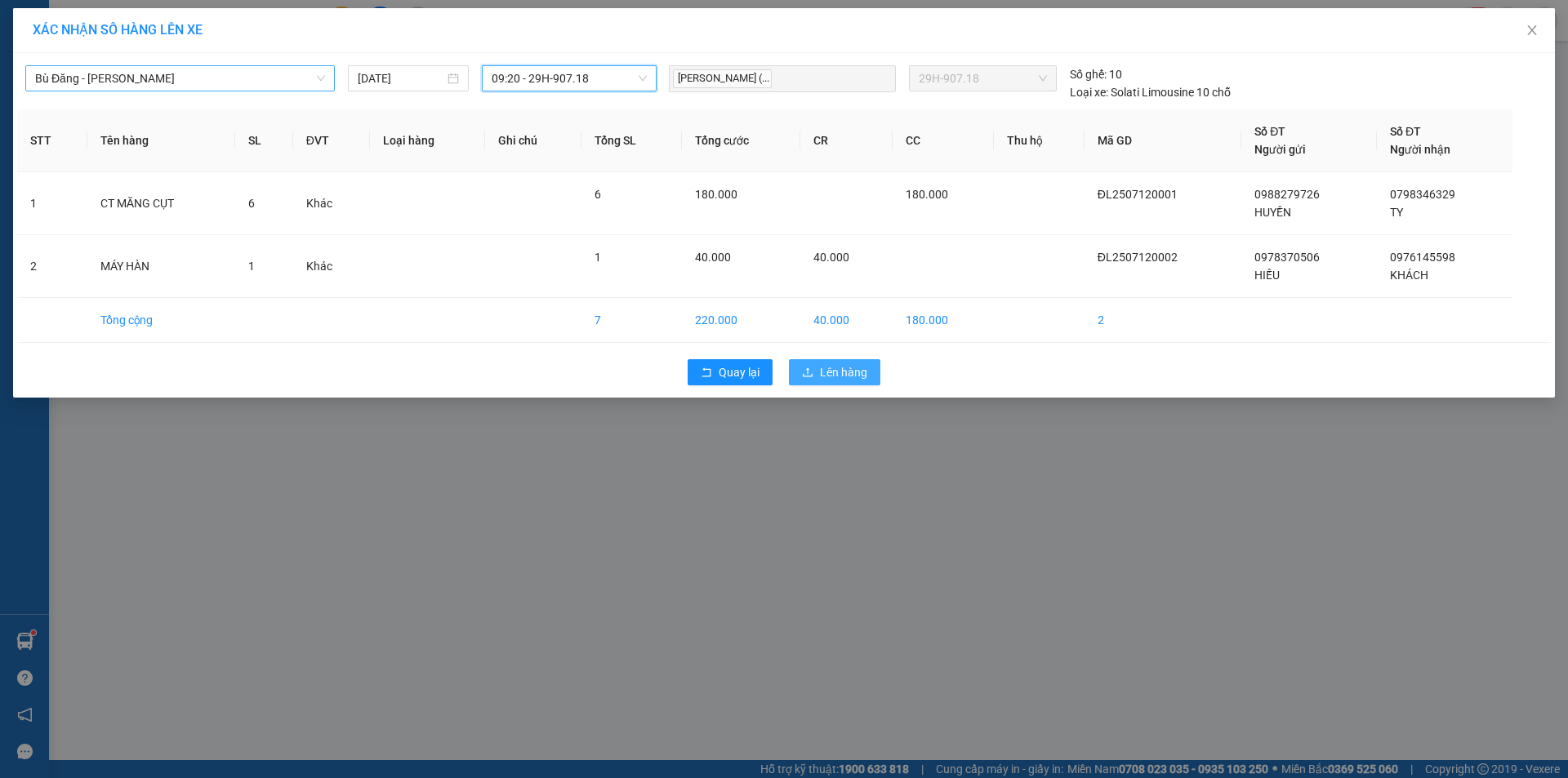 click on "Lên hàng" at bounding box center (844, 372) 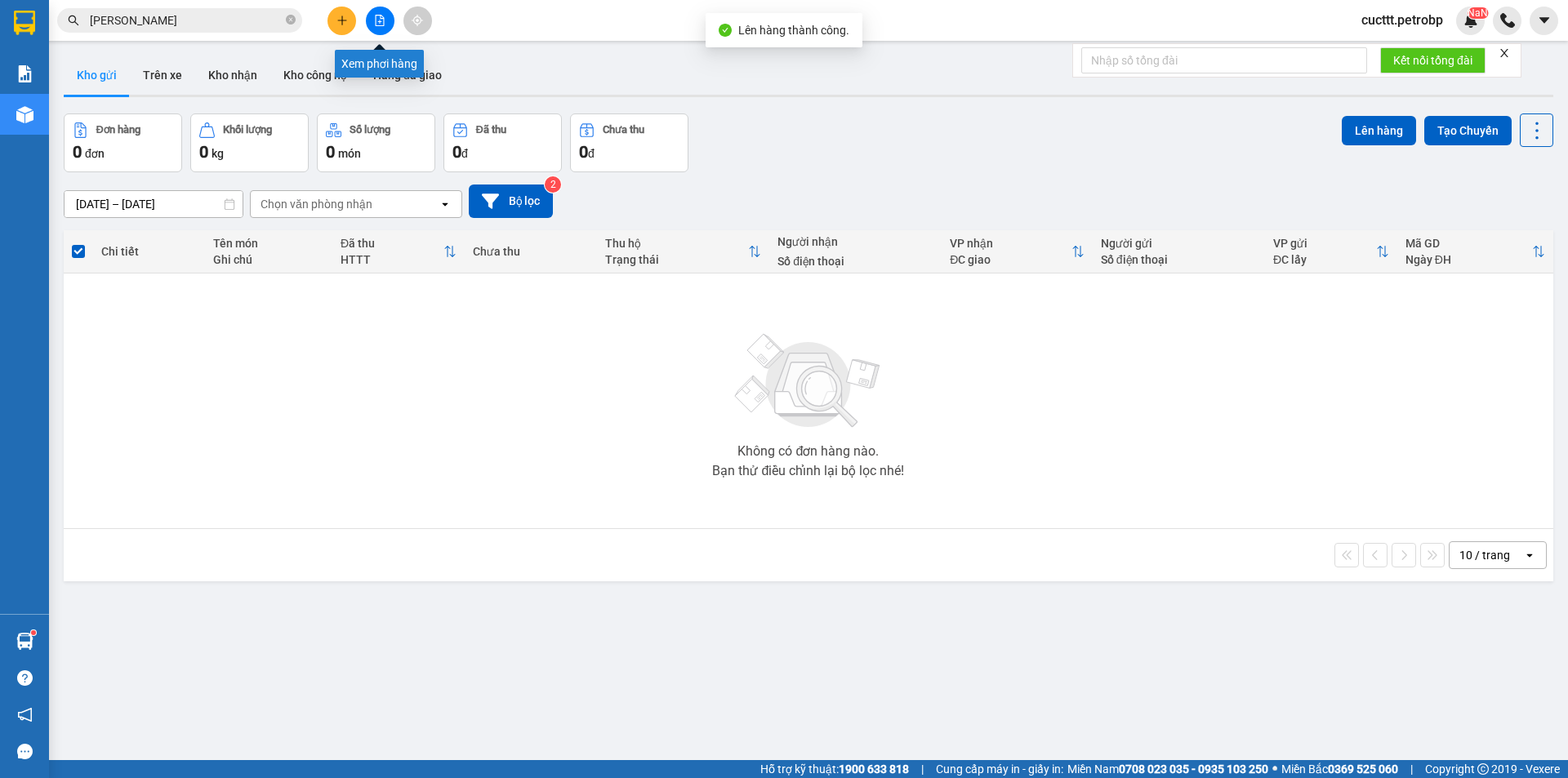 click 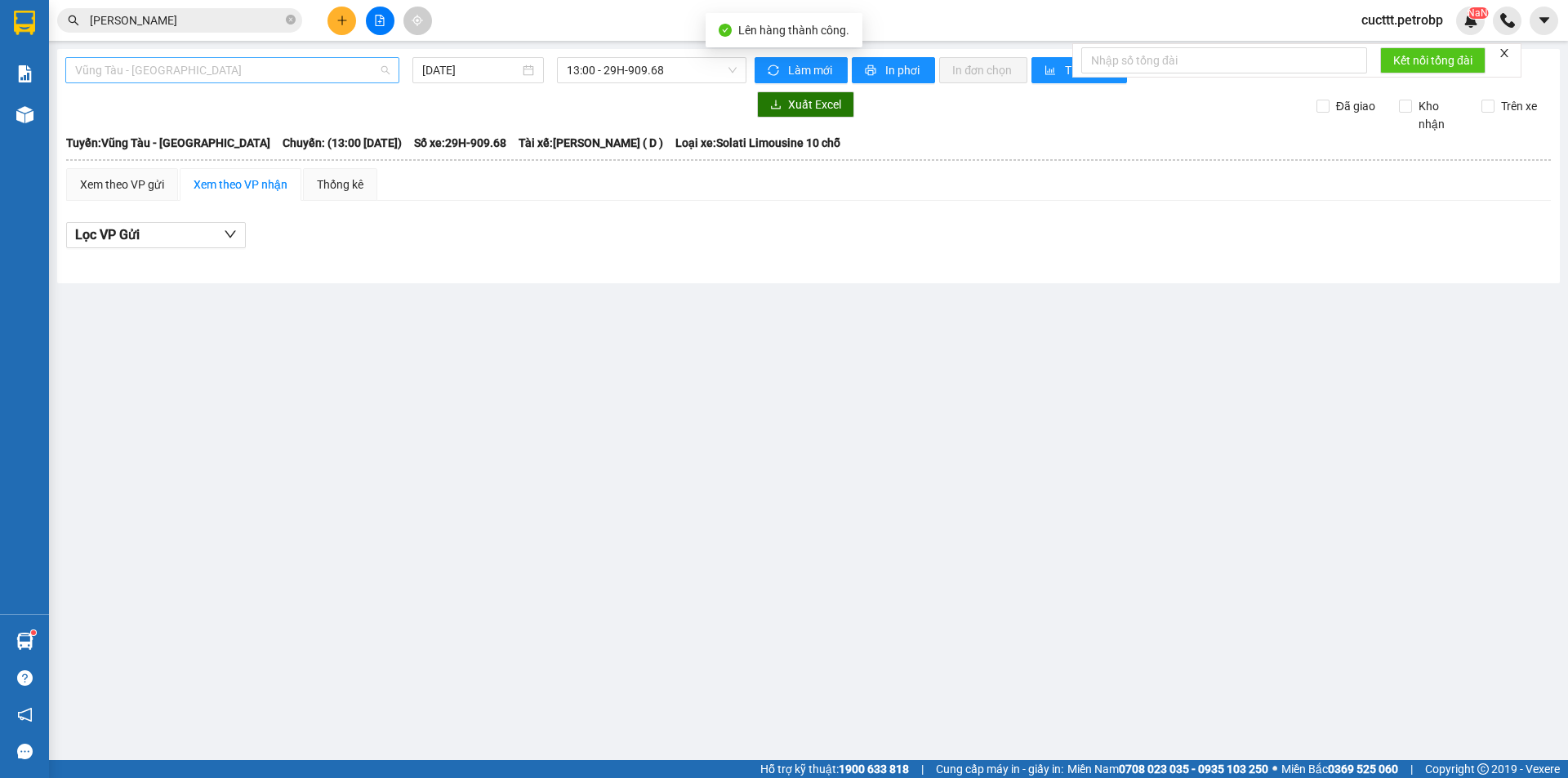 click on "Vũng Tàu - [GEOGRAPHIC_DATA]" at bounding box center [232, 70] 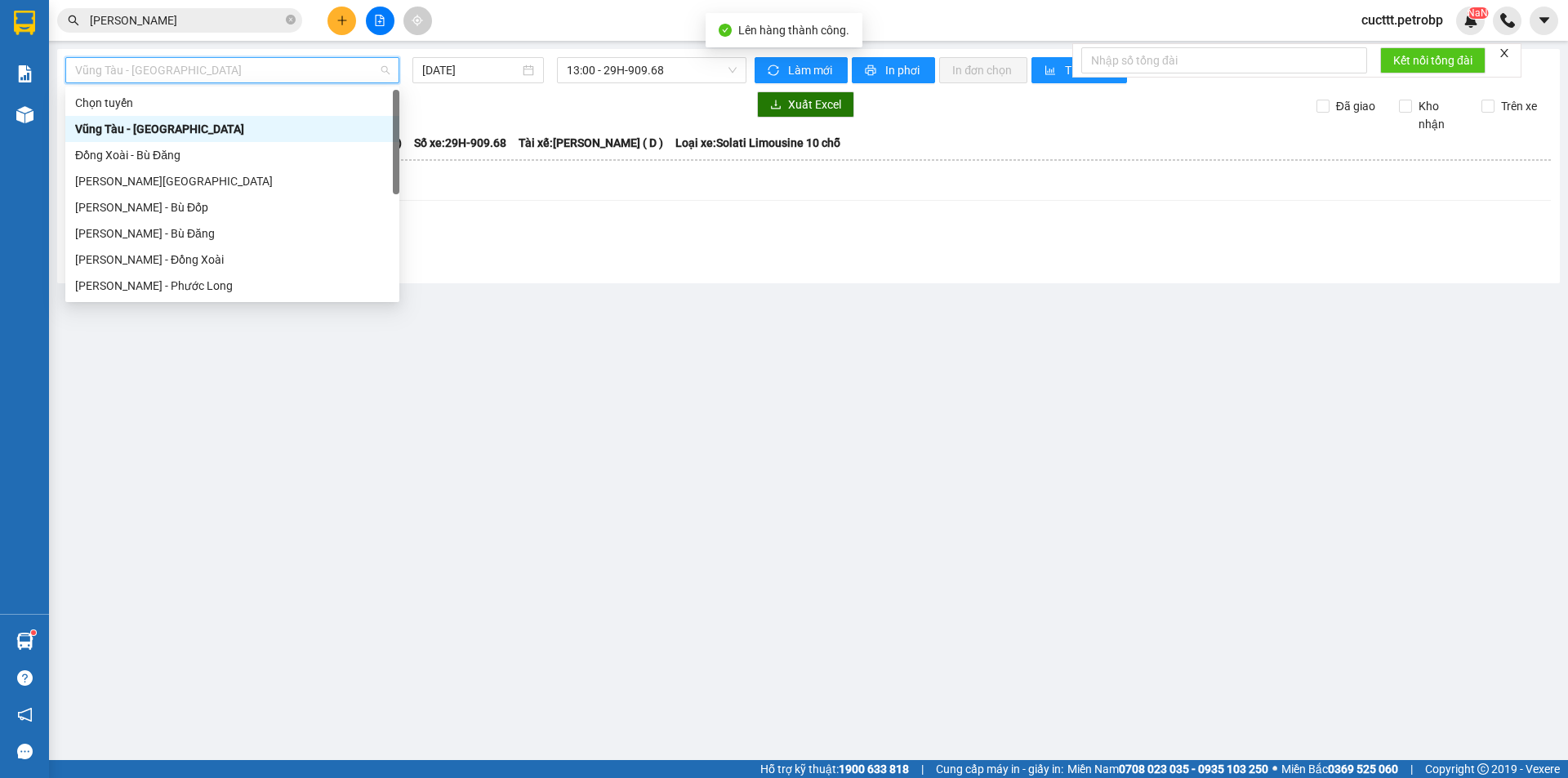 type on "B" 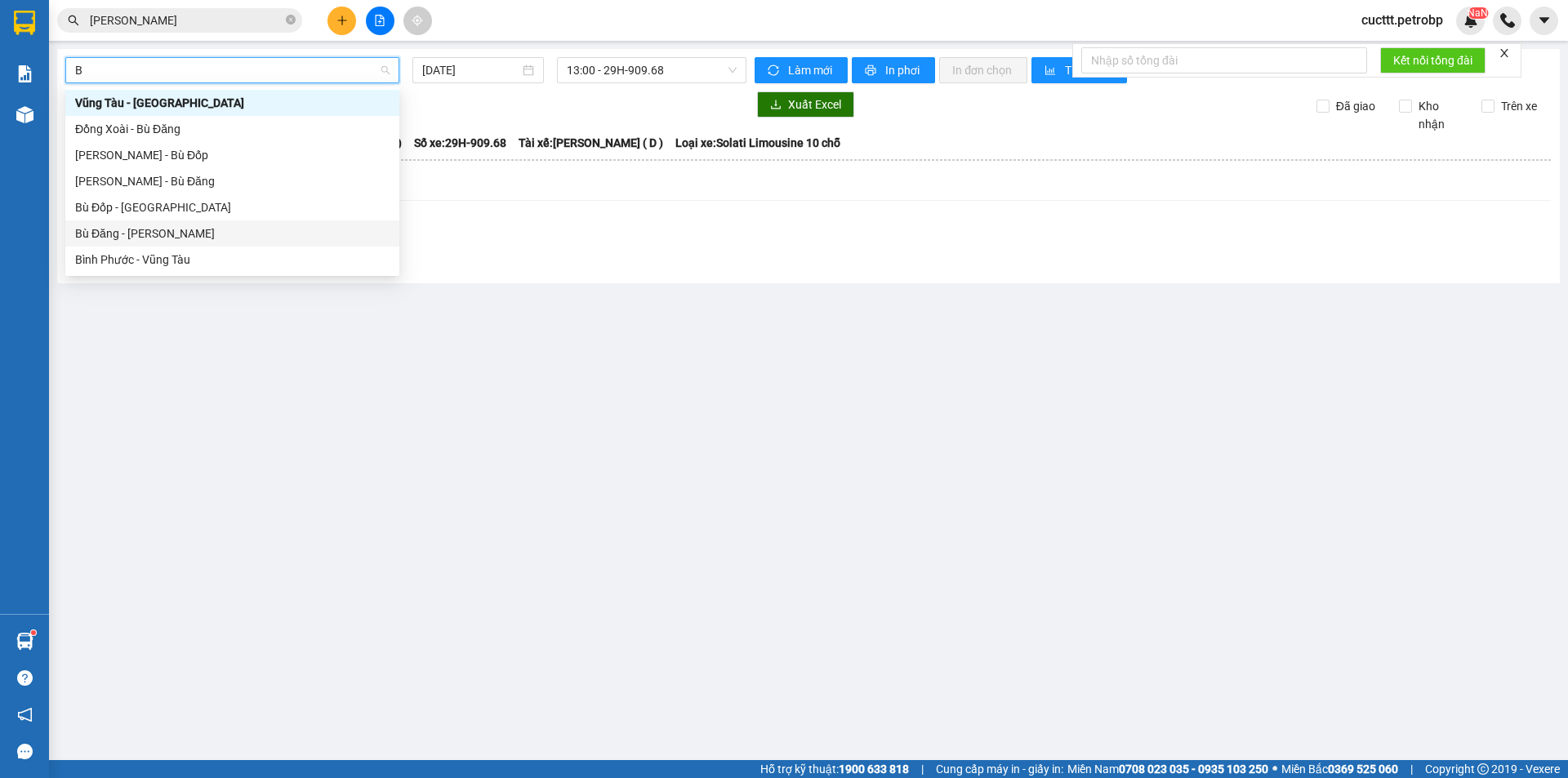 click on "Bù Đăng - [PERSON_NAME]" at bounding box center [232, 233] 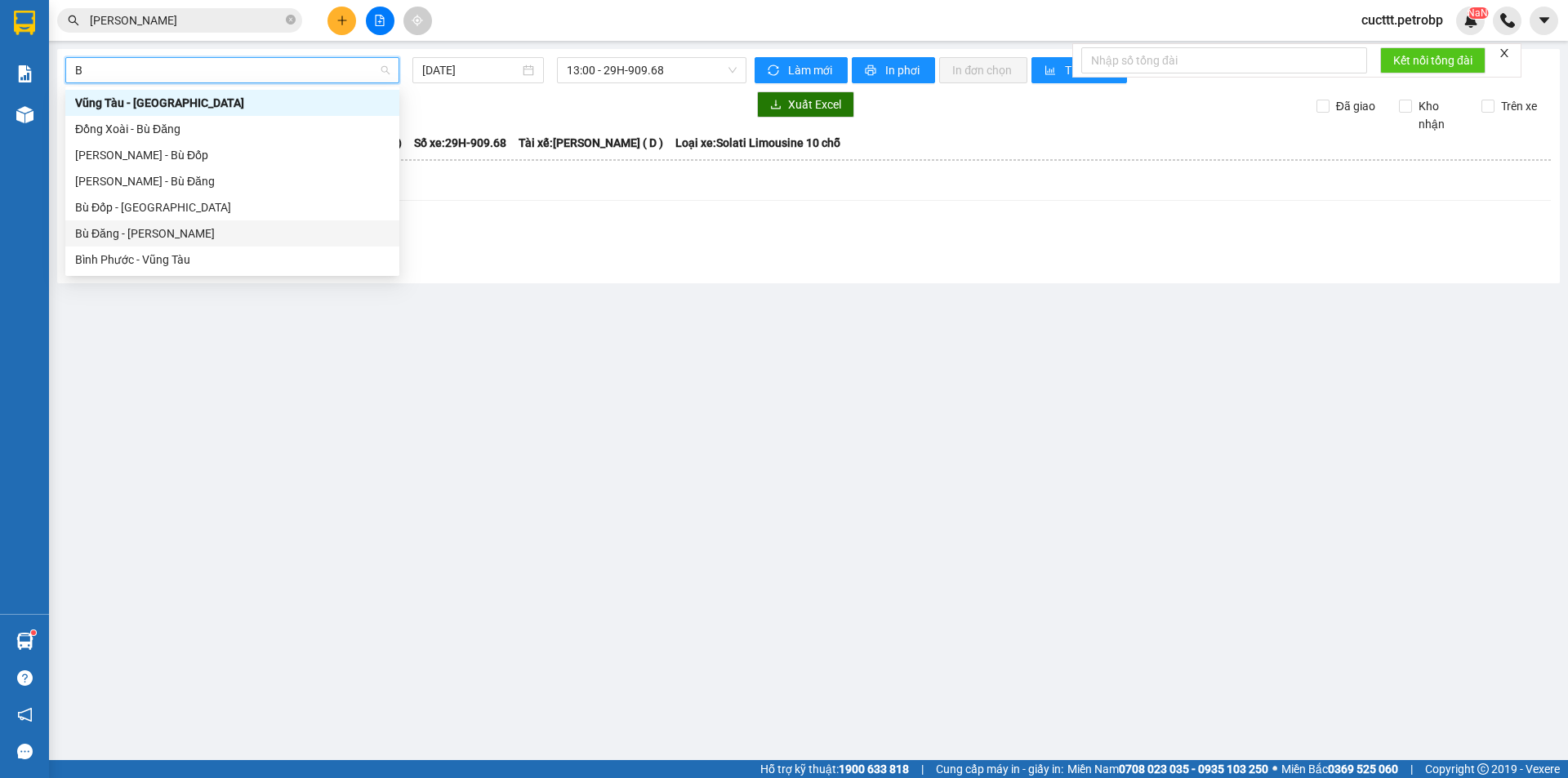 type 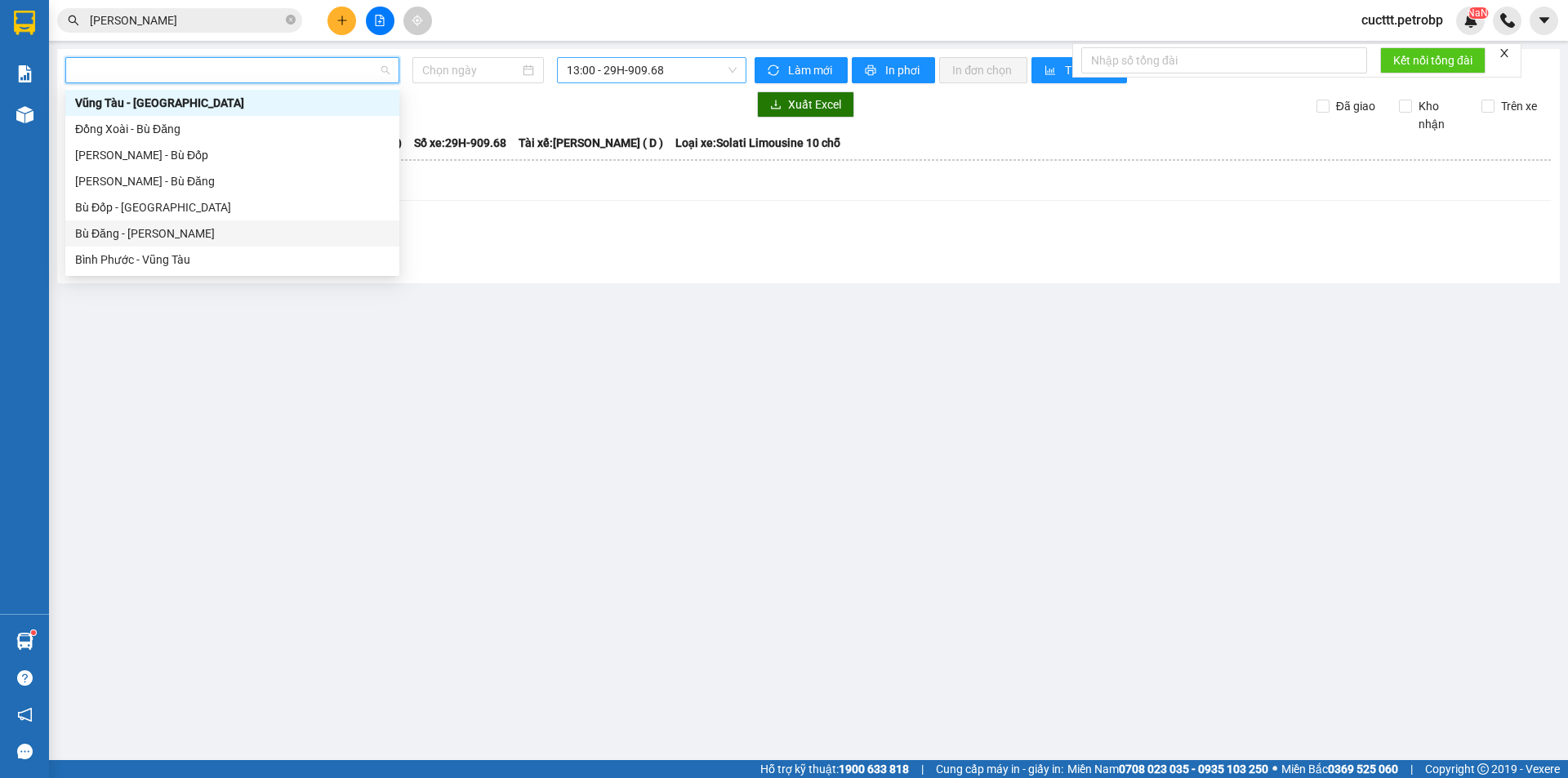 type on "[DATE]" 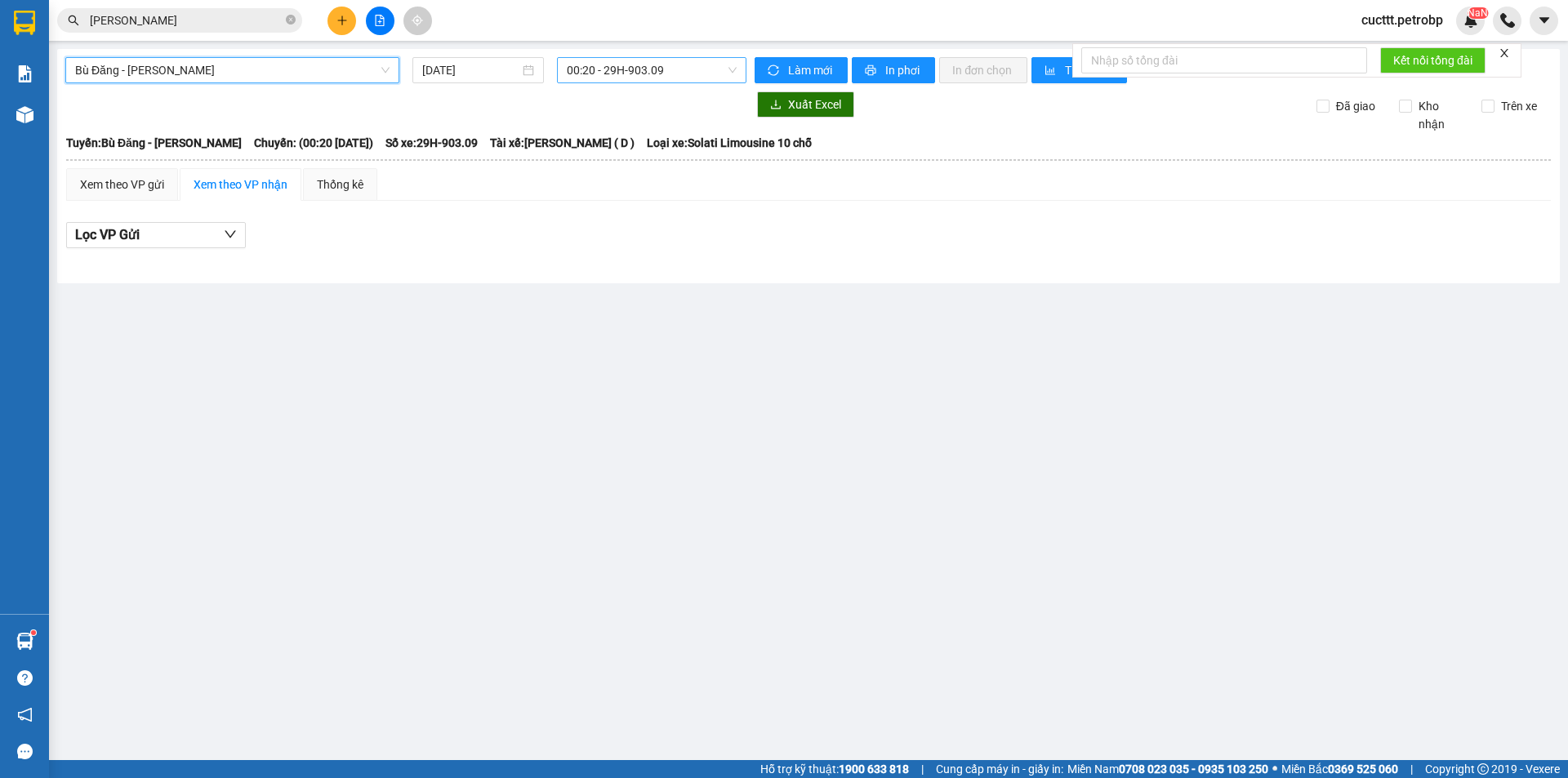 click on "00:20     - 29H-903.09" at bounding box center (652, 70) 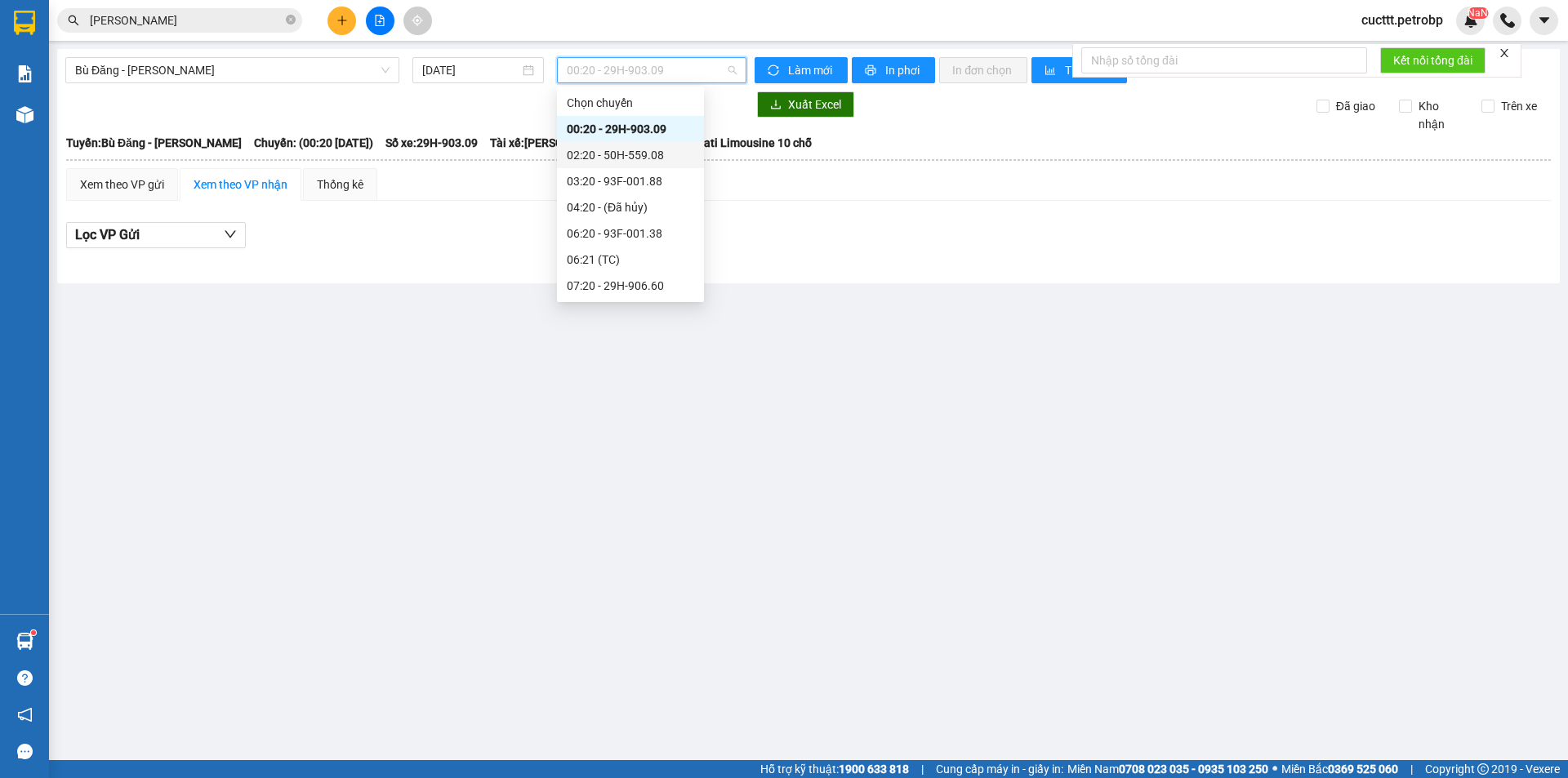 scroll, scrollTop: 209, scrollLeft: 0, axis: vertical 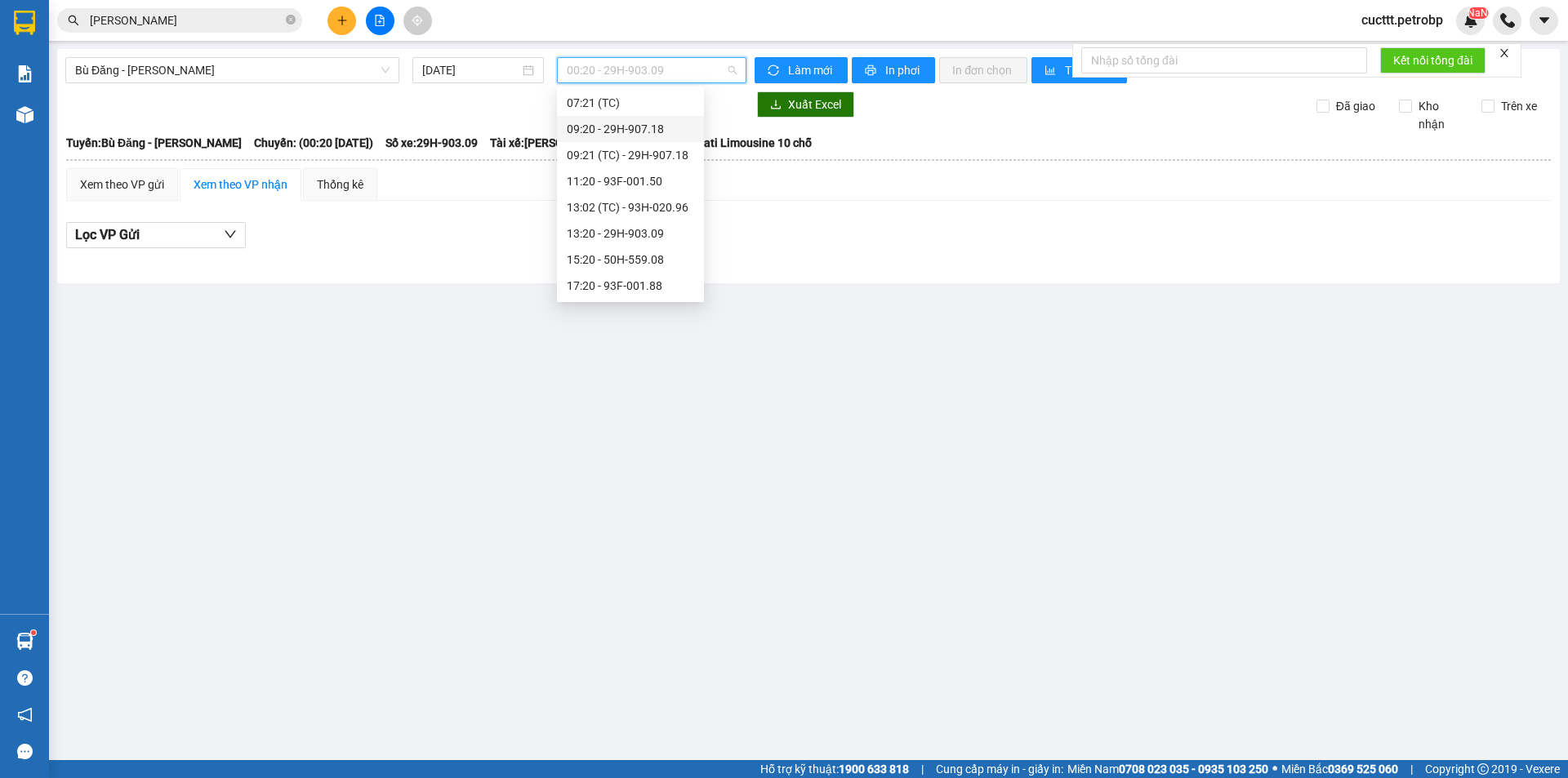 click on "09:20     - 29H-907.18" at bounding box center (630, 129) 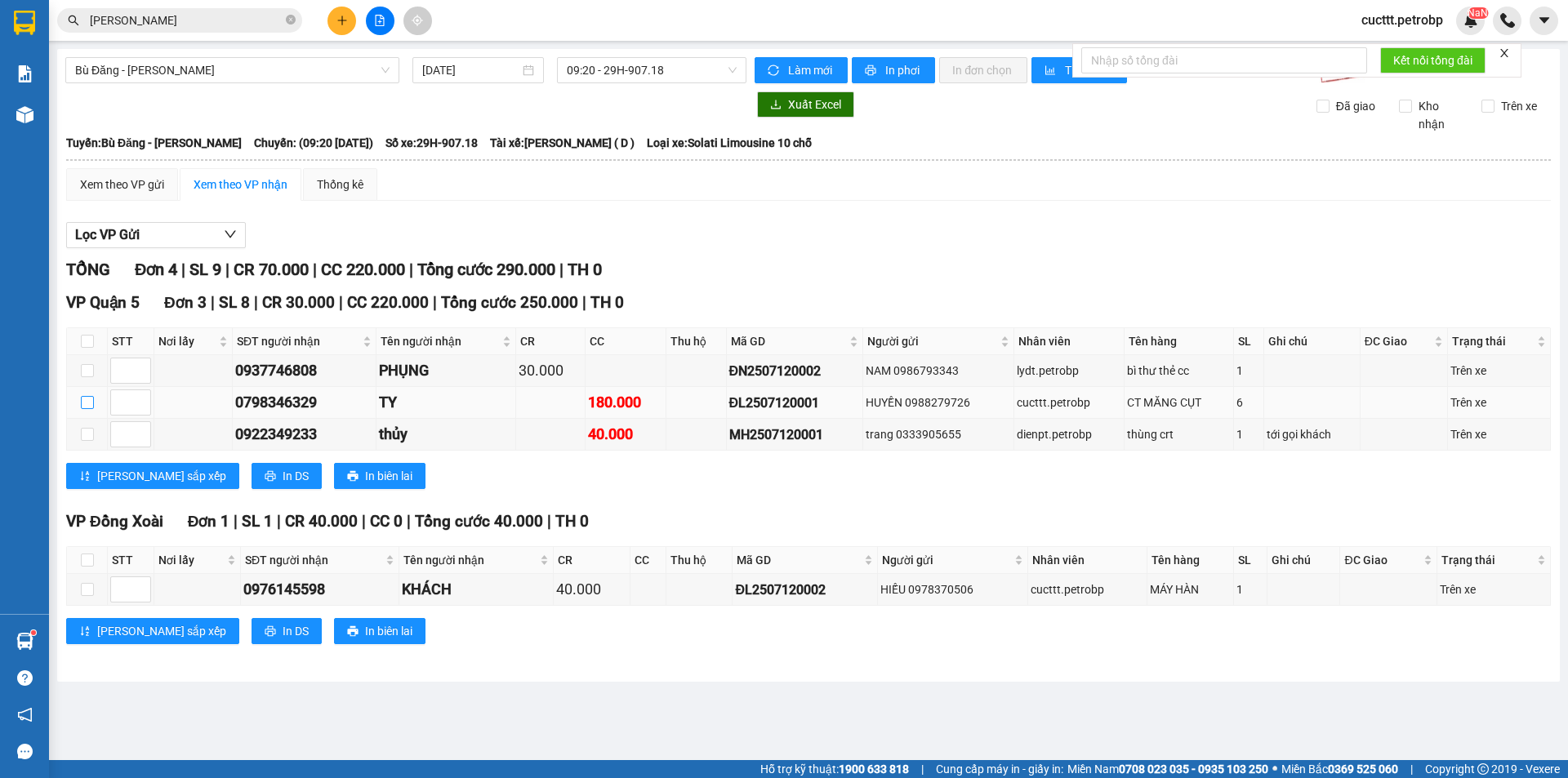 click at bounding box center (87, 402) 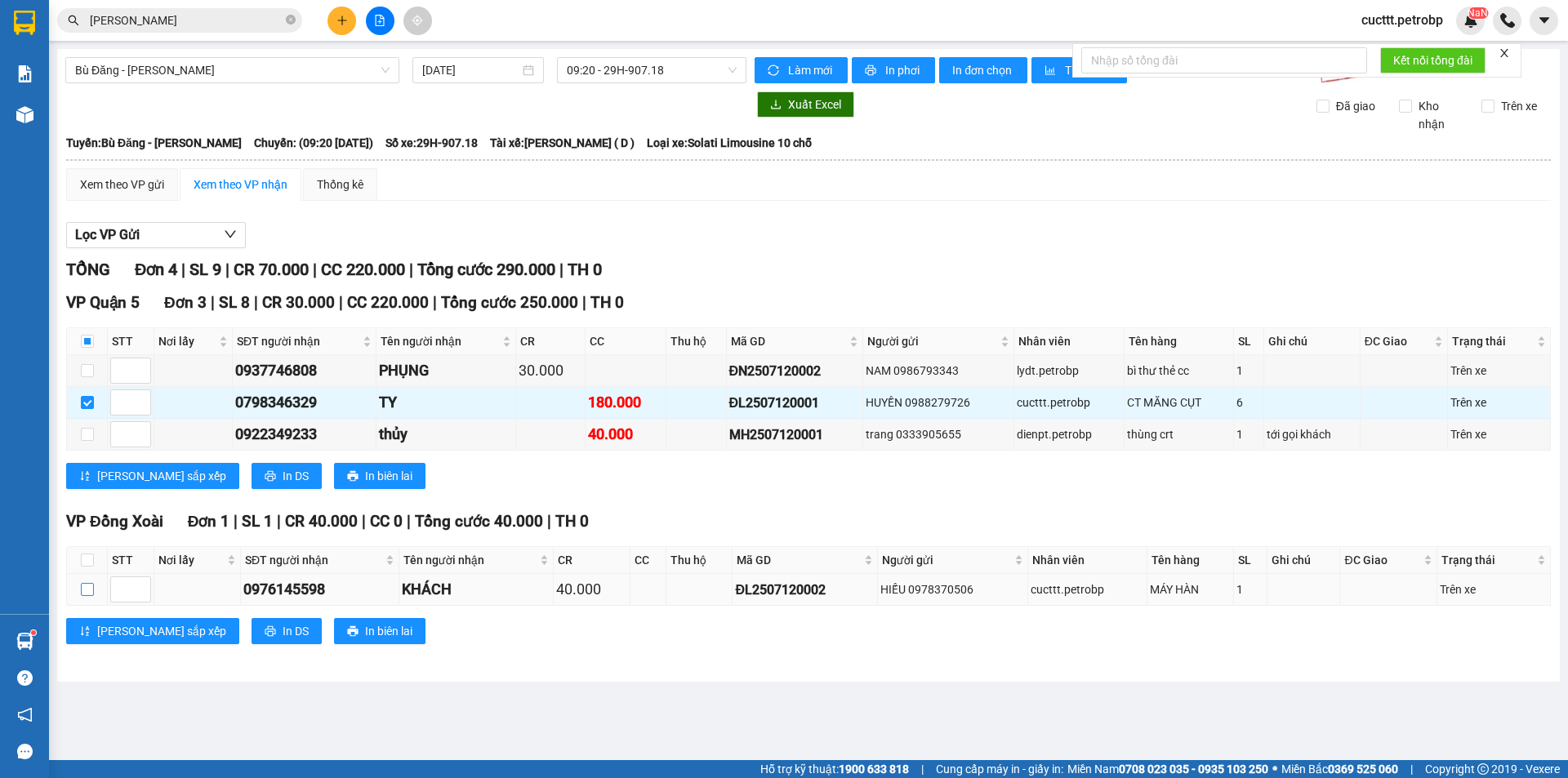 click at bounding box center [87, 589] 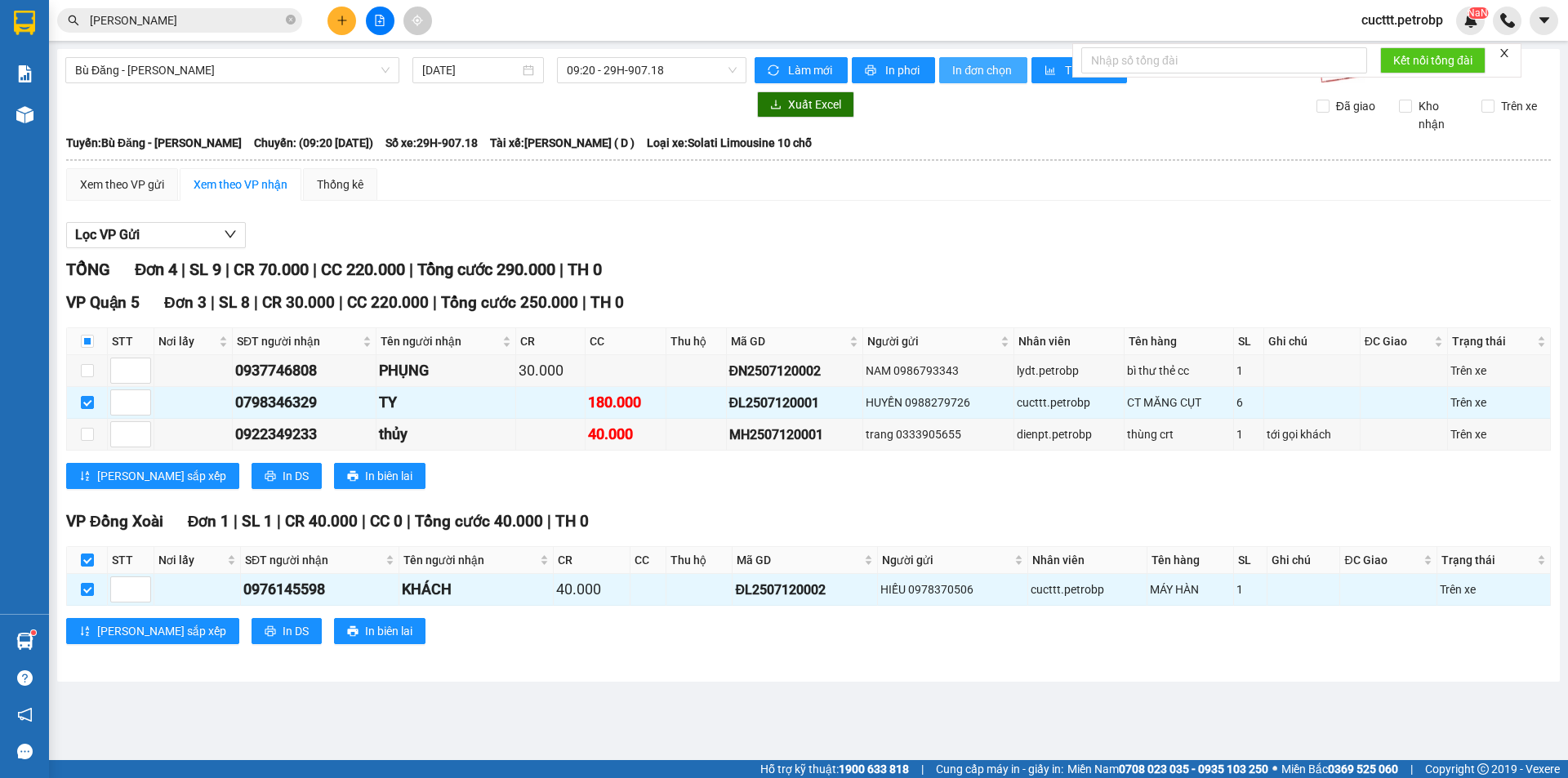click on "In đơn chọn" at bounding box center (983, 70) 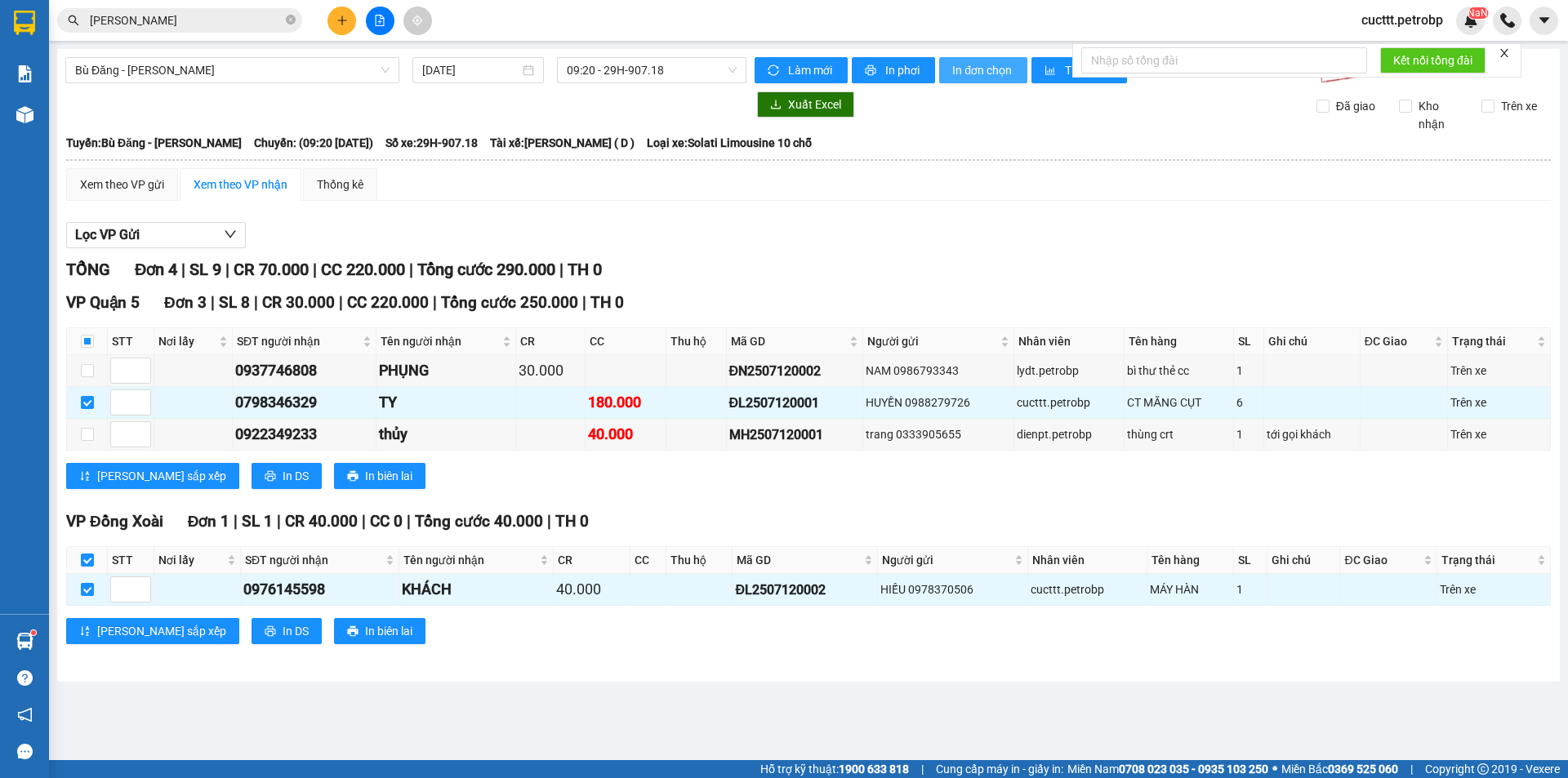 scroll, scrollTop: 0, scrollLeft: 0, axis: both 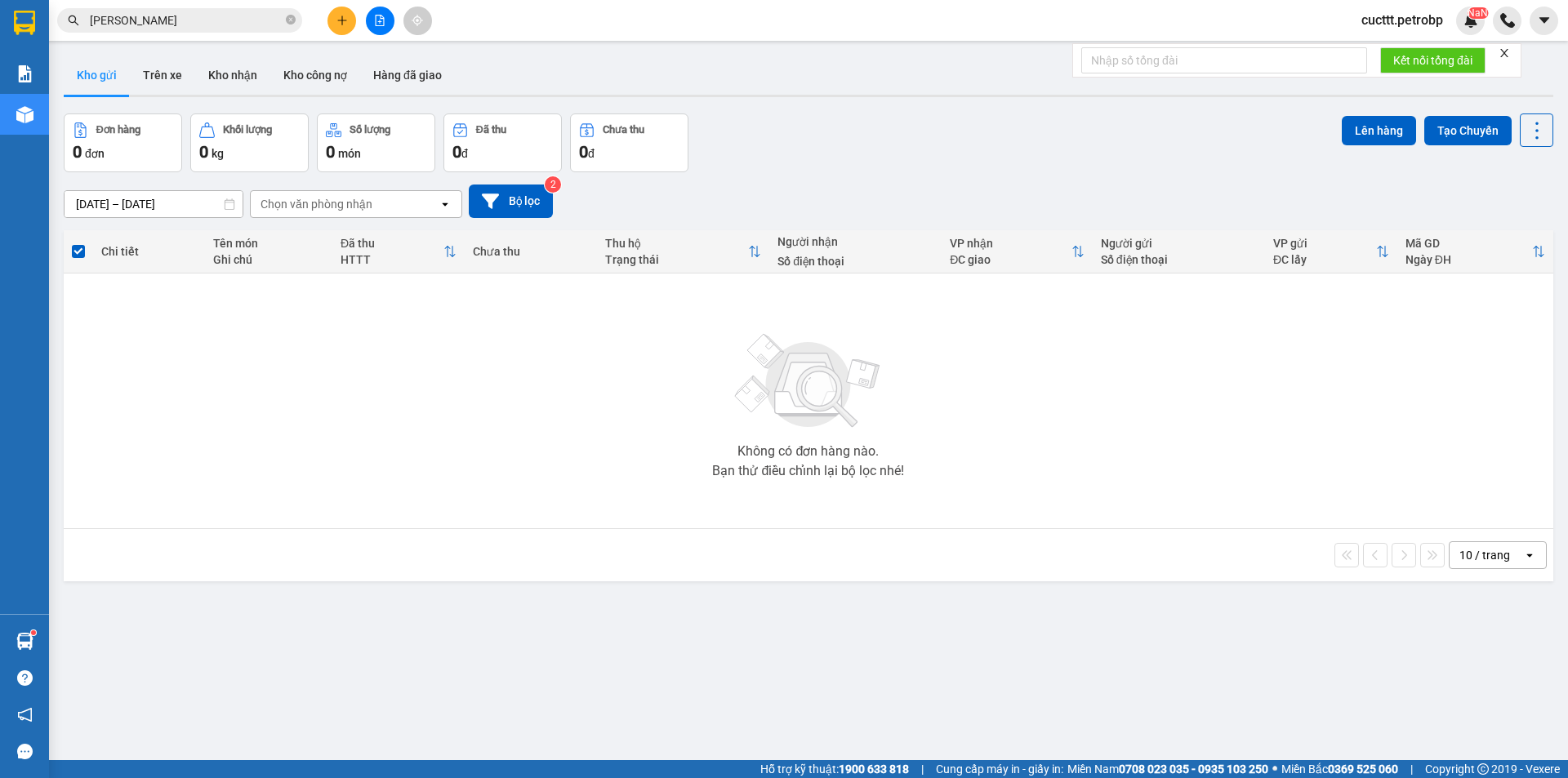 click on "Không có đơn hàng nào. Bạn thử điều chỉnh lại bộ lọc nhé!" at bounding box center (808, 401) 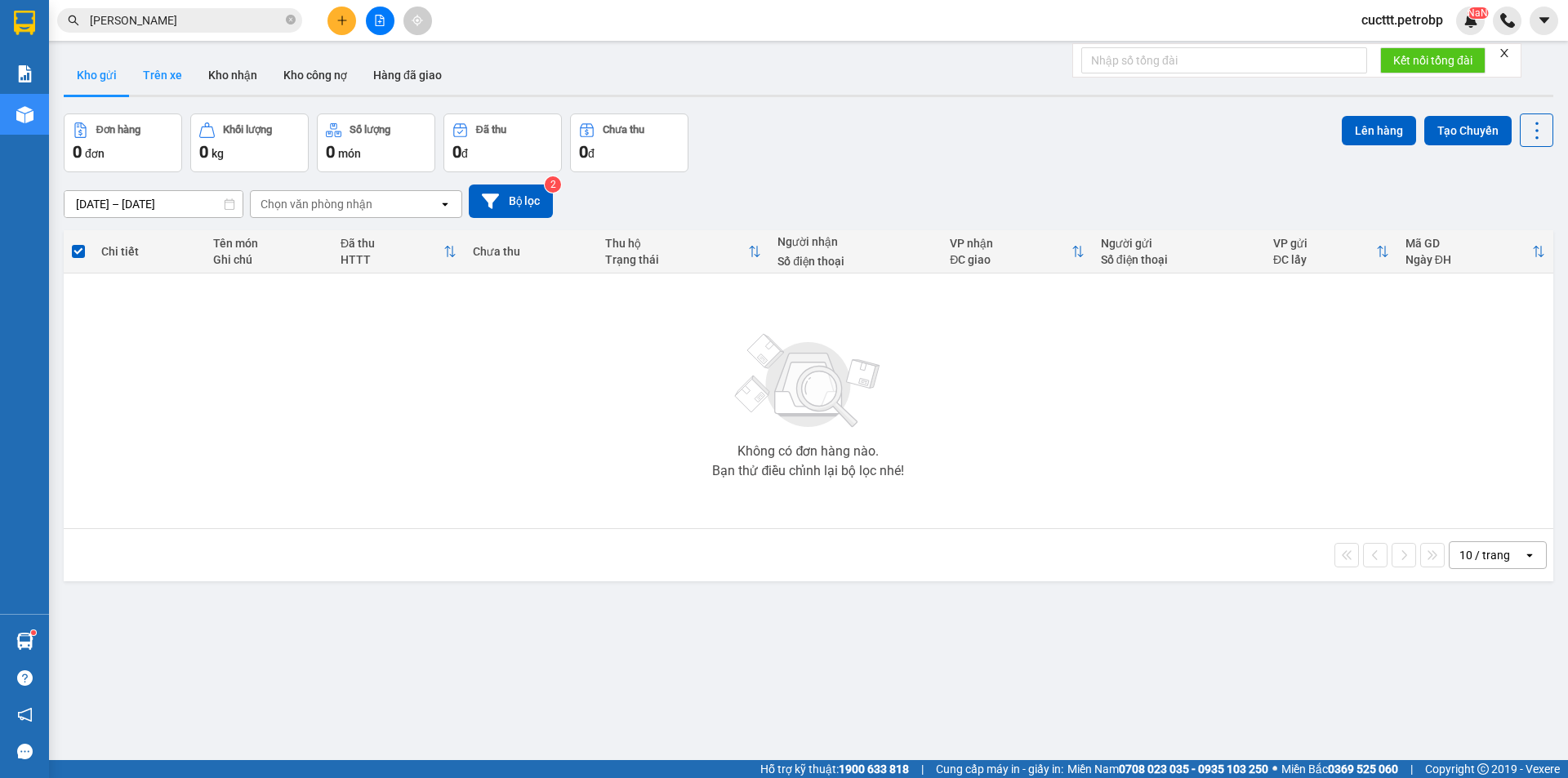 click on "Trên xe" at bounding box center (163, 75) 